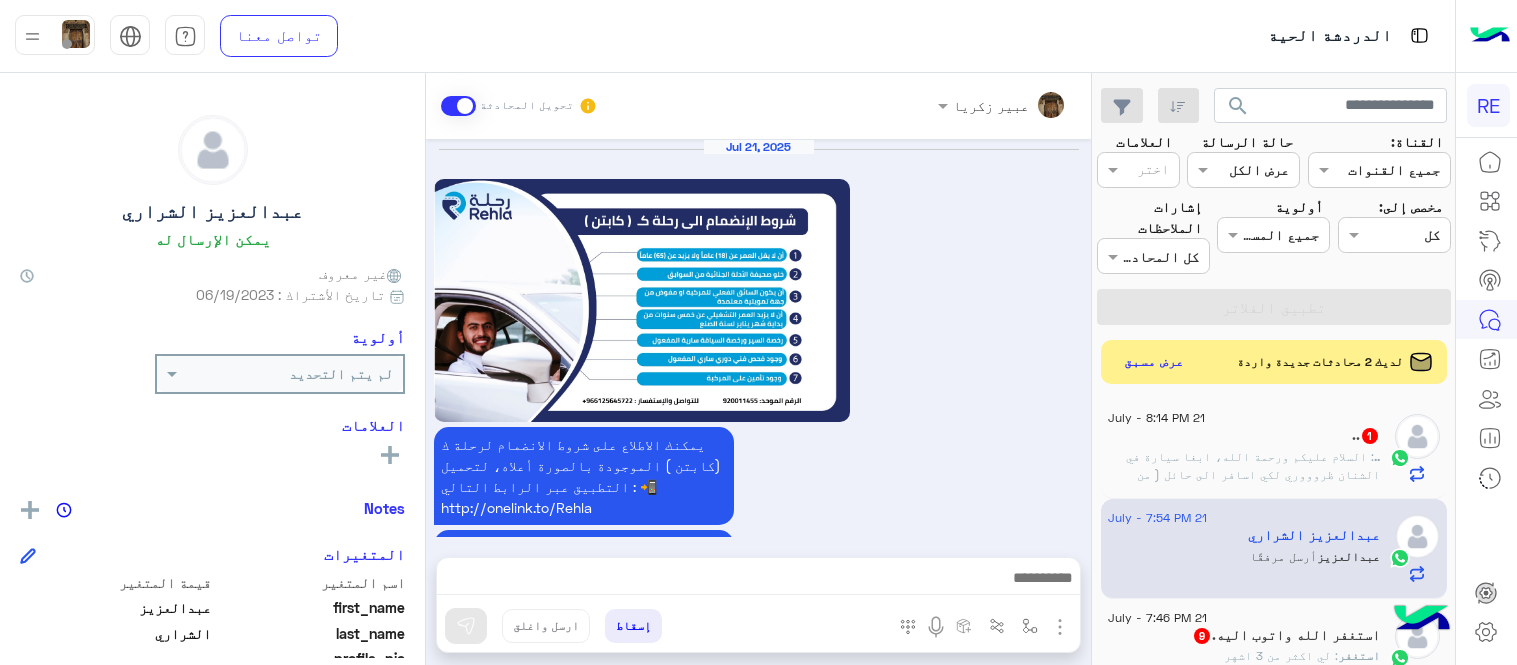 scroll, scrollTop: 0, scrollLeft: 0, axis: both 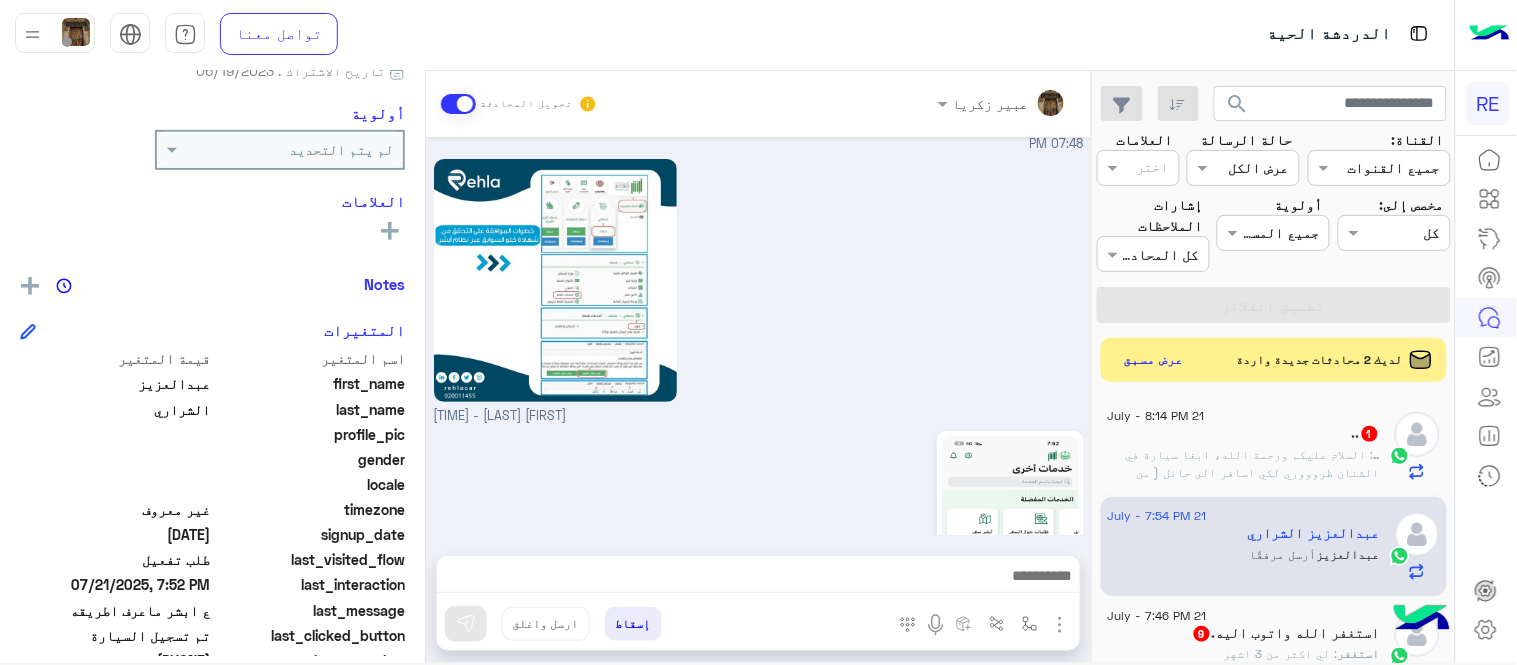 click on ": السلام عليكم ورحمة الله، ابغا سيارة في الشنان ظروووري لكي اسافر الى حائل ( من الشنان الى حائل )" 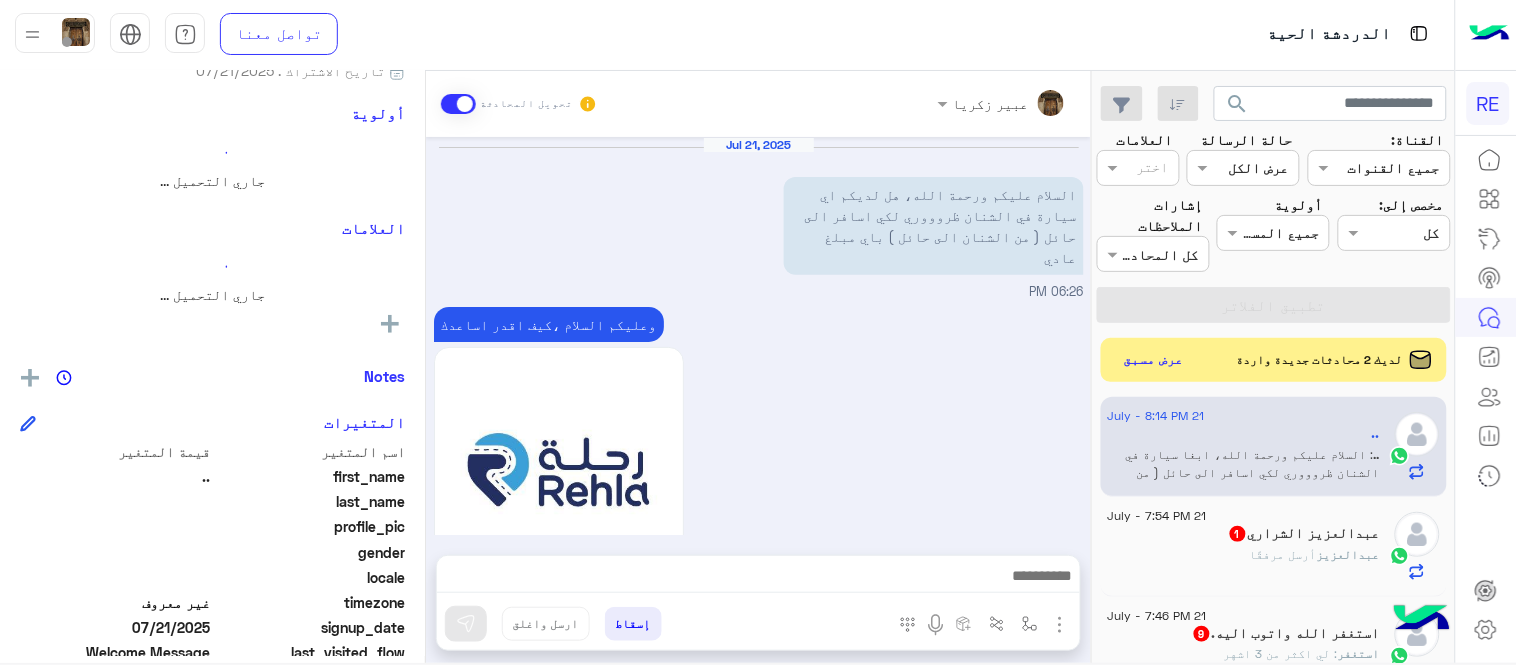 scroll, scrollTop: 522, scrollLeft: 0, axis: vertical 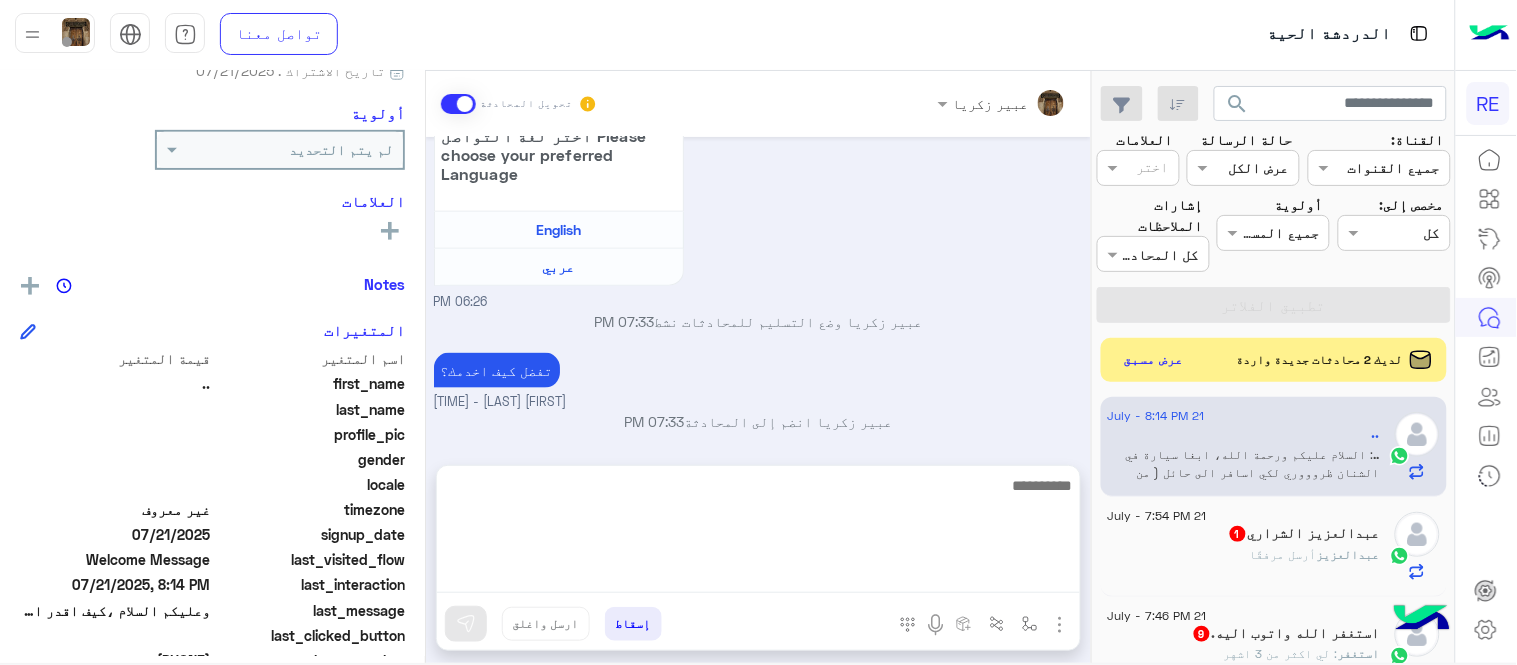 click at bounding box center [758, 533] 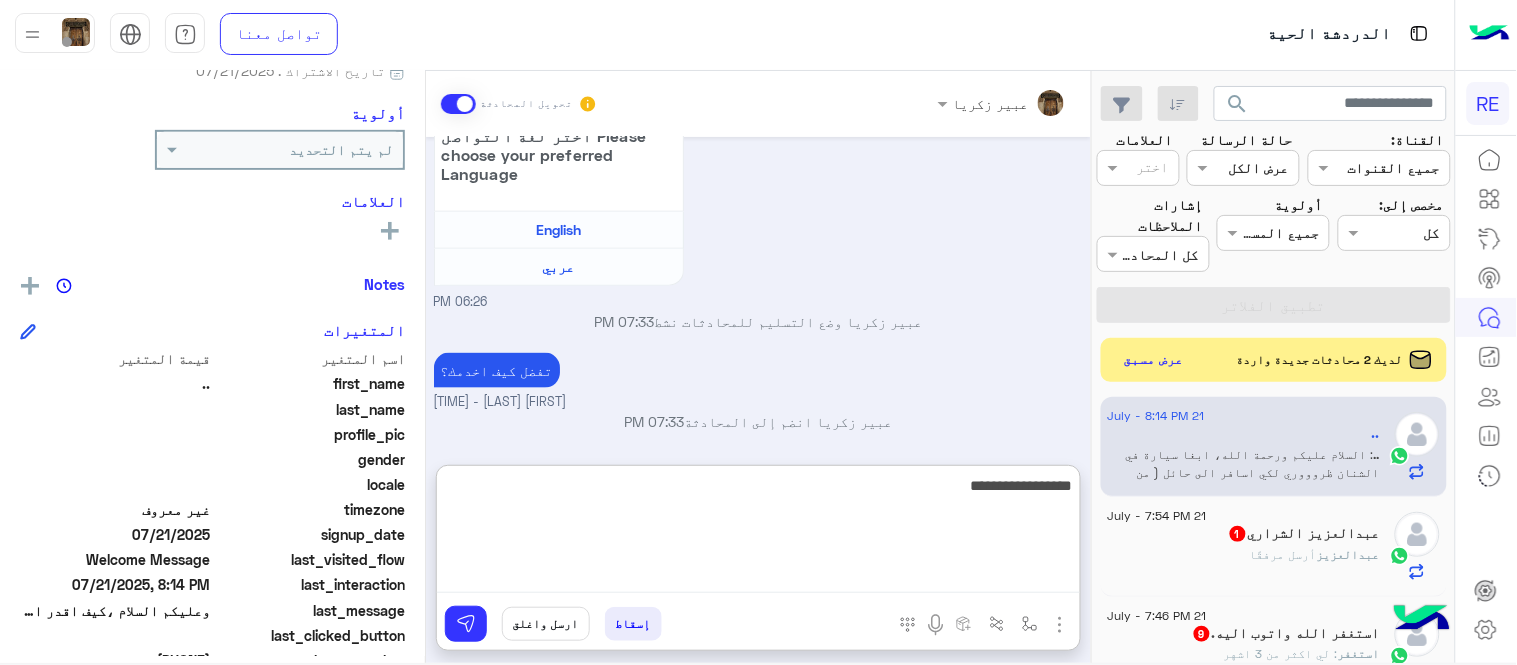 type on "**********" 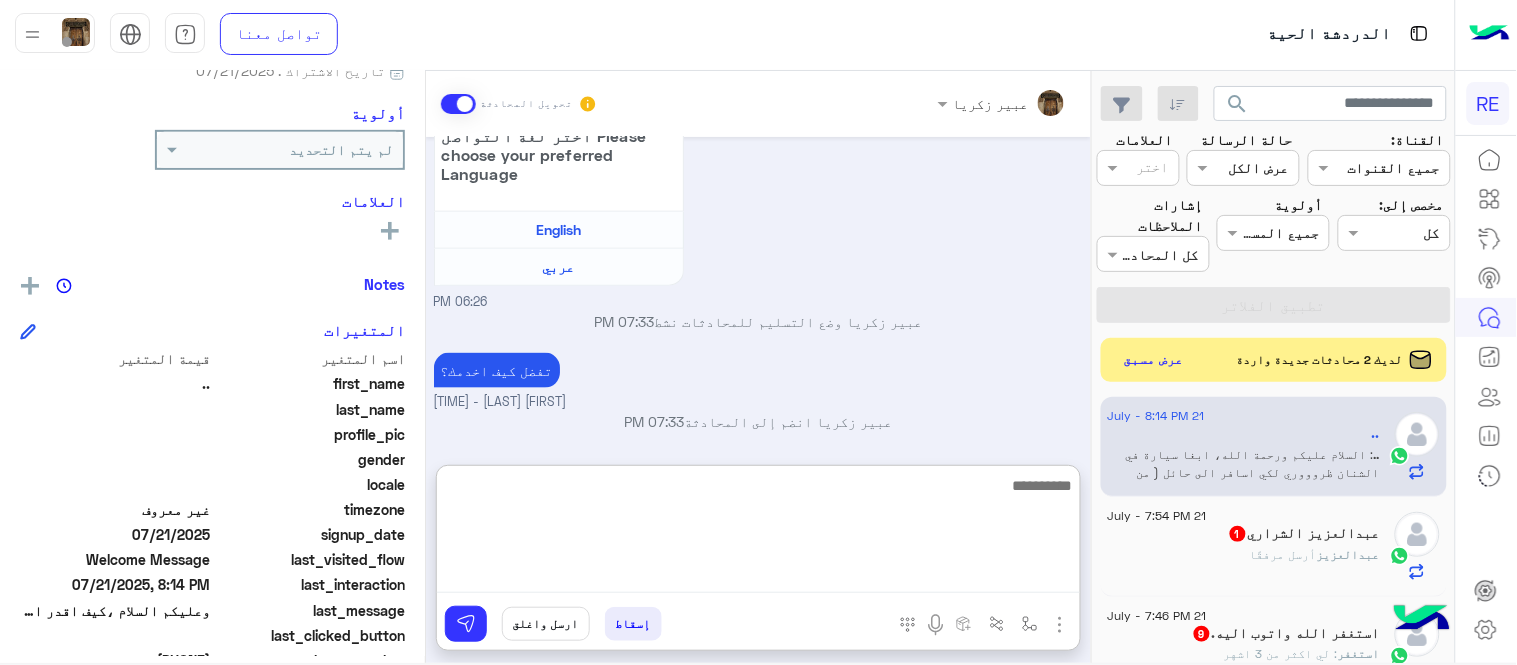 scroll, scrollTop: 676, scrollLeft: 0, axis: vertical 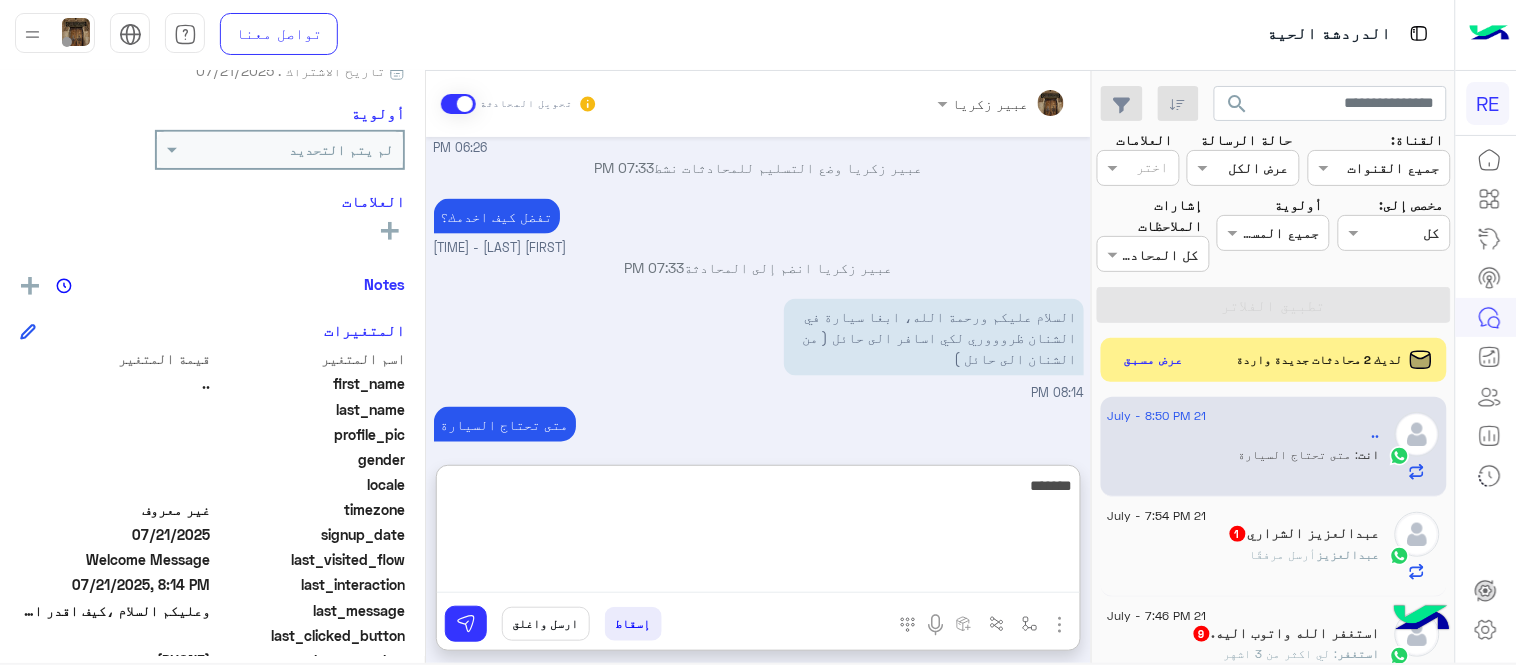 type on "*******" 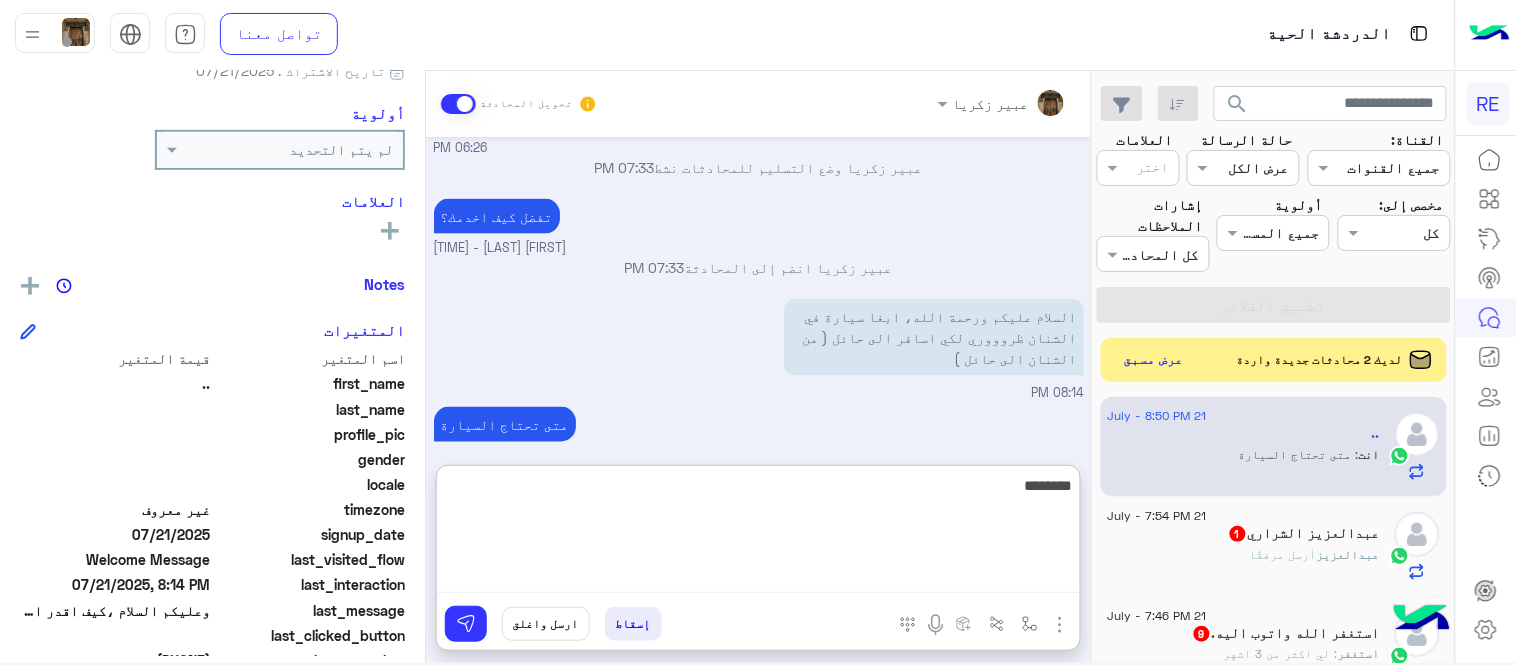 type 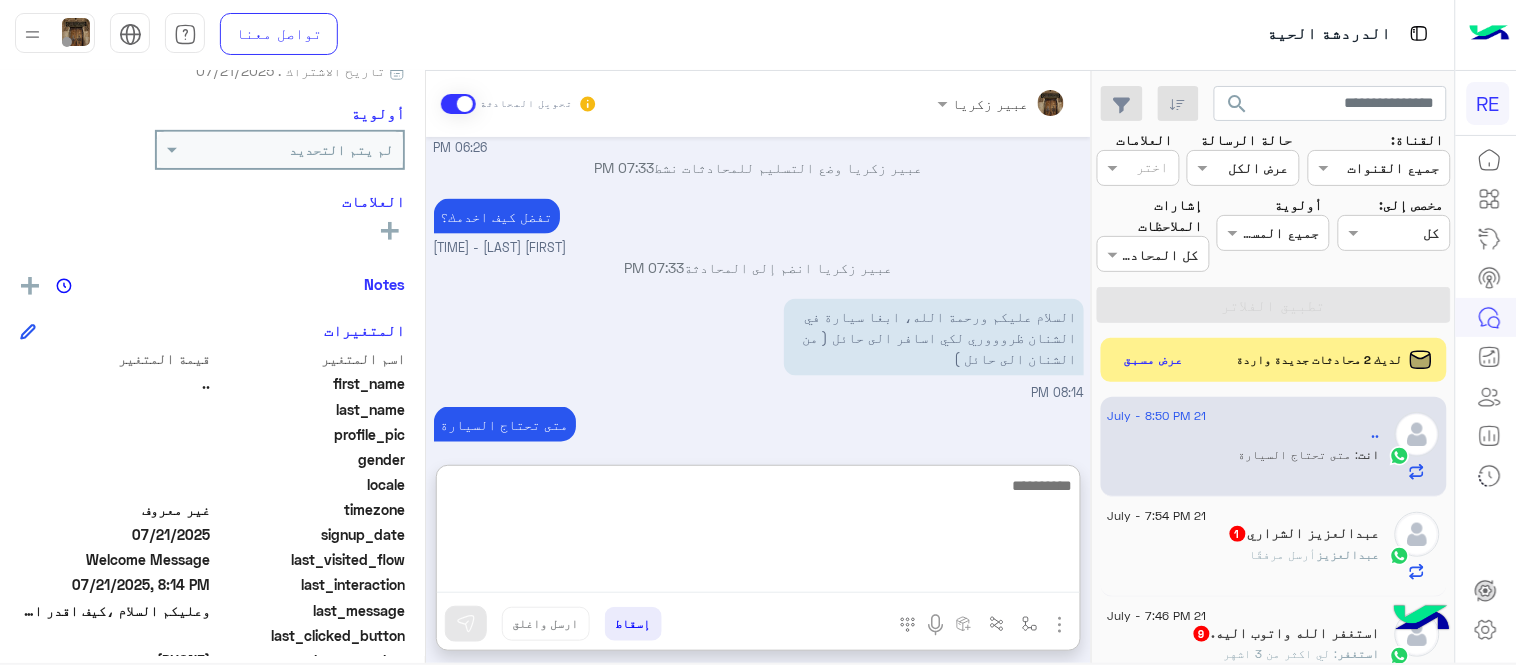 scroll, scrollTop: 740, scrollLeft: 0, axis: vertical 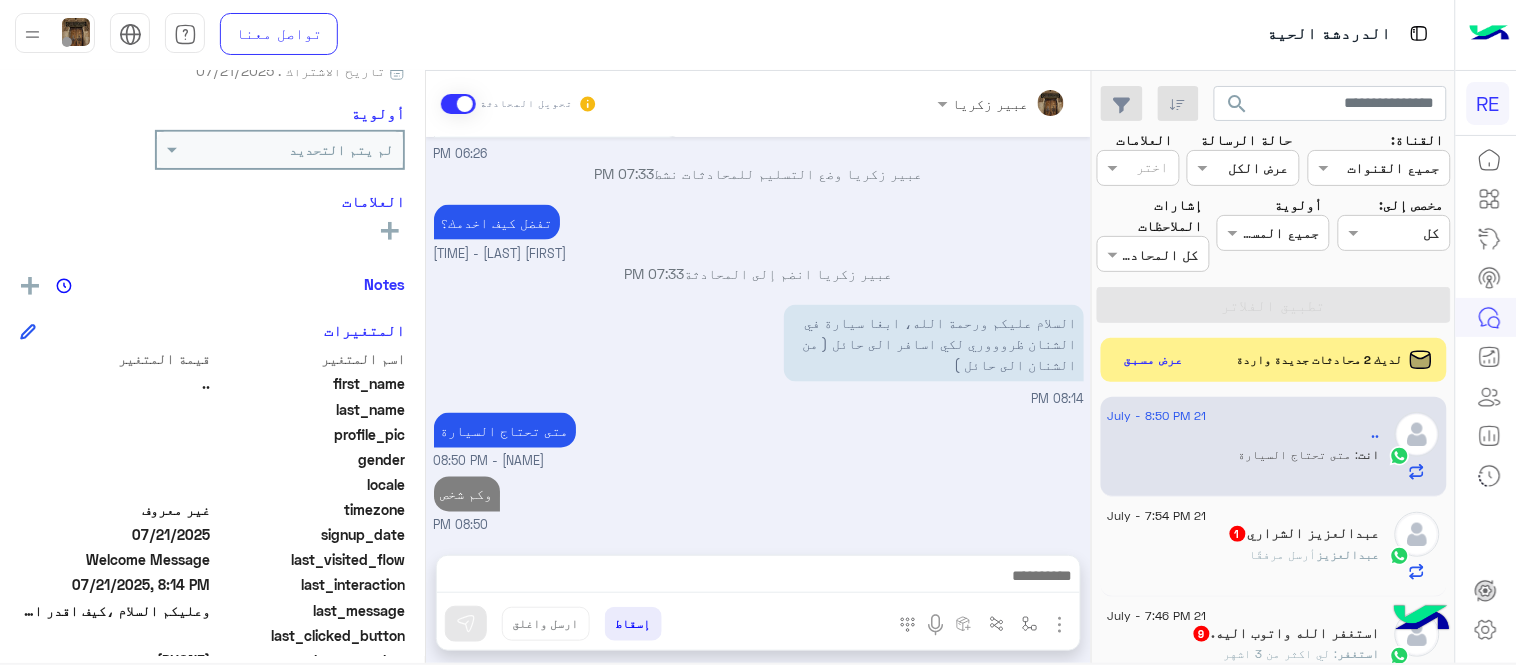 click on "Jul 21, 2025  السلام عليكم ورحمة الله، هل لديكم اي سيارة في الشنان ظروووري لكي اسافر الى حائل ( من الشنان الى حائل ) باي مبلغ عادي   06:26 PM  وعليكم السلام ،كيف اقدر اساعدك
اهلًا بك في تطبيق رحلة 👋
Welcome to Rehla  👋
من فضلك أختر لغة التواصل
Please choose your preferred Language
English   عربي     06:26 PM   [FIRST] [LAST] وضع التسليم للمحادثات نشط   07:33 PM      تفضل كيف اخدمك؟  [FIRST] [LAST] -  07:33 PM   [FIRST] [LAST] انضم إلى المحادثة   07:33 PM      السلام عليكم ورحمة الله، ابغا سيارة في الشنان ظروووري لكي اسافر الى حائل ( من الشنان الى حائل )   08:14 PM  متى تحتاج السيارة  [FIRST] [LAST] -  08:50 PM  وكم شخص  08:50 PM" at bounding box center (758, 336) 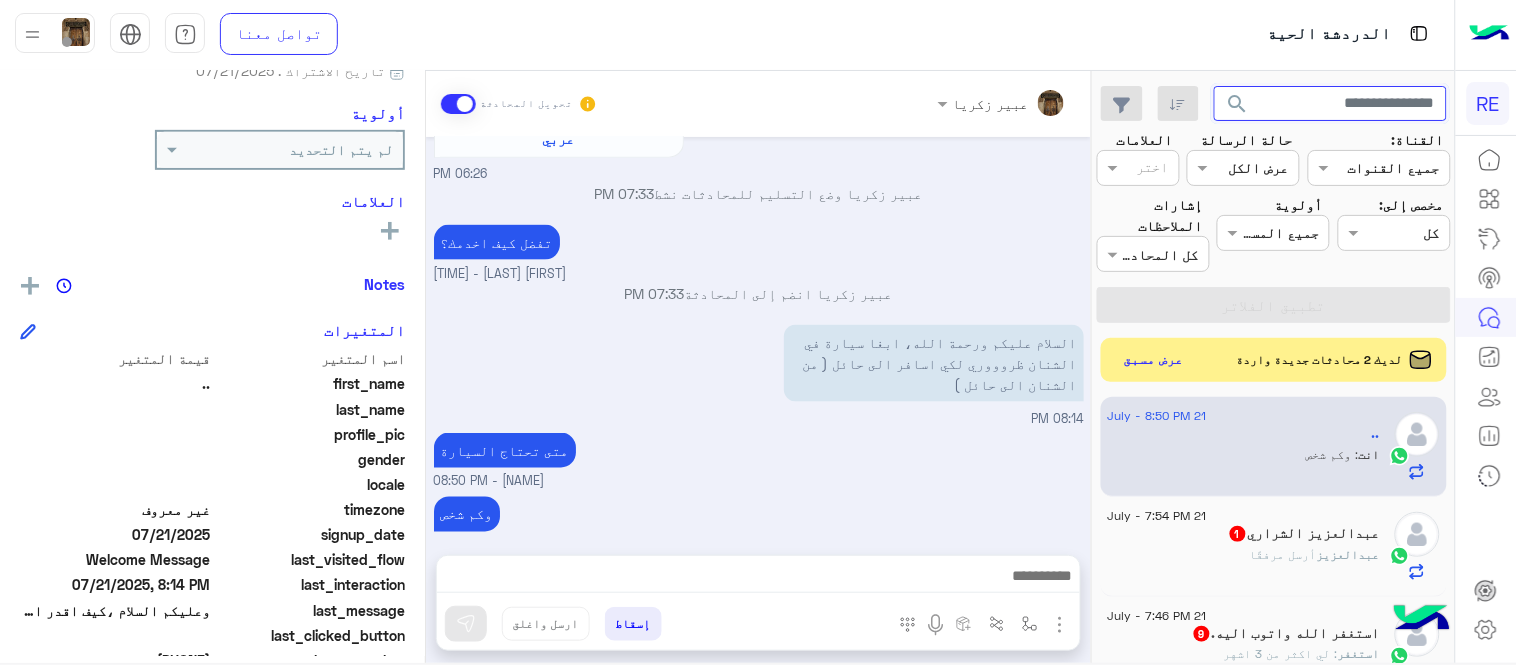 click at bounding box center (1331, 104) 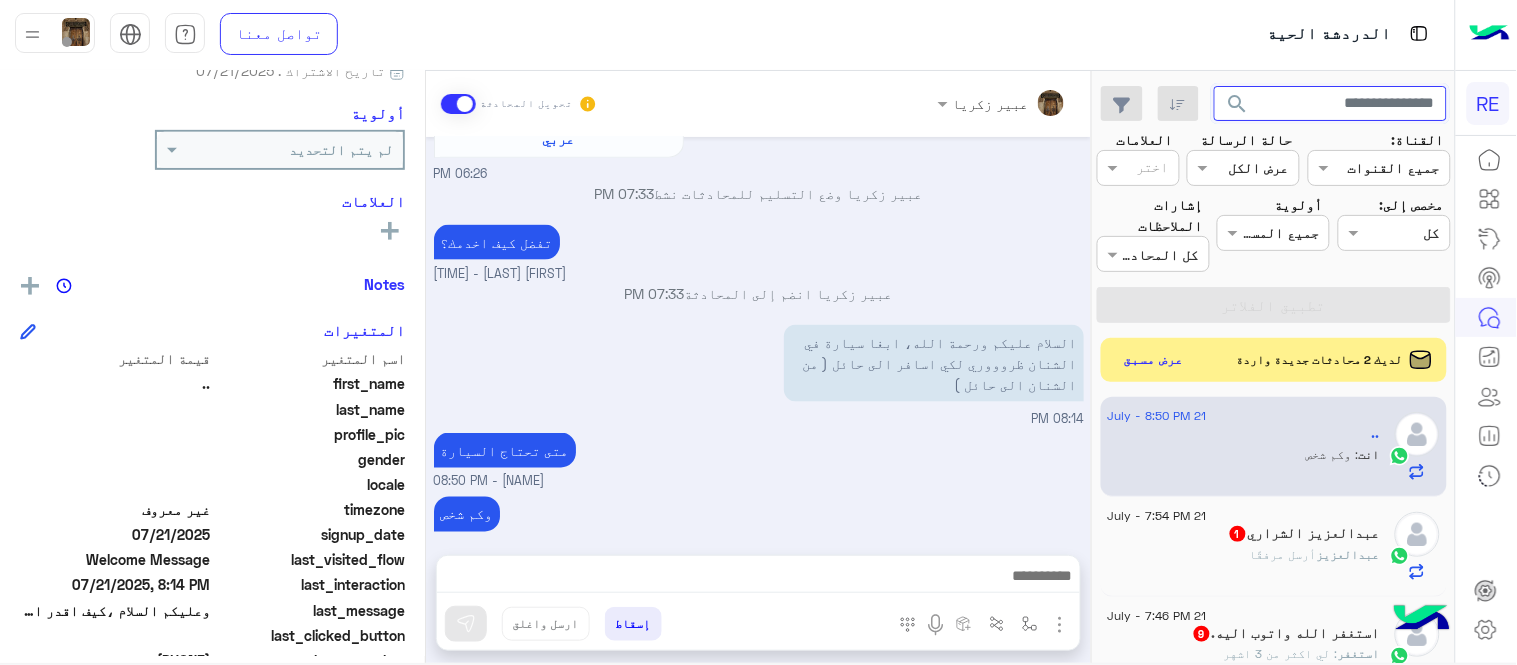 paste on "*********" 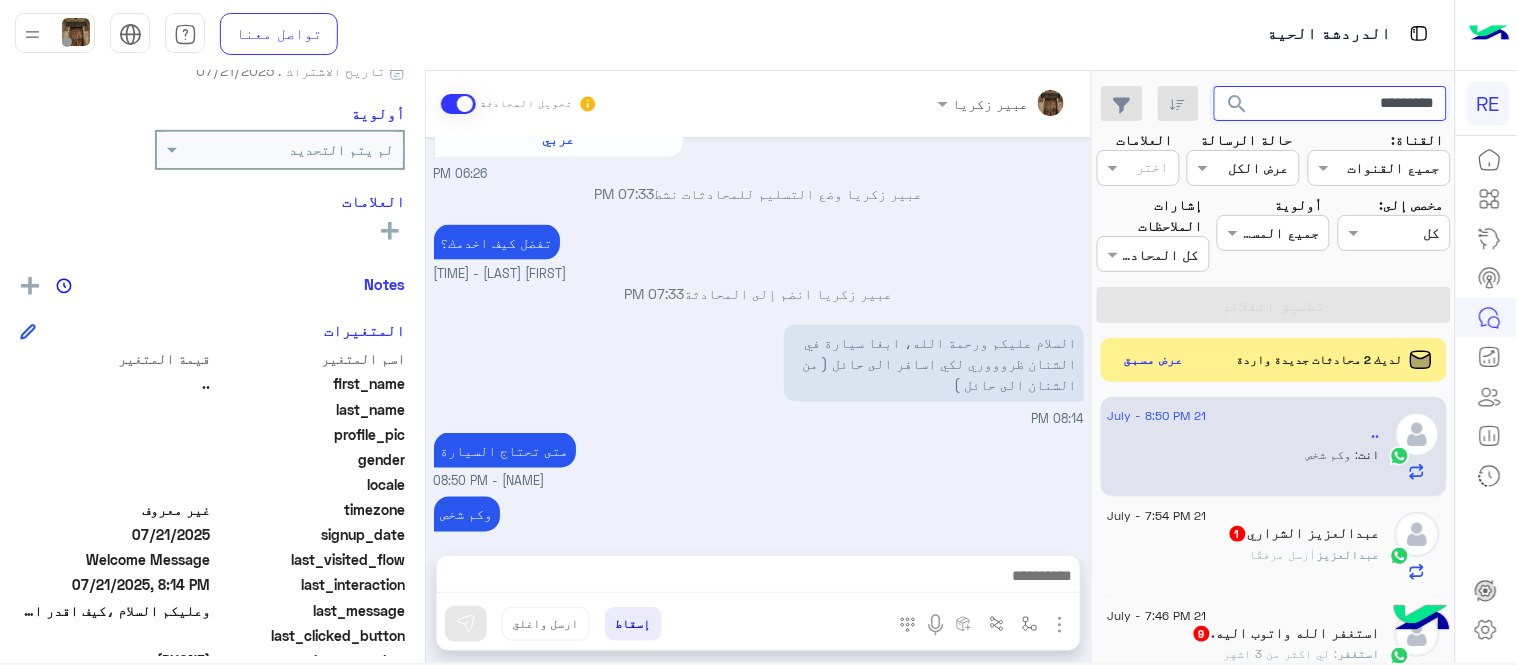 type on "*********" 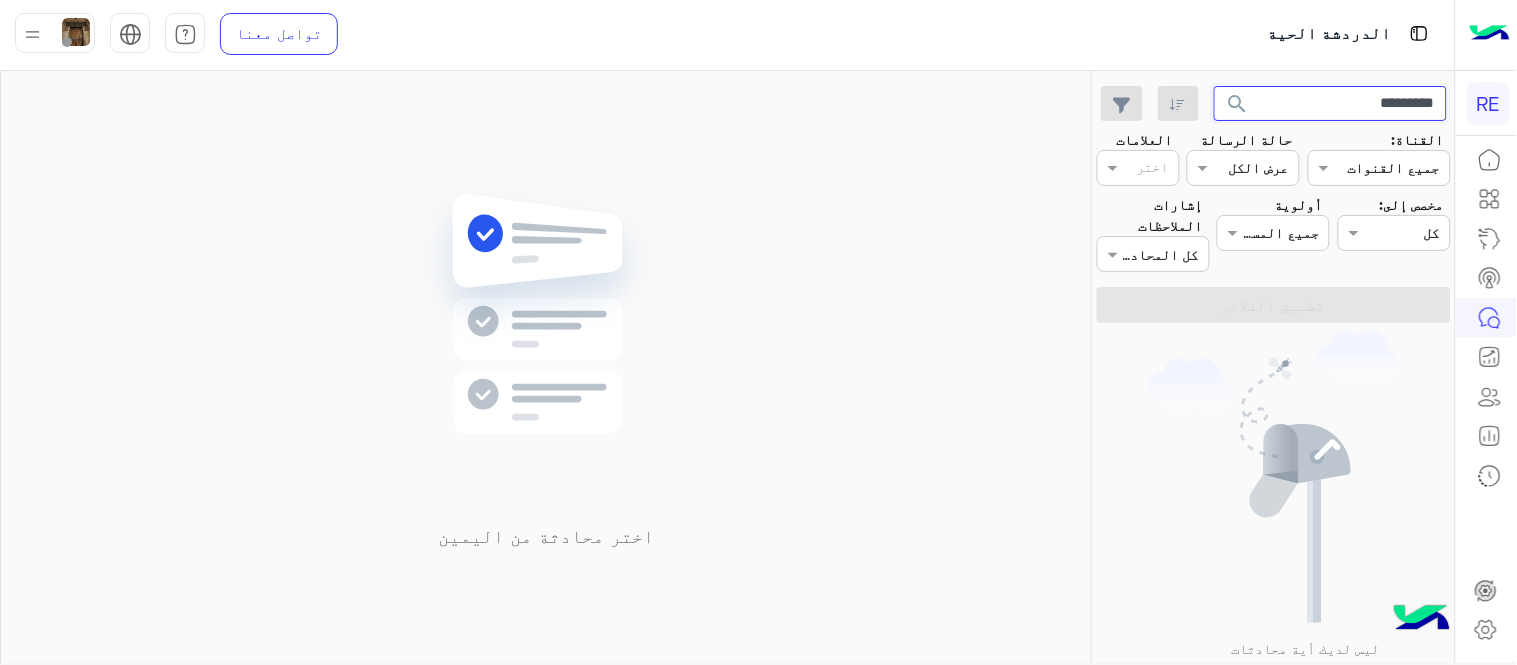 click on "*********" at bounding box center [1331, 104] 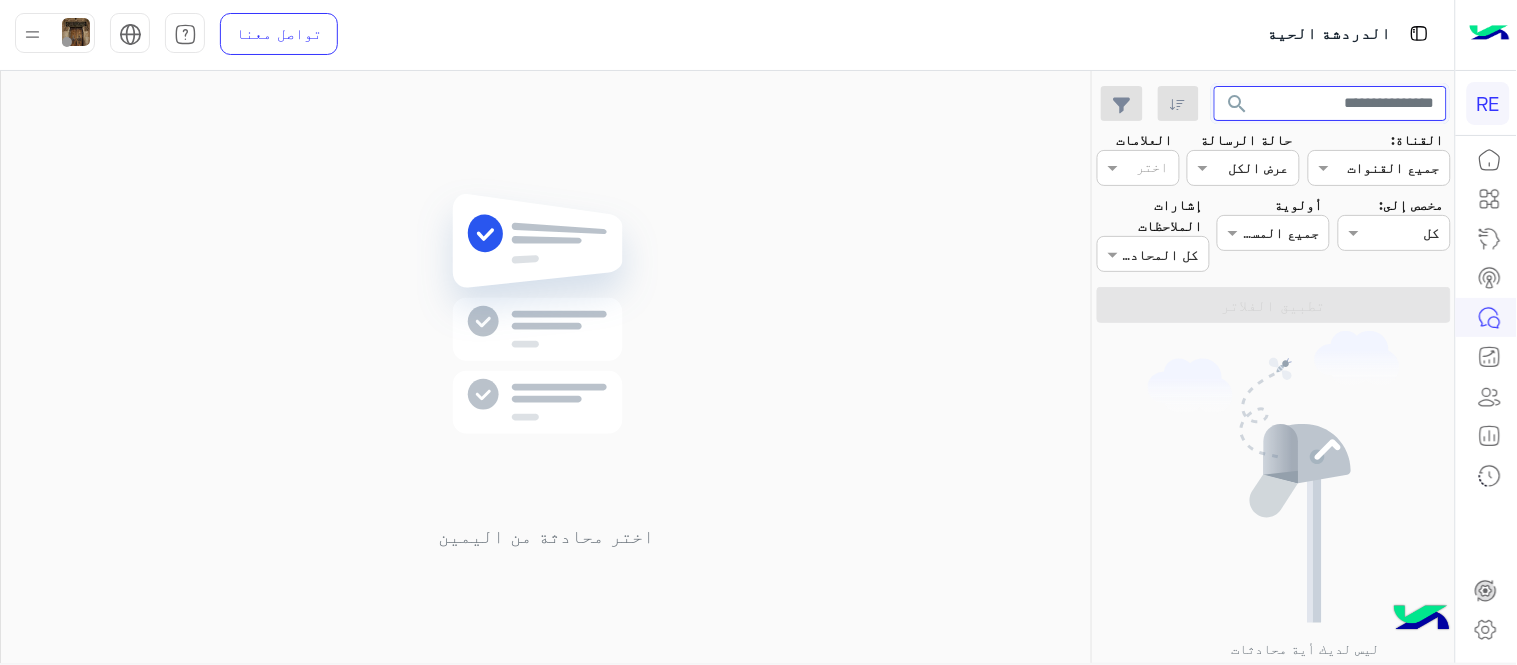 type 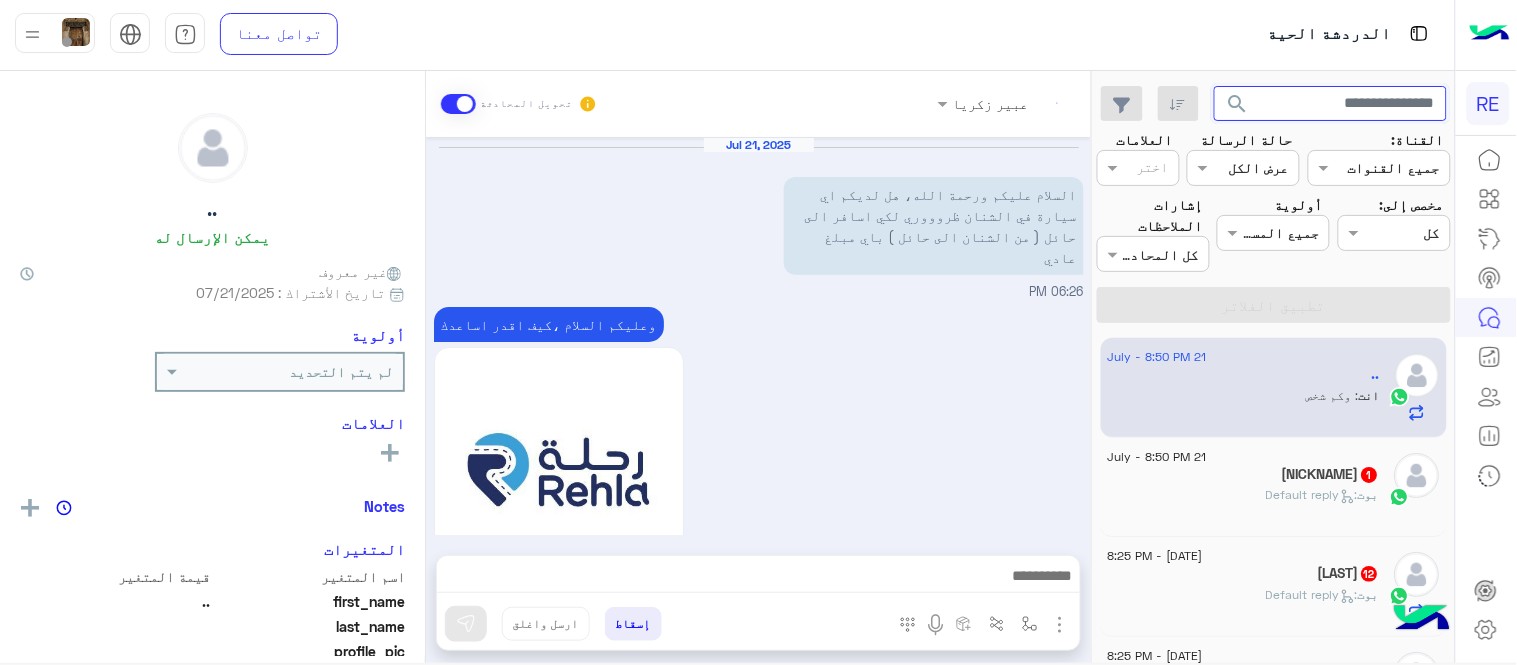 scroll, scrollTop: 650, scrollLeft: 0, axis: vertical 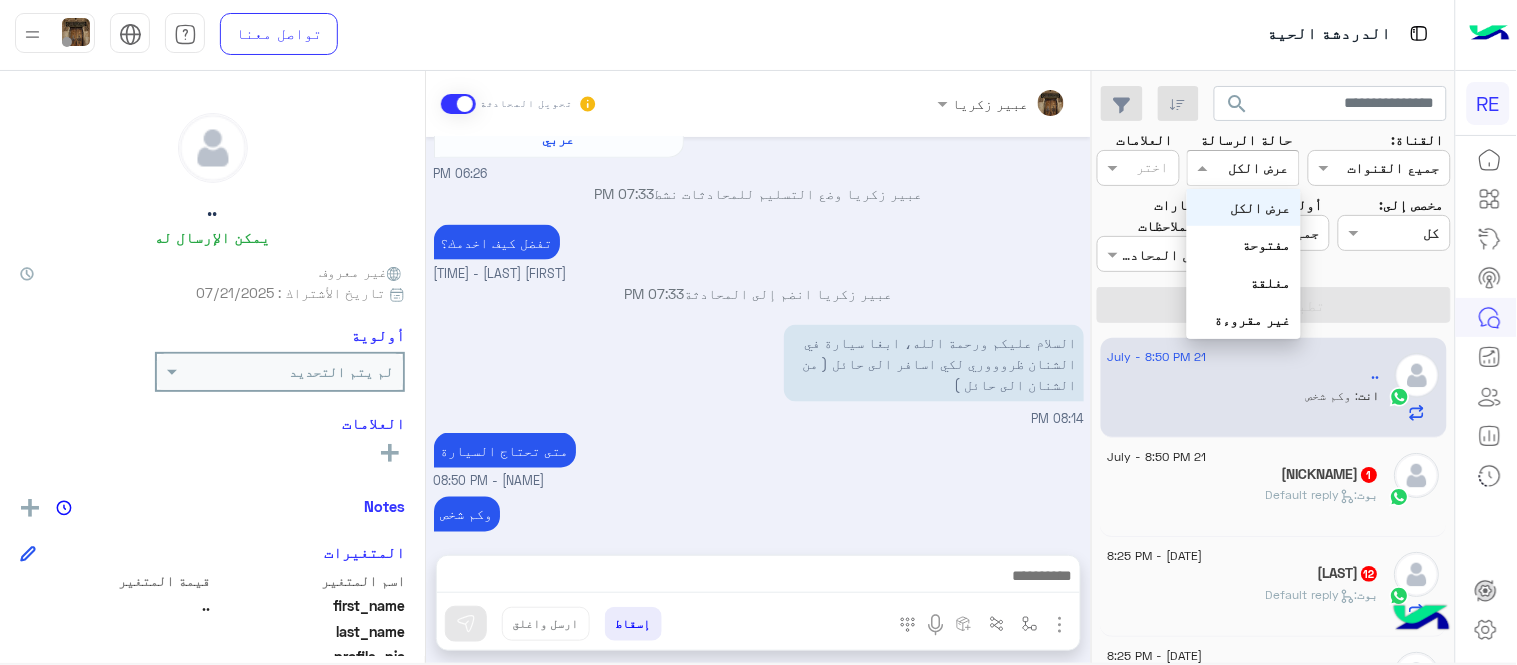 click at bounding box center (1266, 168) 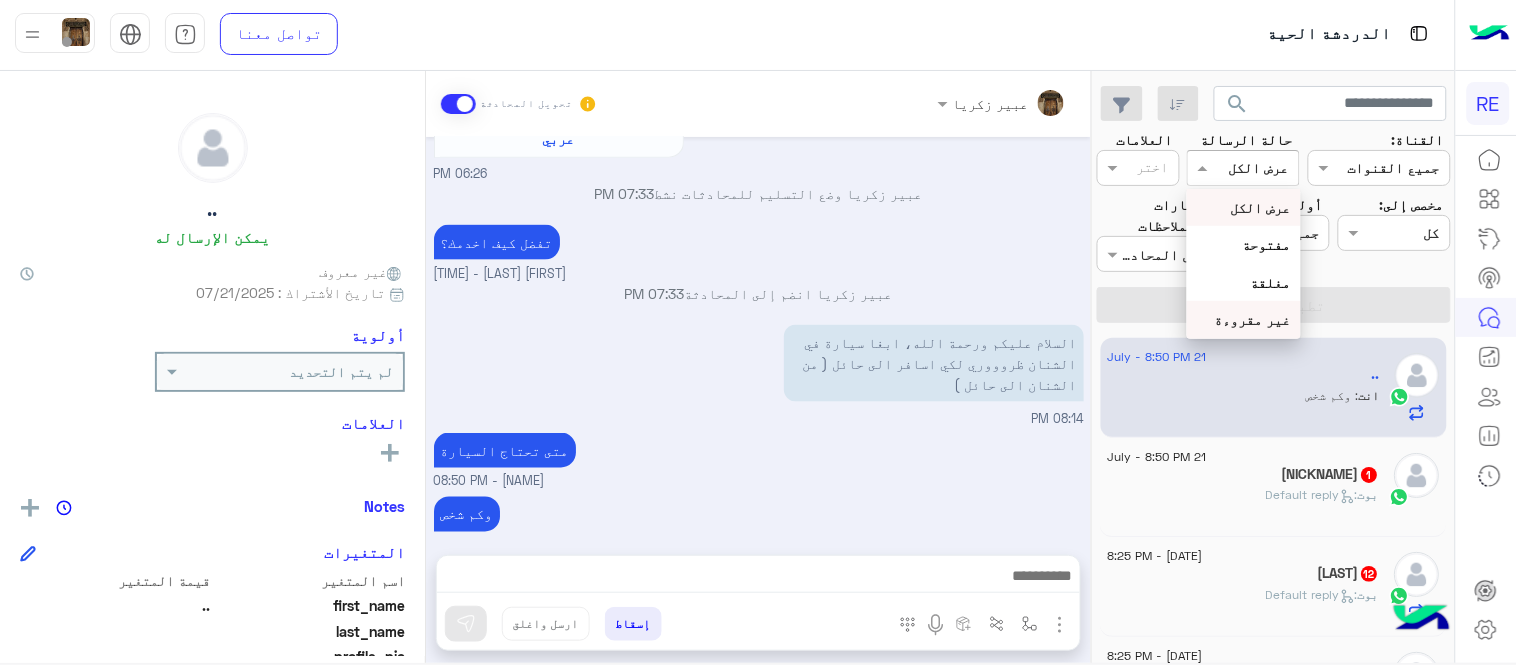click on "غير مقروءة" at bounding box center [1253, 319] 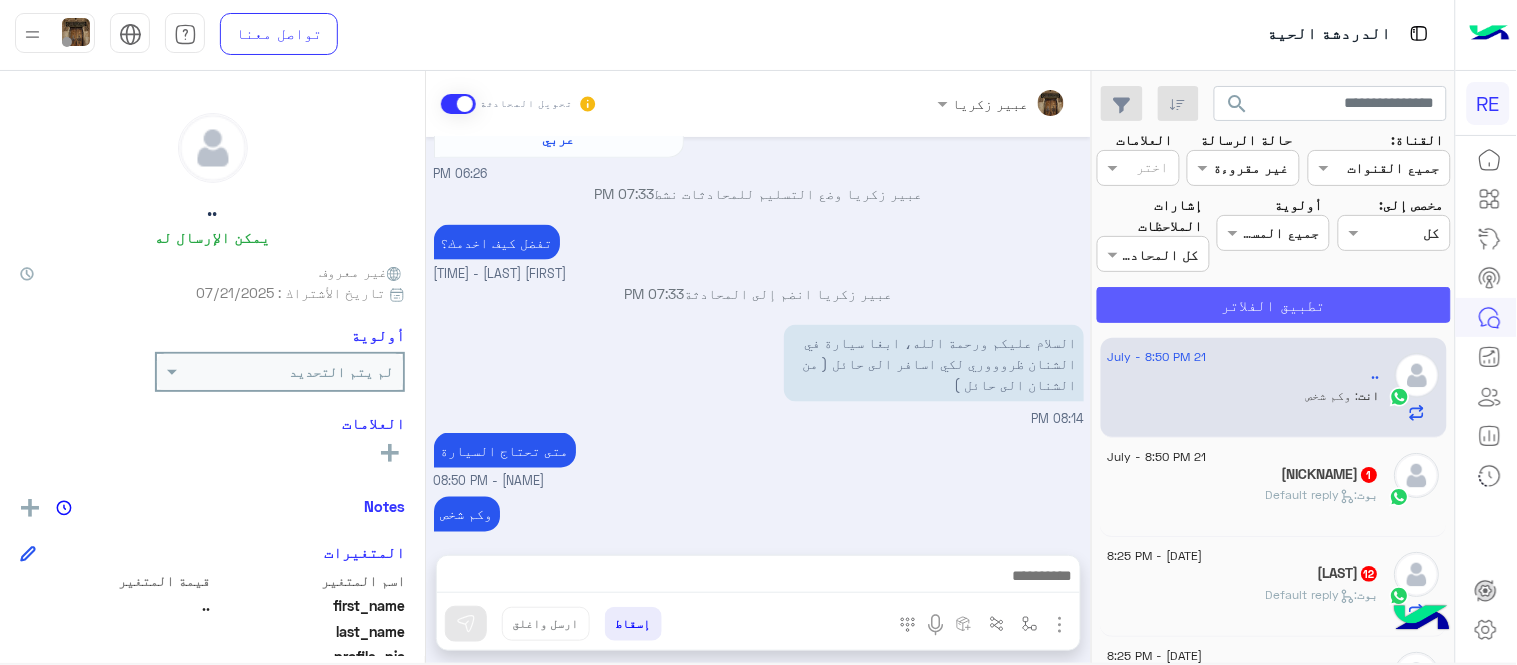 click on "تطبيق الفلاتر" 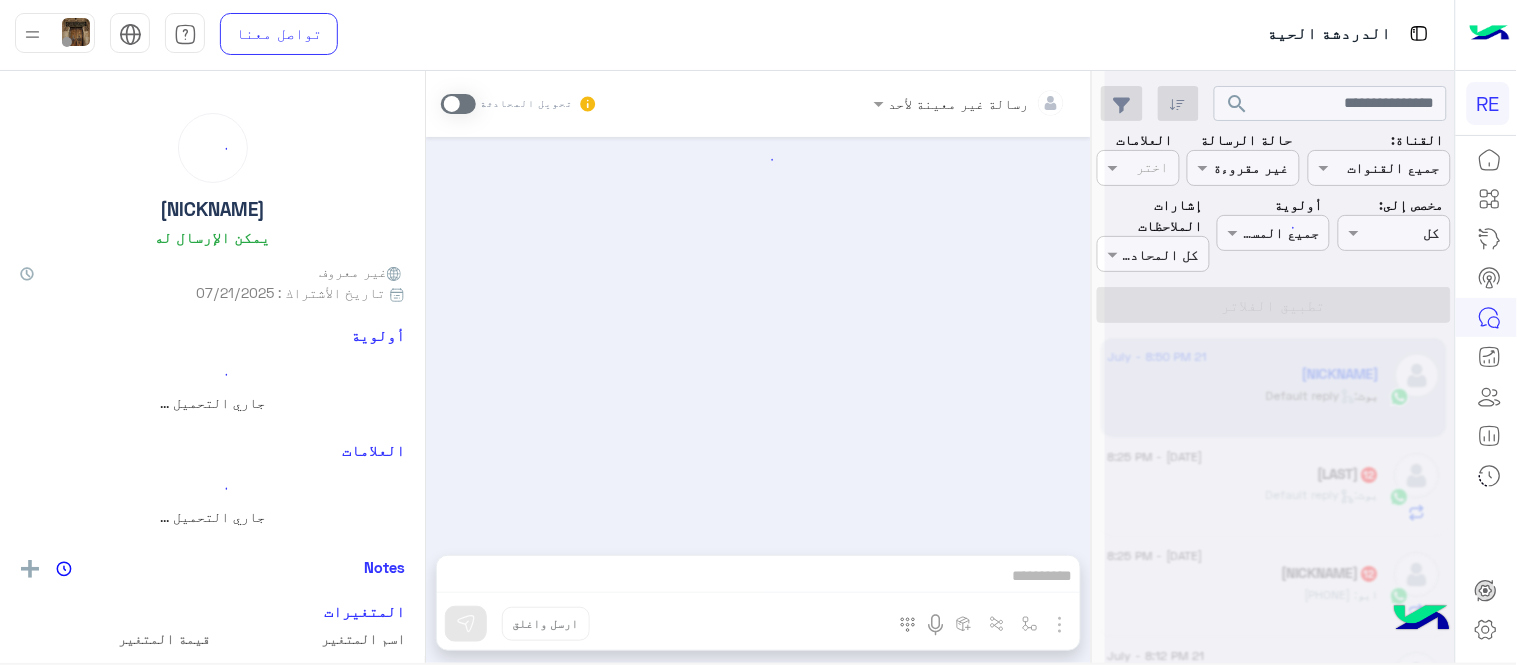 scroll, scrollTop: 0, scrollLeft: 0, axis: both 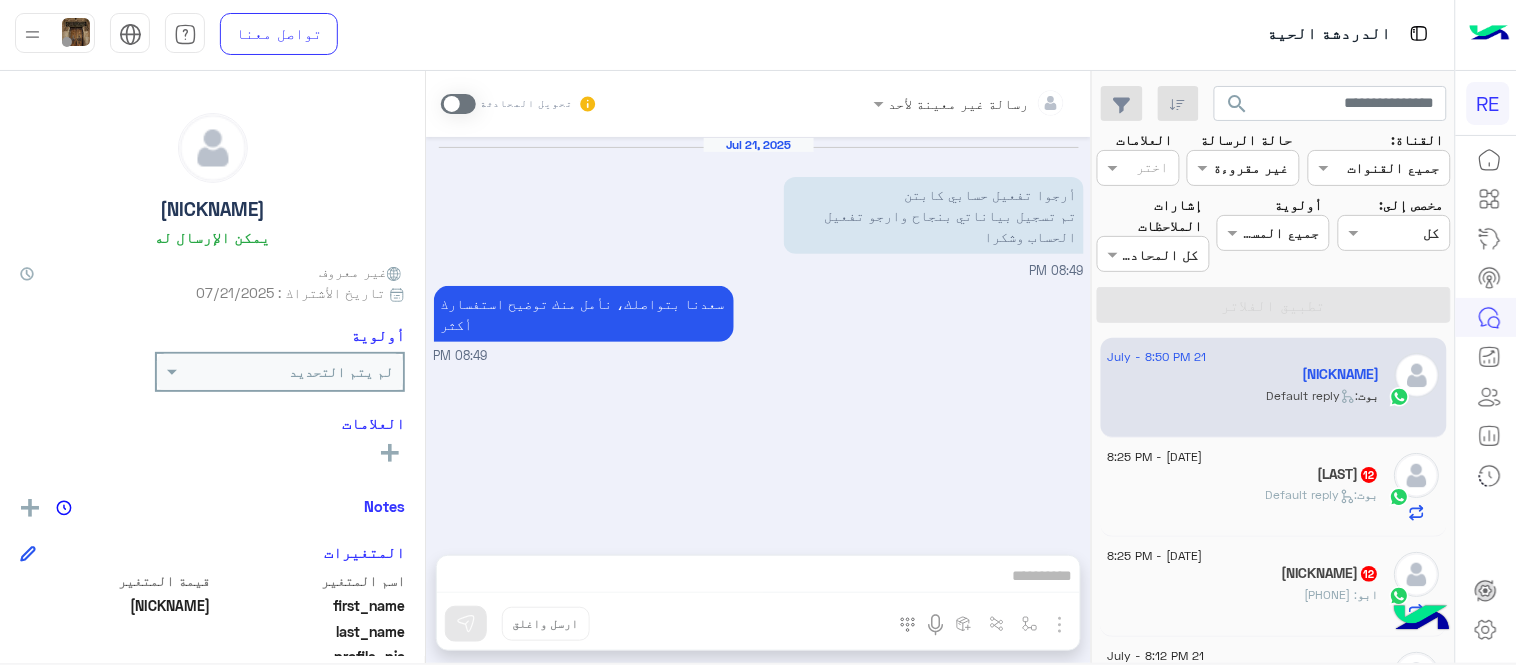click at bounding box center (458, 104) 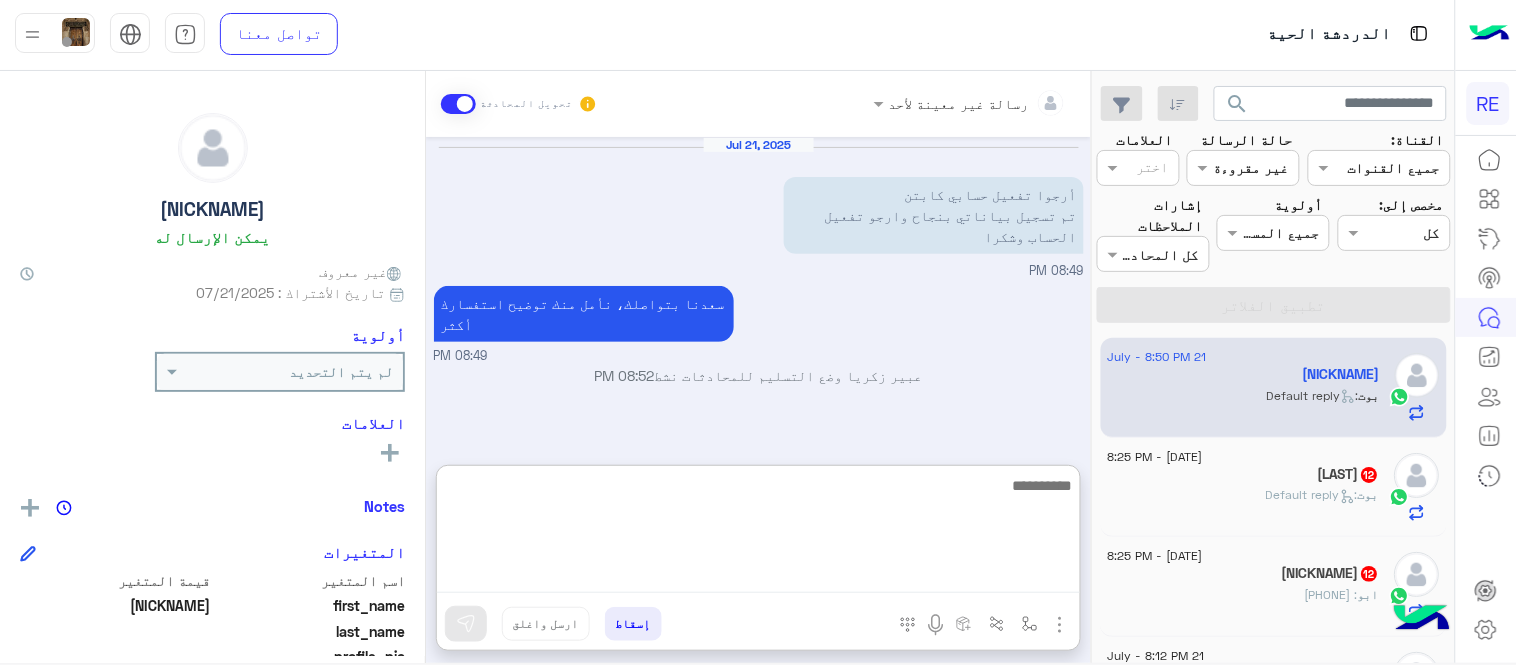click at bounding box center (758, 533) 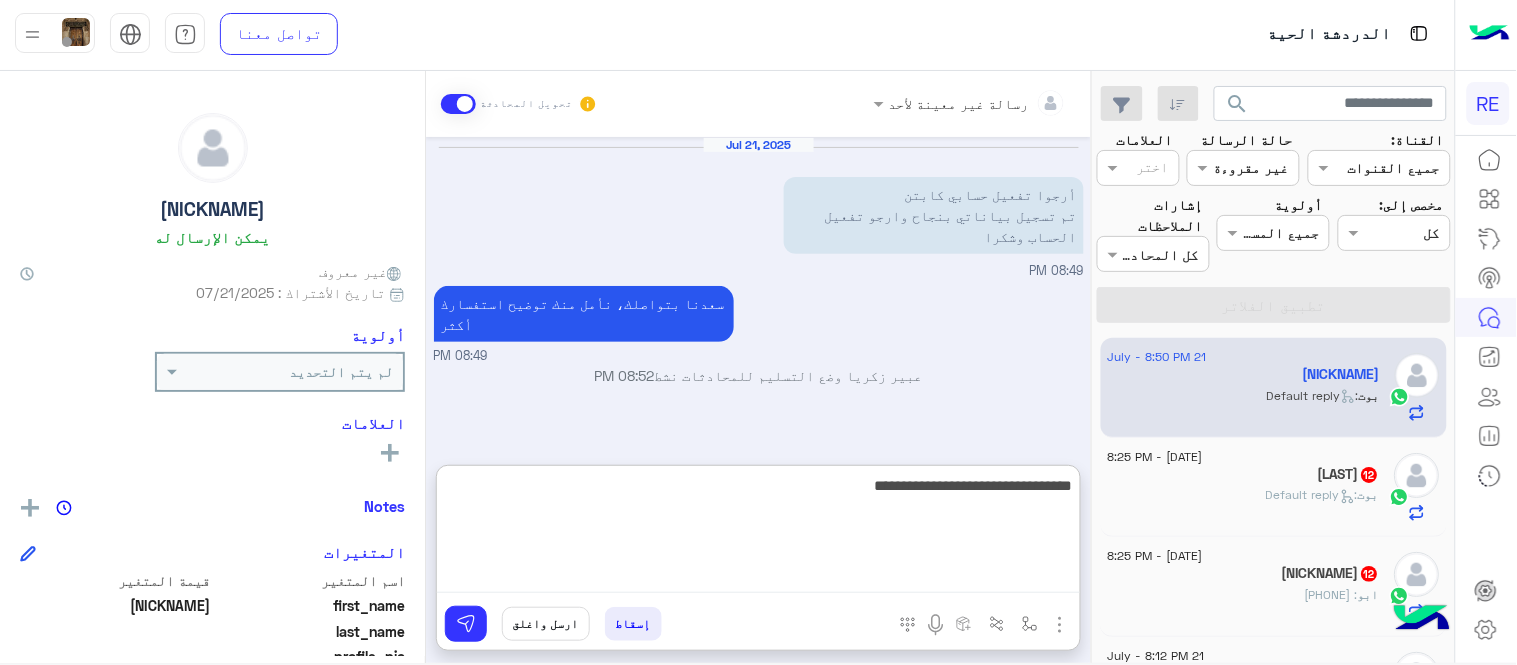 type on "**********" 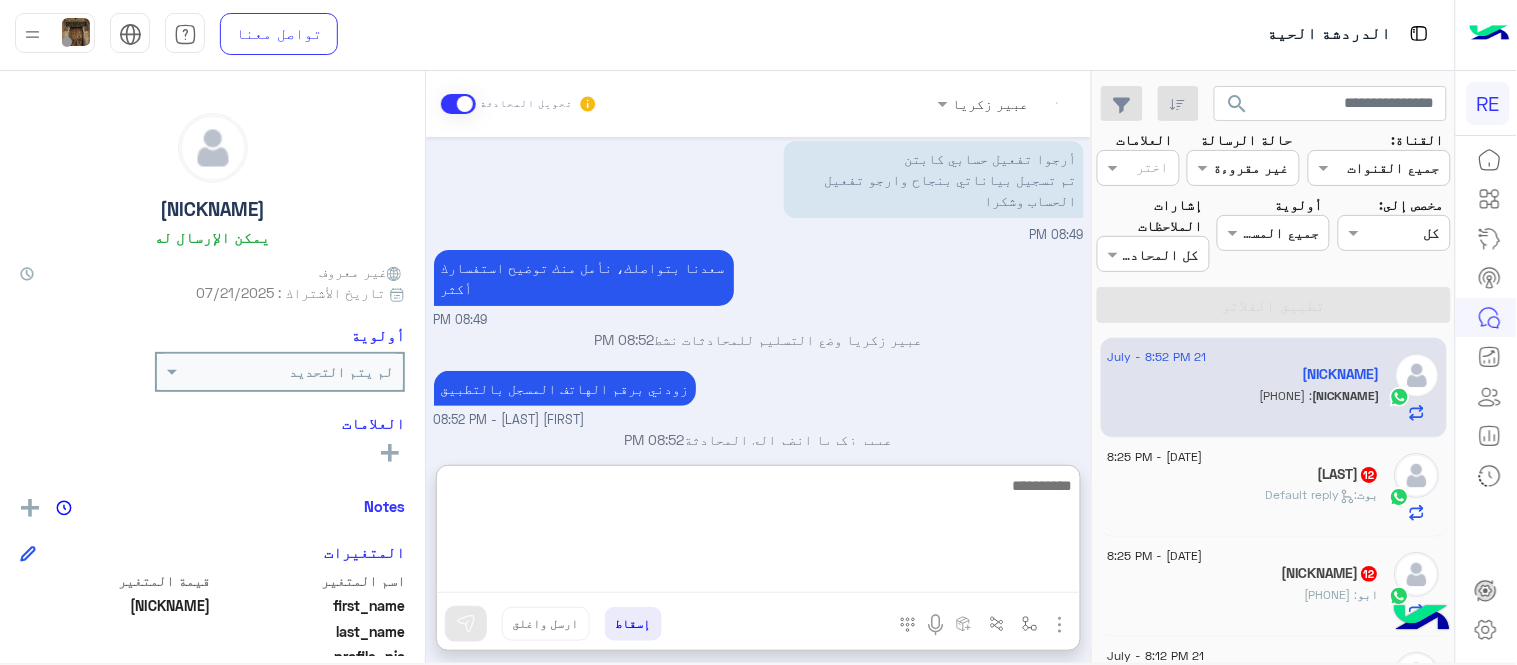 scroll, scrollTop: 102, scrollLeft: 0, axis: vertical 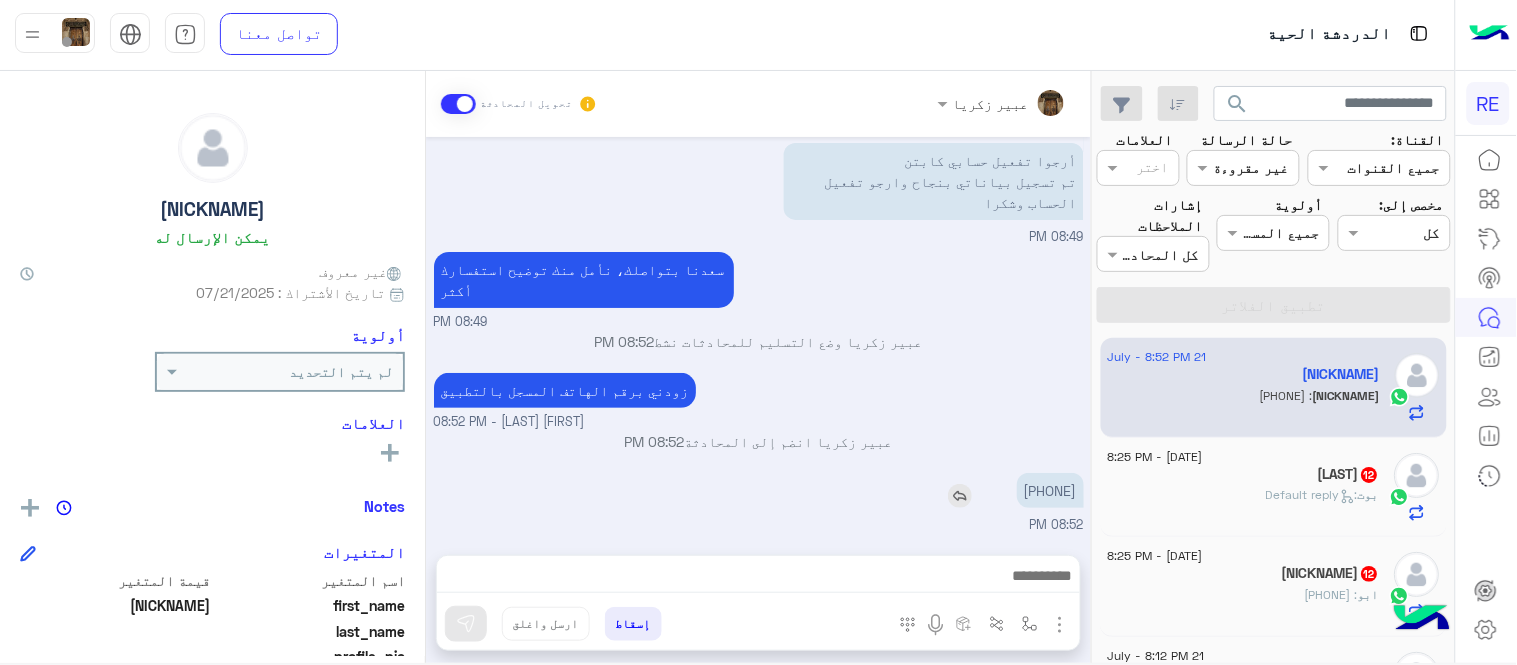 click on "Jul 21, 2025  أرجوا تفعيل حسابي كابتن تم تسجيل بياناتي بنجاح وارجو تفعيل الحساب وشكرا   08:49 PM  سعدنا بتواصلك، نأمل منك توضيح استفسارك أكثر    08:49 PM   [FIRST] [LAST] وضع التسليم للمحادثات نشط   08:52 PM      زودني برقم الهاتف المسجل بالتطبيق  [FIRST] [LAST] -  08:52 PM   [FIRST] [LAST] انضم إلى المحادثة   08:52 PM      [PHONE]   08:52 PM" at bounding box center [758, 336] 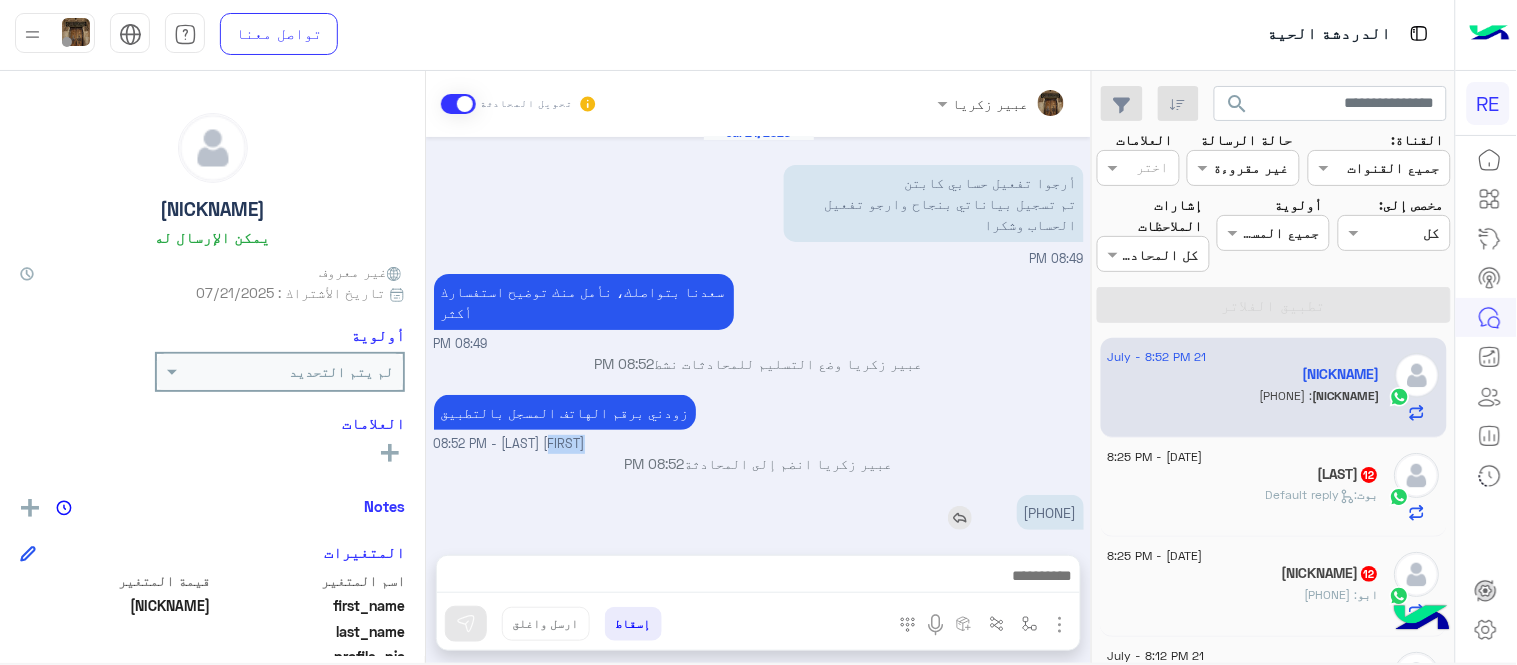 click on "زودني برقم الهاتف المسجل بالتطبيق  [NAME] -  08:52 PM" at bounding box center (759, 422) 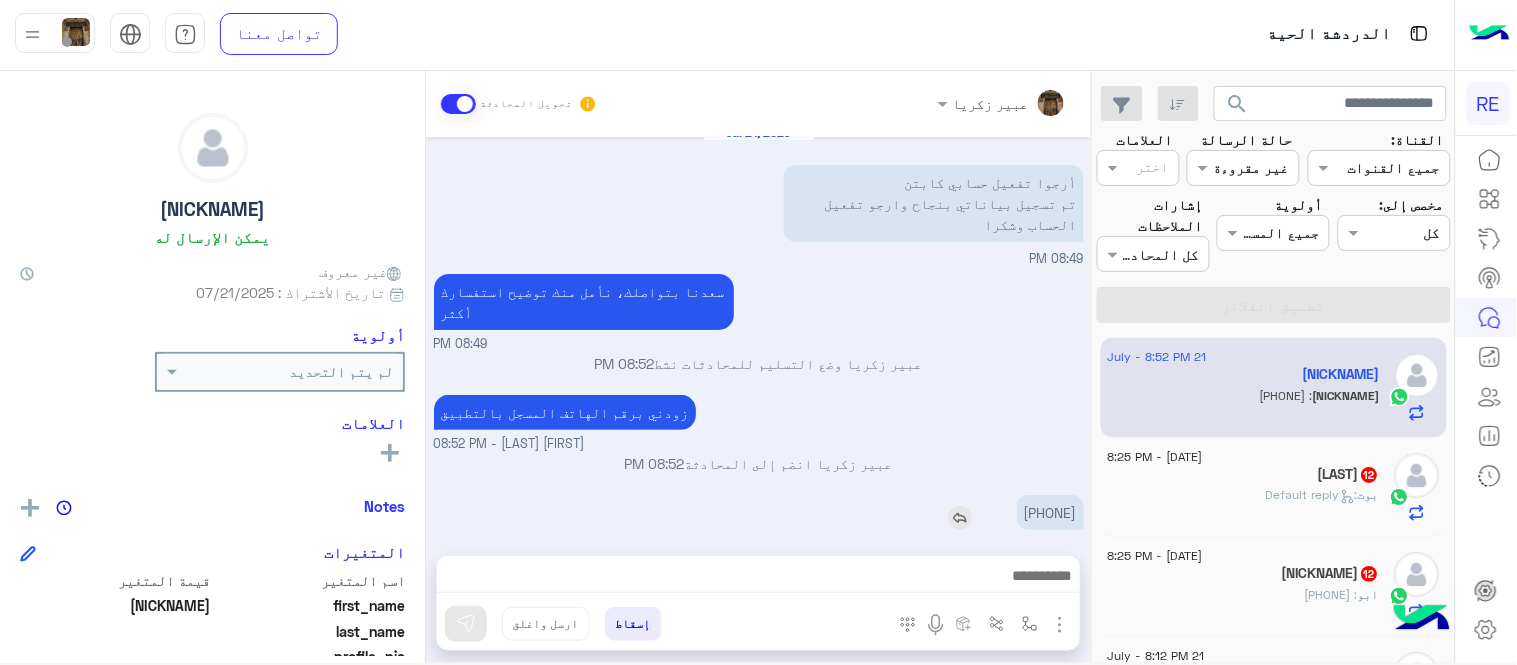 click on "[PHONE]" at bounding box center (1050, 512) 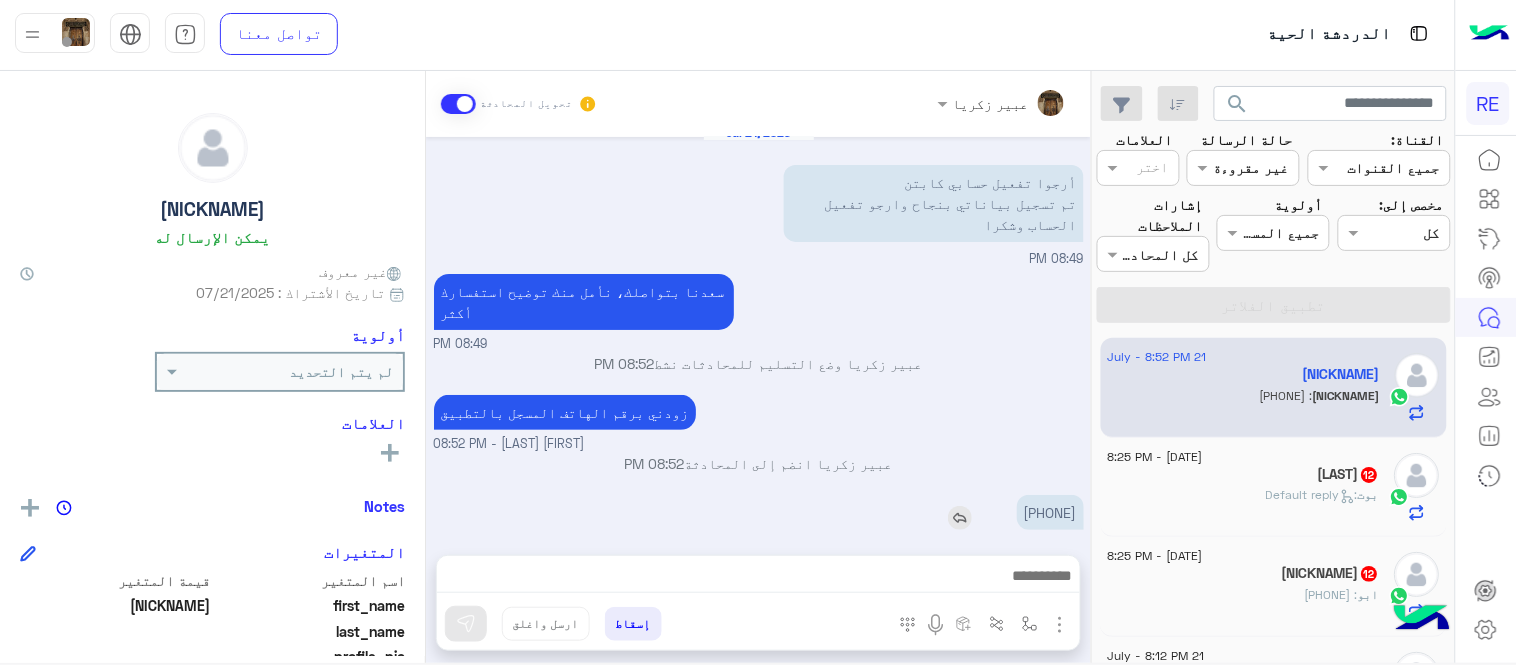 copy on "[PHONE]" 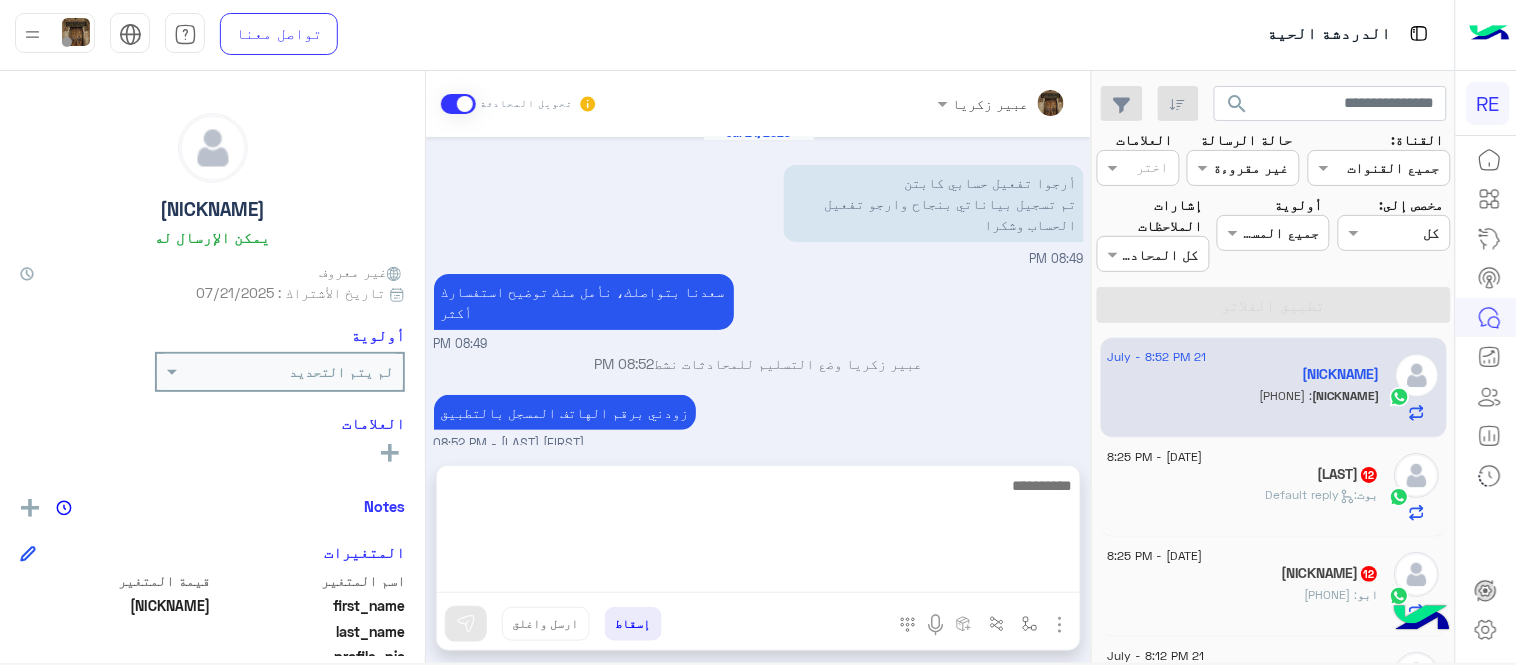 click at bounding box center [758, 533] 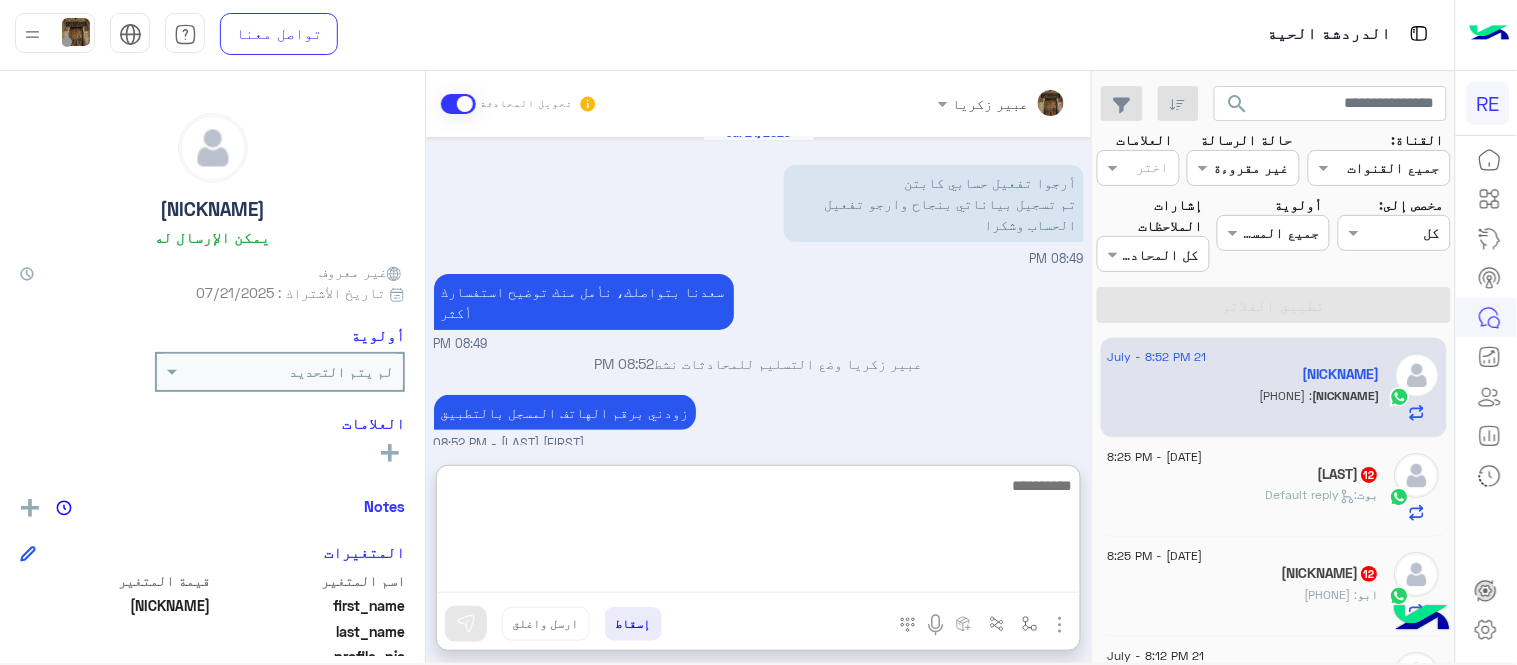 scroll, scrollTop: 102, scrollLeft: 0, axis: vertical 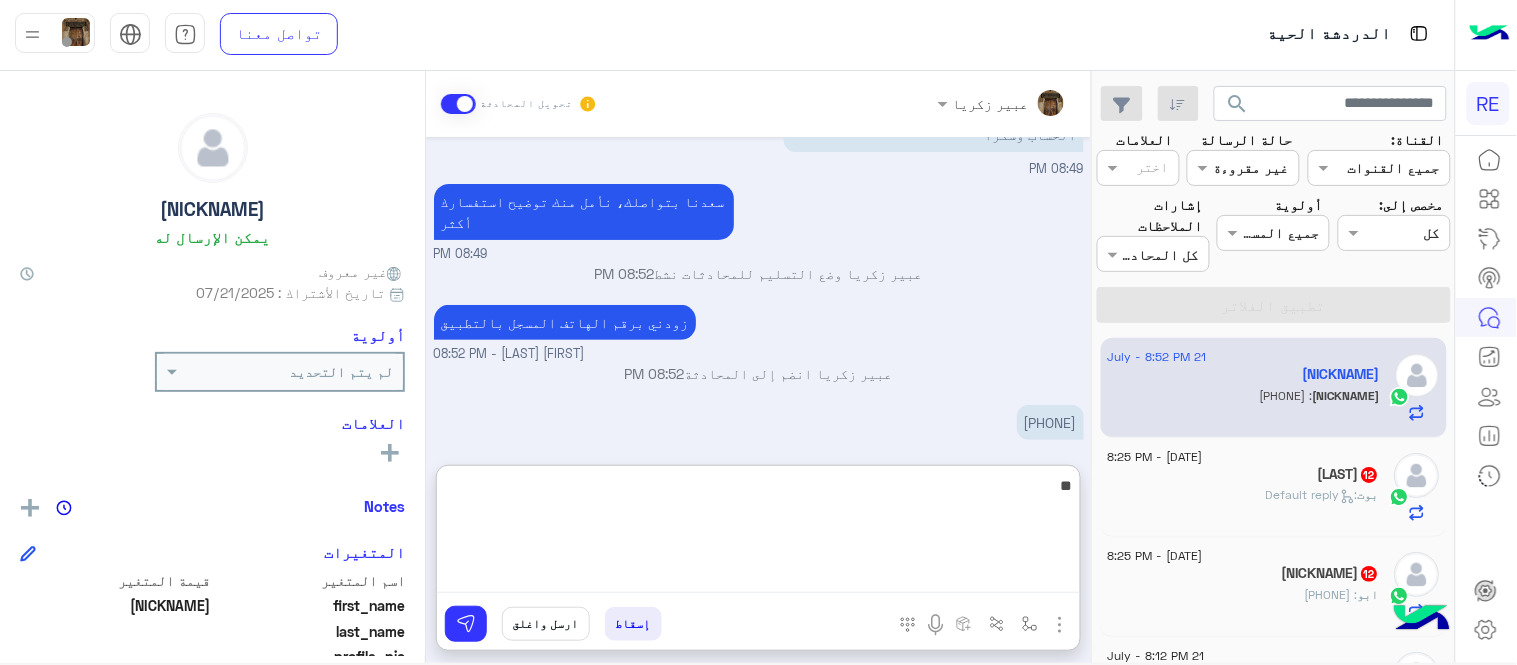 type on "*" 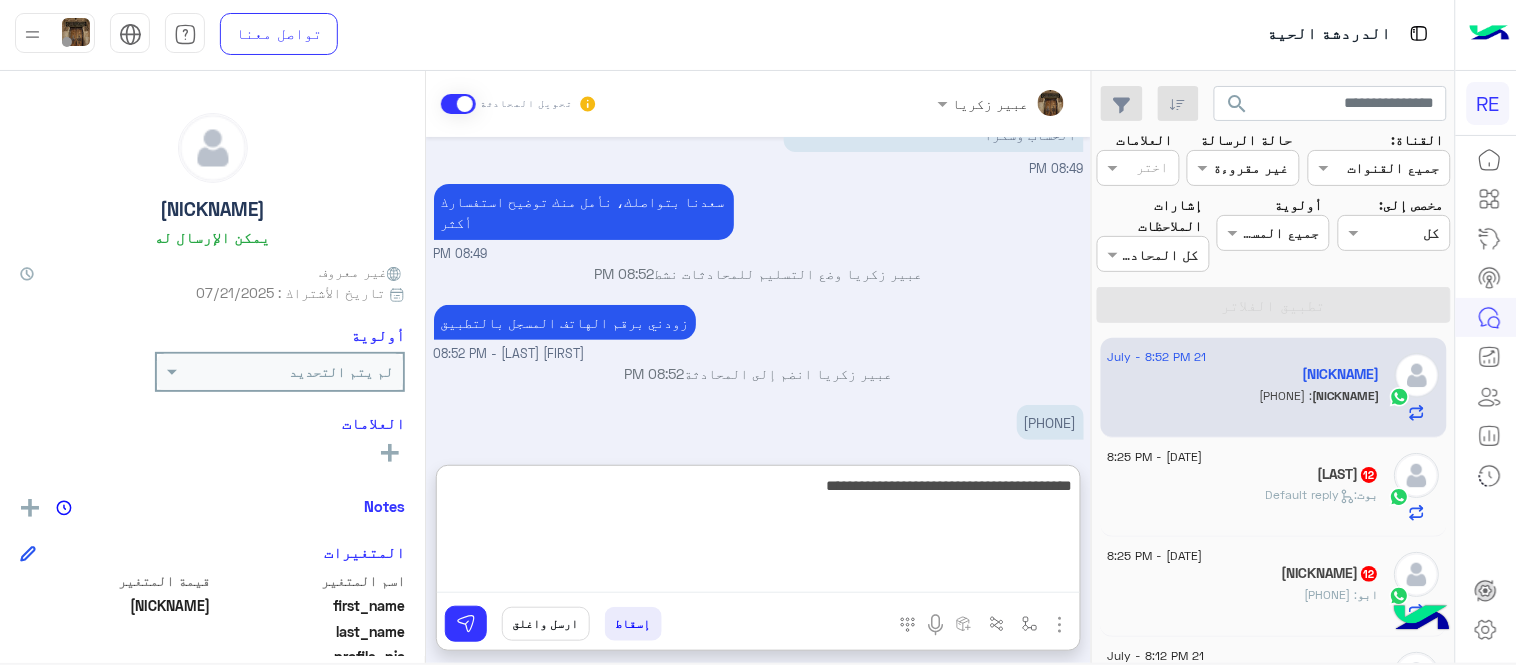 type on "**********" 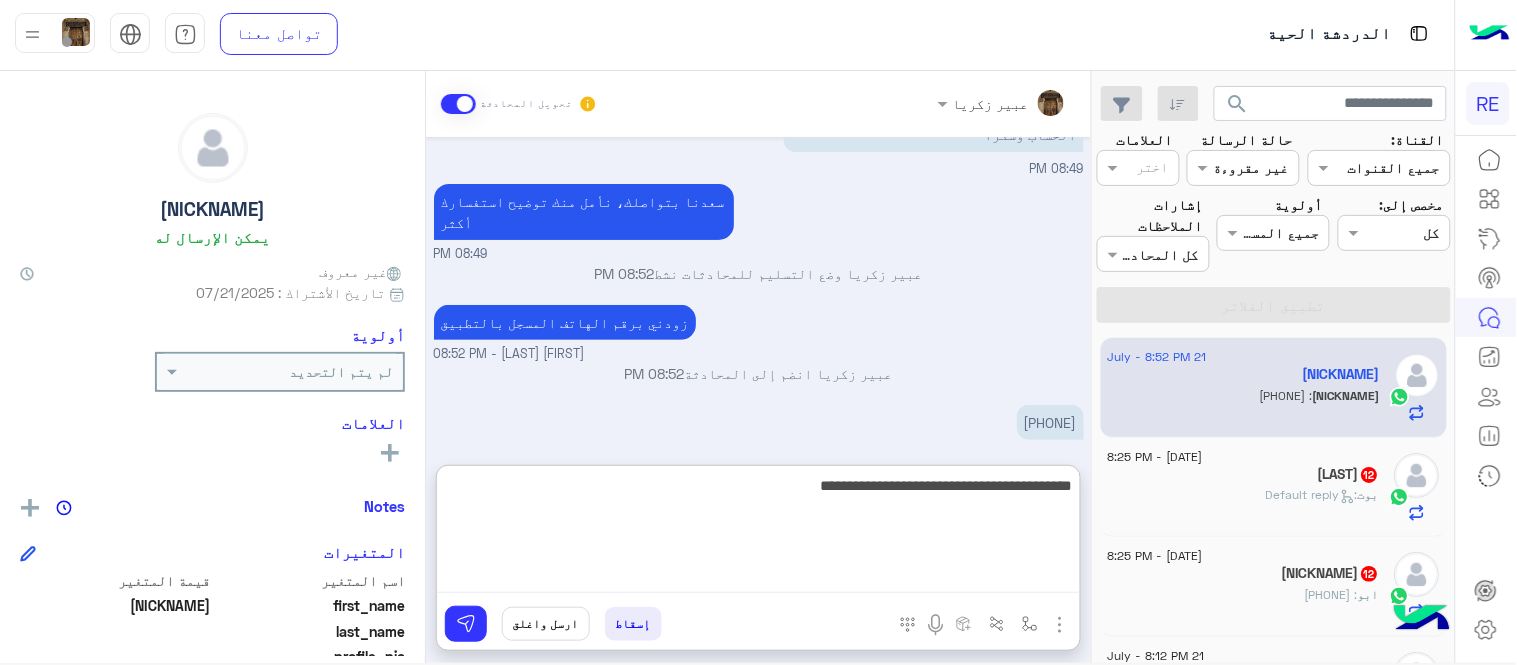 type 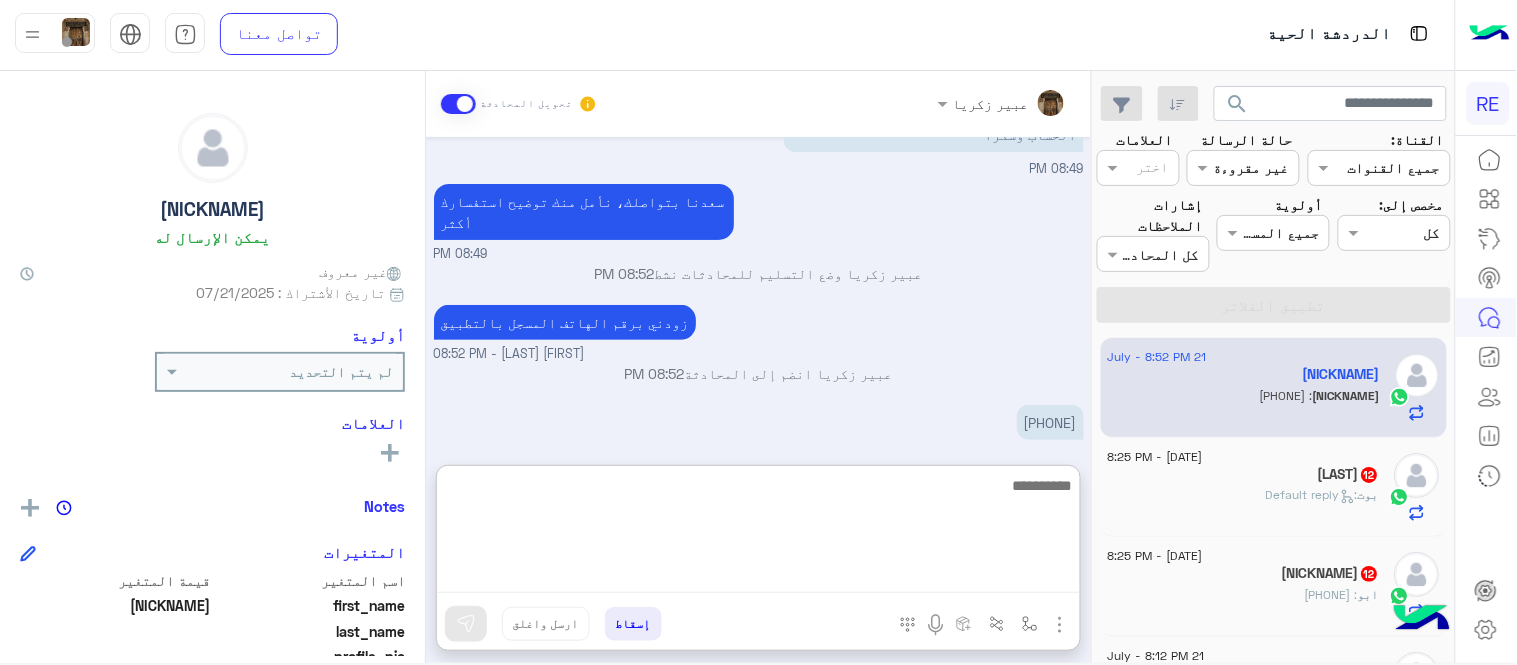 scroll, scrollTop: 166, scrollLeft: 0, axis: vertical 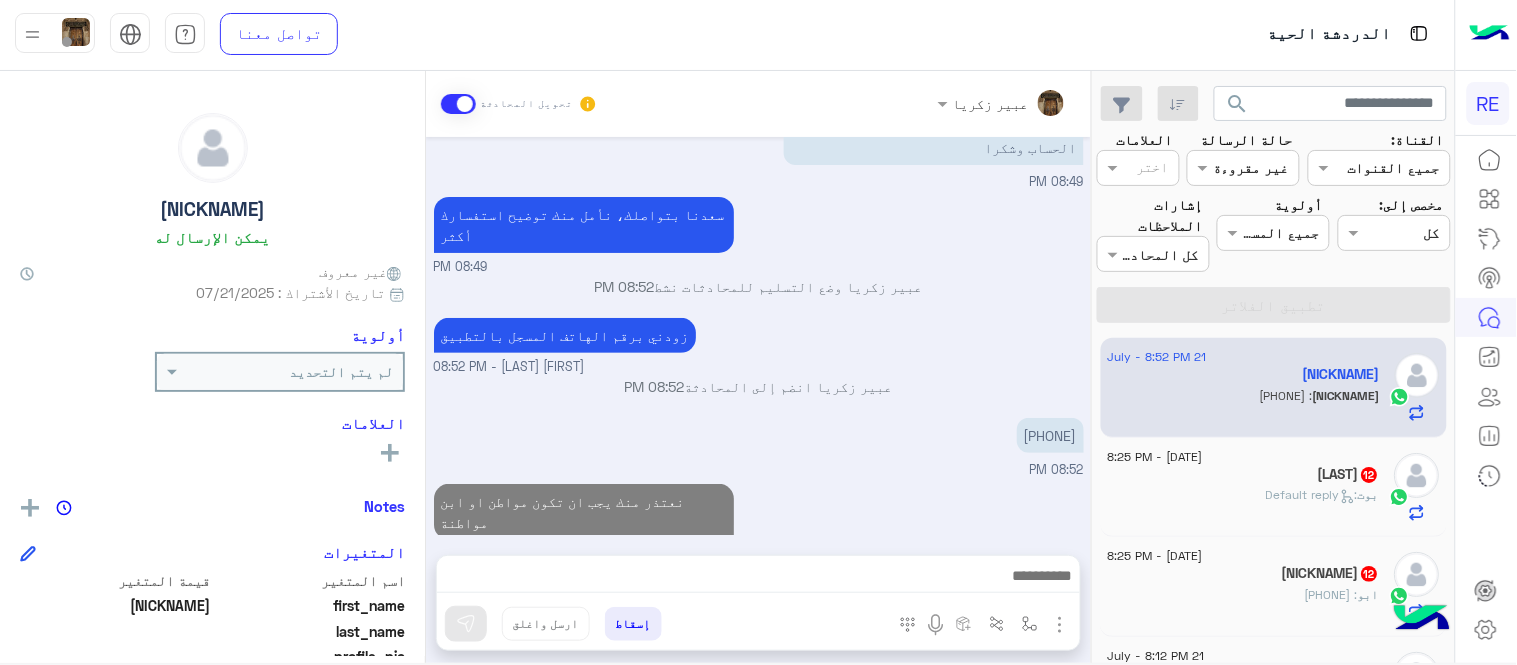 click on "سعدنا بتواصلك، نأمل منك توضيح استفسارك أكثر    [TIME]      زودني برقم الهاتف المسجل بالتطبيق  [FIRST] [LAST] -  [TIME]   [FIRST] [LAST] انضم إلى المحادثة   [TIME]      [PHONE]   [TIME]  نعتذر منك يجب ان تكون مواطن او ابن مواطنة   [TIME]" at bounding box center [758, 336] 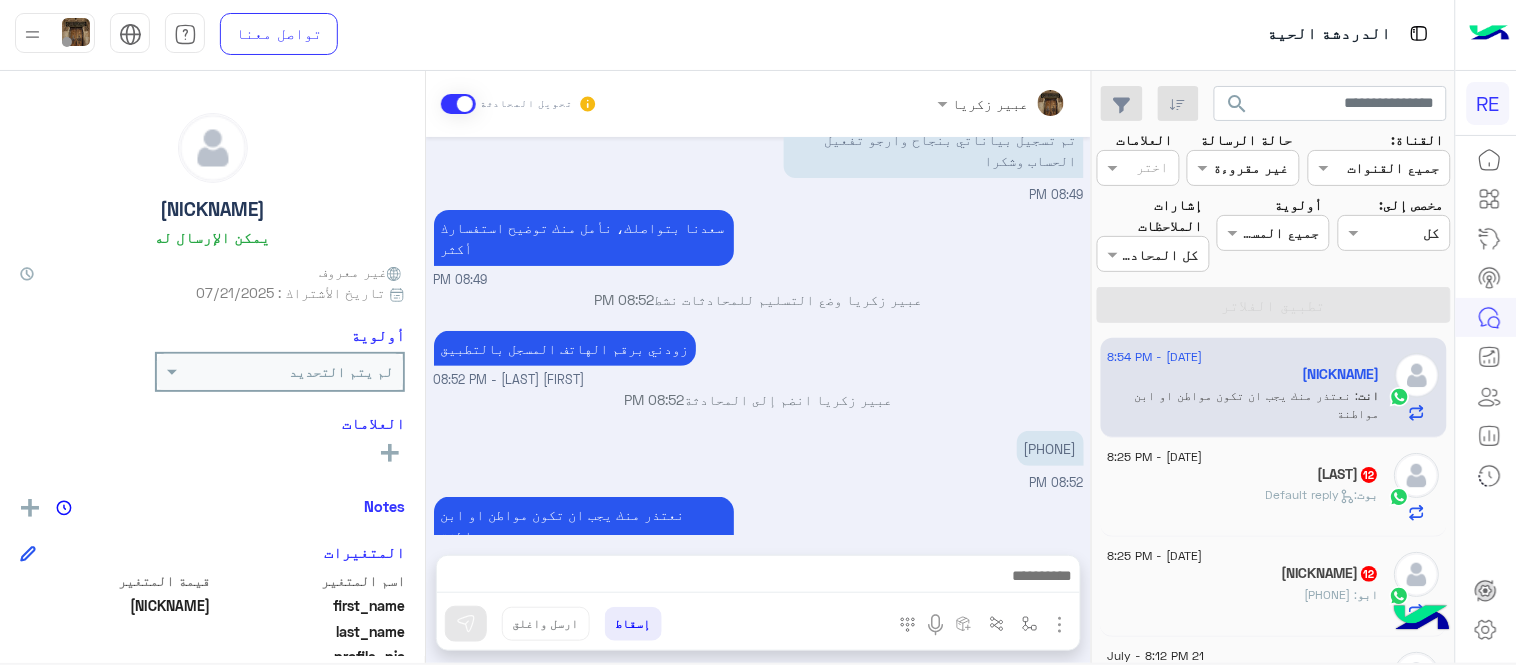 click on "الصلاحي   12" 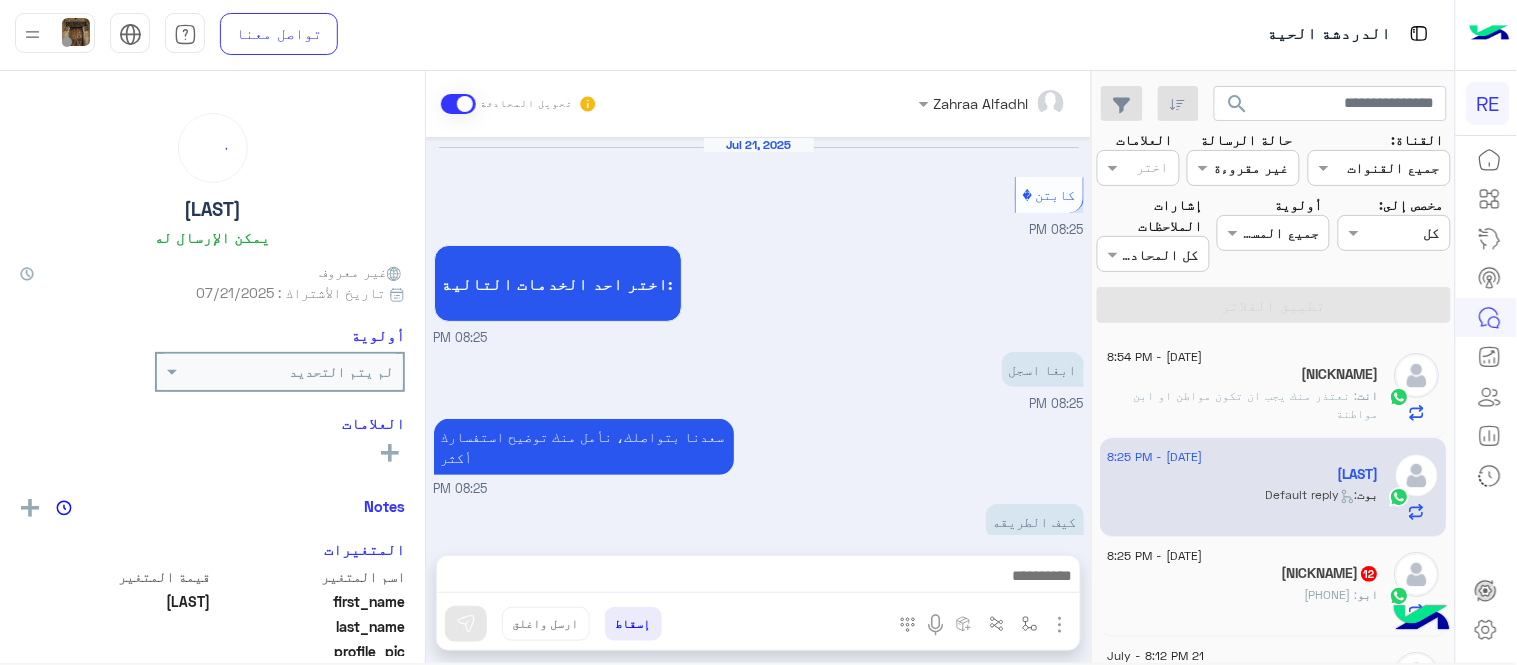 scroll, scrollTop: 391, scrollLeft: 0, axis: vertical 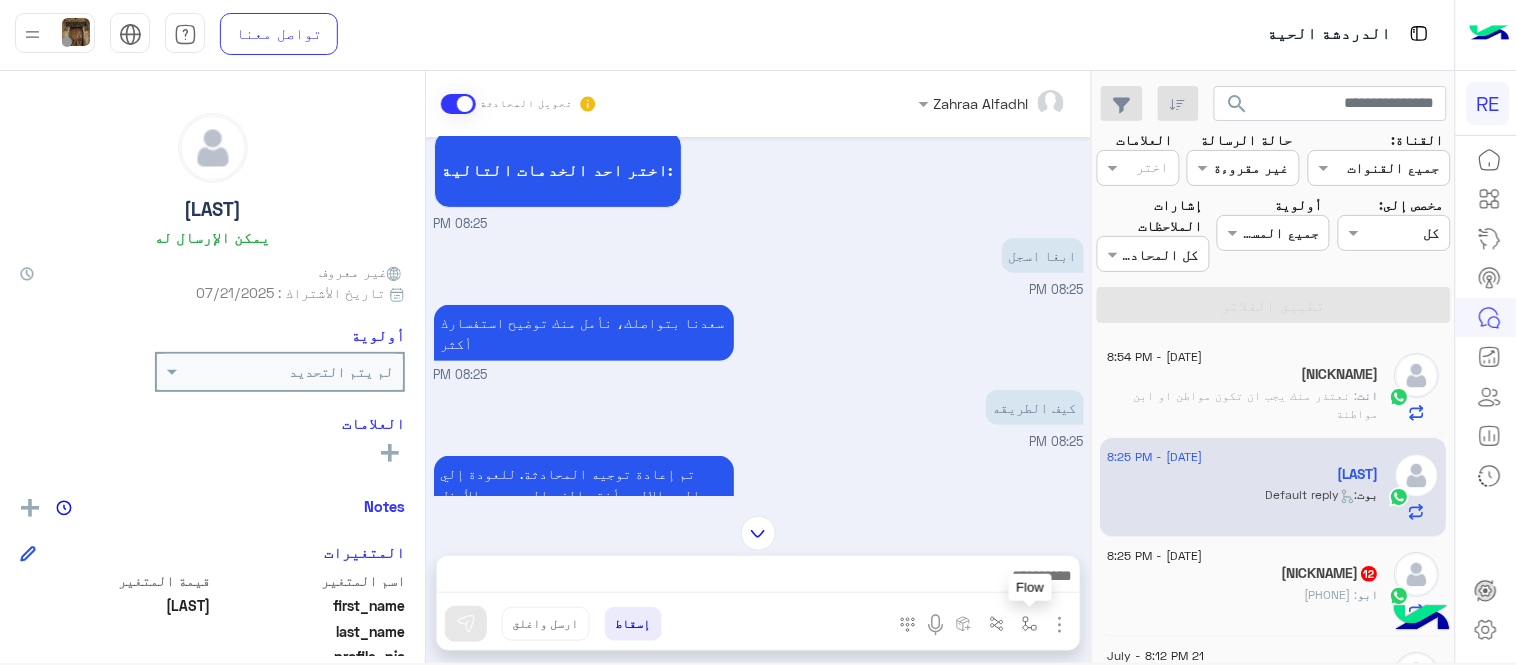 click at bounding box center [1030, 623] 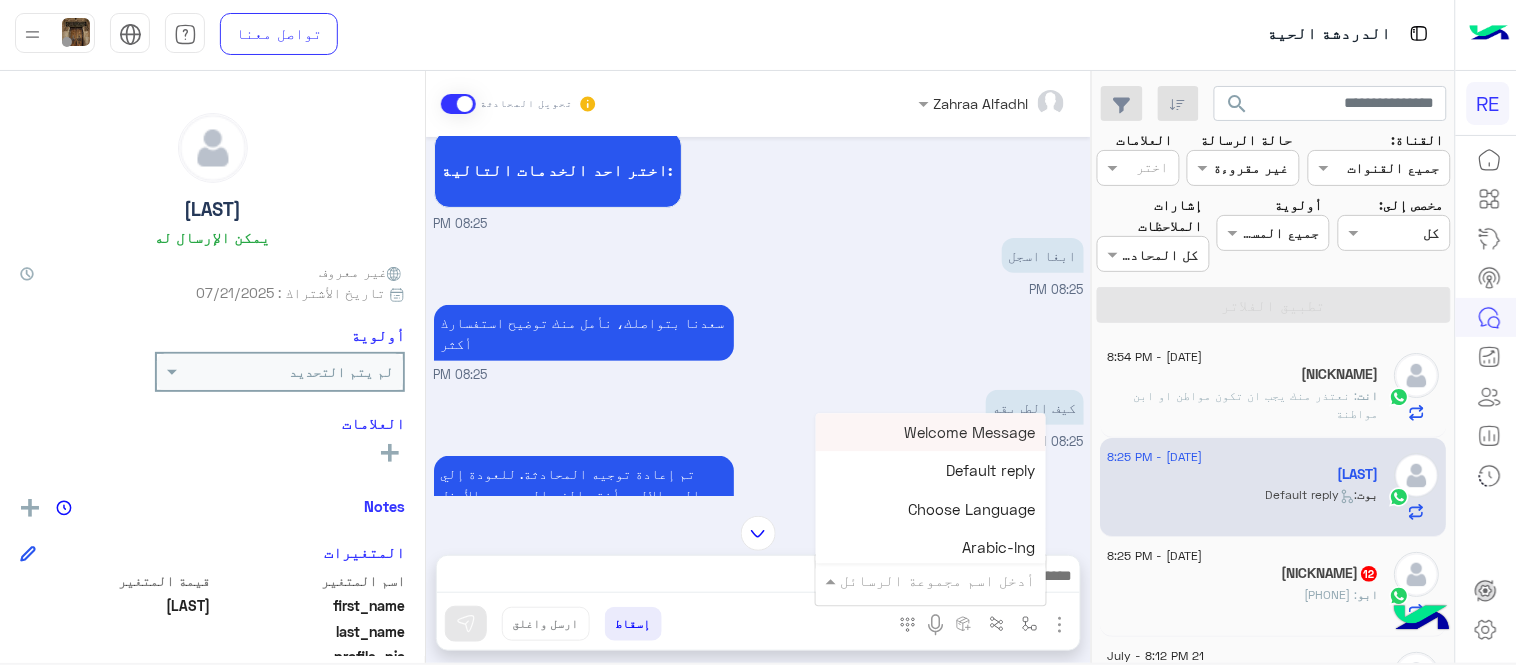 click on "أدخل اسم مجموعة الرسائل" at bounding box center (938, 580) 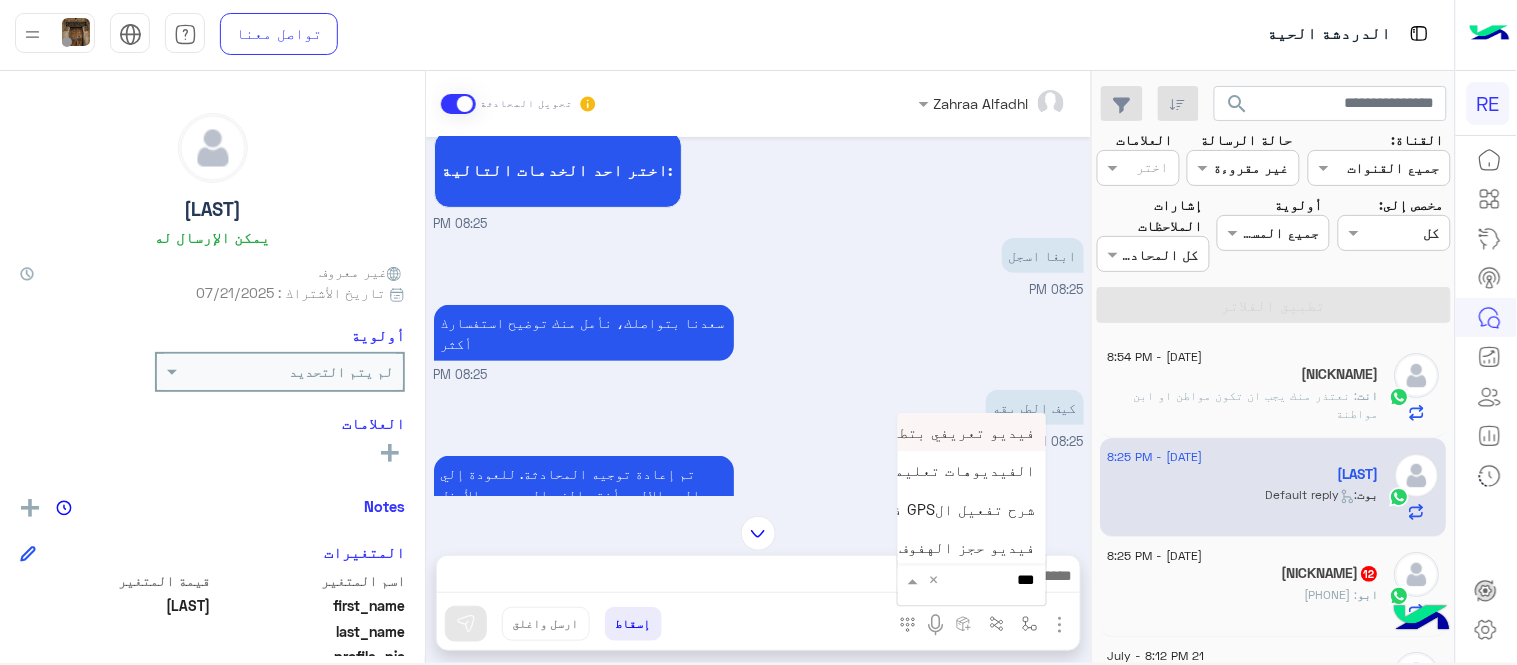 type on "****" 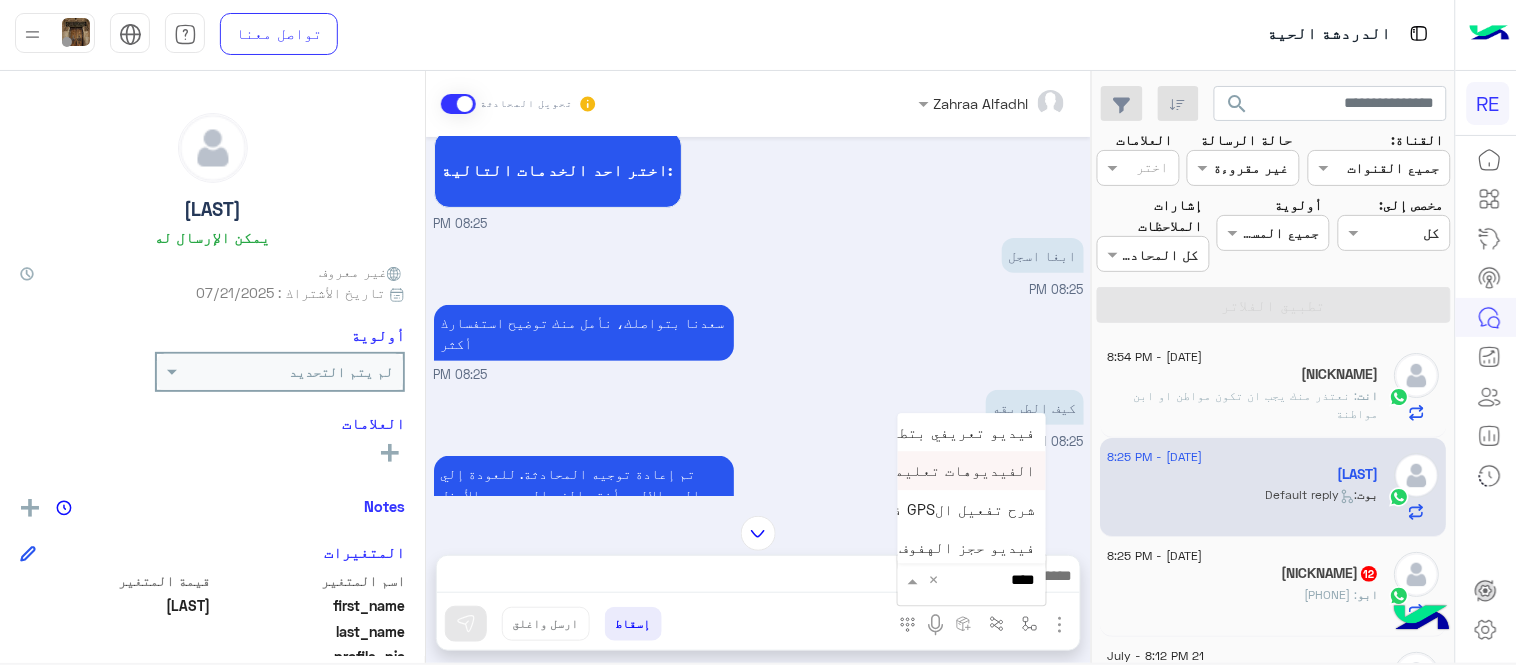 scroll, scrollTop: 81, scrollLeft: 0, axis: vertical 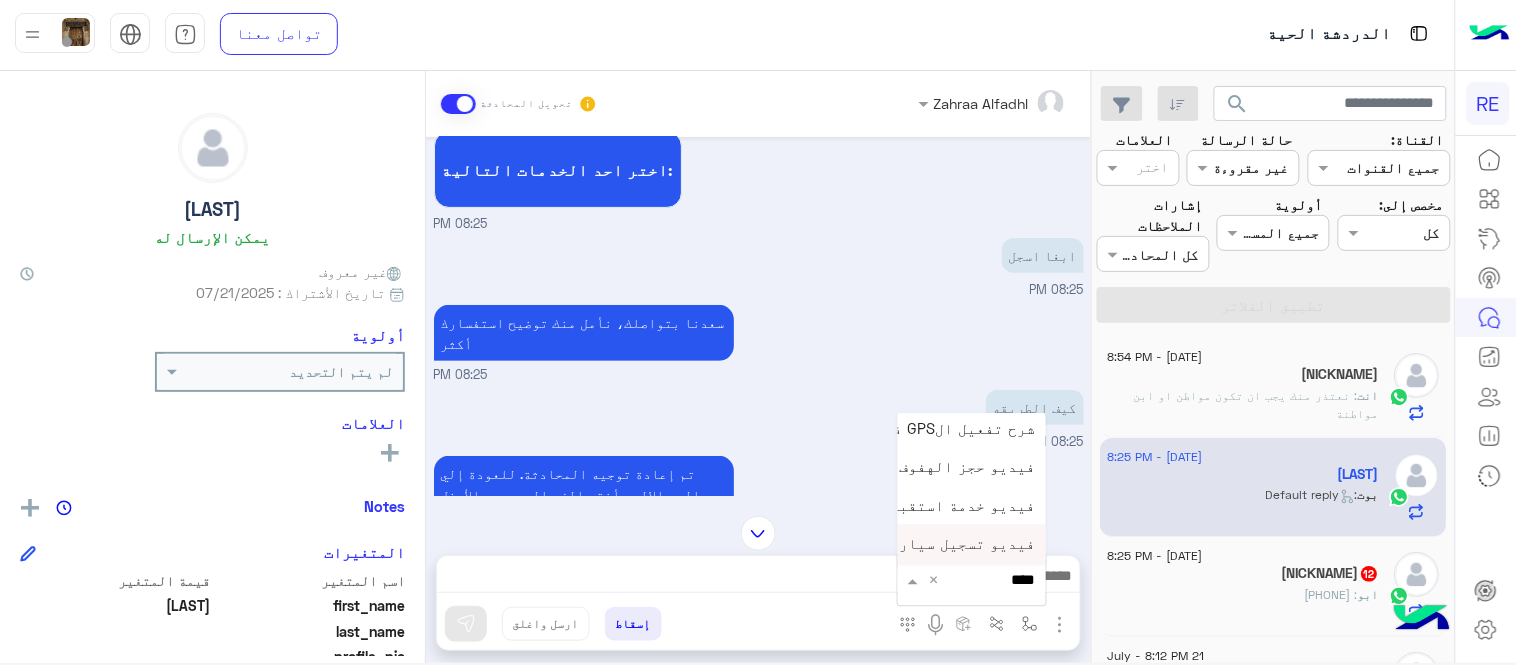 click on "فيديو تسجيل سيارة" at bounding box center (963, 544) 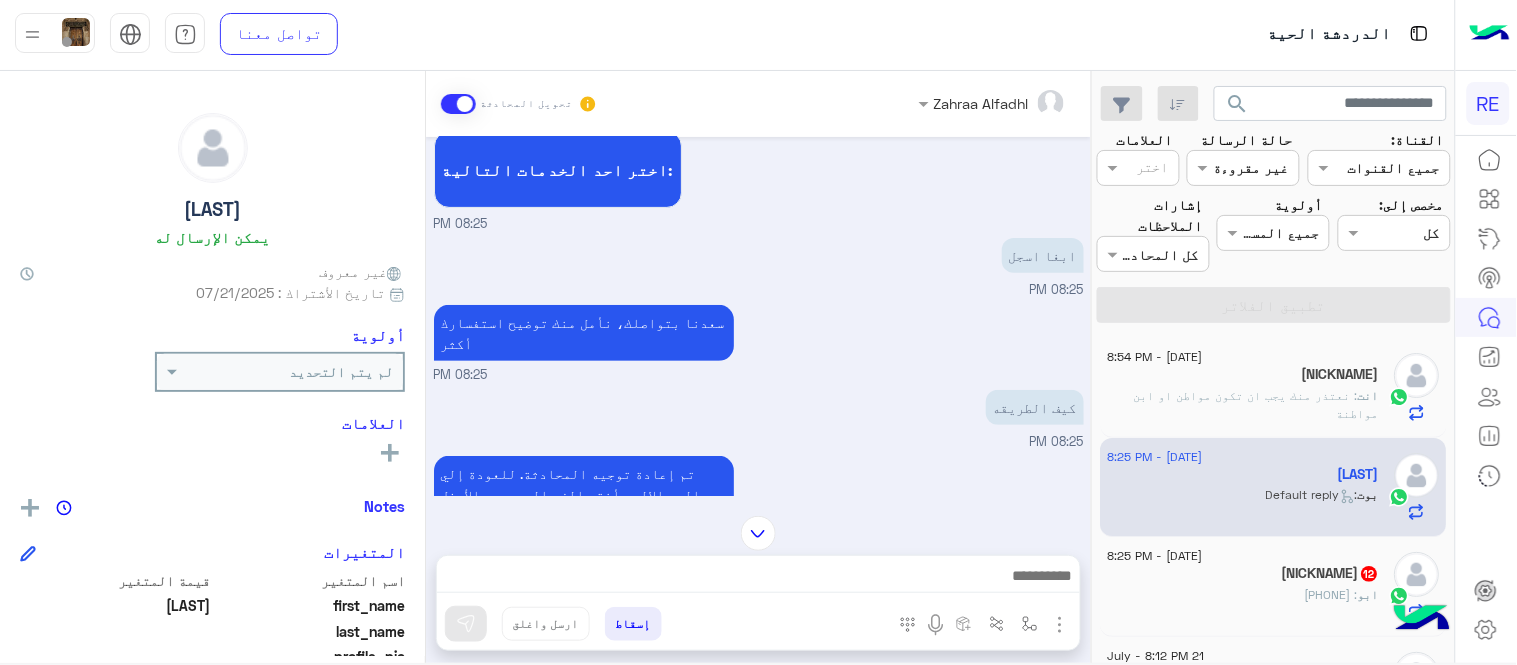 type on "**********" 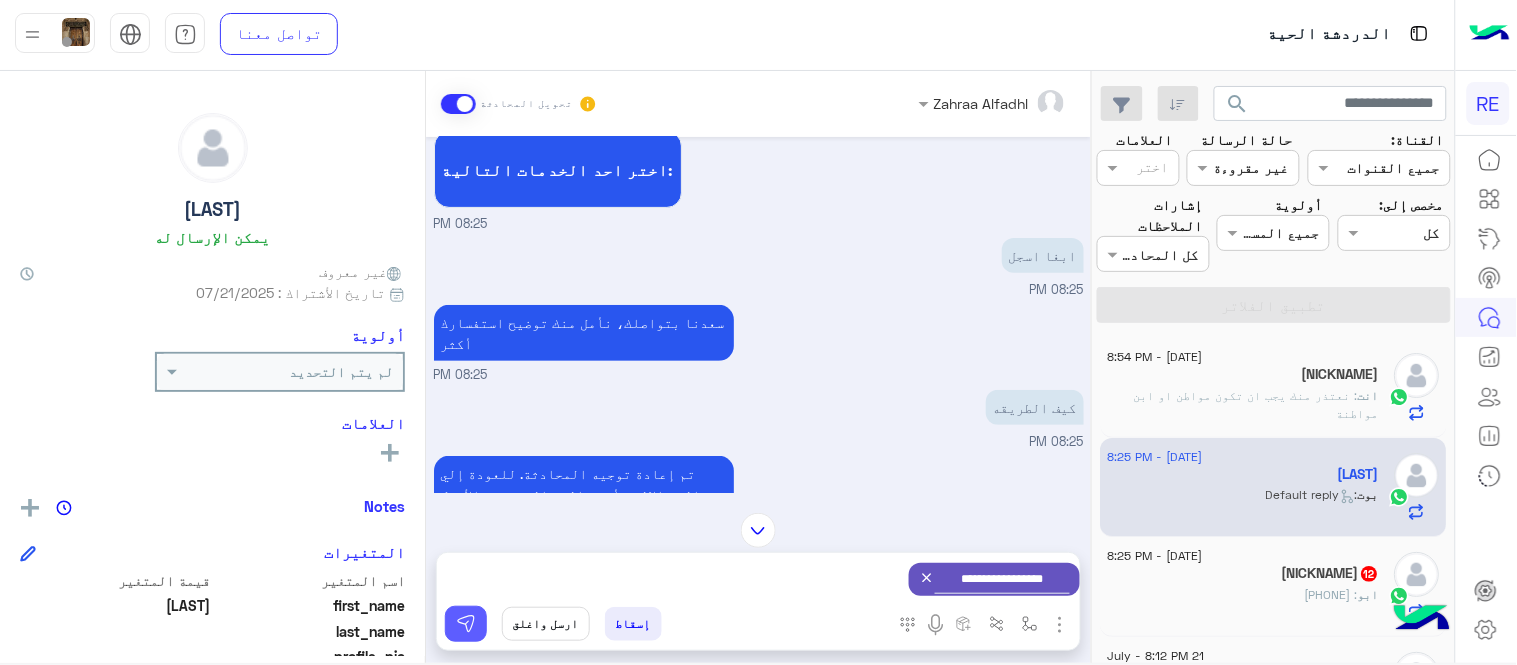 click at bounding box center [466, 624] 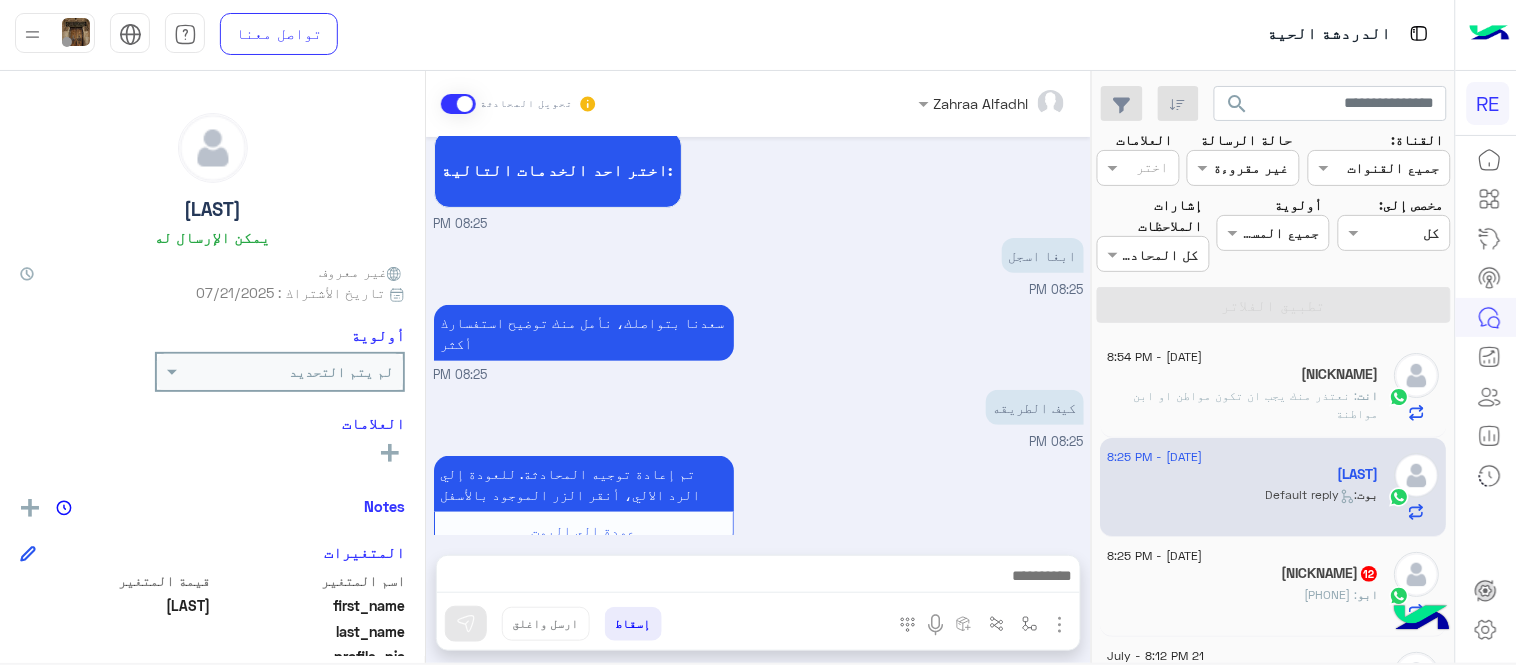 scroll, scrollTop: 385, scrollLeft: 0, axis: vertical 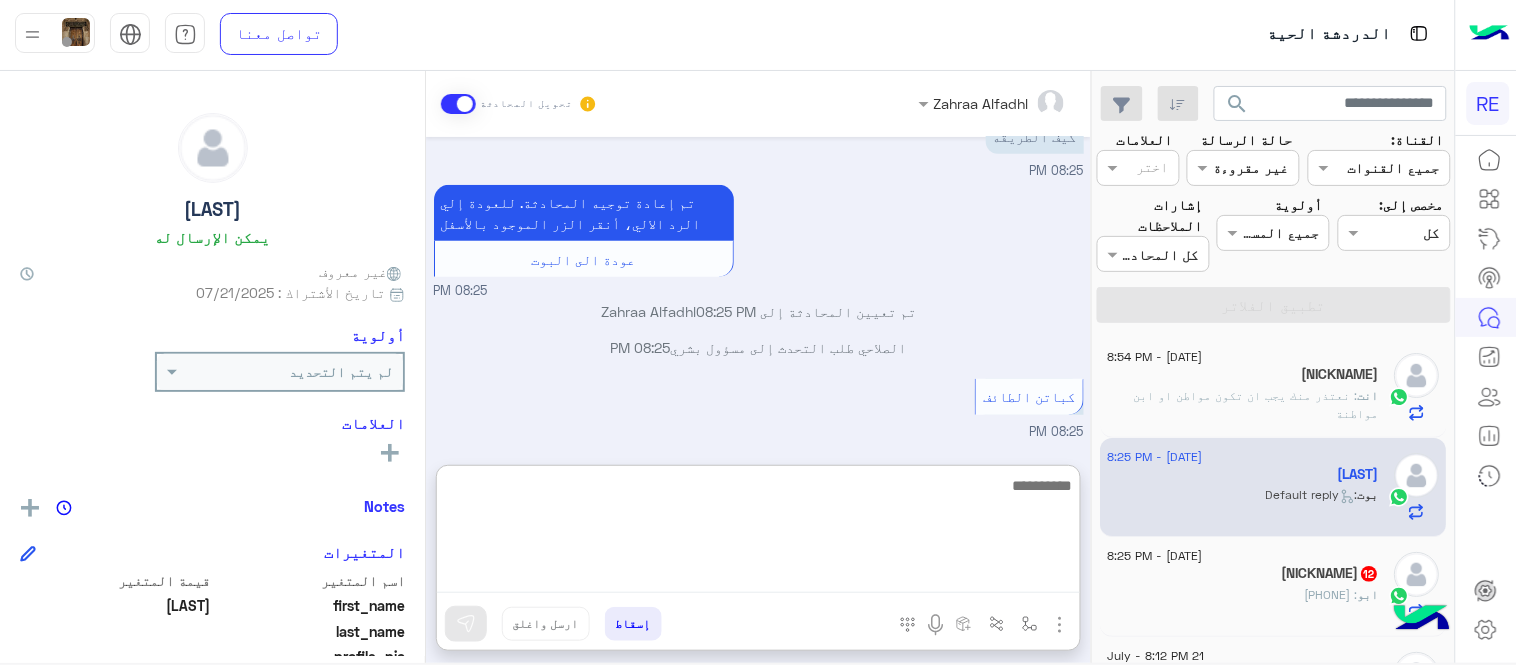 click at bounding box center (758, 533) 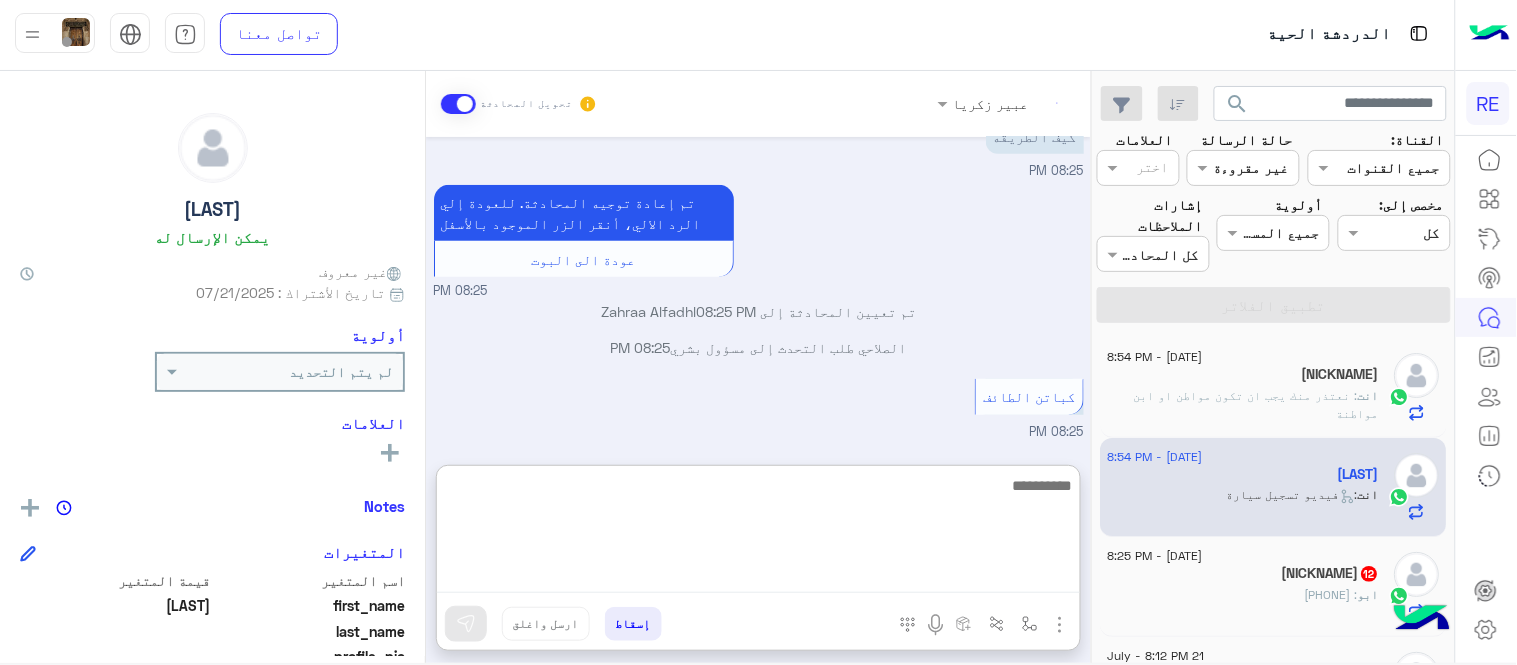 scroll, scrollTop: 695, scrollLeft: 0, axis: vertical 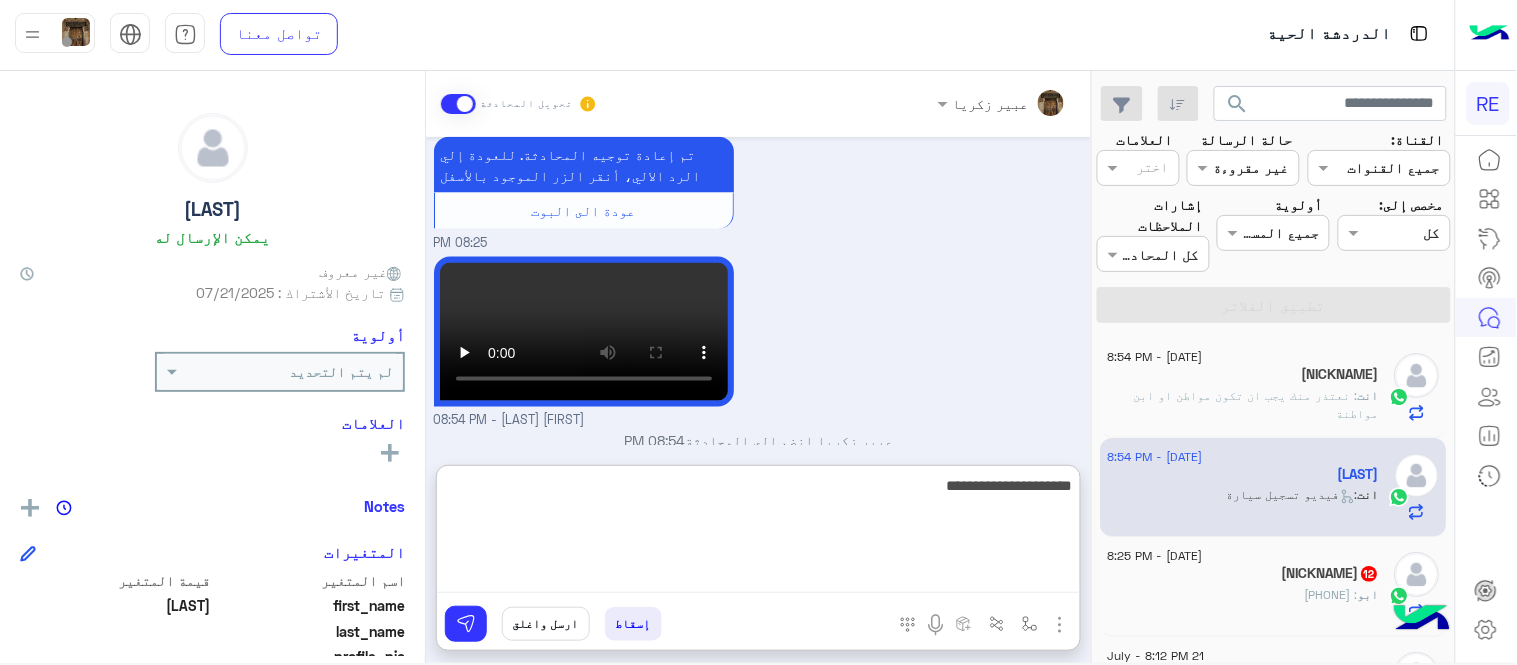 type on "**********" 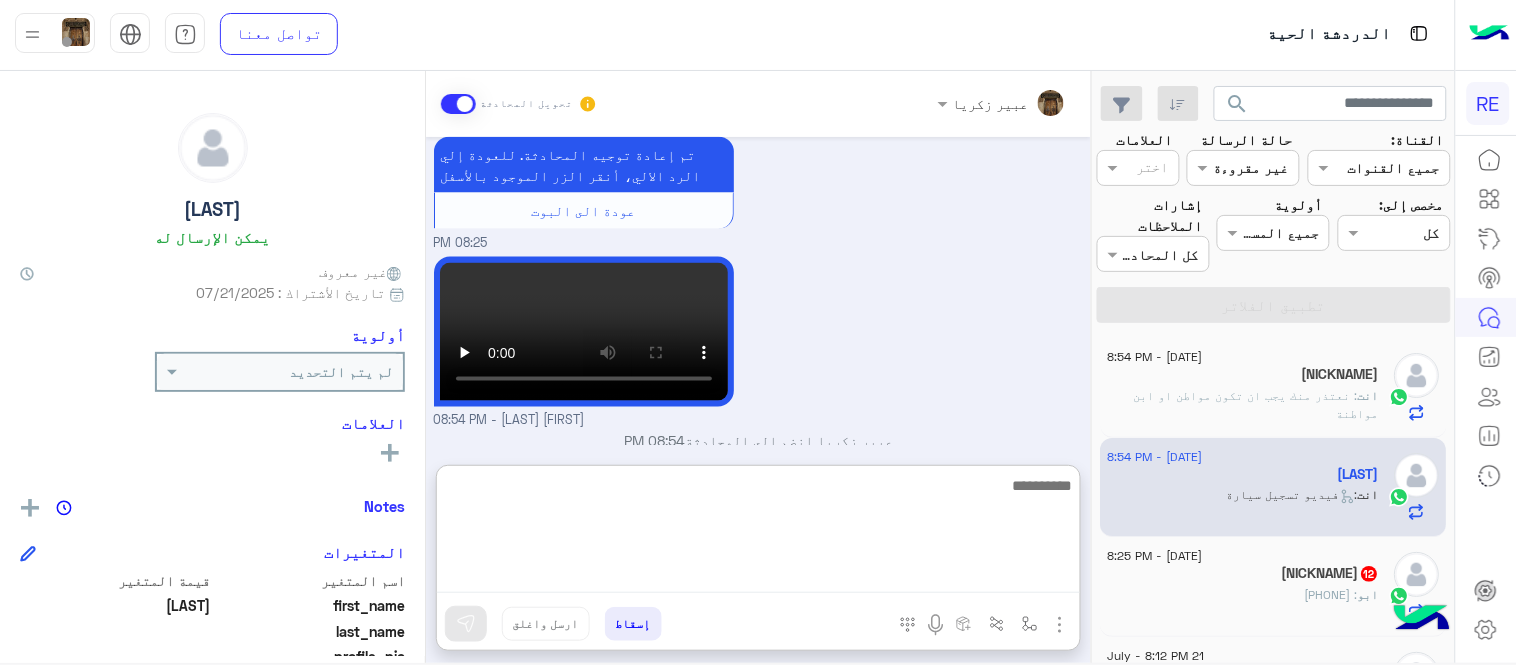 scroll, scrollTop: 760, scrollLeft: 0, axis: vertical 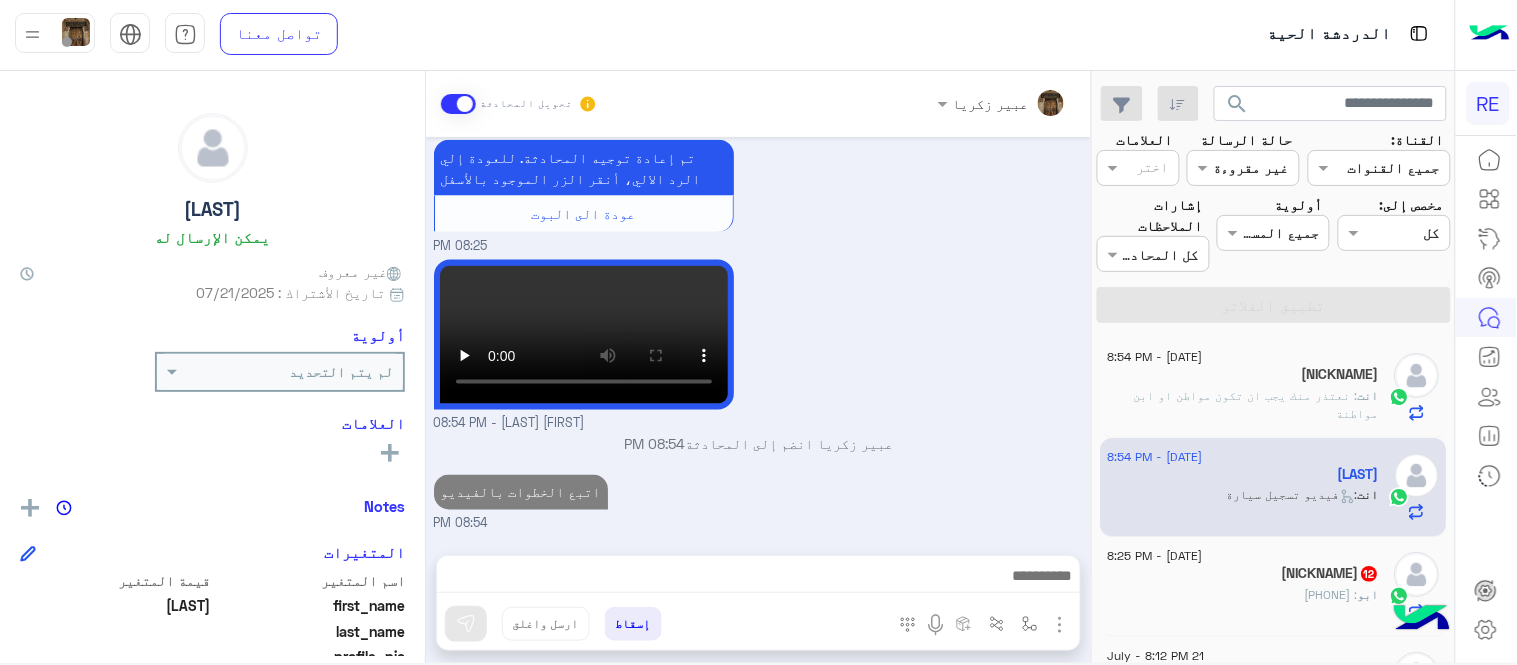 click on "Jul 21, 2025   كابتن     08:25 PM  اختر احد الخدمات التالية:    08:25 PM  ابغا اسجل   08:25 PM  سعدنا بتواصلك، نأمل منك توضيح استفسارك أكثر    08:25 PM  كيف  الطريقه   08:25 PM  تم إعادة توجيه المحادثة. للعودة إلي الرد الالي، أنقر الزر الموجود بالأسفل  عودة الى البوت     08:25 PM   الصلاحي  طلب التحدث إلى مسؤول بشري   08:25 PM       تم تعيين المحادثة إلى [NAME]   08:25 PM        كباتن الطائف     08:25 PM  تم إعادة توجيه المحادثة. للعودة إلي الرد الالي، أنقر الزر الموجود بالأسفل  عودة الى البوت     08:25 PM   [NAME] -  08:54 PM   [NAME] انضم إلى المحادثة   08:54 PM      اتبع الخطوات بالفيديو   08:54 PM" at bounding box center (758, 336) 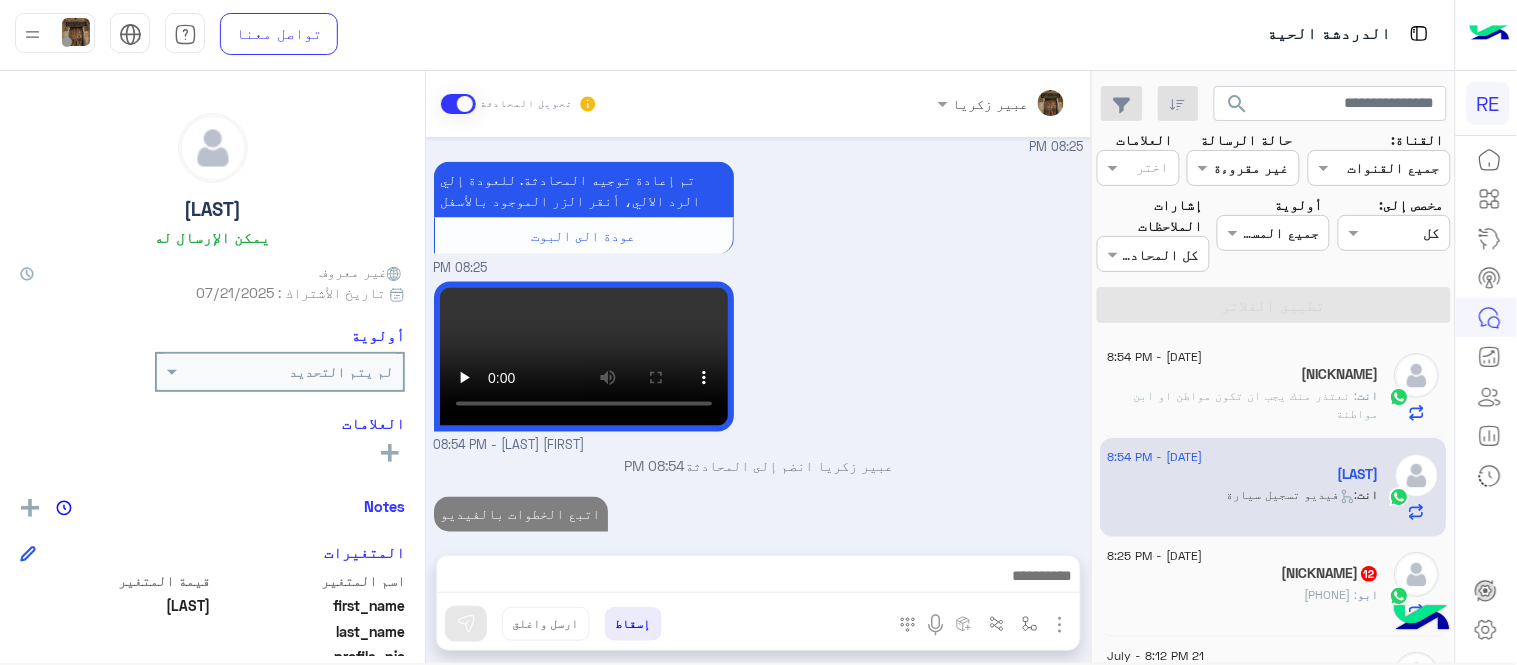 click on "[NAME]  12" 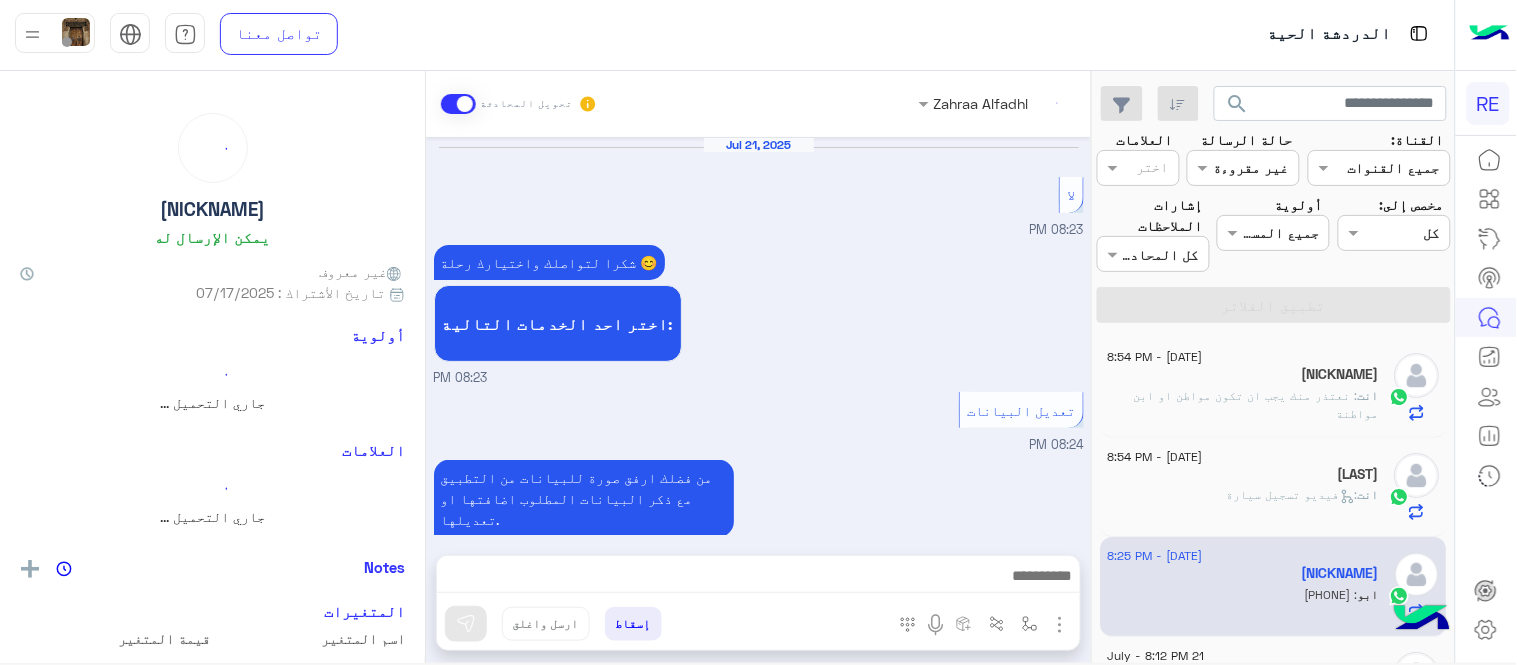 scroll, scrollTop: 615, scrollLeft: 0, axis: vertical 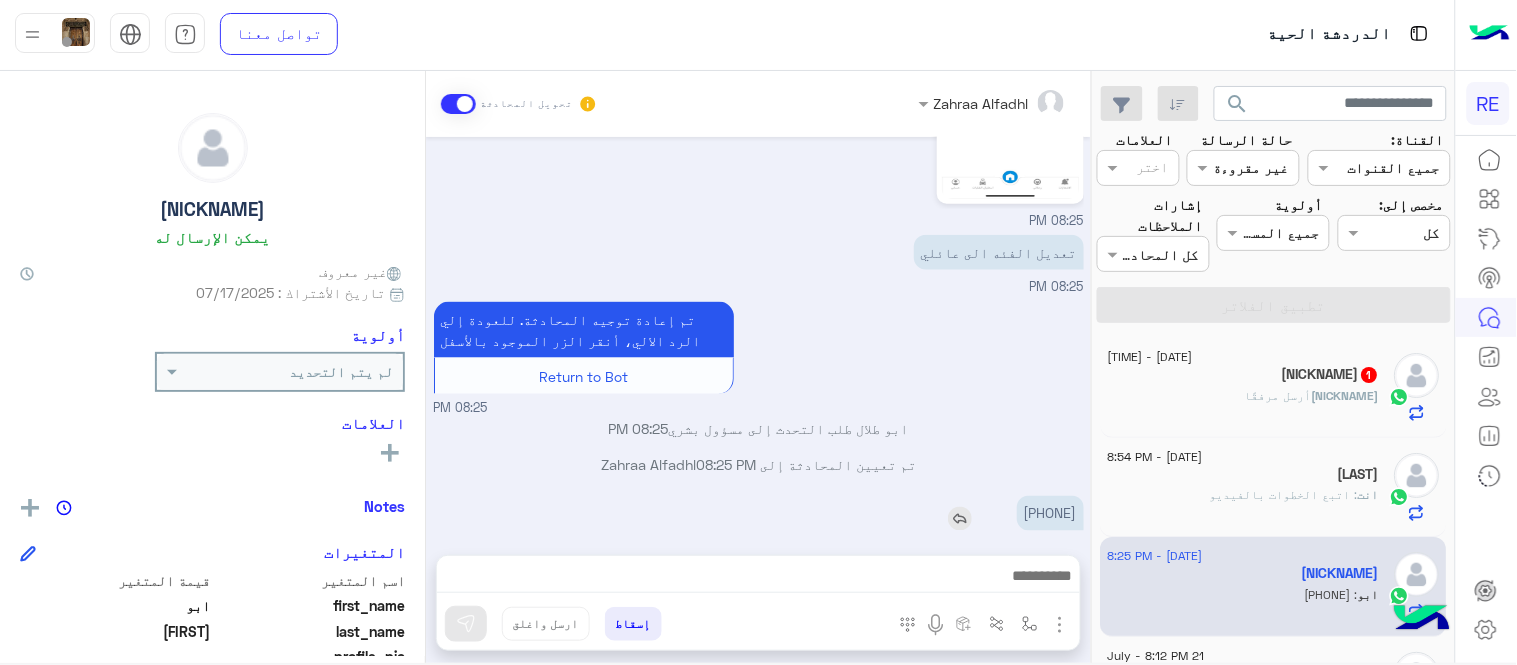 click on "[PHONE]" at bounding box center (1050, 513) 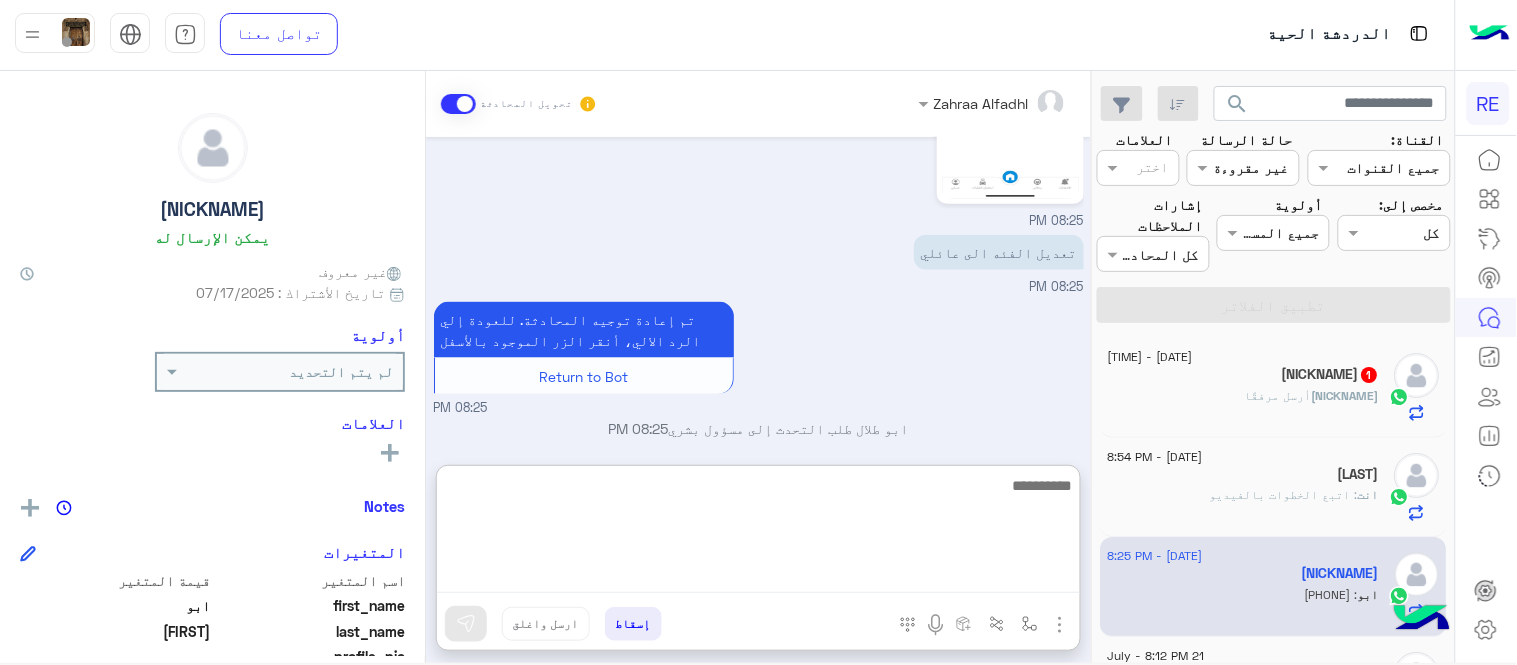 click at bounding box center [758, 533] 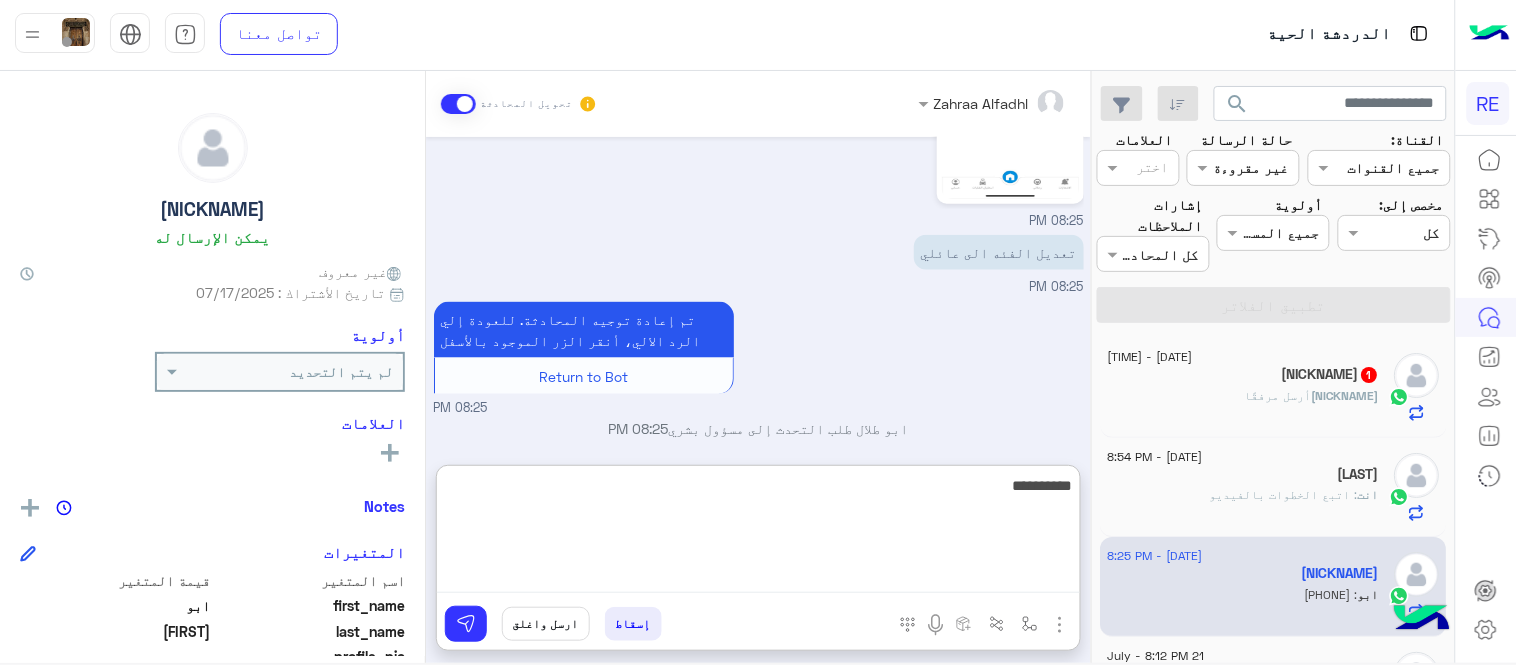 type on "**********" 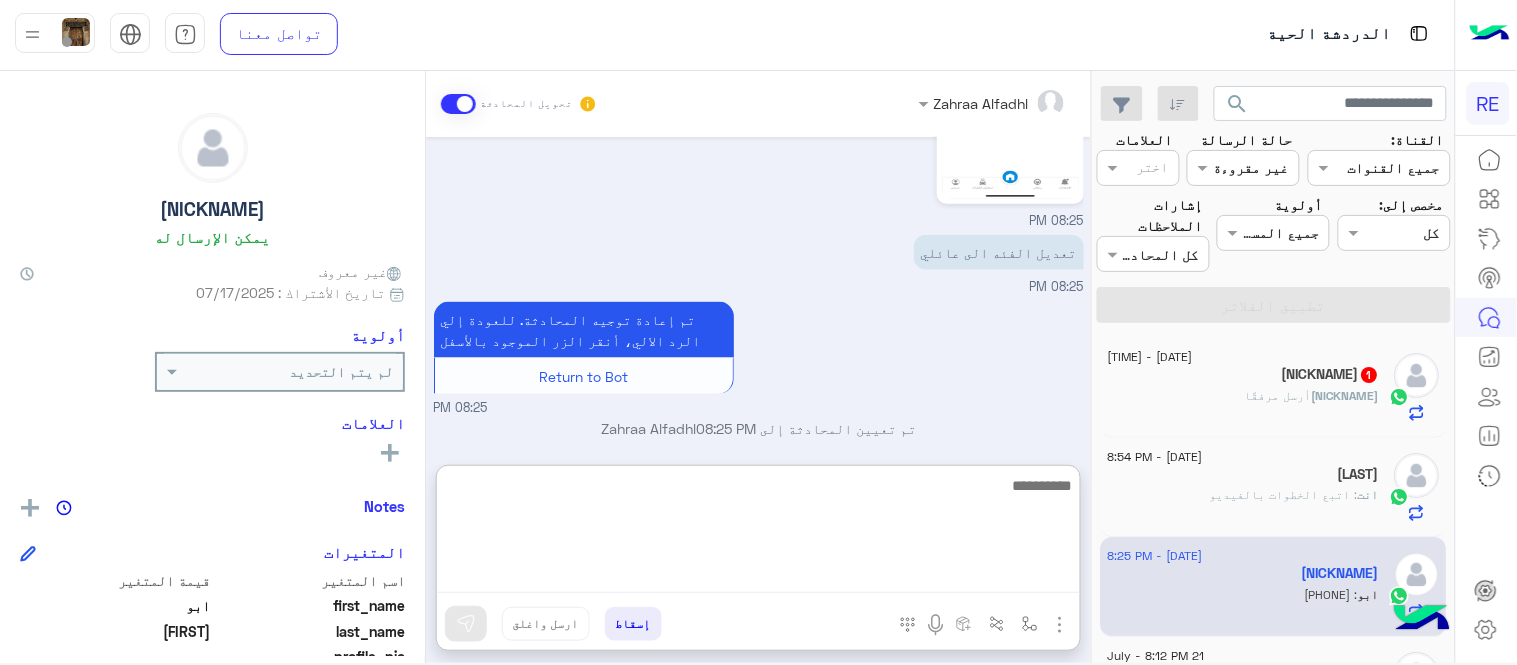 scroll, scrollTop: 768, scrollLeft: 0, axis: vertical 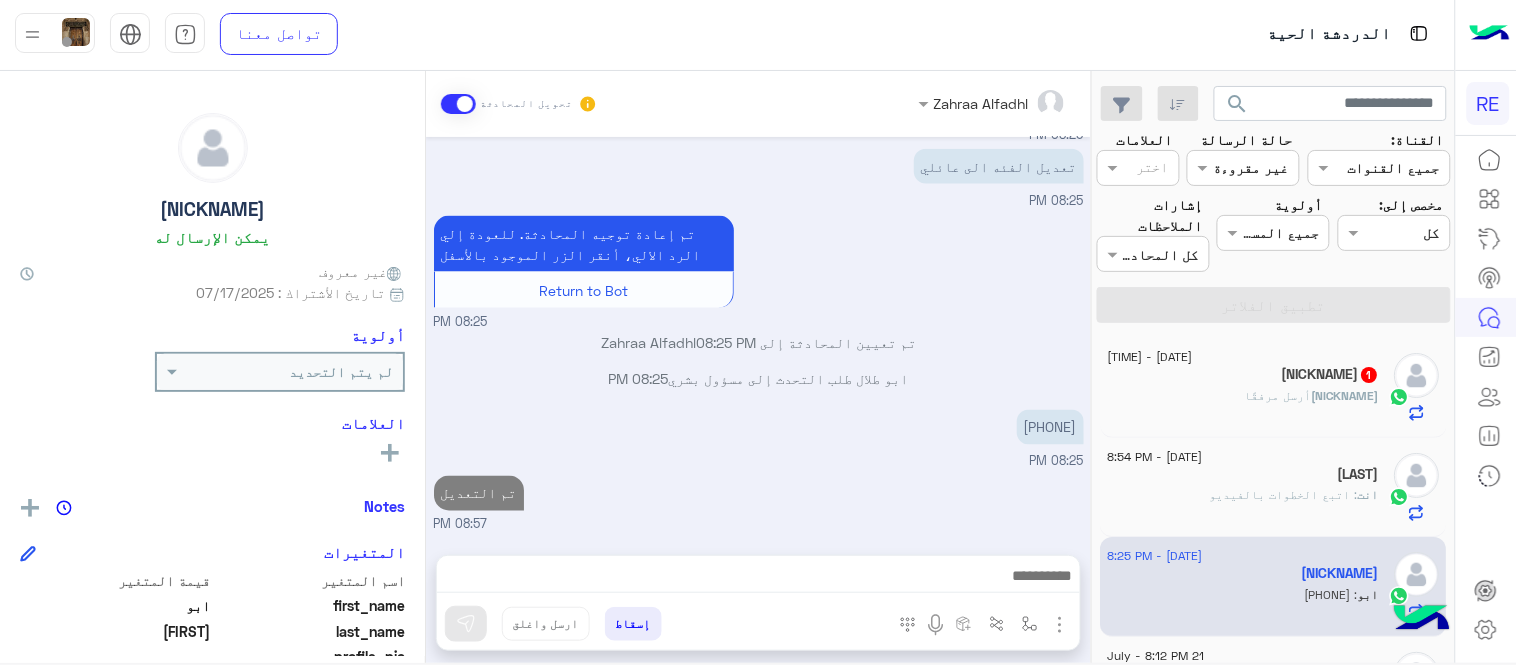 click on "أبورشيد   1" 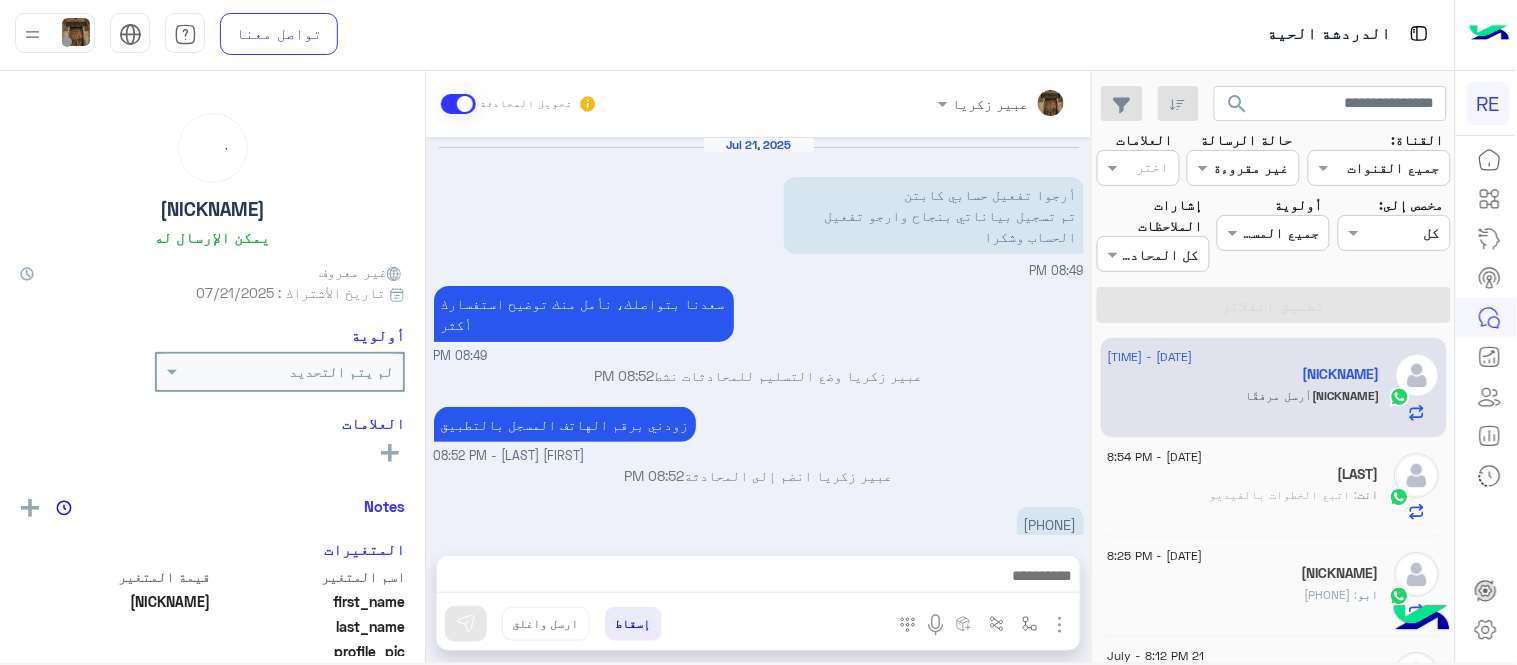 scroll, scrollTop: 411, scrollLeft: 0, axis: vertical 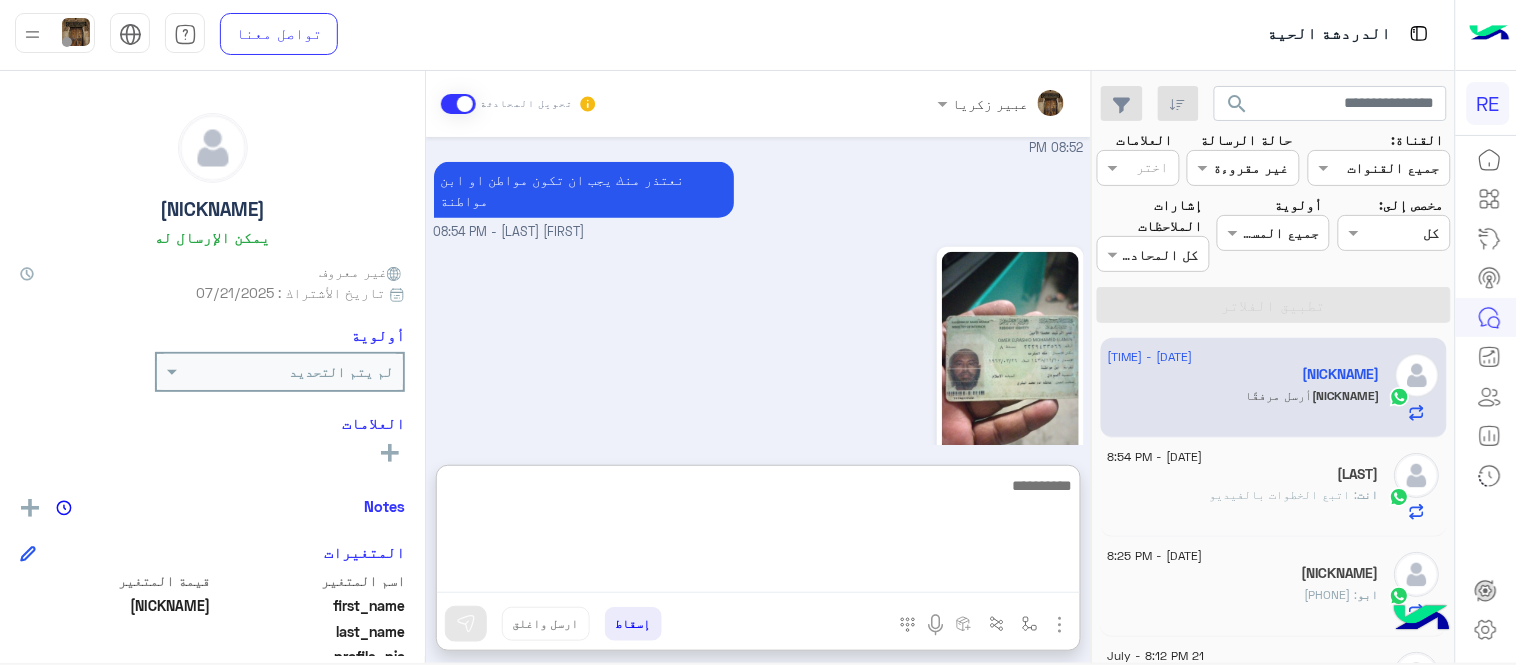 click at bounding box center [758, 533] 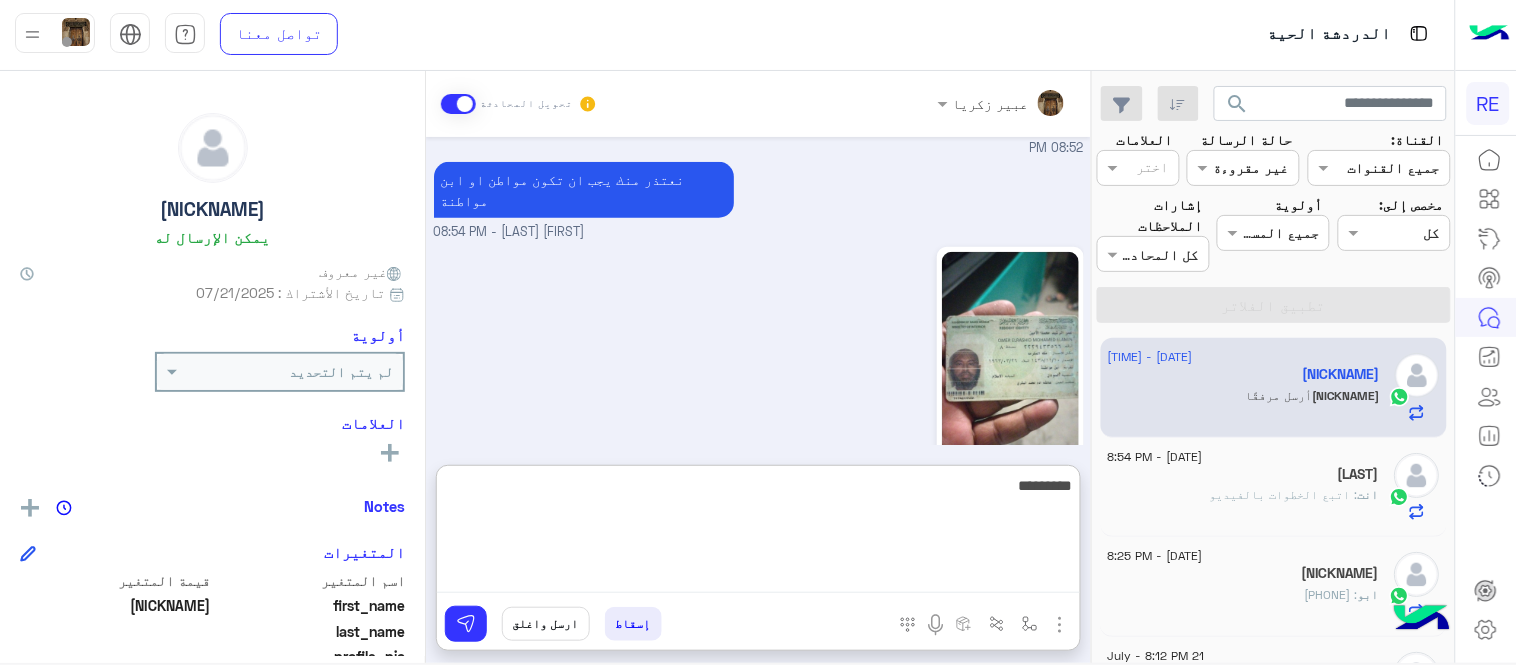 type on "*********" 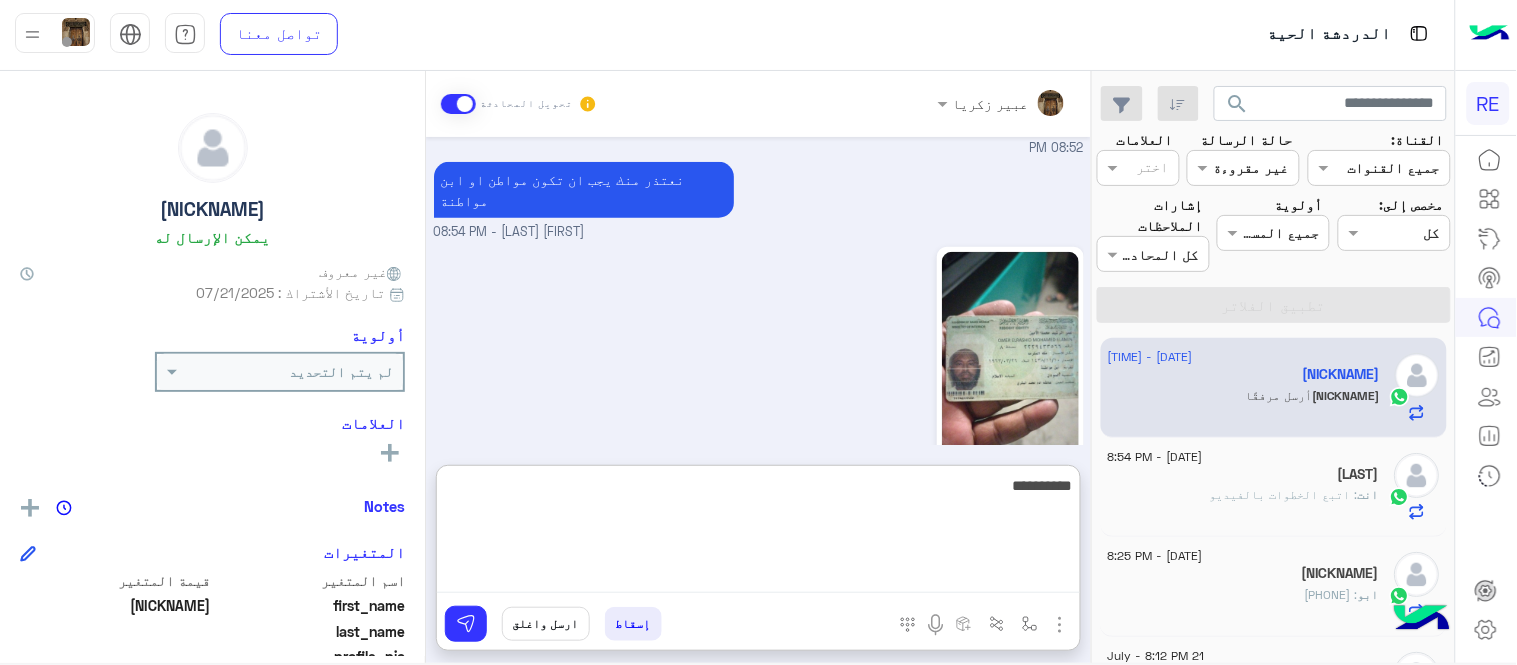 type 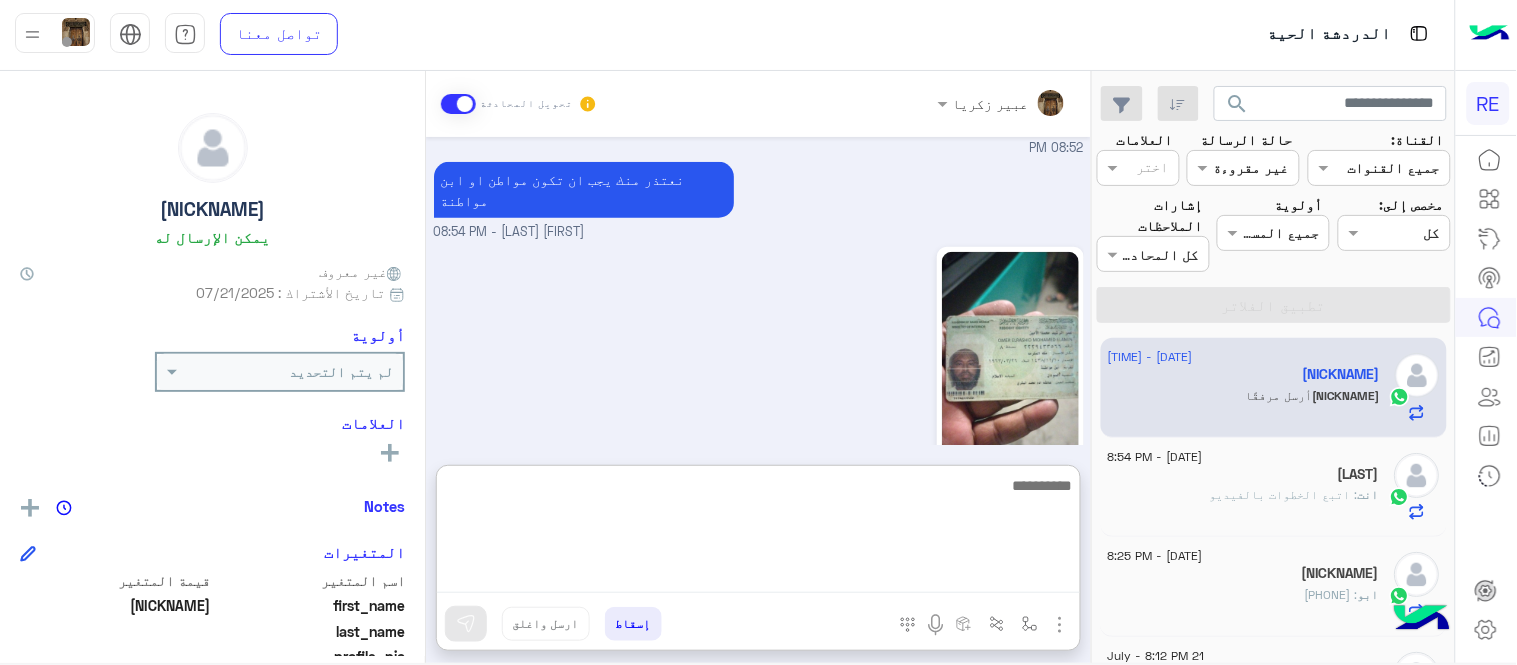 scroll, scrollTop: 565, scrollLeft: 0, axis: vertical 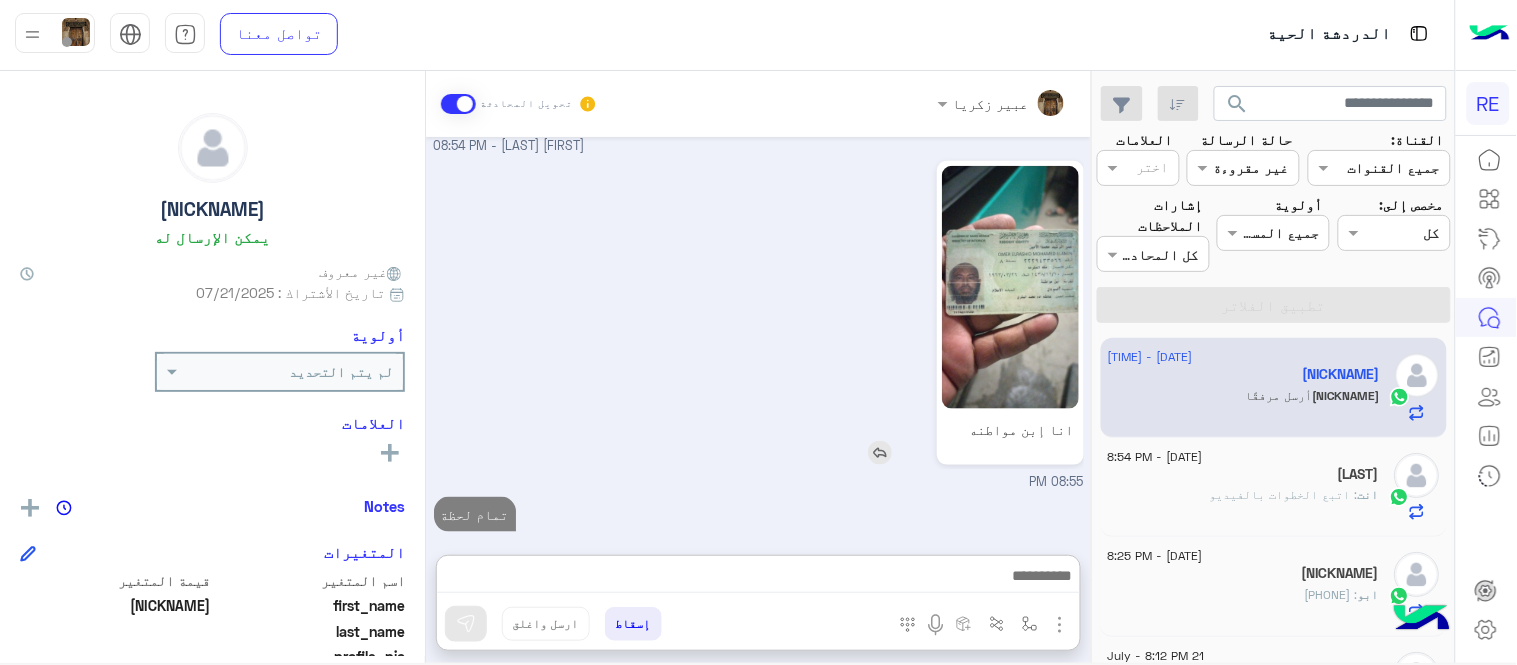 click on "Jul 21, 2025  أرجوا تفعيل حسابي كابتن تم تسجيل بياناتي بنجاح وارجو تفعيل الحساب وشكرا   08:49 PM  سعدنا بتواصلك، نأمل منك توضيح استفسارك أكثر    08:49 PM   [NAME] وضع التسليم للمحادثات نشط   08:52 PM      زودني برقم الهاتف المسجل بالتطبيق  [NAME] -  08:52 PM   [NAME] انضم إلى المحادثة   08:52 PM      [PHONE]   08:52 PM  نعتذر منك يجب ان تكون مواطن او ابن مواطنة  [NAME] -  08:54 PM   انا إبن مواطنه    08:55 PM  تمام لحظة   08:57 PM" at bounding box center (758, 336) 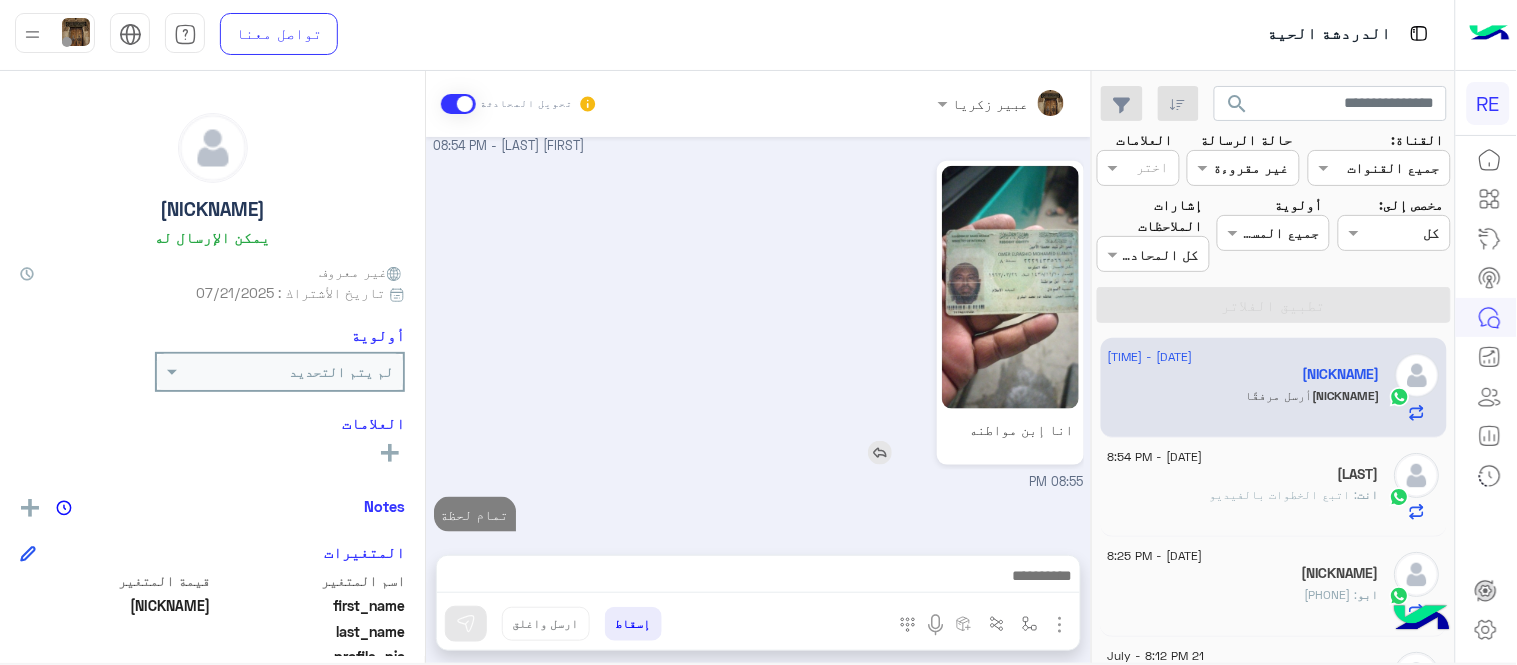 scroll, scrollTop: 475, scrollLeft: 0, axis: vertical 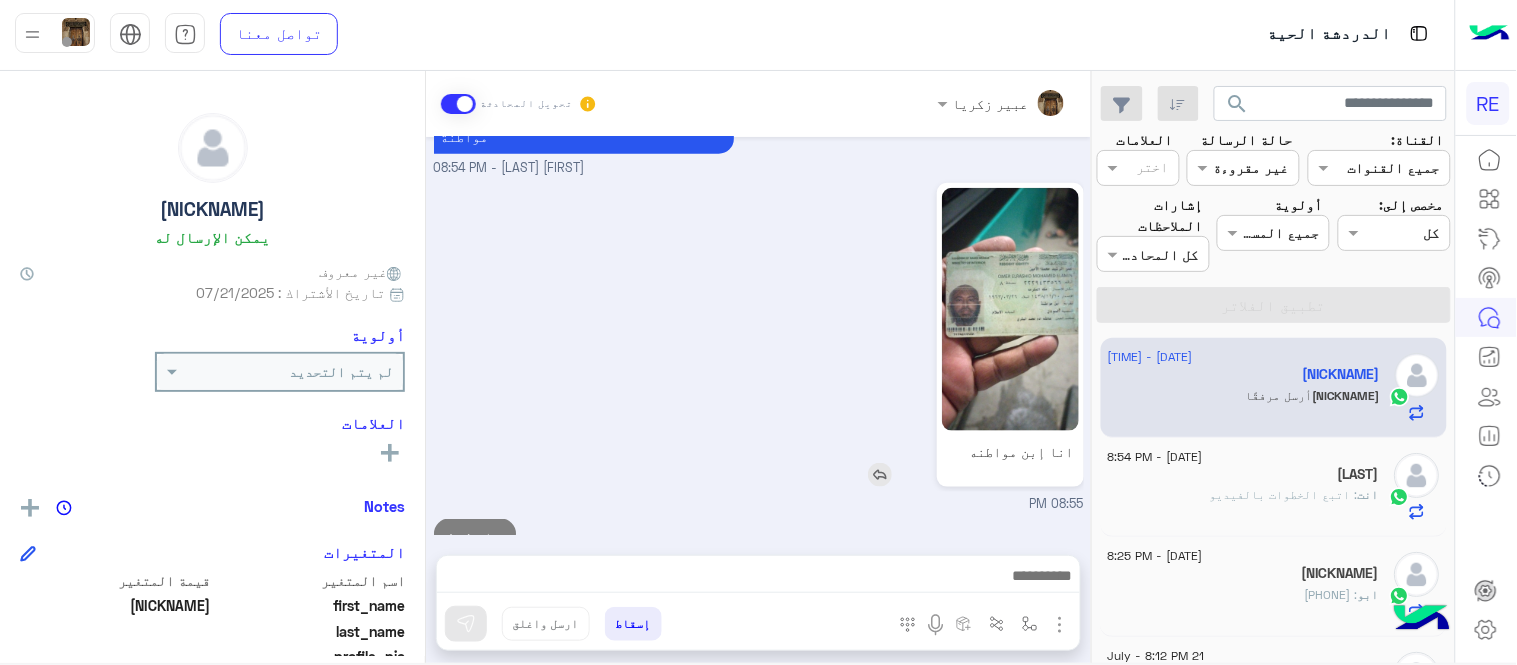 click 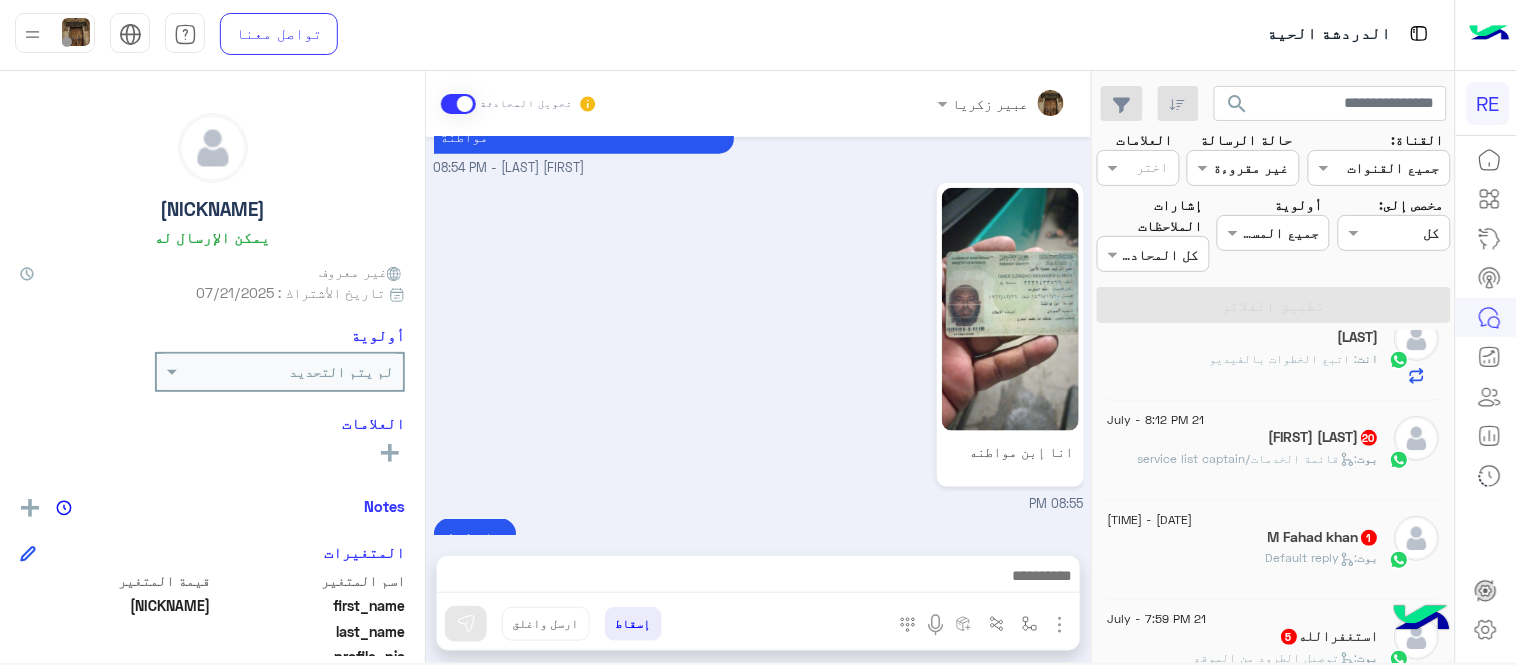 scroll, scrollTop: 224, scrollLeft: 0, axis: vertical 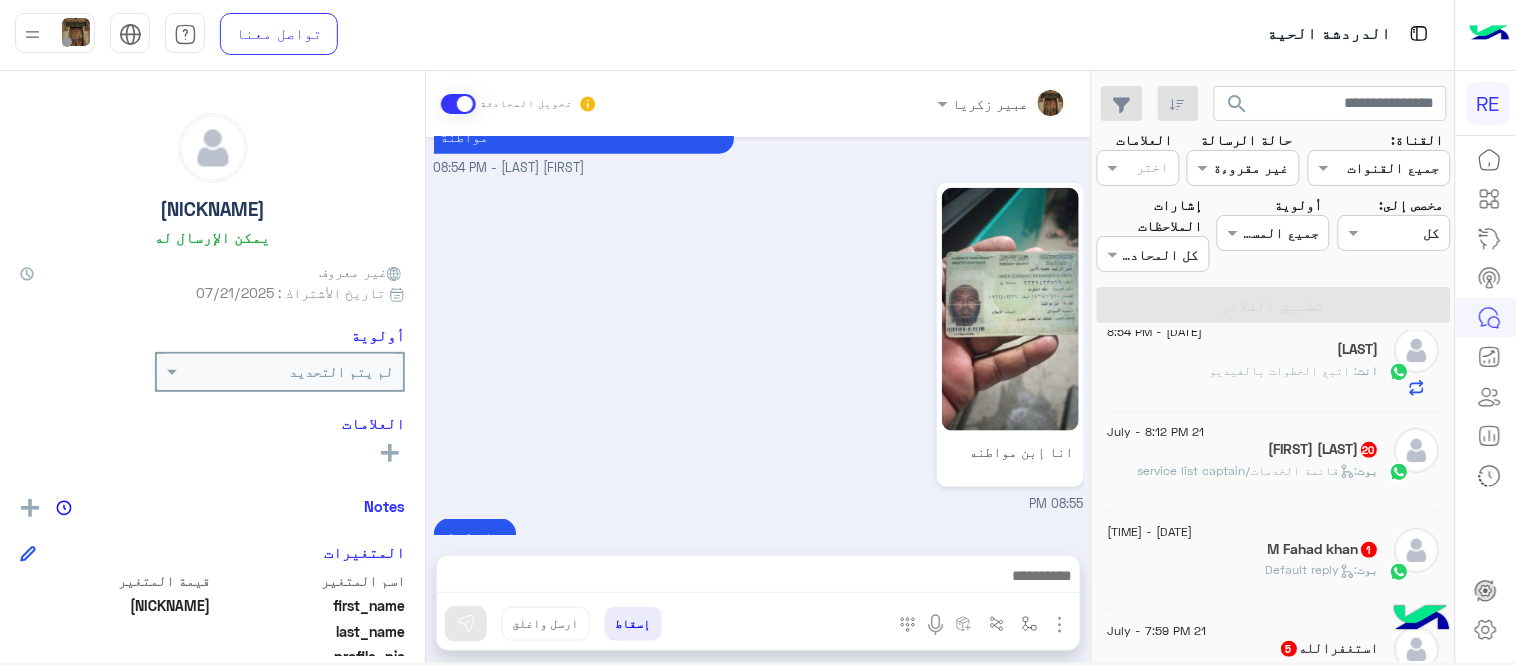 click on ":   قائمة الخدمات/service list captain" 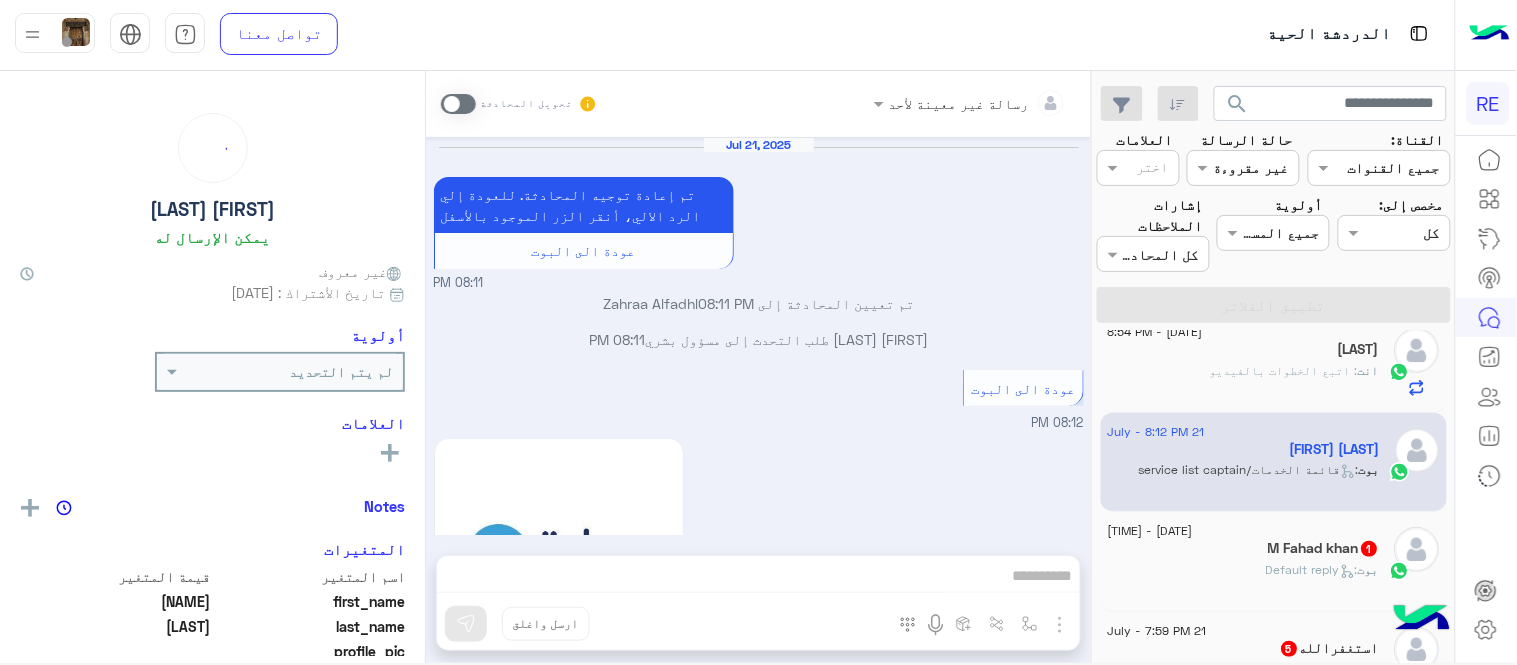 scroll, scrollTop: 888, scrollLeft: 0, axis: vertical 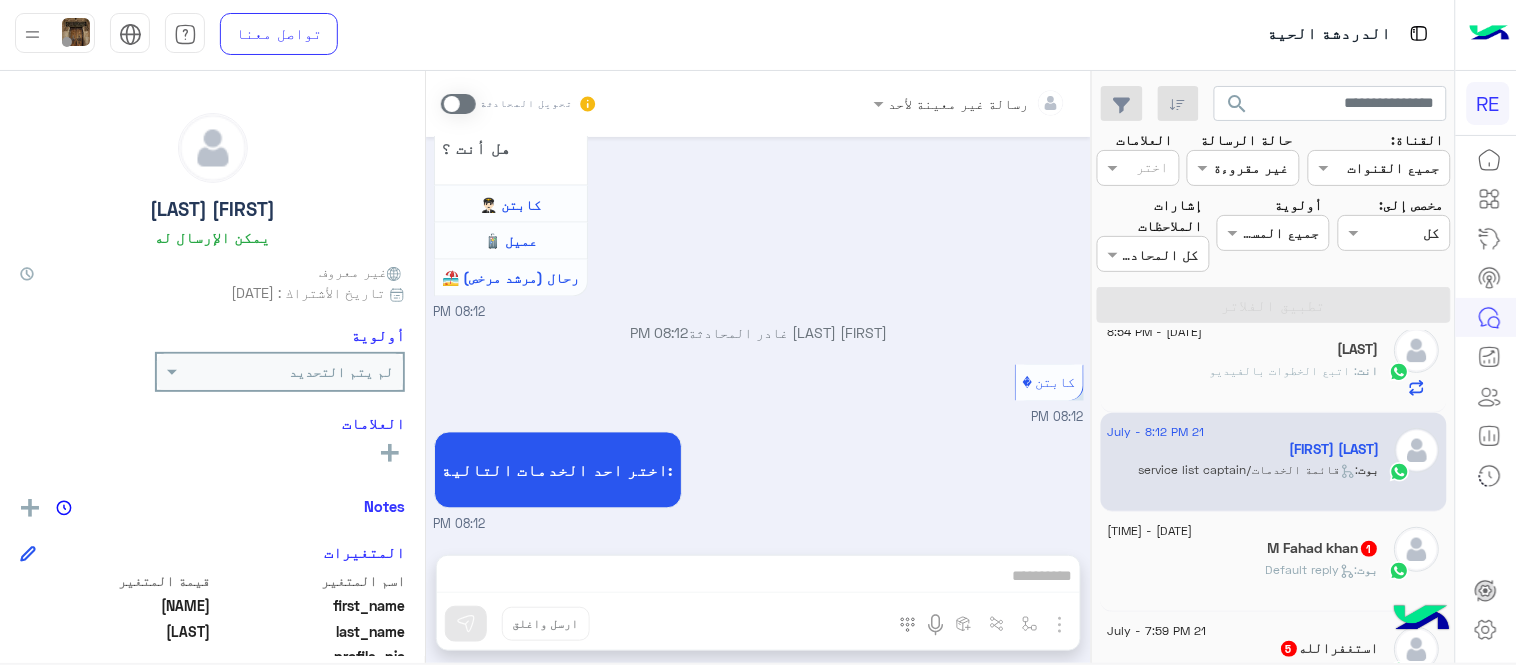 click at bounding box center (458, 104) 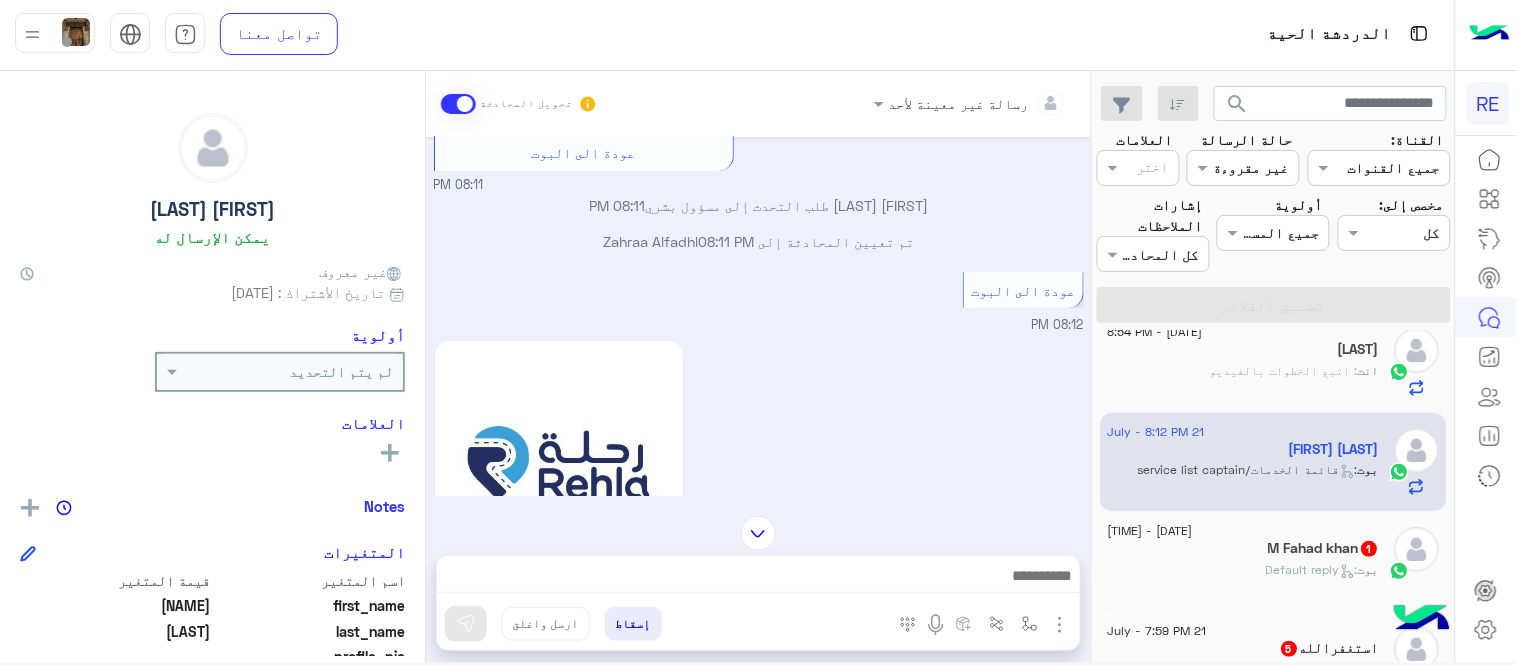 scroll, scrollTop: 37, scrollLeft: 0, axis: vertical 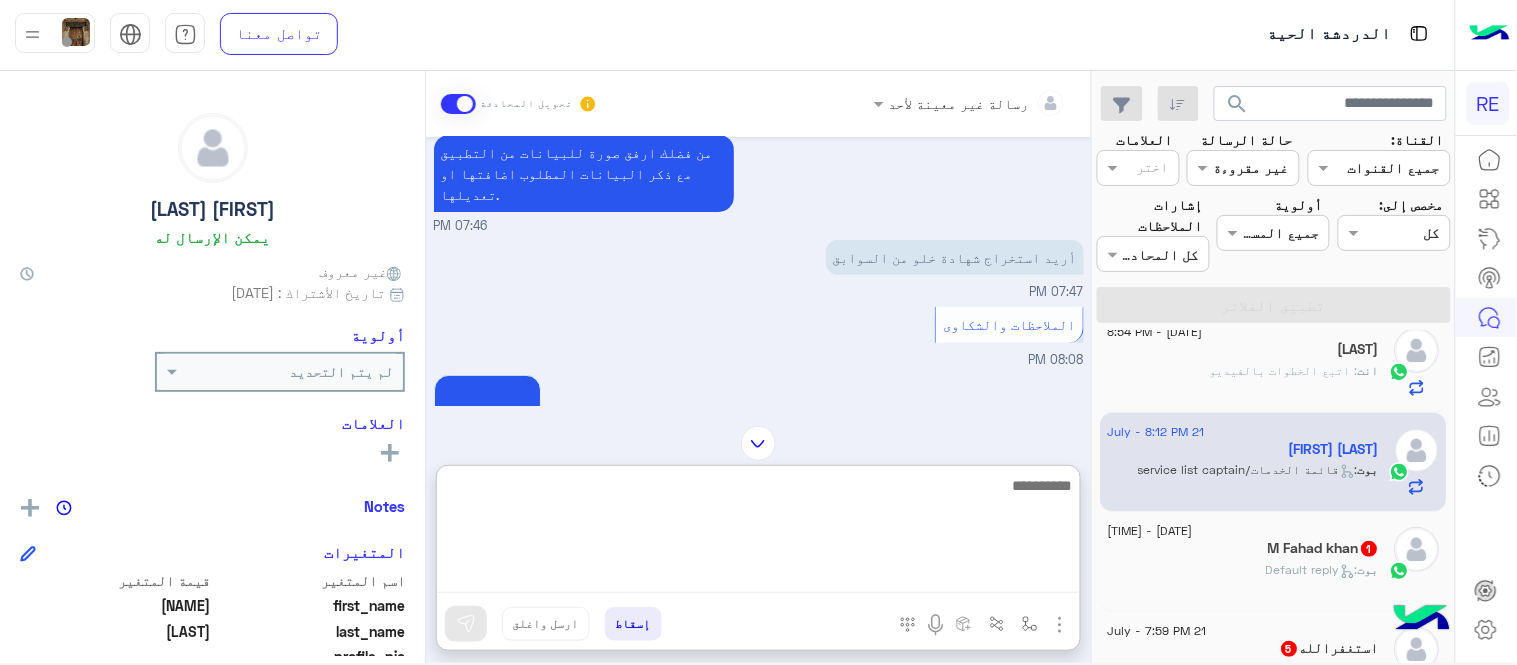 click at bounding box center (758, 533) 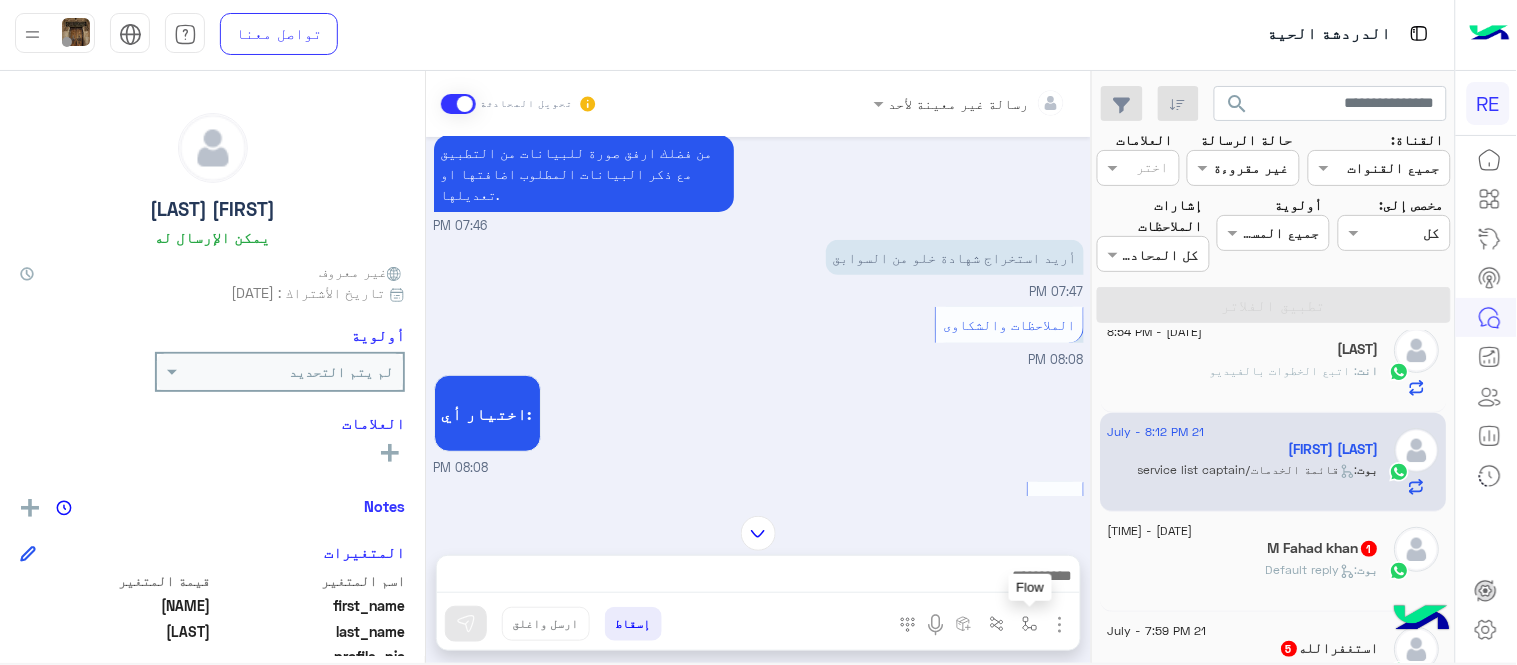 click at bounding box center (1030, 624) 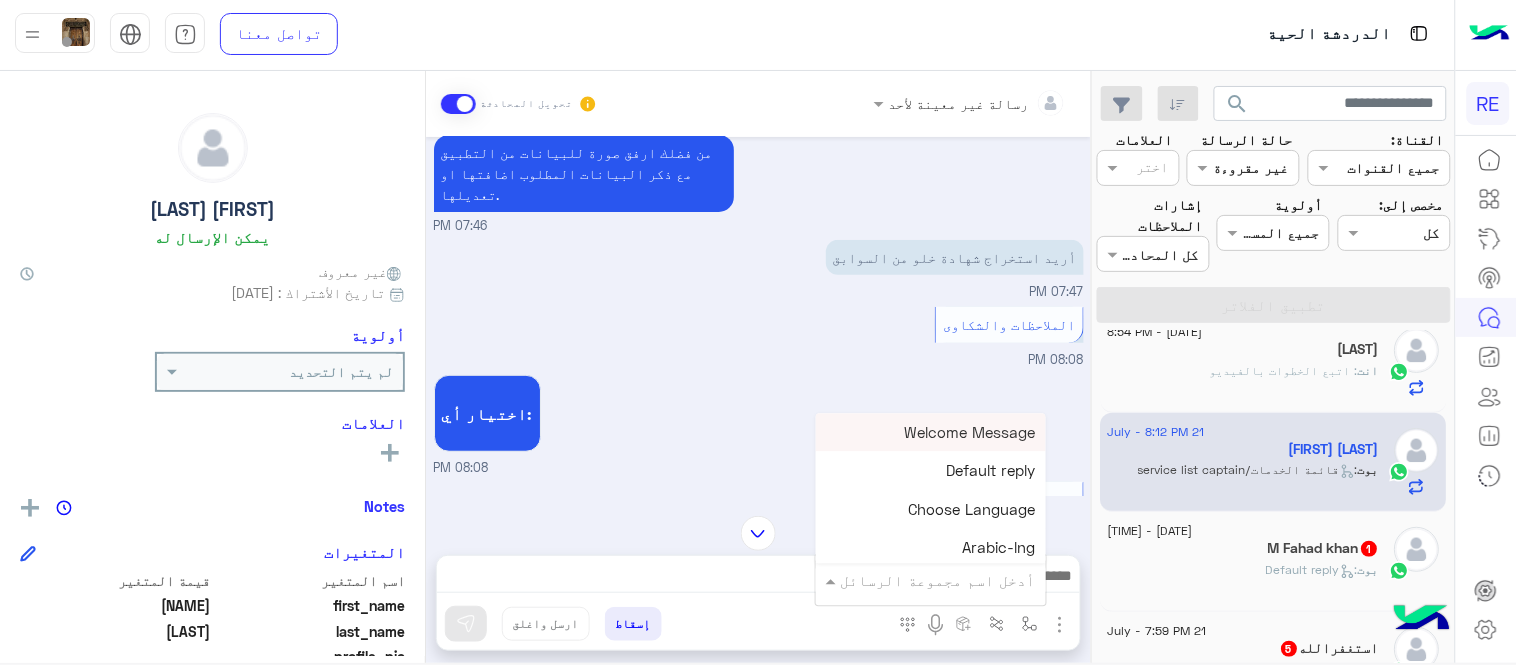 click at bounding box center [959, 580] 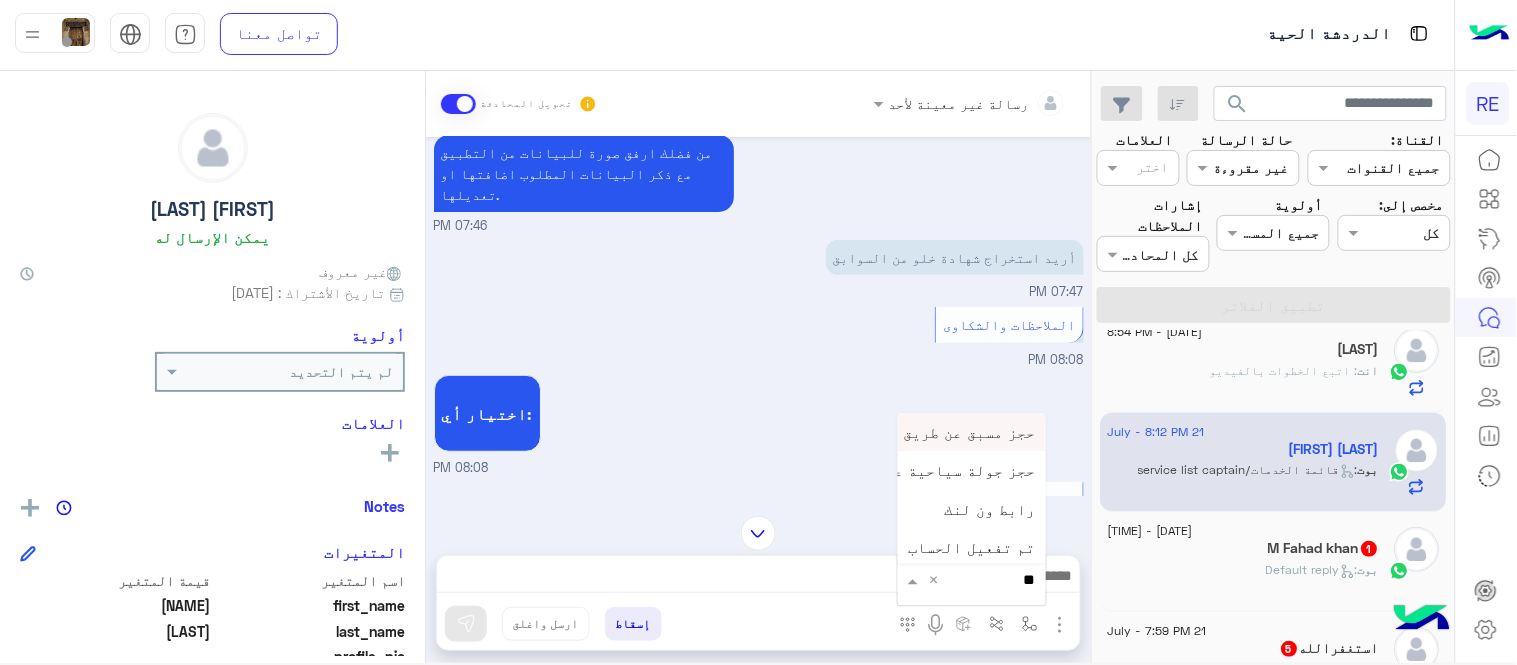 type on "***" 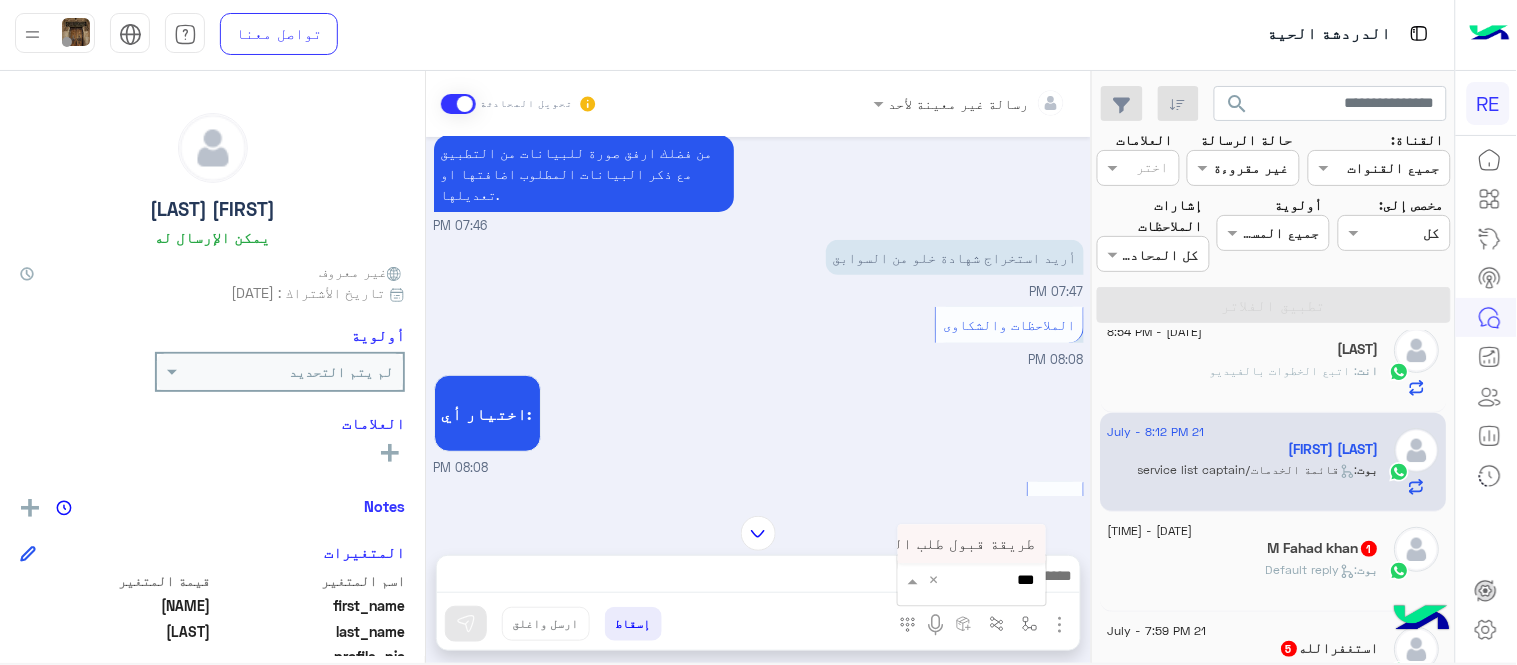 click on "طريقة قبول طلب التحقق تفعيل ابشر ككابتن" at bounding box center [872, 544] 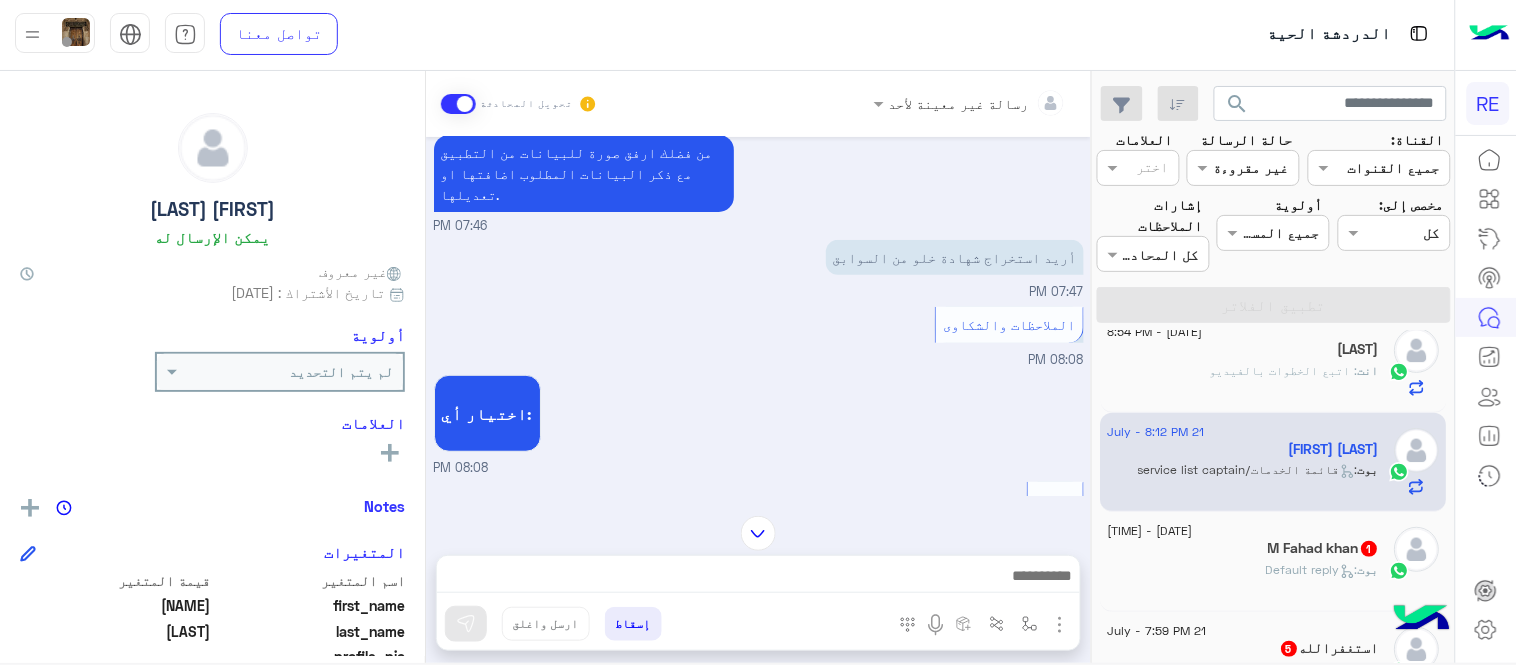 type on "**********" 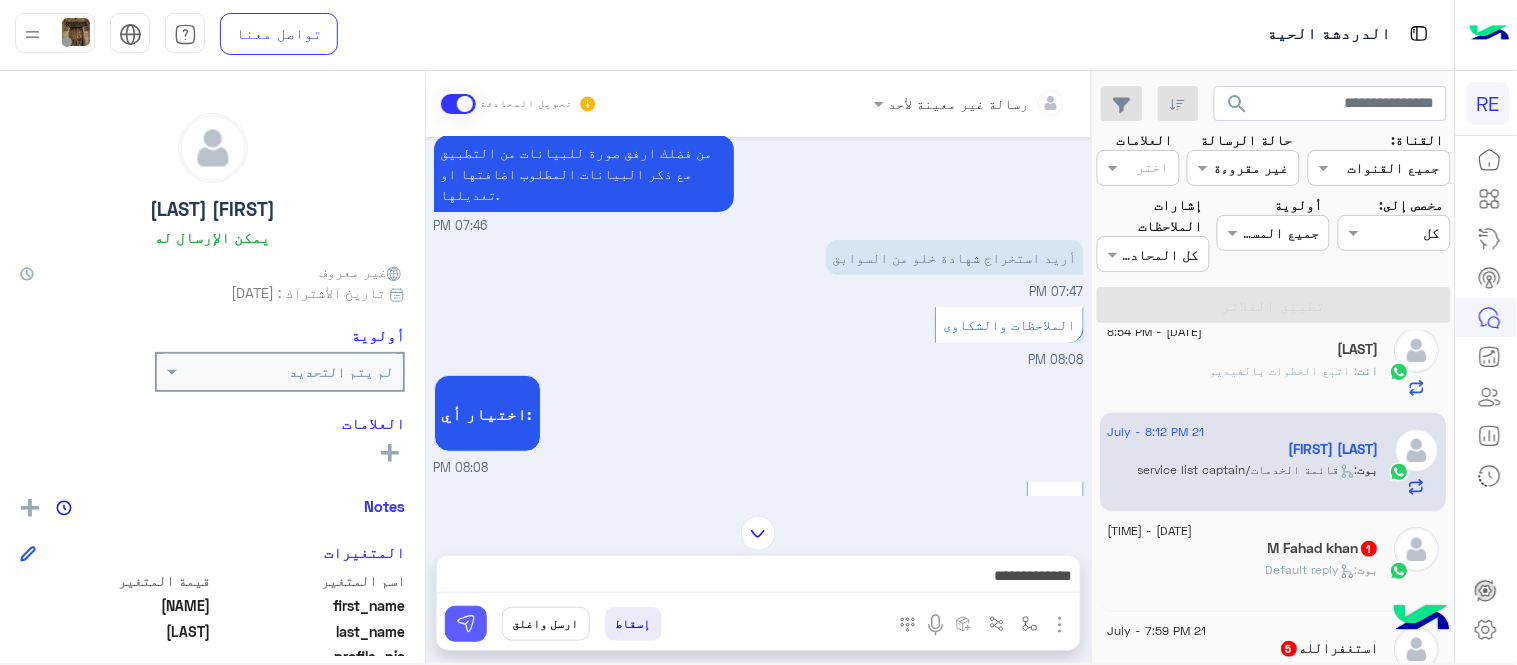 click at bounding box center (466, 624) 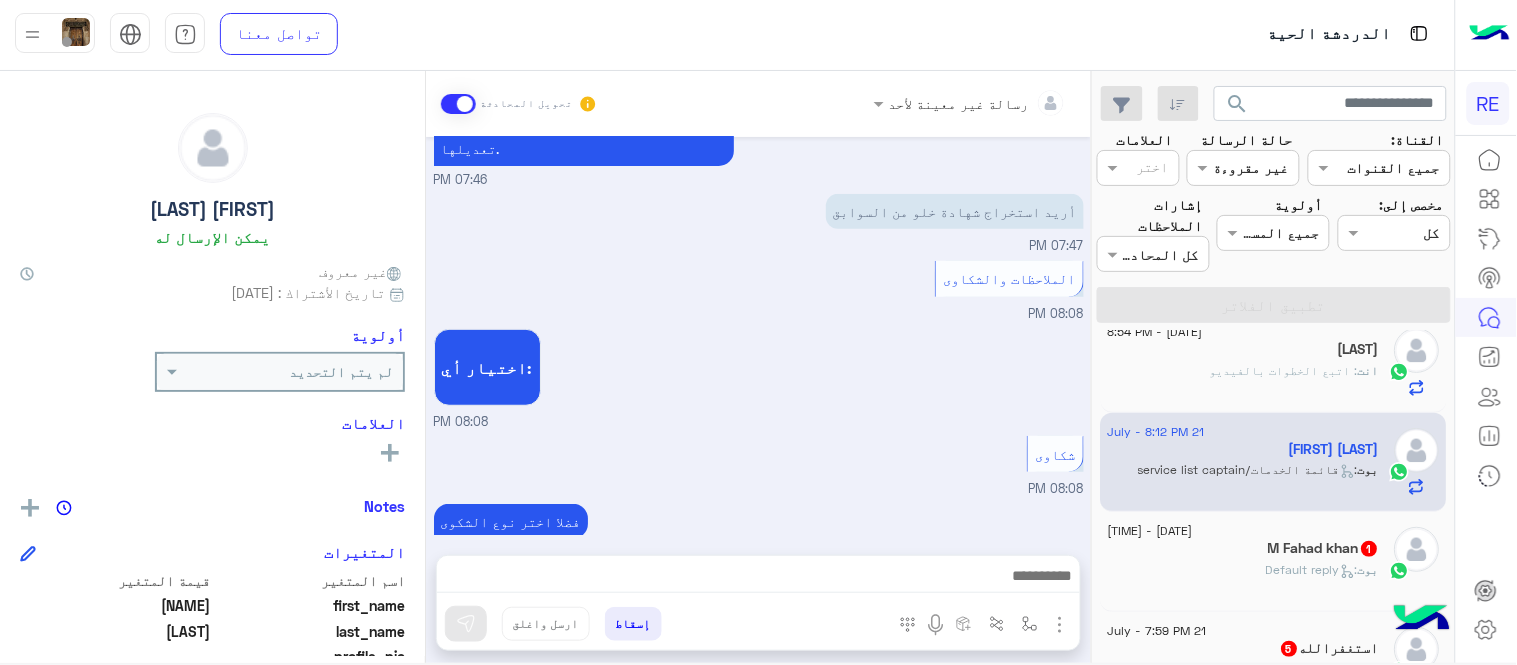 scroll, scrollTop: 4200, scrollLeft: 0, axis: vertical 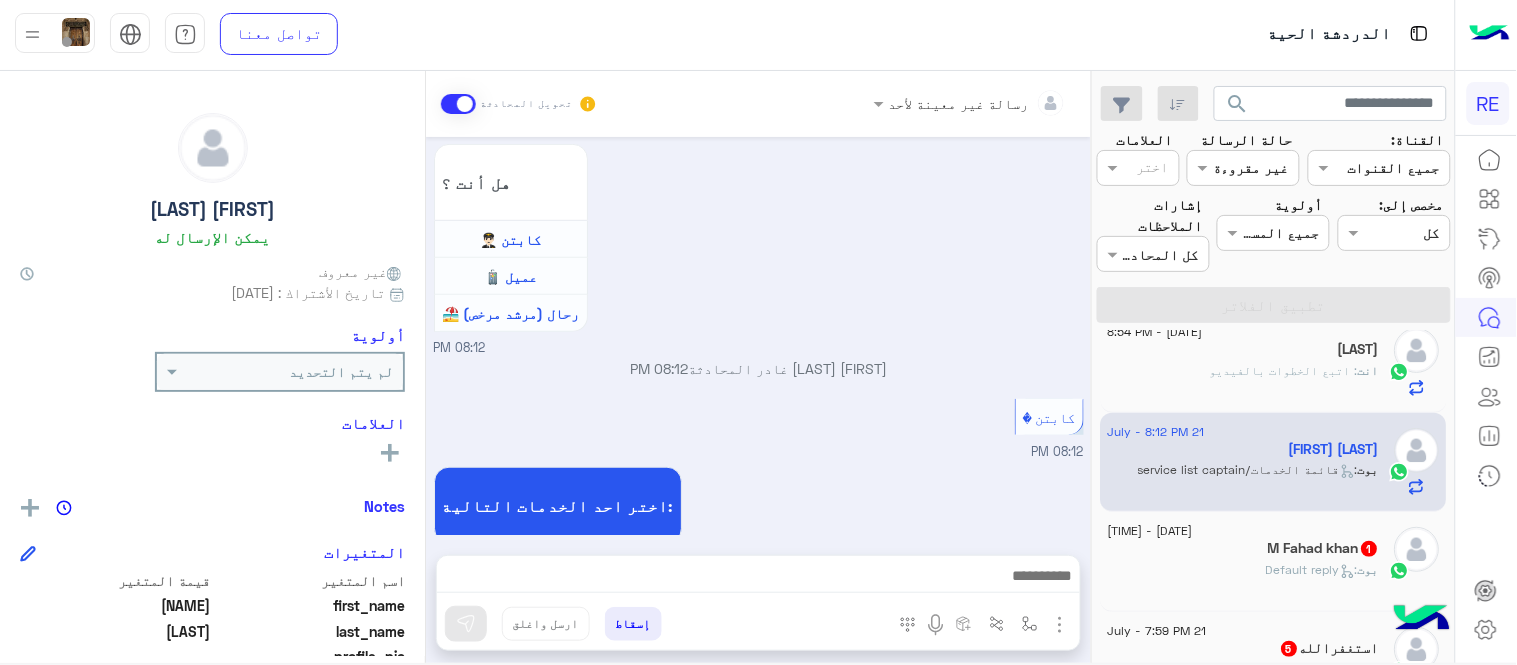 click on "M Fahad khan  1" 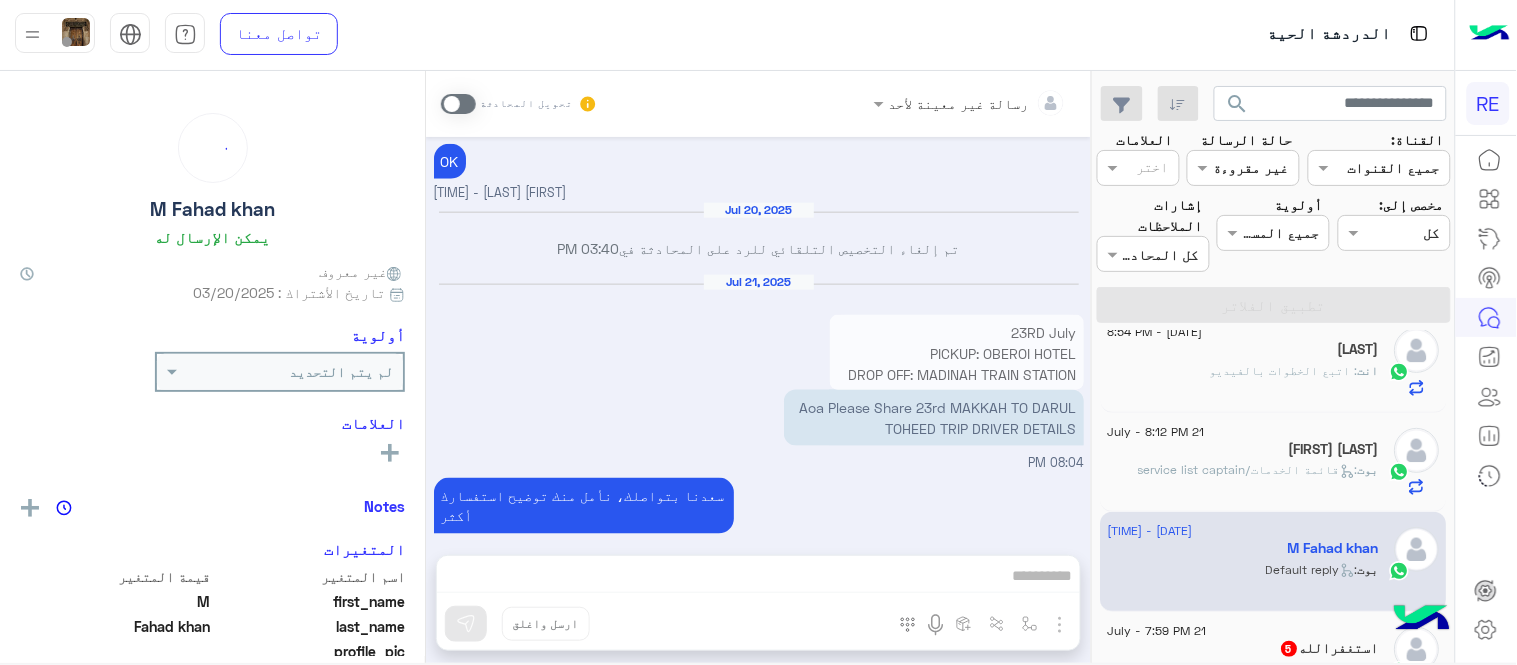 scroll, scrollTop: 594, scrollLeft: 0, axis: vertical 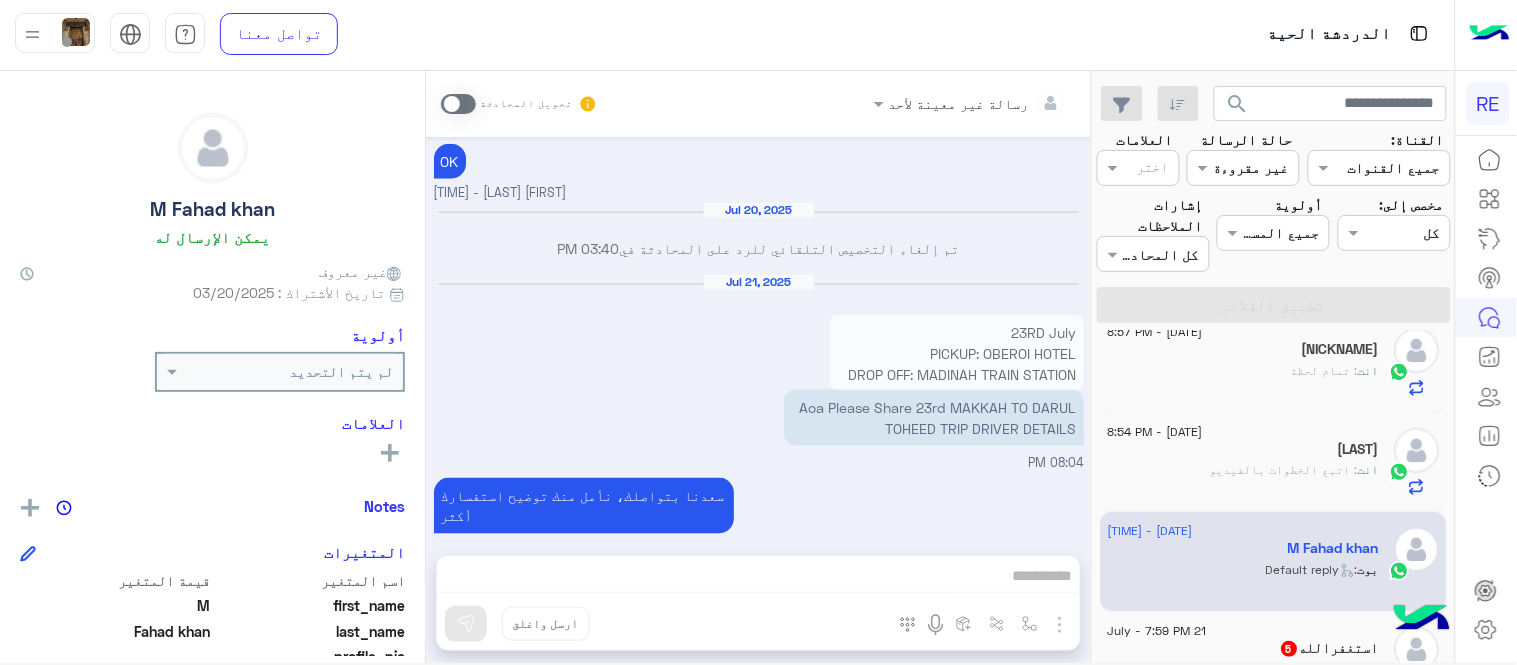 click on "Aoa Please Share 23rd MAKKAH TO DARUL TOHEED TRIP DRIVER DETAILS" at bounding box center (934, 418) 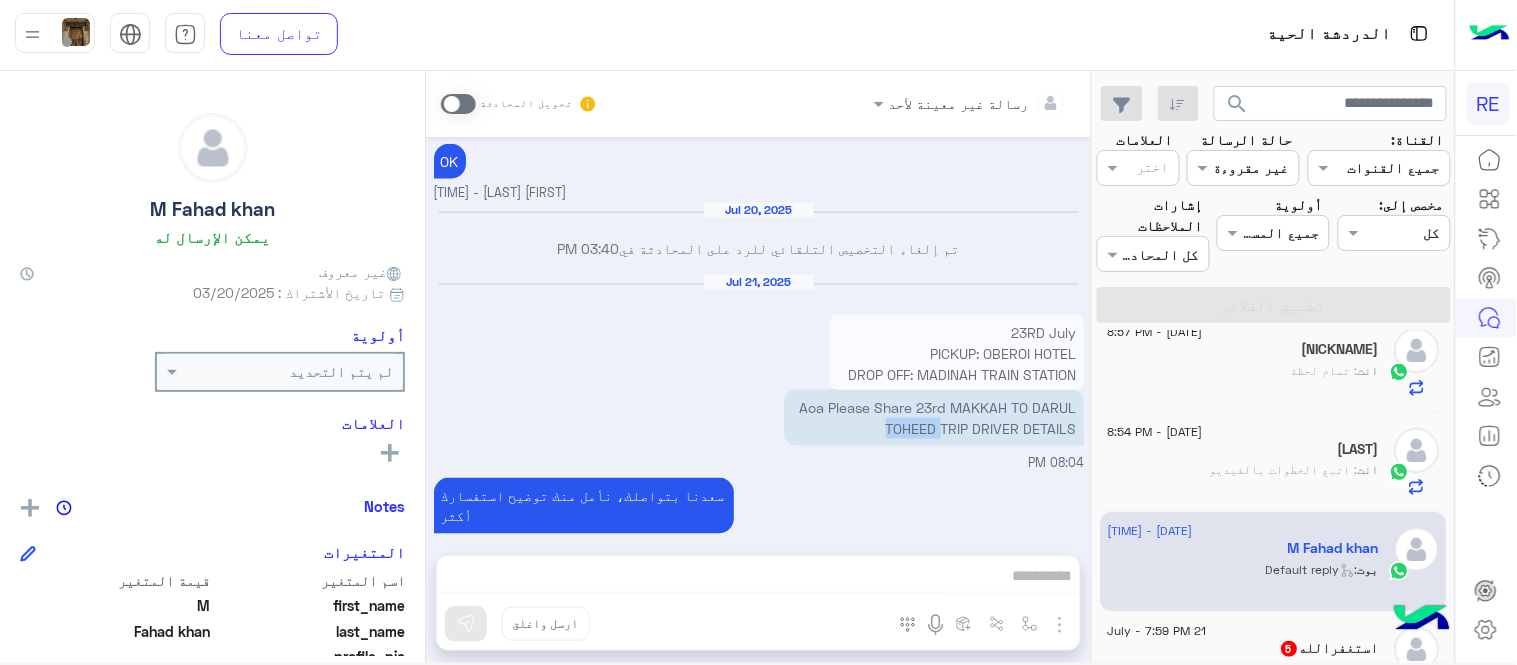 click on "Aoa Please Share 23rd MAKKAH TO DARUL TOHEED TRIP DRIVER DETAILS" at bounding box center [934, 418] 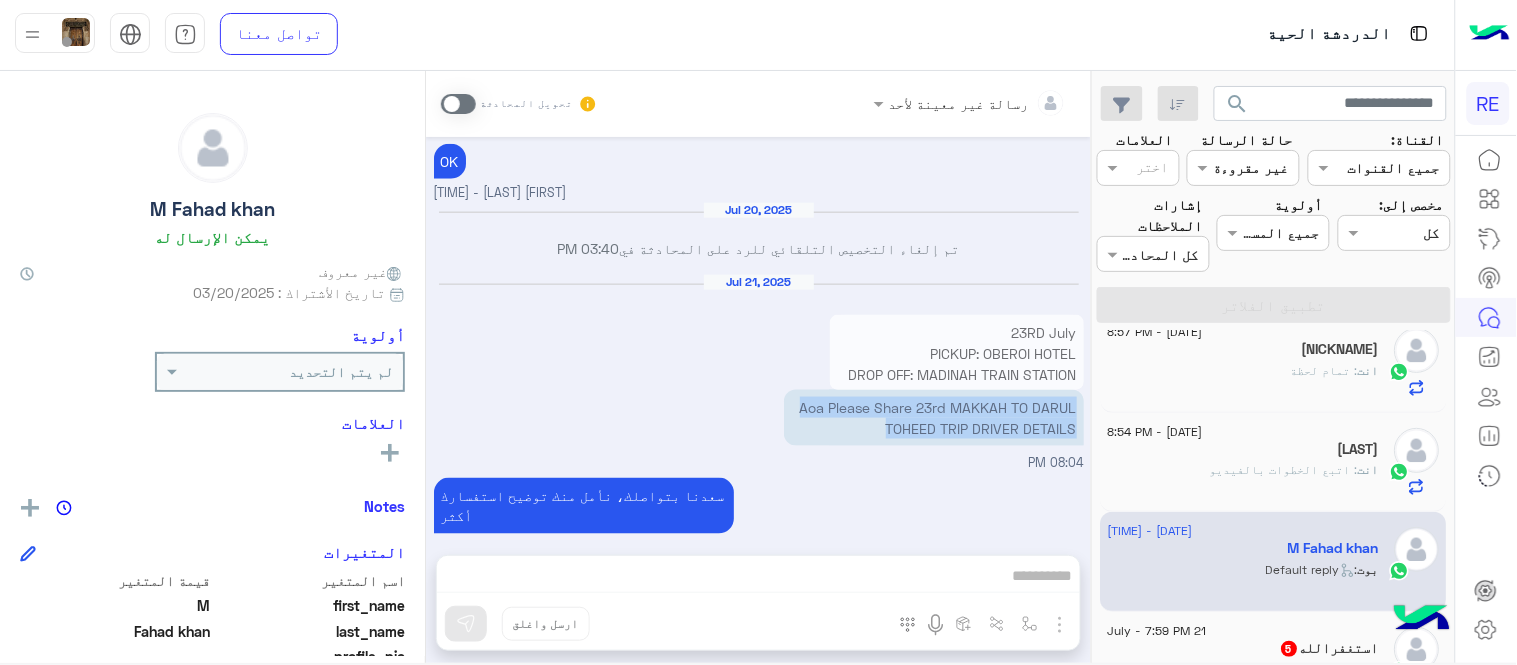 click on "Aoa Please Share 23rd MAKKAH TO DARUL TOHEED TRIP DRIVER DETAILS" at bounding box center [934, 418] 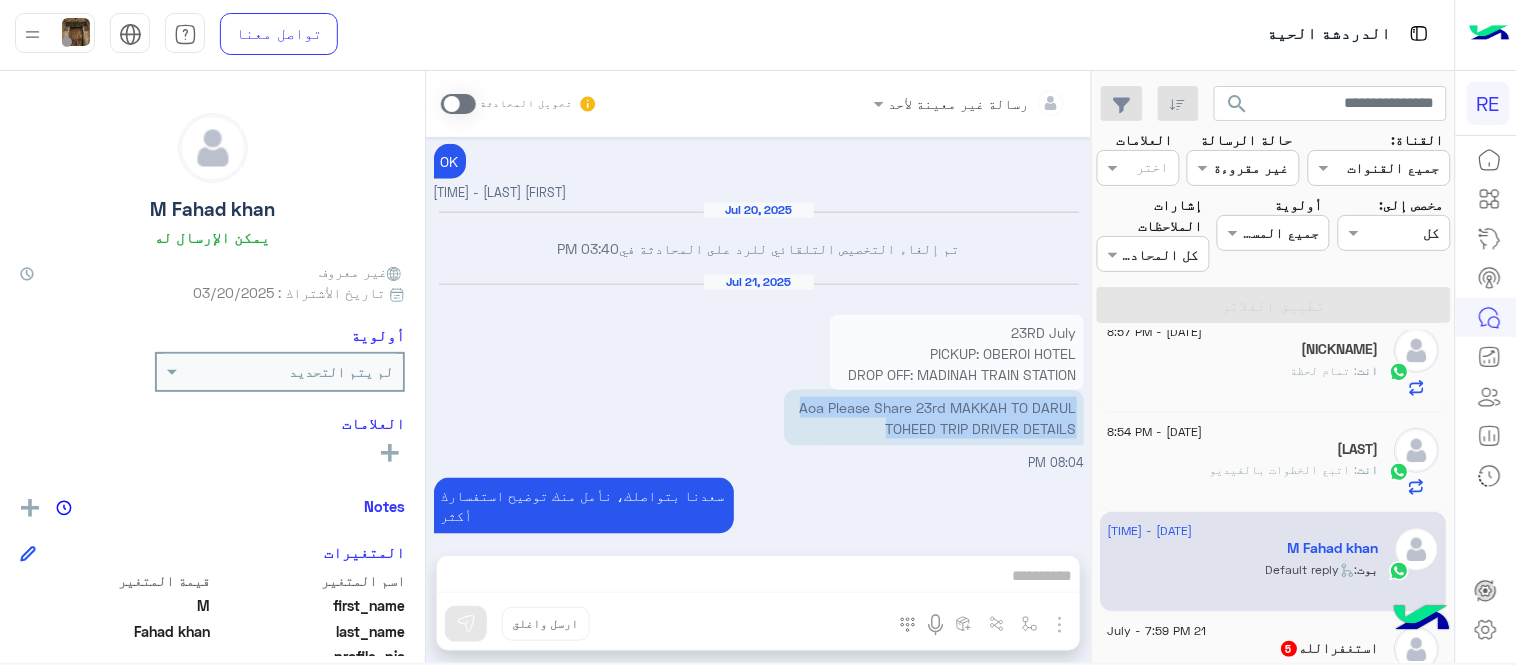 copy on "Aoa Please Share 23rd MAKKAH TO DARUL TOHEED TRIP DRIVER DETAILS" 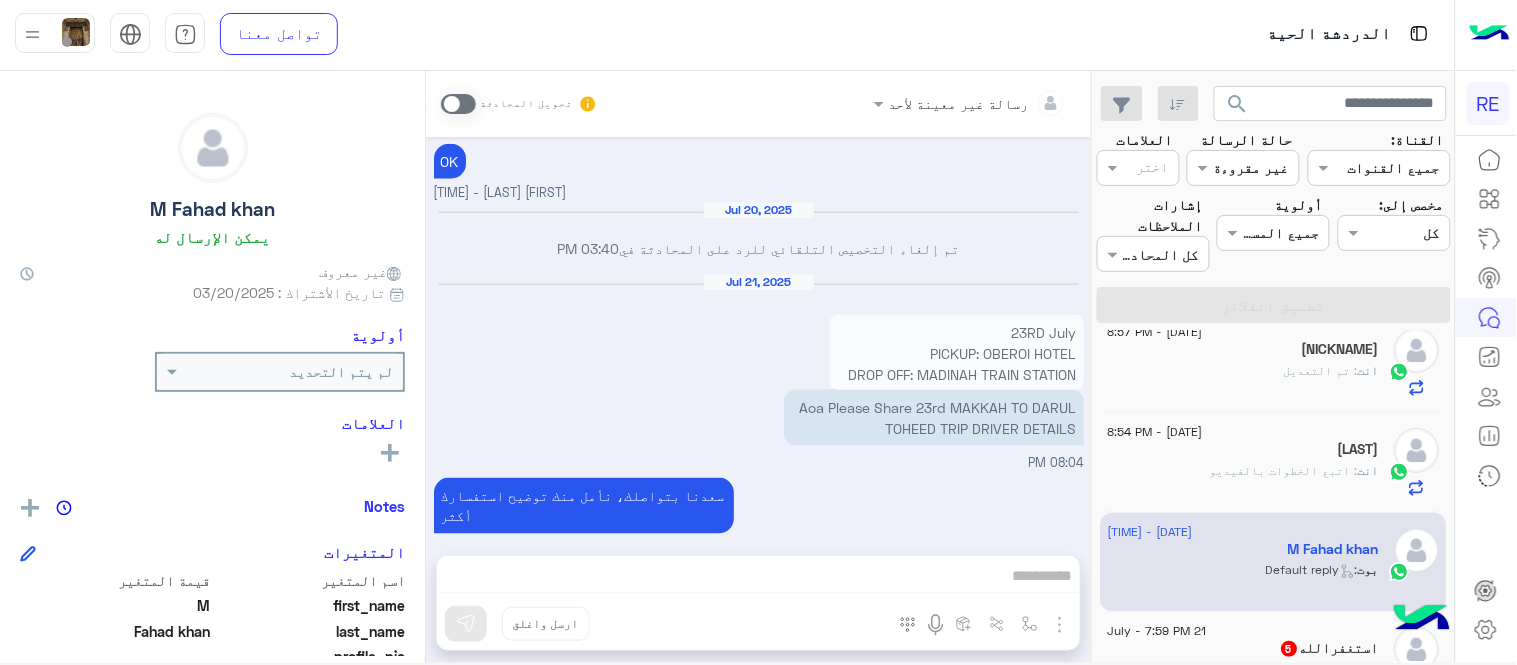 click at bounding box center [458, 104] 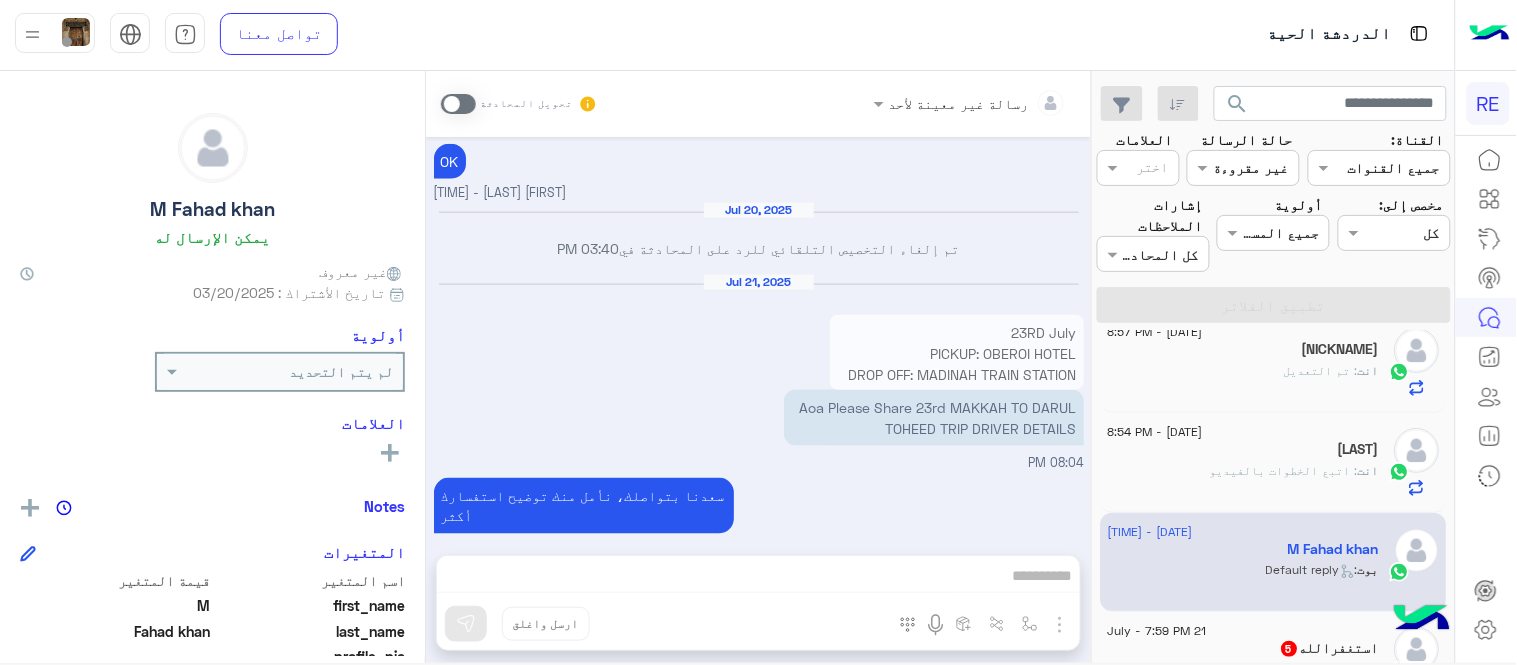 scroll, scrollTop: 631, scrollLeft: 0, axis: vertical 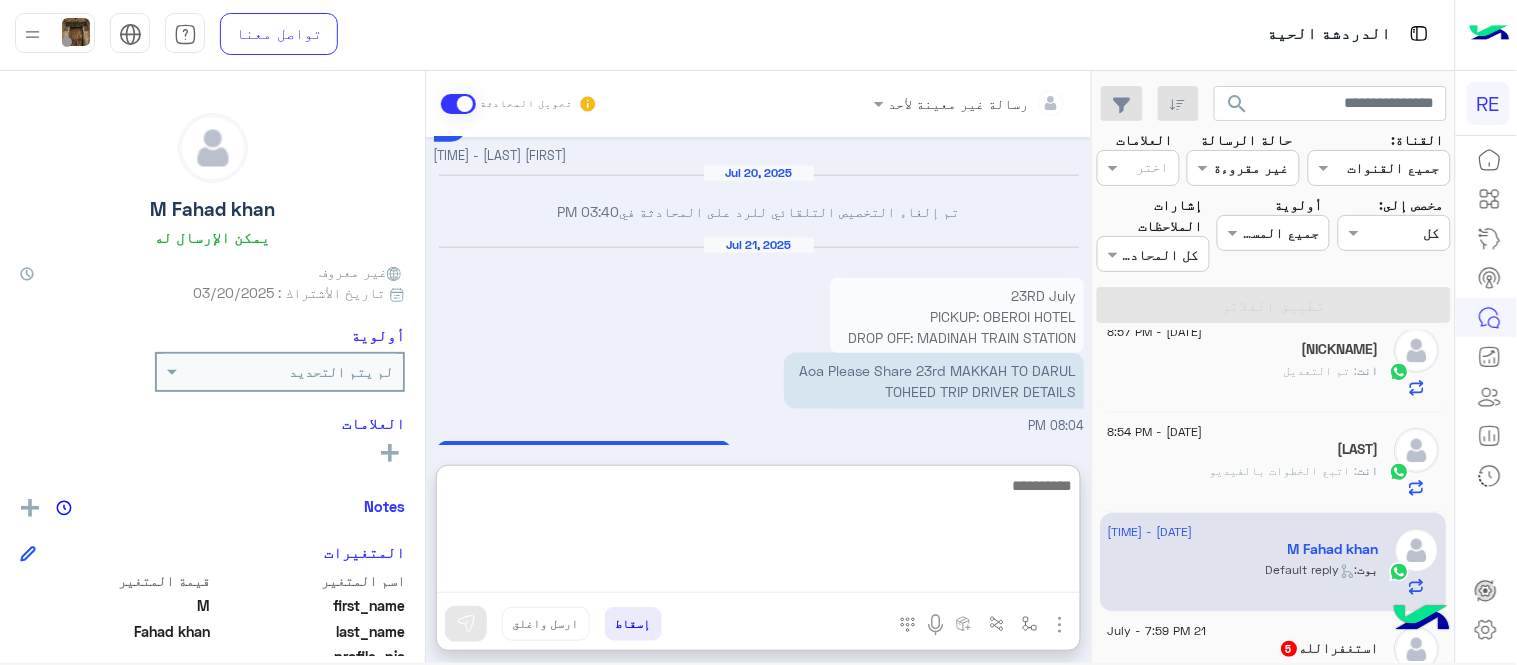 click at bounding box center (758, 533) 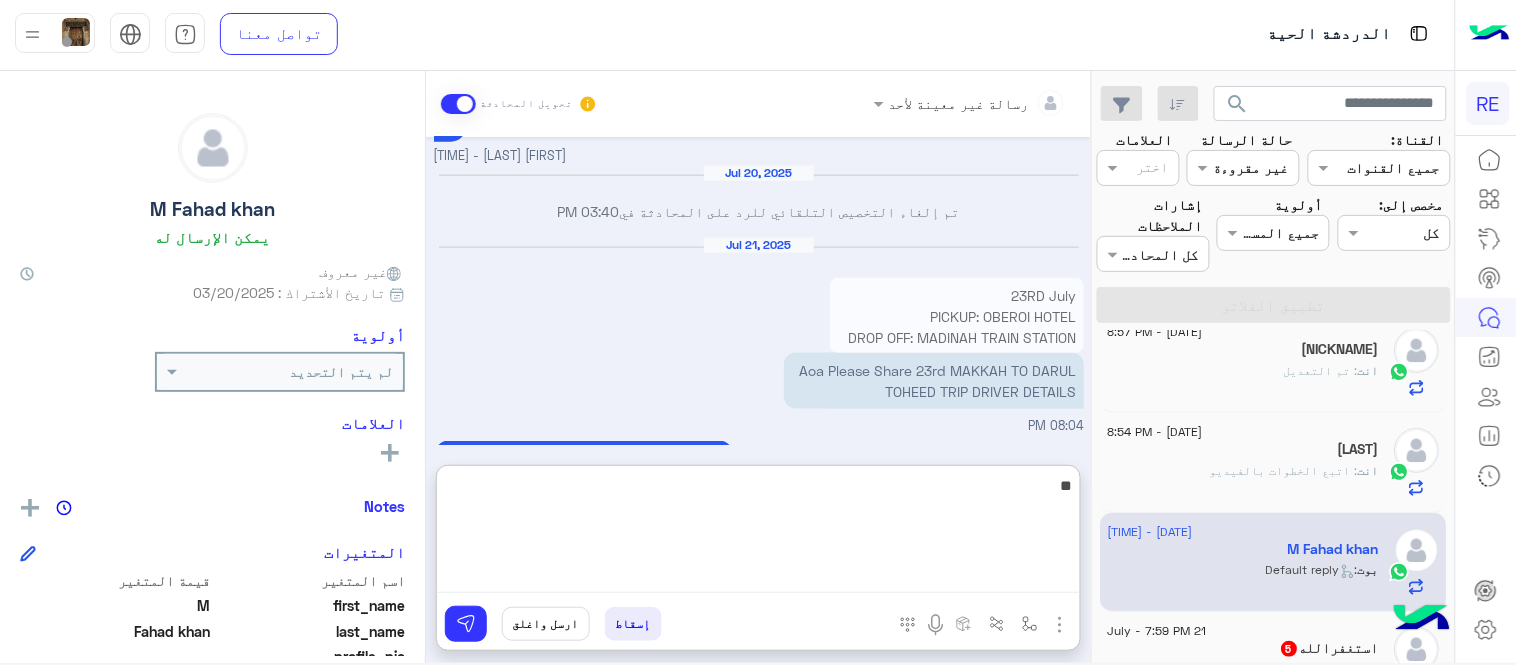 type on "*" 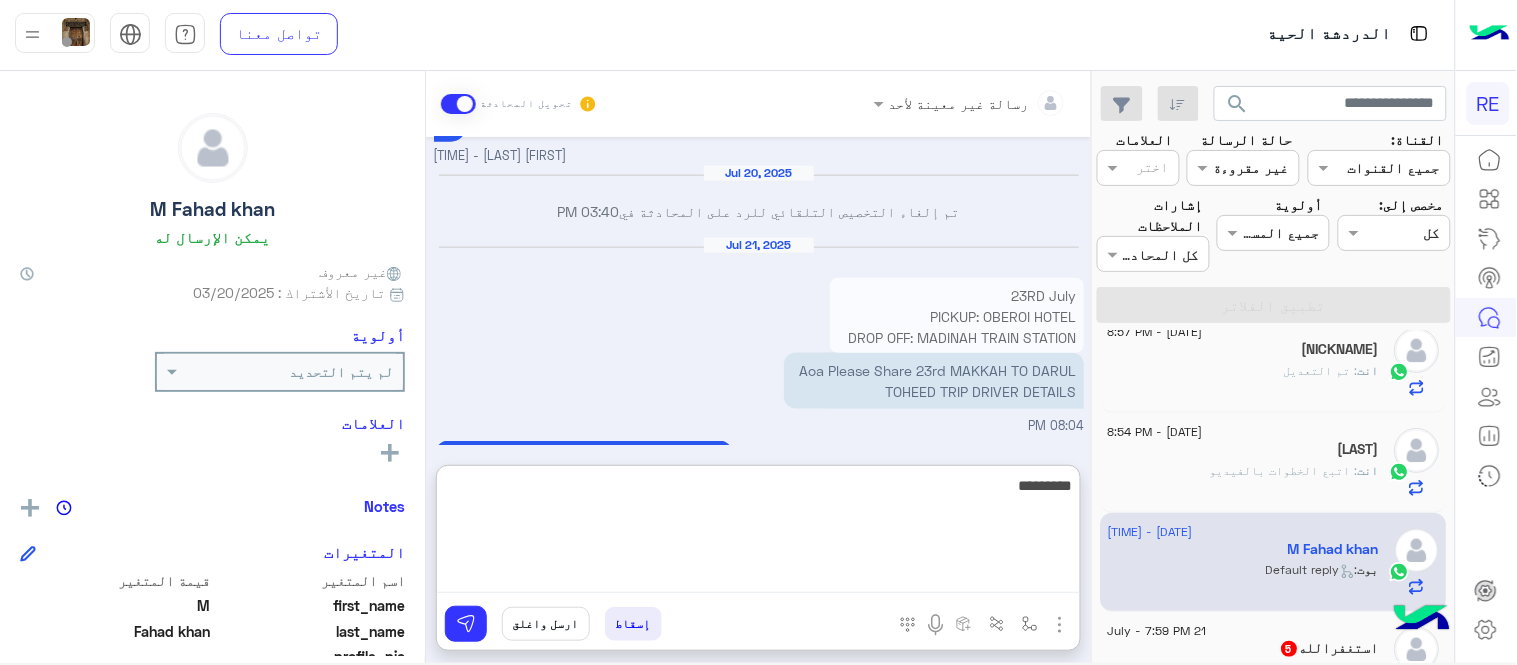 type on "*********" 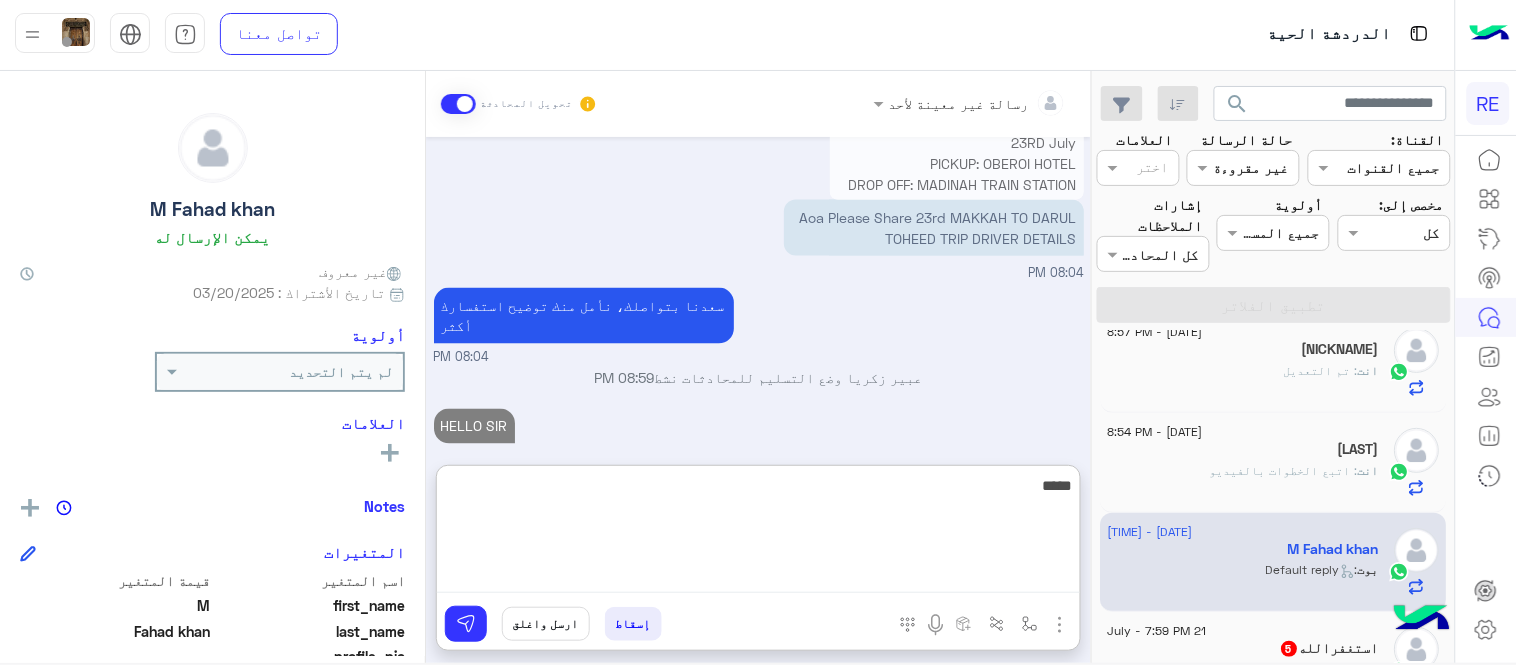 scroll, scrollTop: 821, scrollLeft: 0, axis: vertical 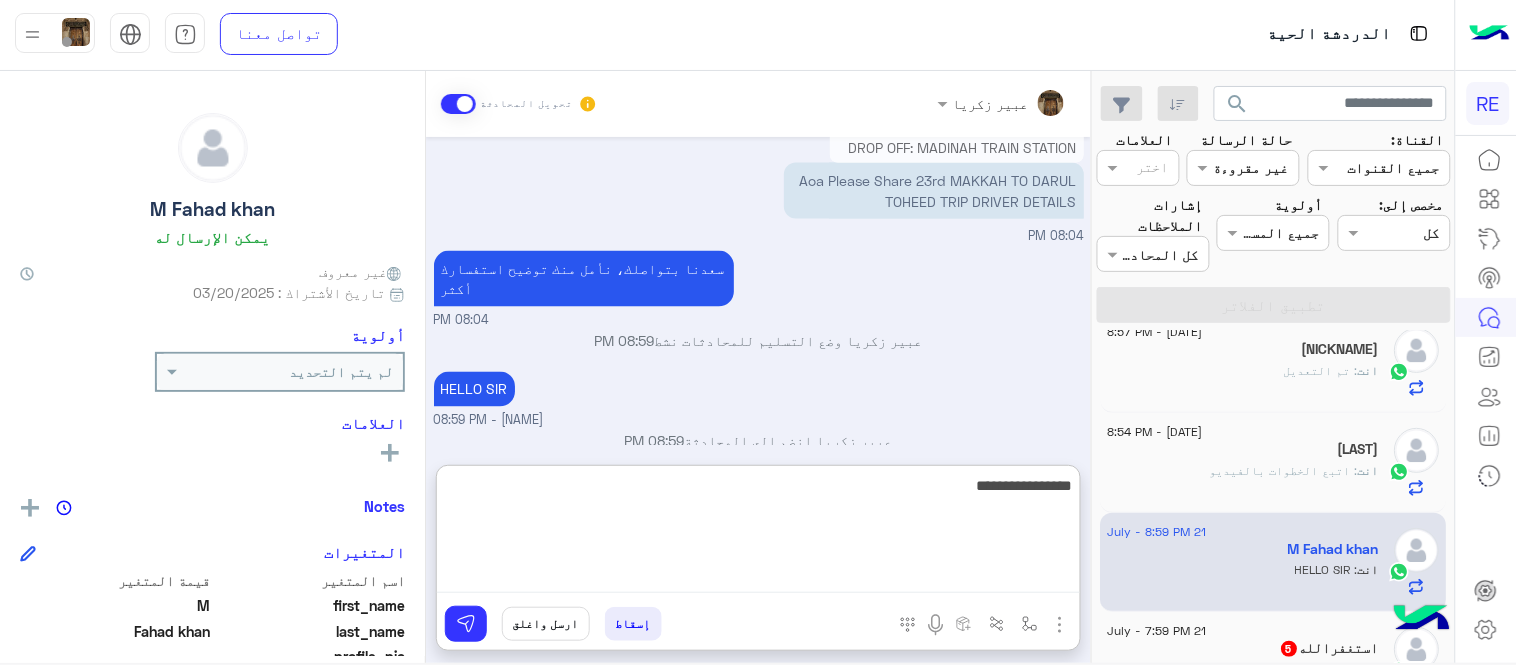 type on "**********" 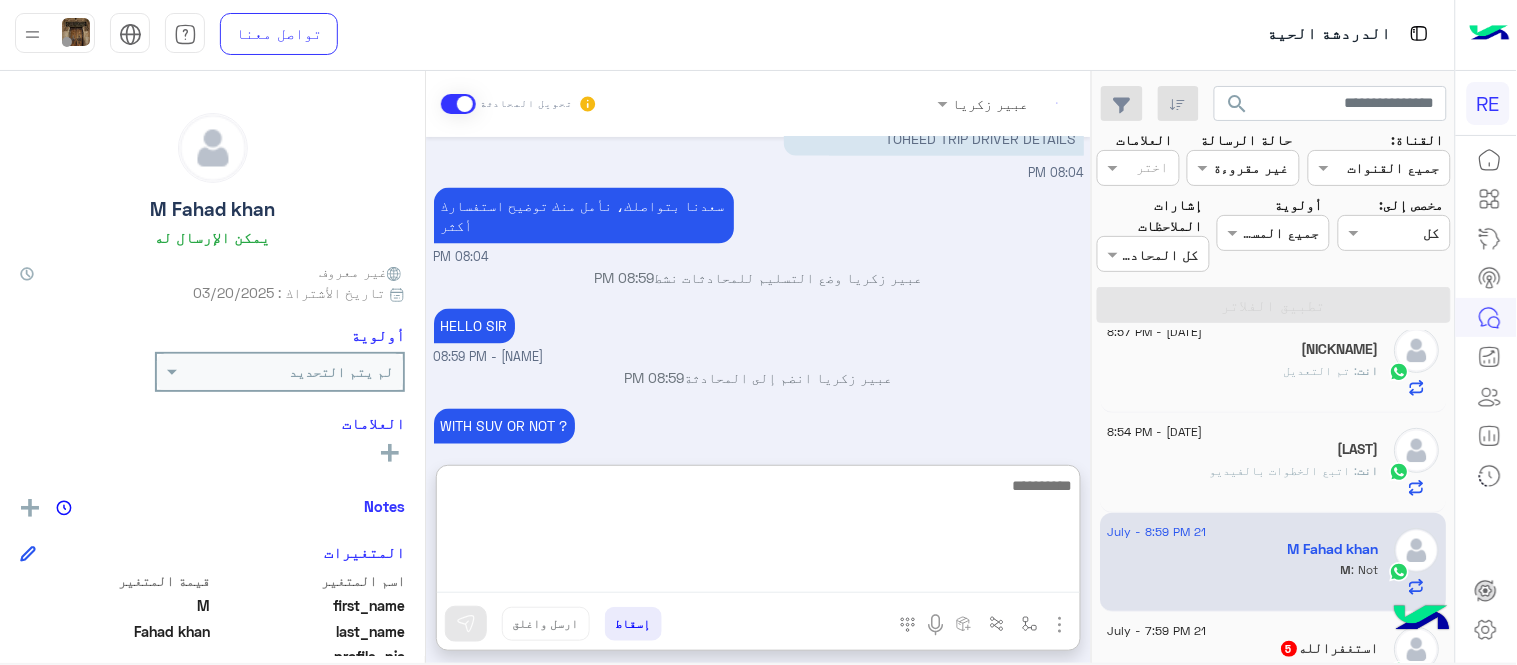 scroll, scrollTop: 986, scrollLeft: 0, axis: vertical 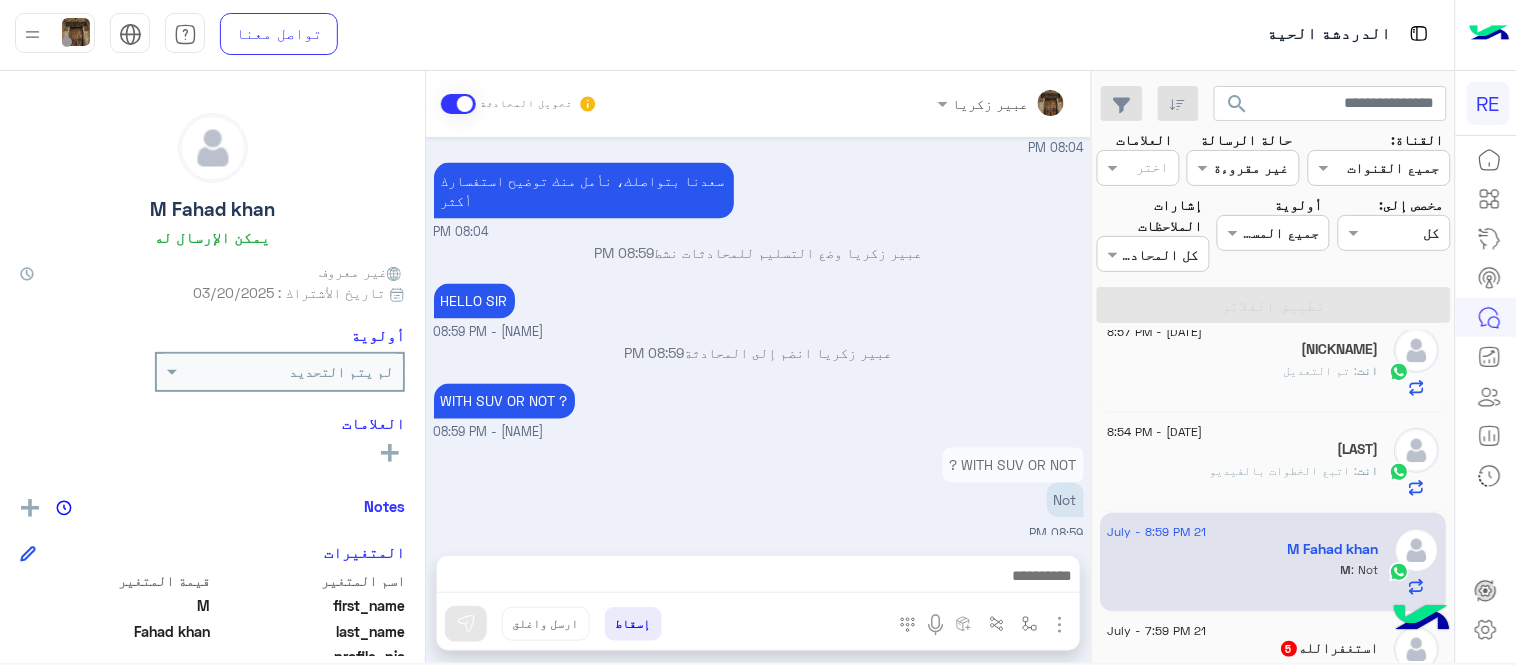 click on "Jul 19, 2025  I FORGET ABT JET LAG MY BAD   05:19 PM  DRIVERS ARE THERE   05:20 PM  DRIVERS ARE THERE OK PERFECT  [FIRST] [LAST] -  05:20 PM  I FORGET ABT JET LAG MY BAD It's okay, NEVER MIND  [FIRST] [LAST] -  05:21 PM  Please Cancel SUV FOR NOW ON  only need 2 GMCS   06:03 PM  reservations Date: 23/7/2025 Time:09:00 A.m Client name: [FIRST] [LAST] Client phone : [PHONE] Departure location : OBEROI HOTEL Arrival location : Medina train station Price: 100 sar Payment method: cash Car type: SUV ------------------- Driver details: Captain: [FIRST] [LAST] Mobile: [PHONE] Car: x-trail Plate number: 3,0,1,3,J,u,r color: white Cancel this   06:04 PM  OK  [FIRST] [LAST] -  06:10 PM   Jul 20, 2025   تم إلغاء التخصيص التلقائي للرد على المحادثة في   03:40 PM       Jul 21, 2025  23RD July  PICKUP: OBEROI HOTEL  DROP OFF: MADINAH TRAIN STATION  PICK UP TIME 9:00 2 GMC, S AND 1 CAR (SUV) 23RD July  PICKUP: MAKKAH TRAIN STATION PICK UP TIME 13:00" at bounding box center (758, 336) 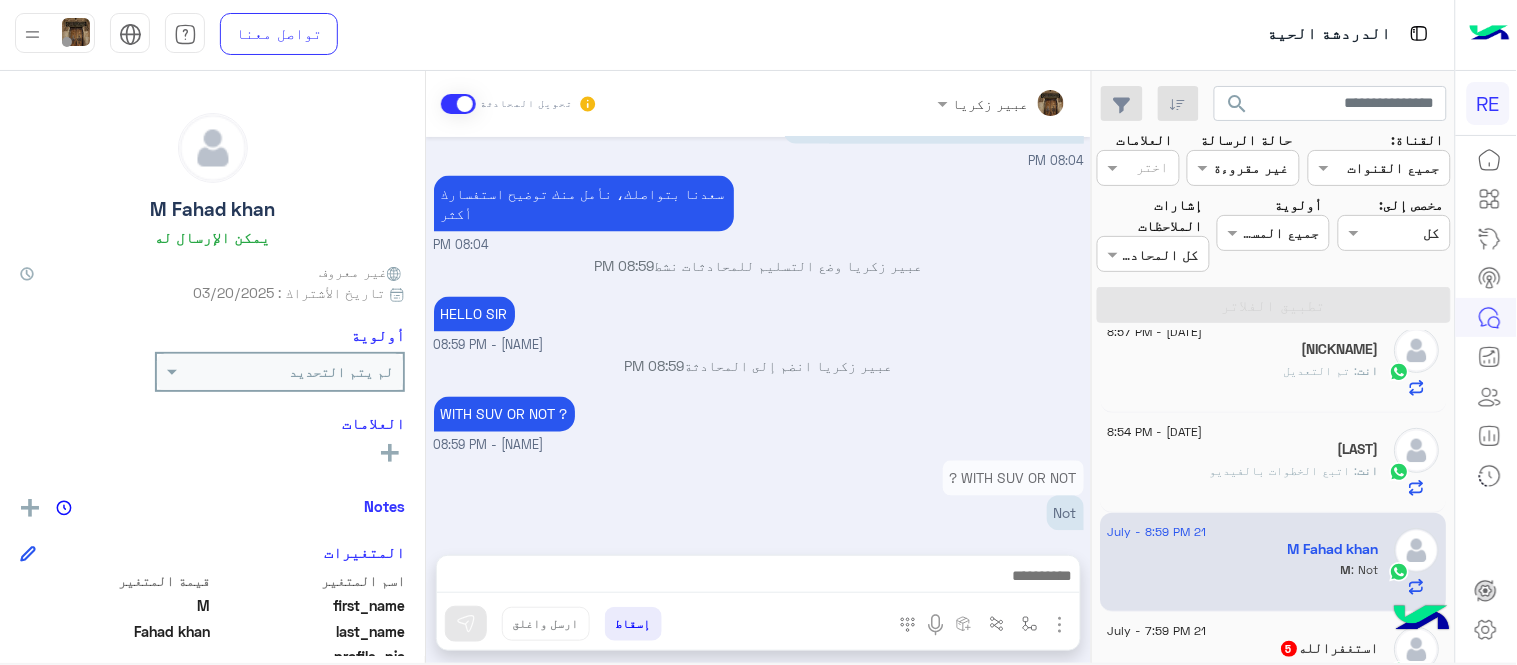 scroll, scrollTop: 962, scrollLeft: 0, axis: vertical 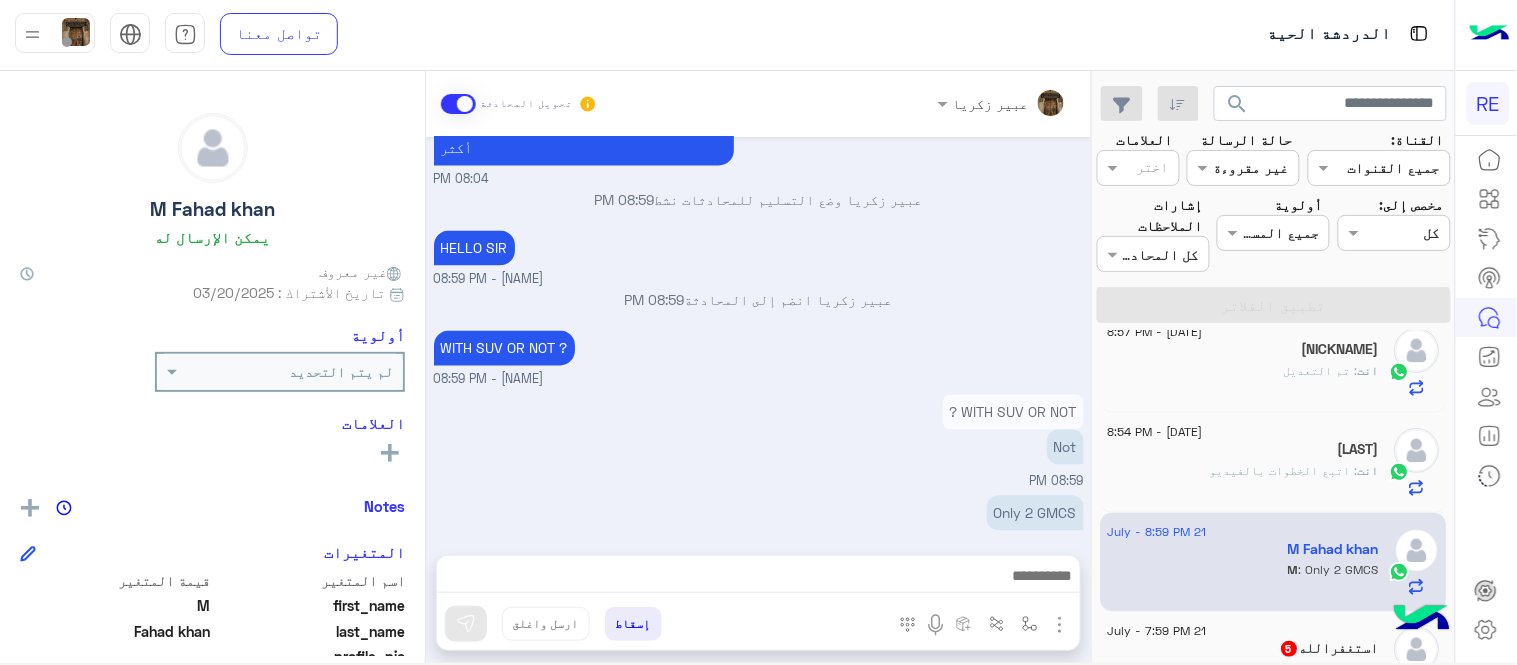 click on "WITH SUV OR NOT ? Not   08:59 PM" at bounding box center (759, 441) 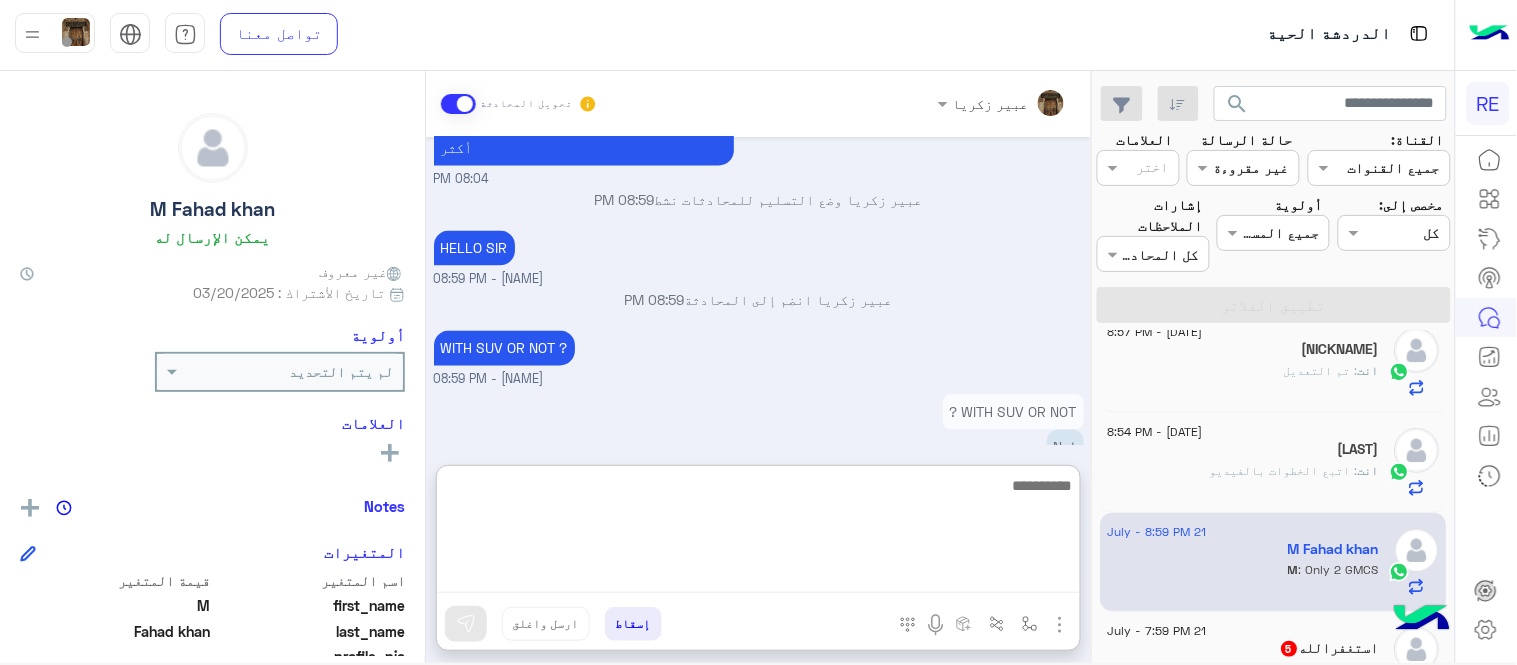 click at bounding box center (758, 533) 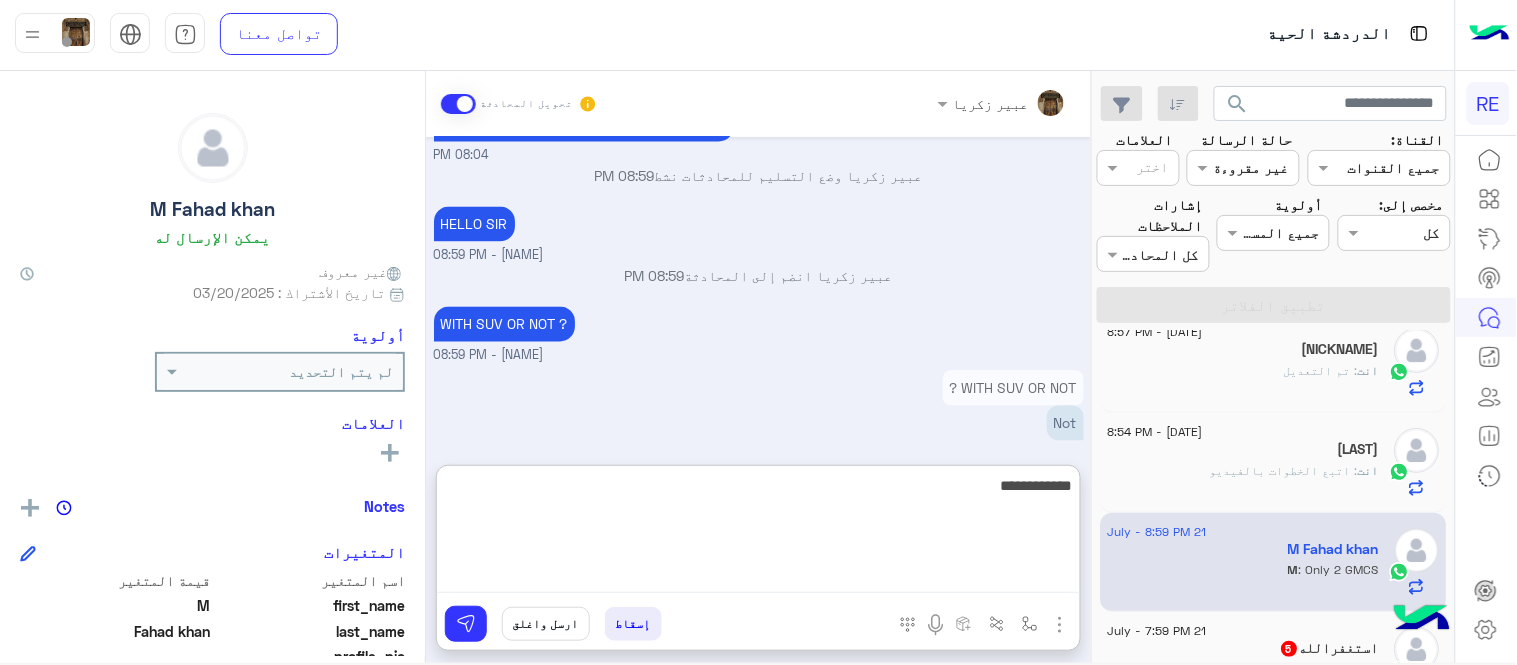 type on "**********" 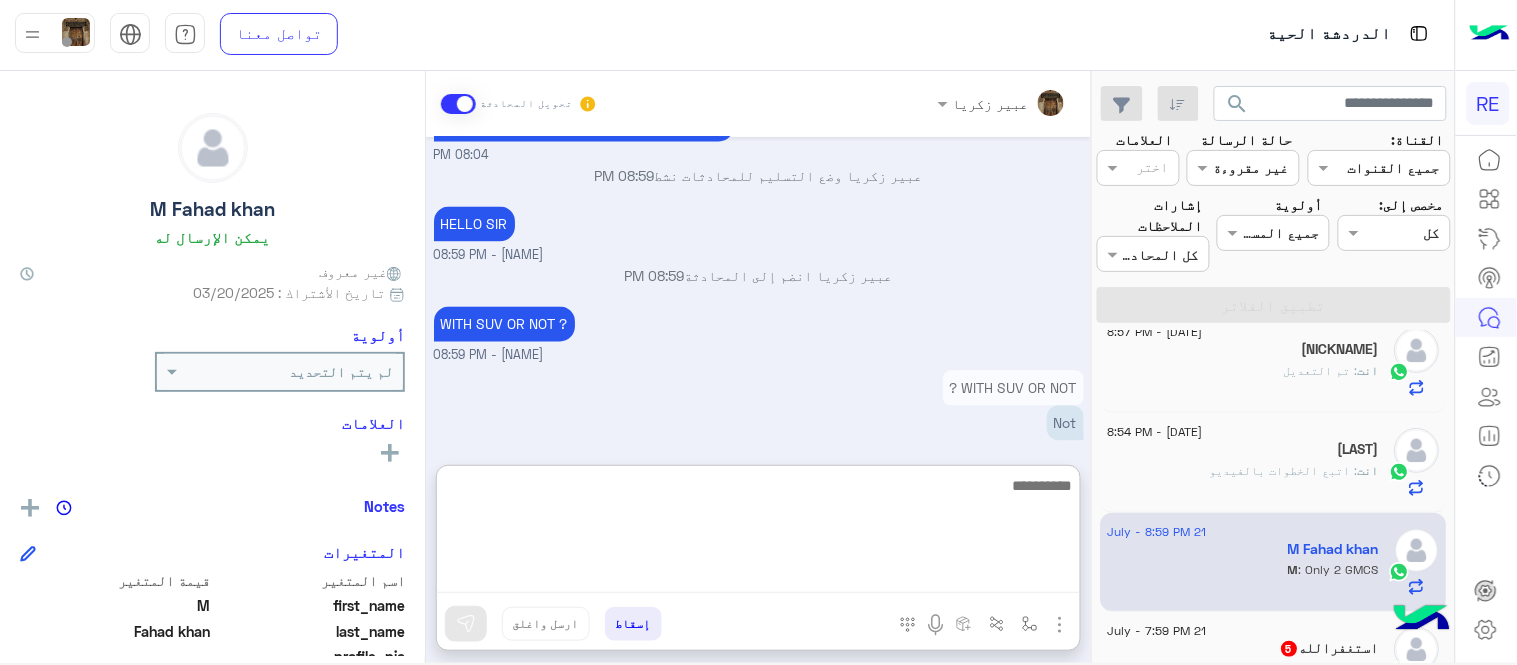 paste on "**********" 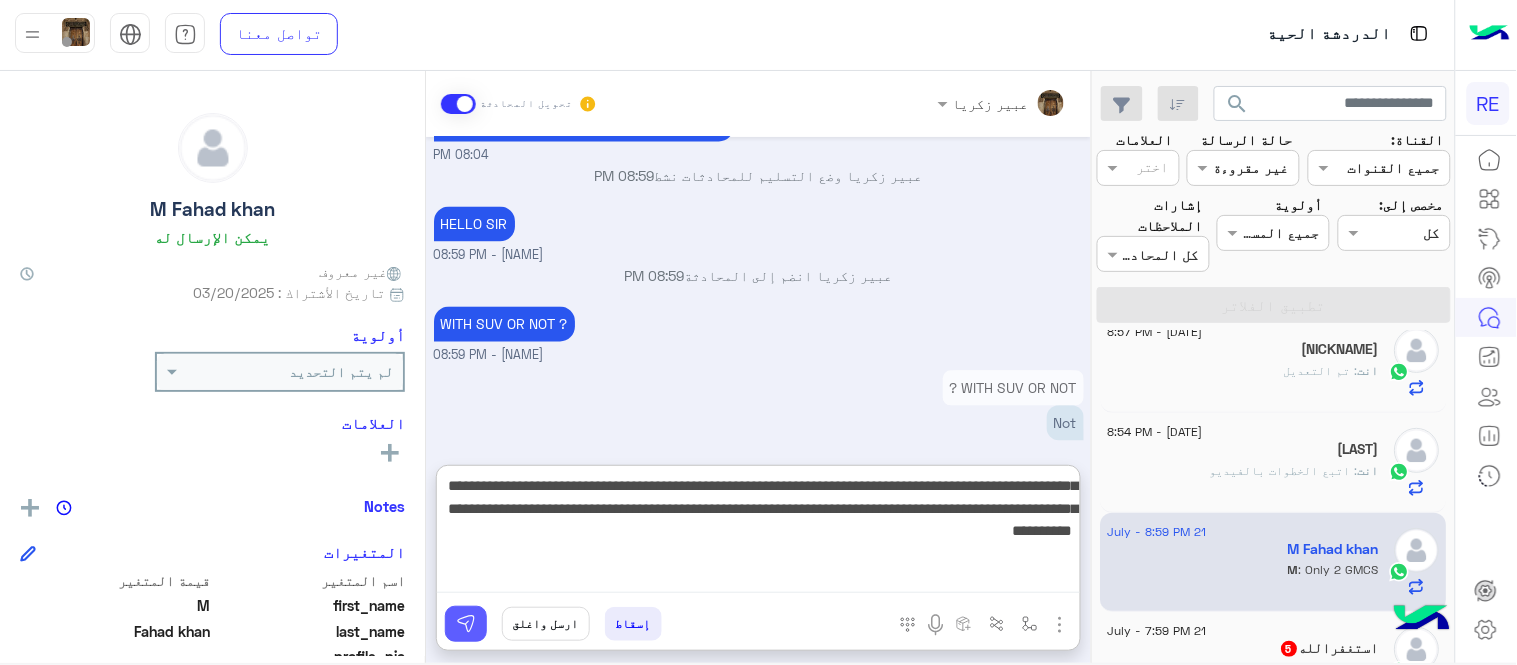 type on "**********" 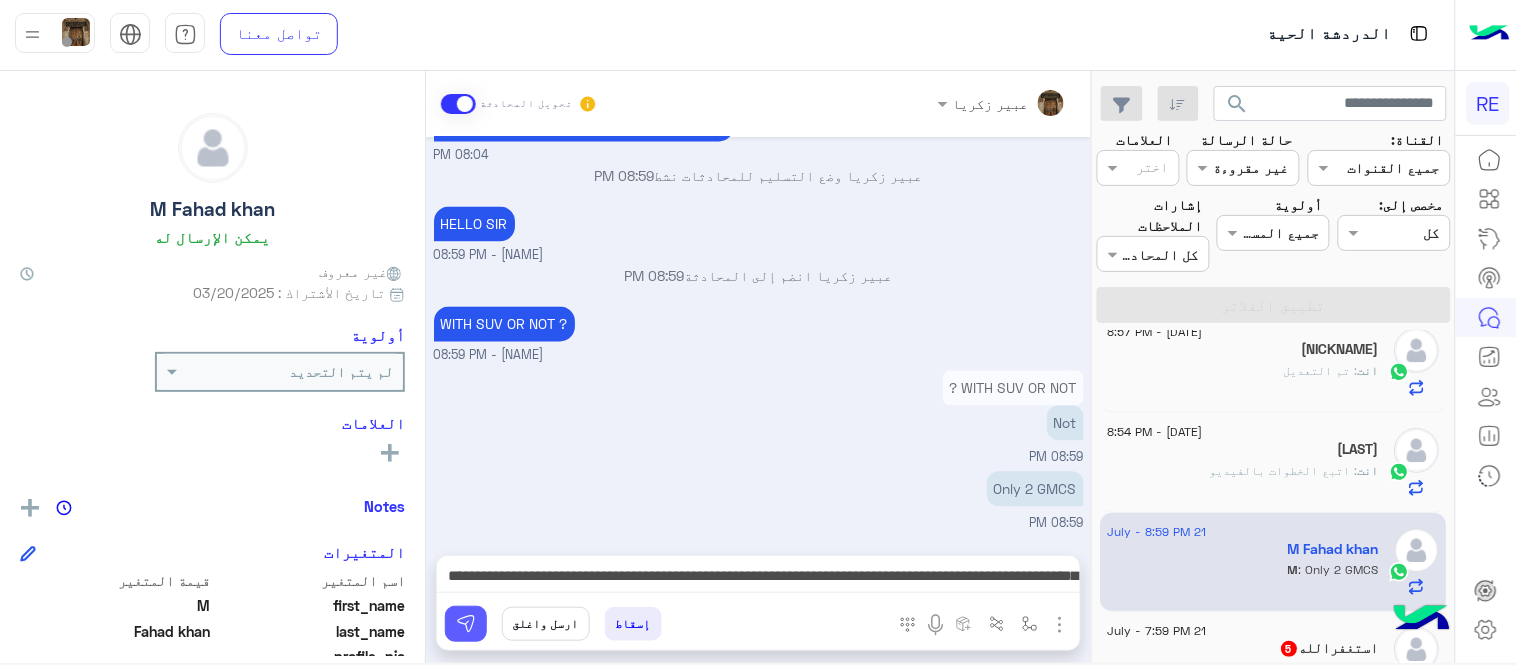 click at bounding box center (466, 624) 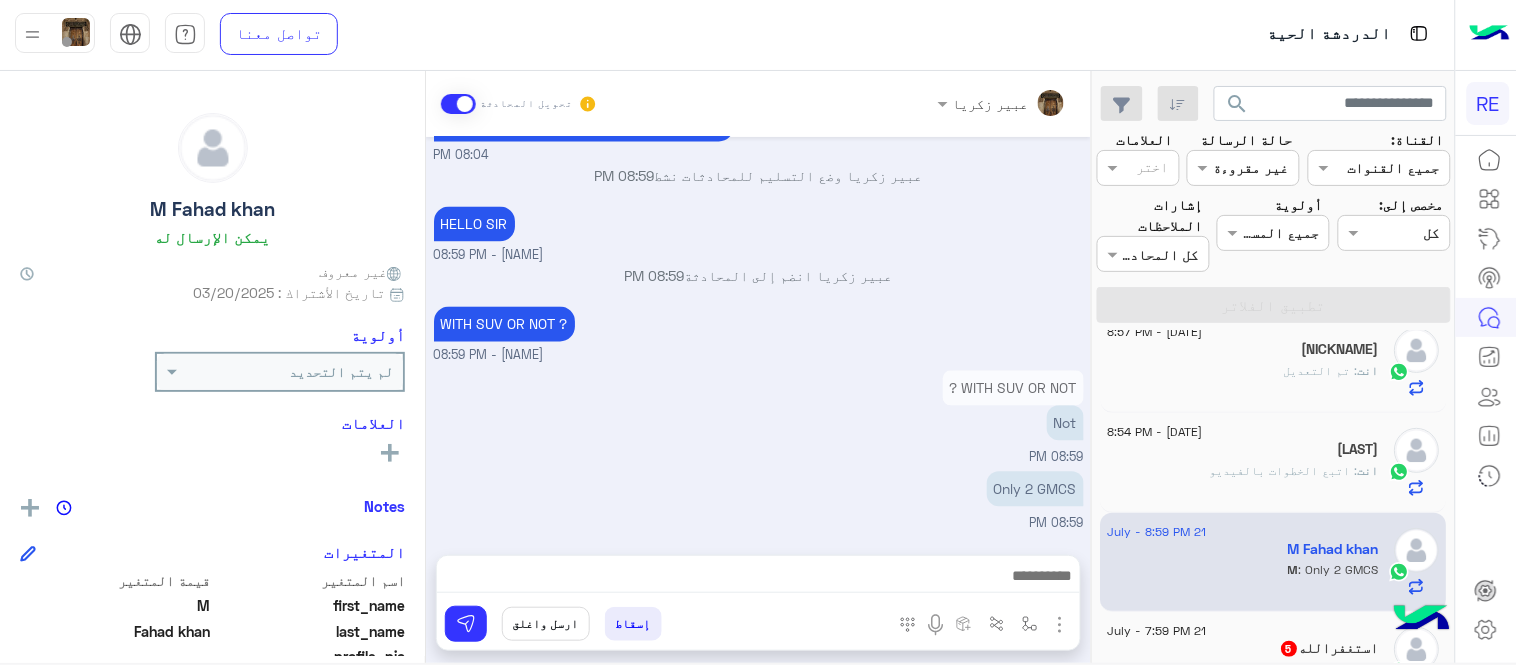 scroll, scrollTop: 1110, scrollLeft: 0, axis: vertical 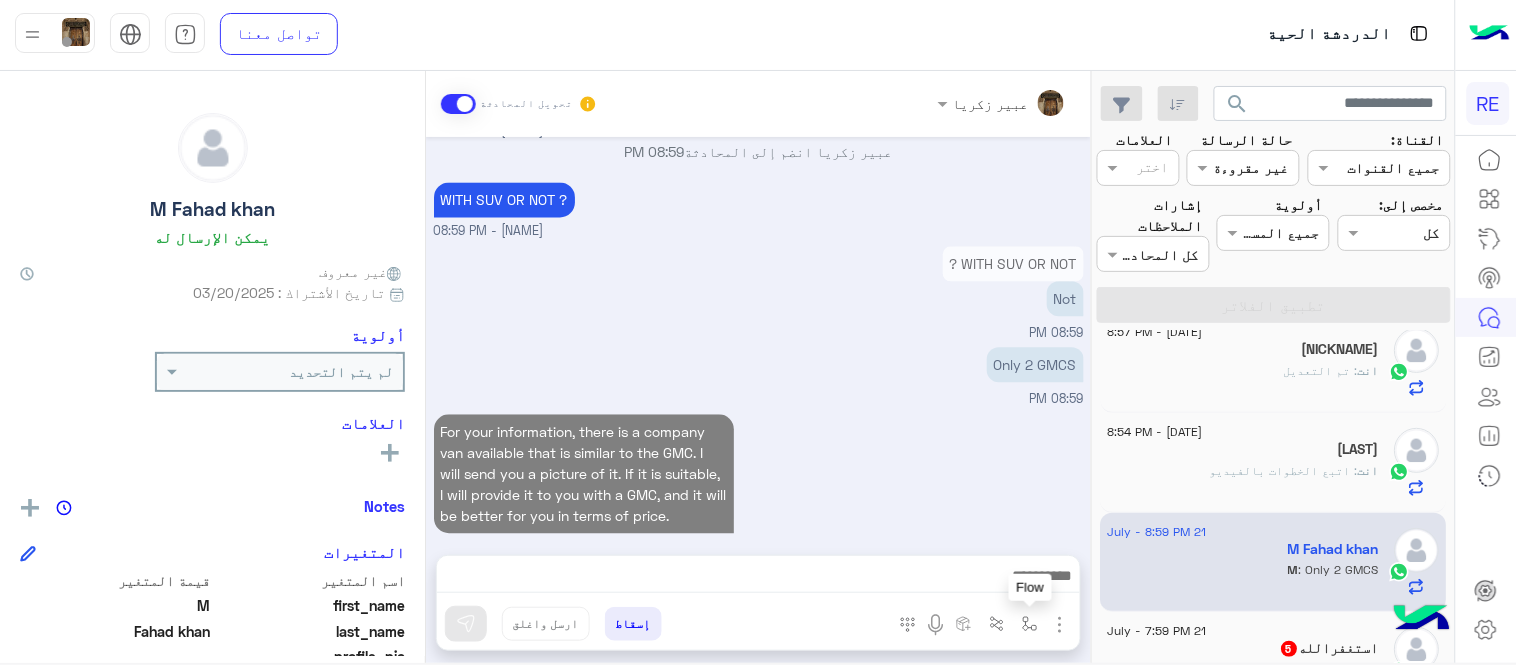 click at bounding box center (1030, 624) 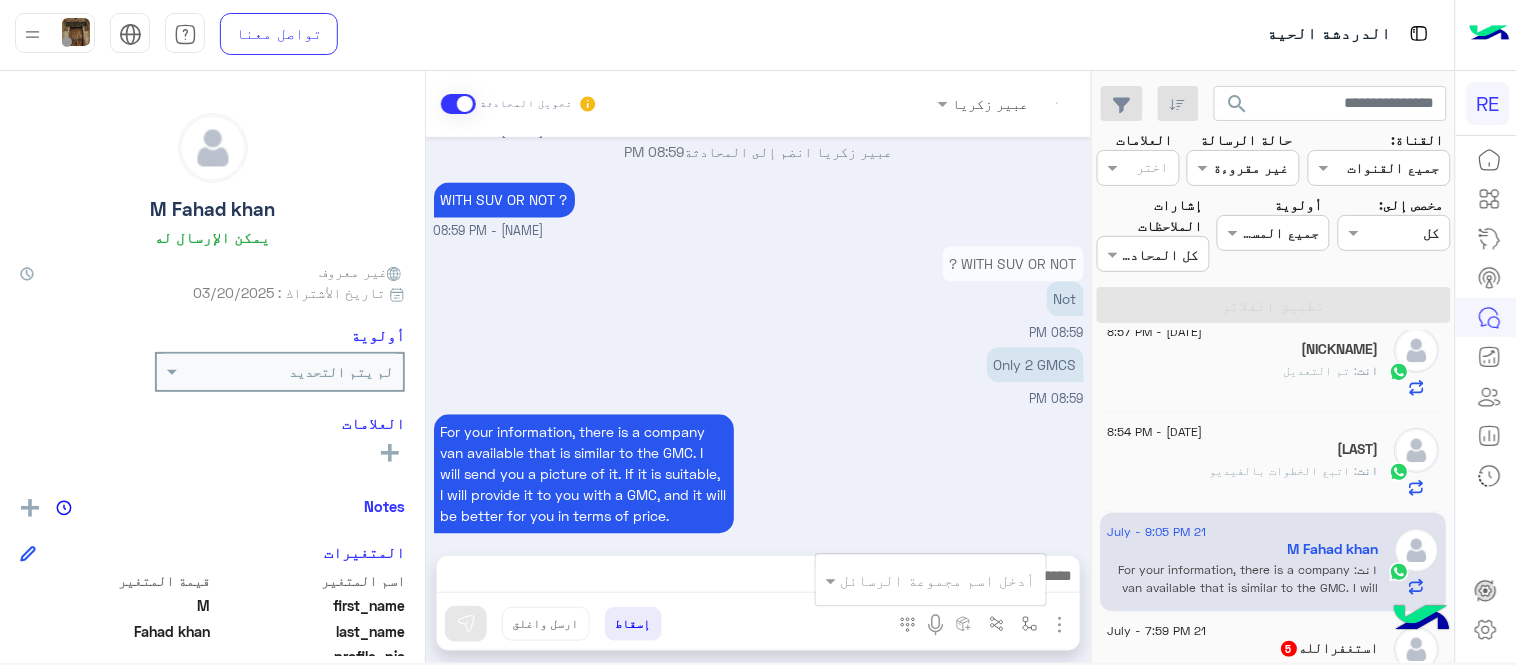 click at bounding box center (1060, 625) 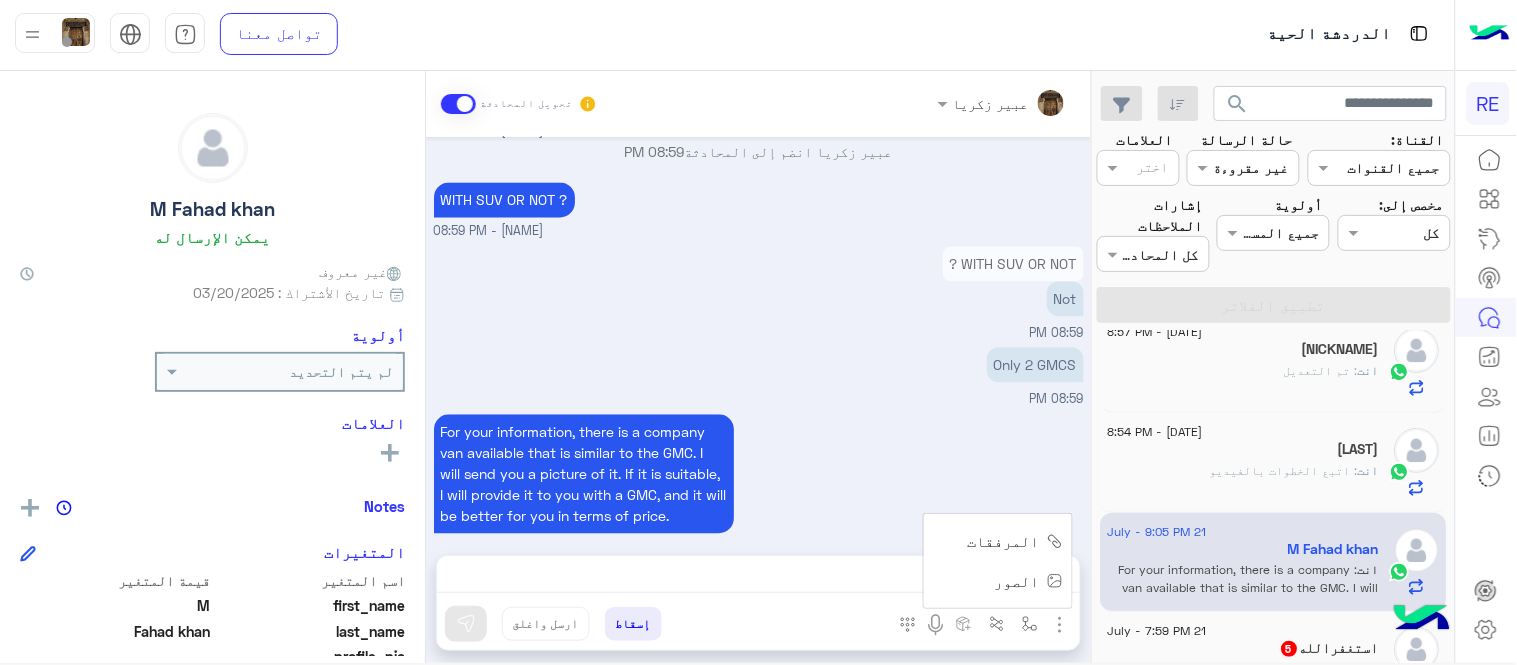click on "الصور" at bounding box center (1017, 581) 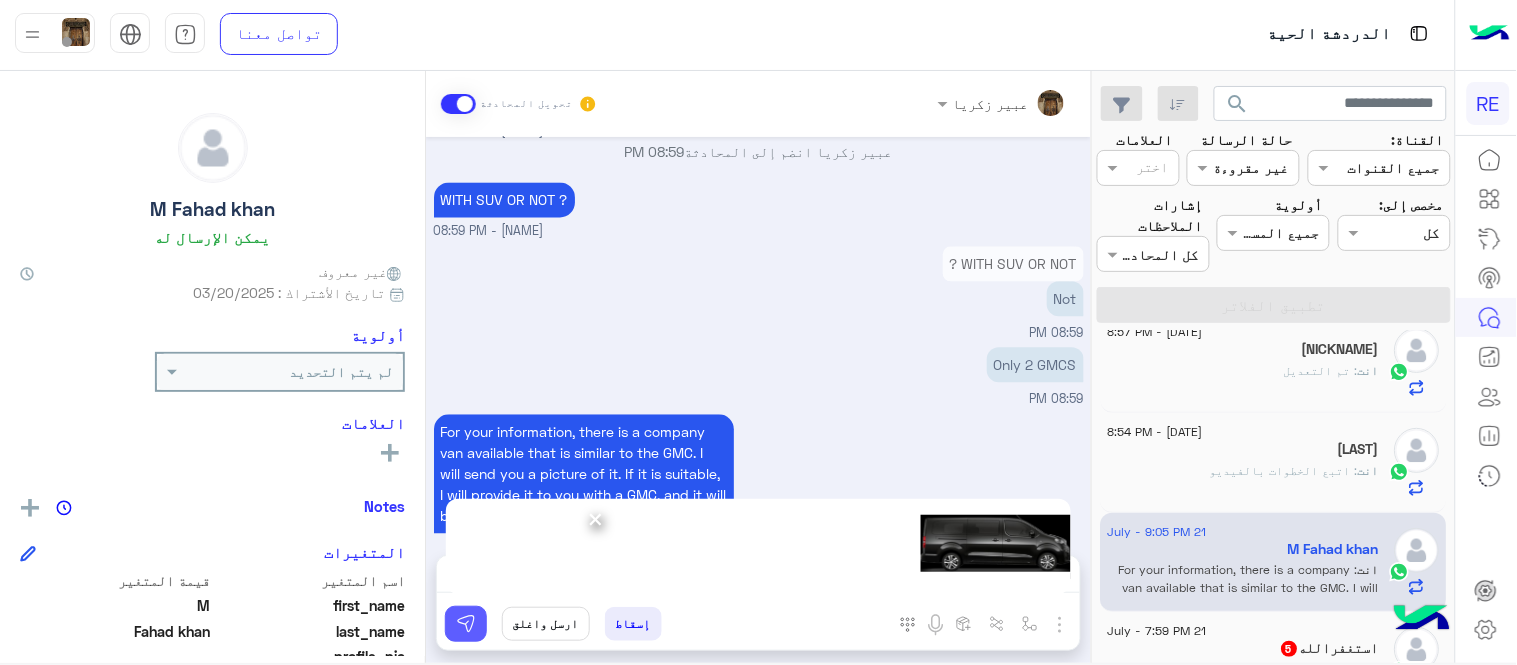 click at bounding box center [466, 624] 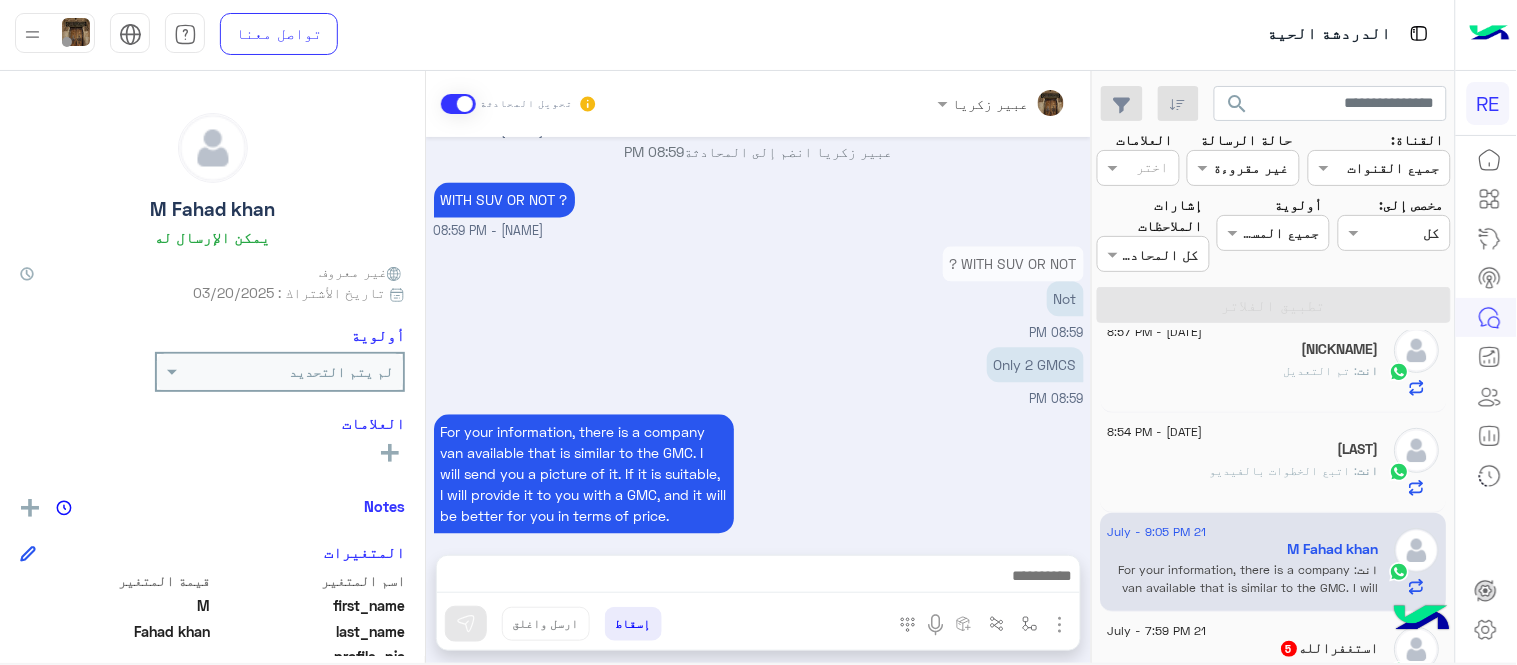 click at bounding box center (1060, 625) 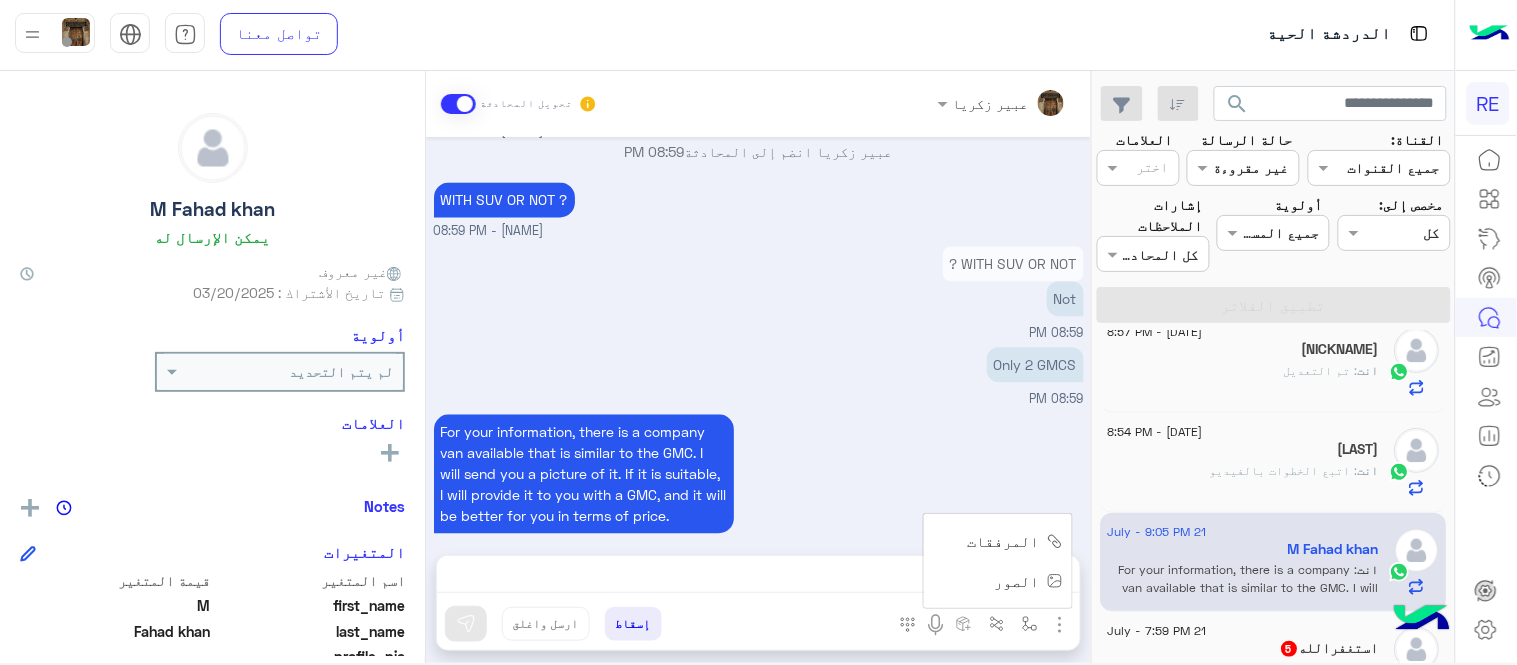 click on "الصور" at bounding box center (1017, 581) 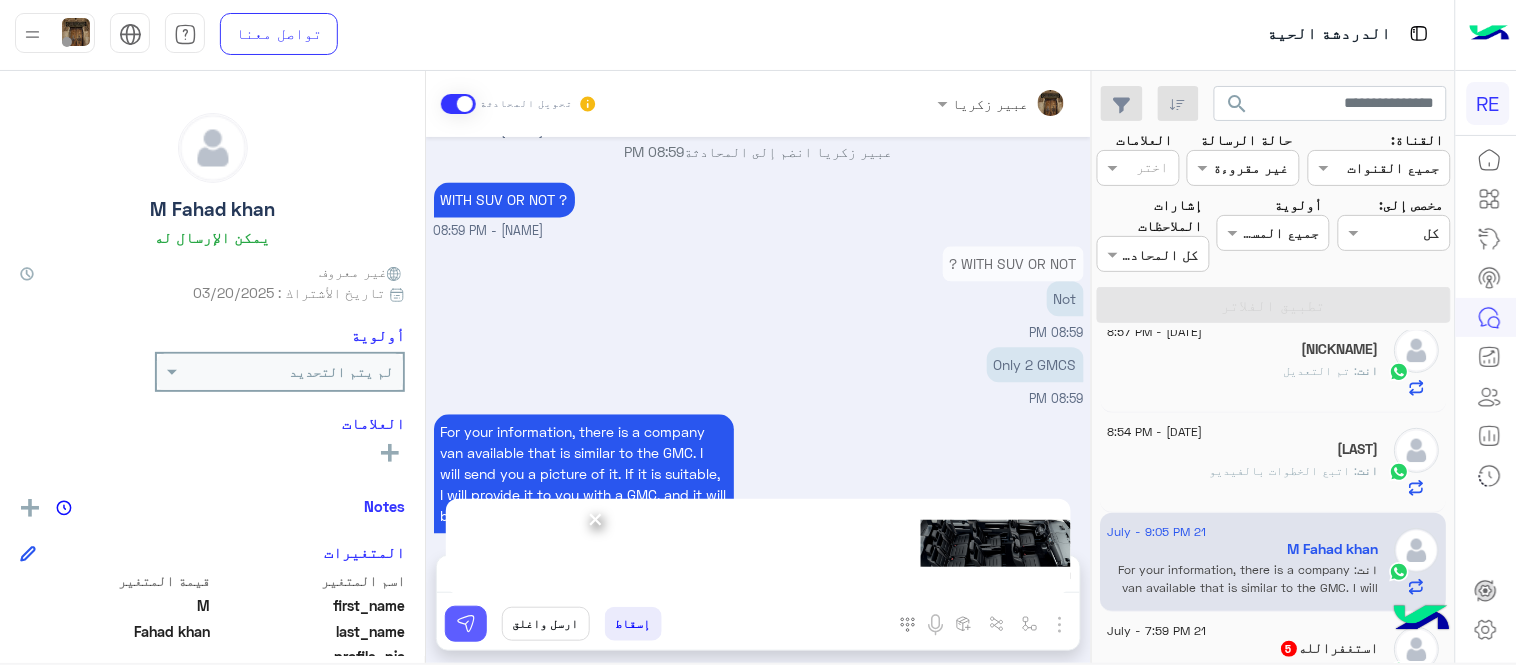 click at bounding box center (466, 624) 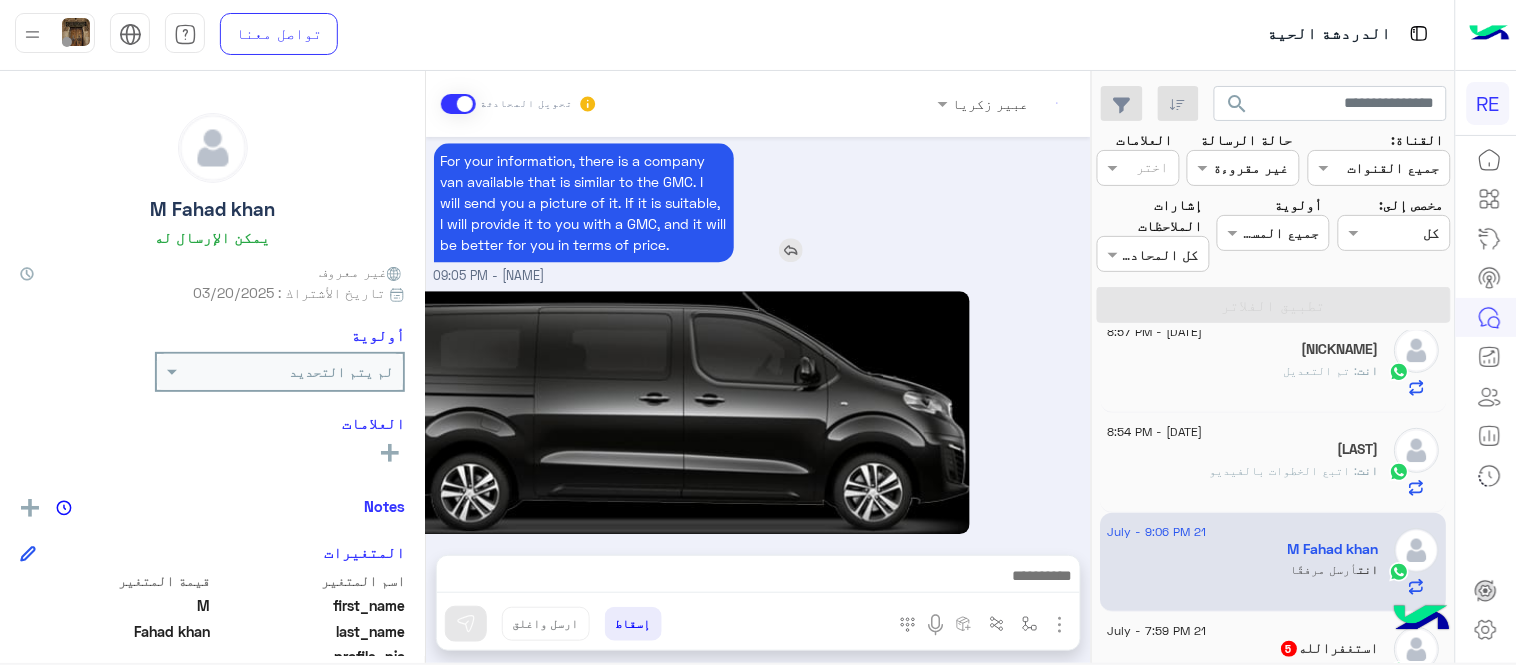 scroll, scrollTop: 1653, scrollLeft: 0, axis: vertical 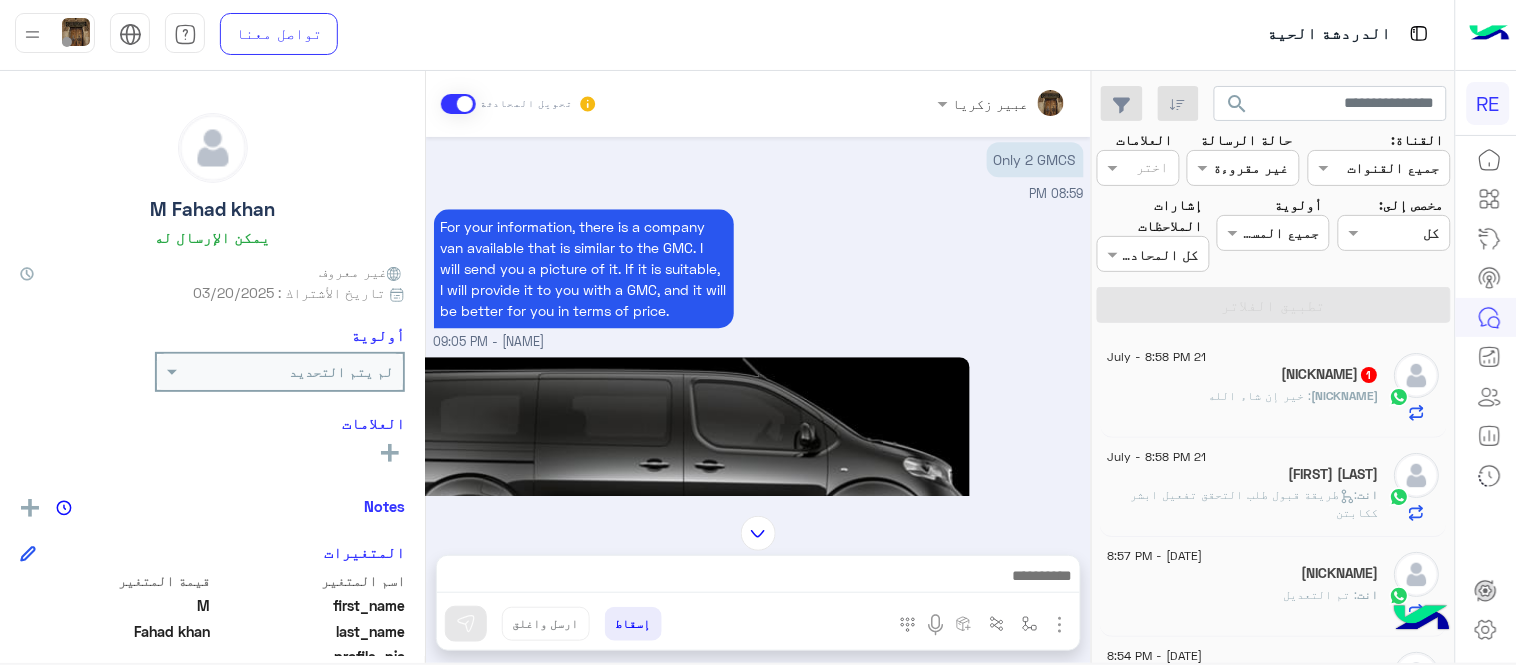 click on "أبورشيد   1" 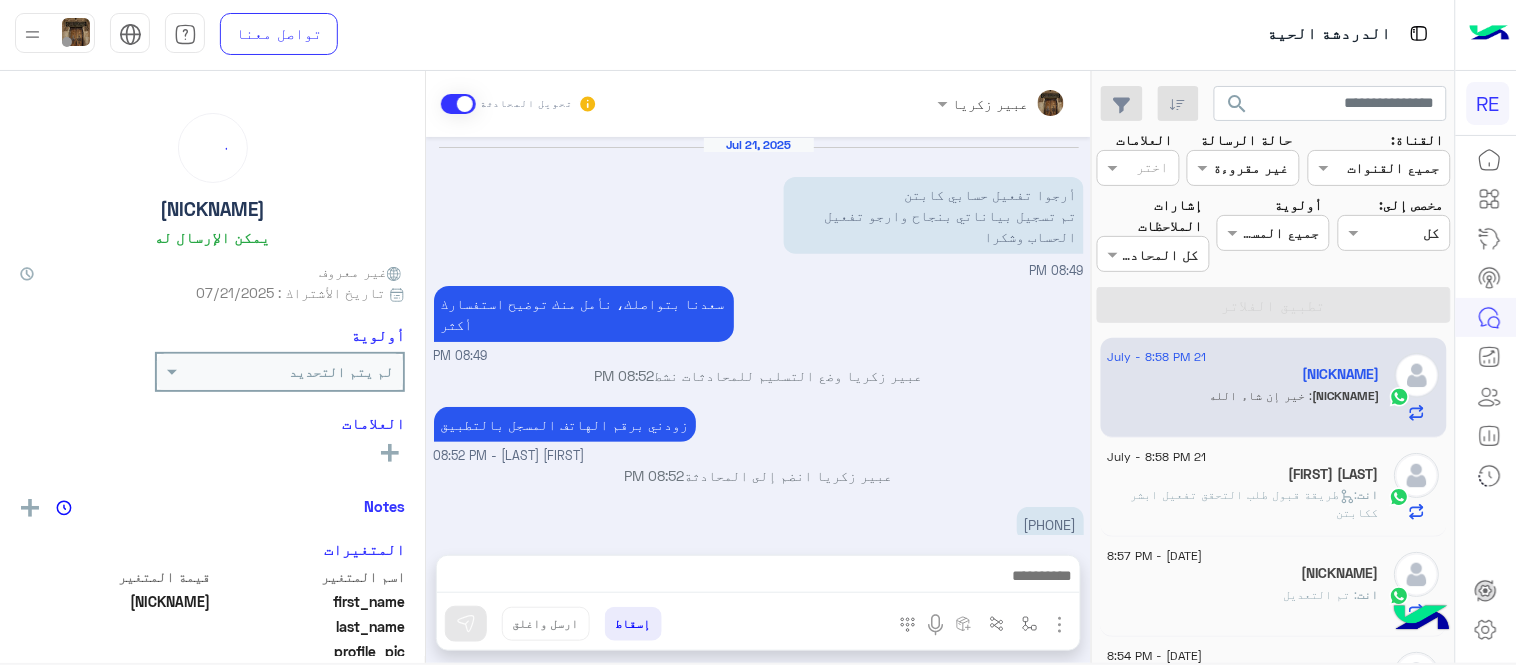 scroll, scrollTop: 541, scrollLeft: 0, axis: vertical 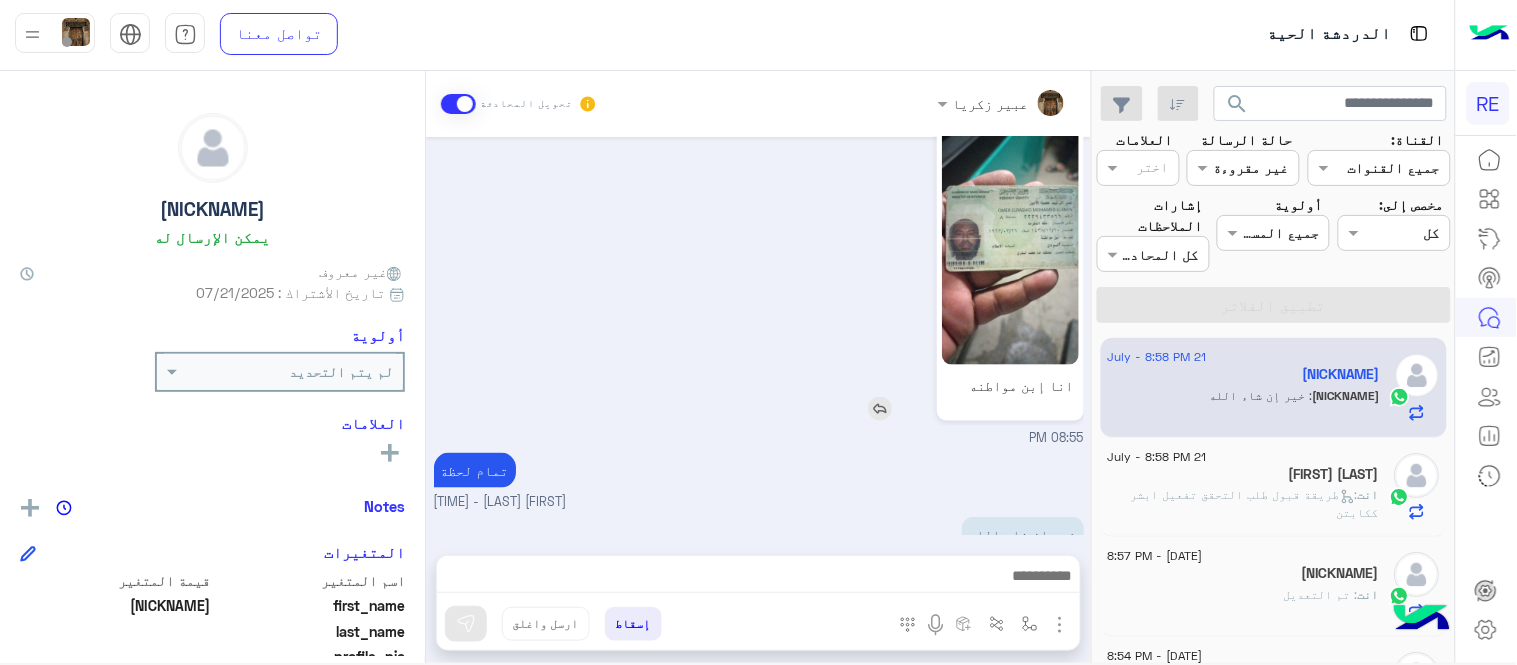 click 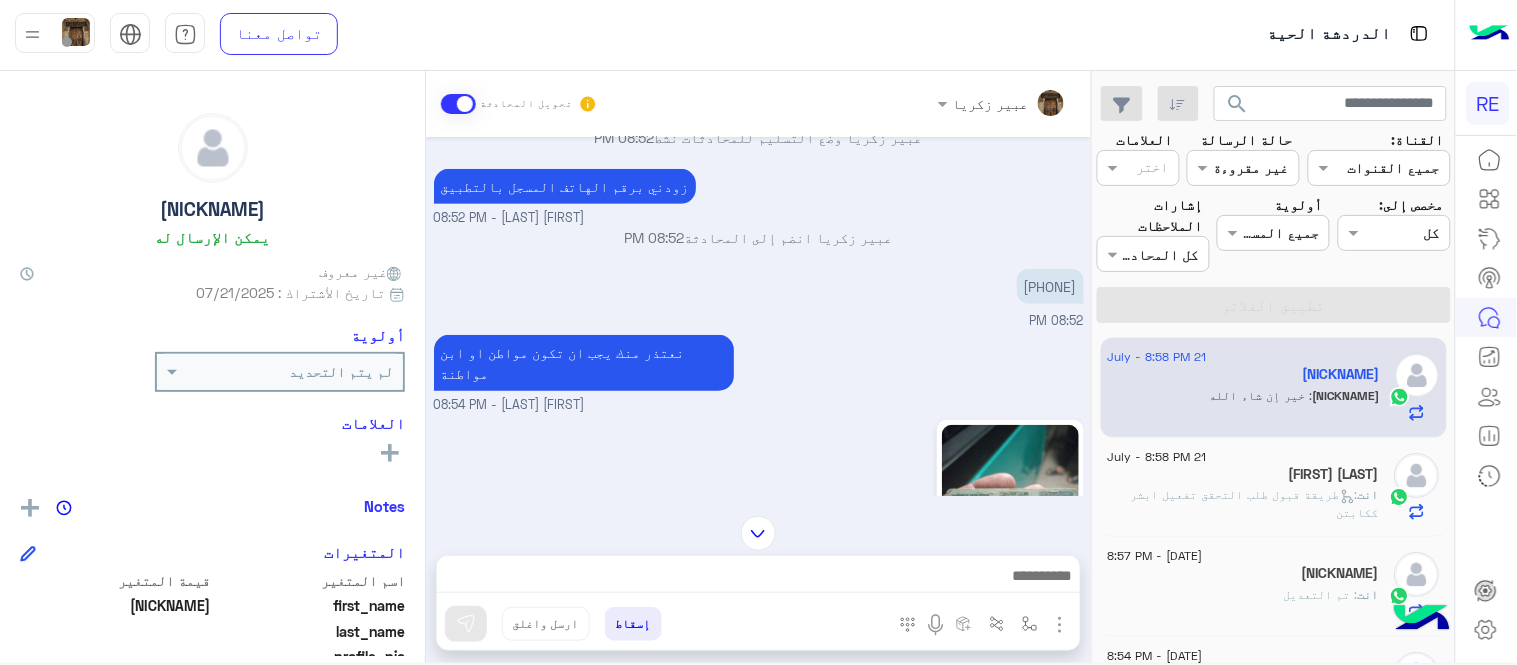 scroll, scrollTop: 213, scrollLeft: 0, axis: vertical 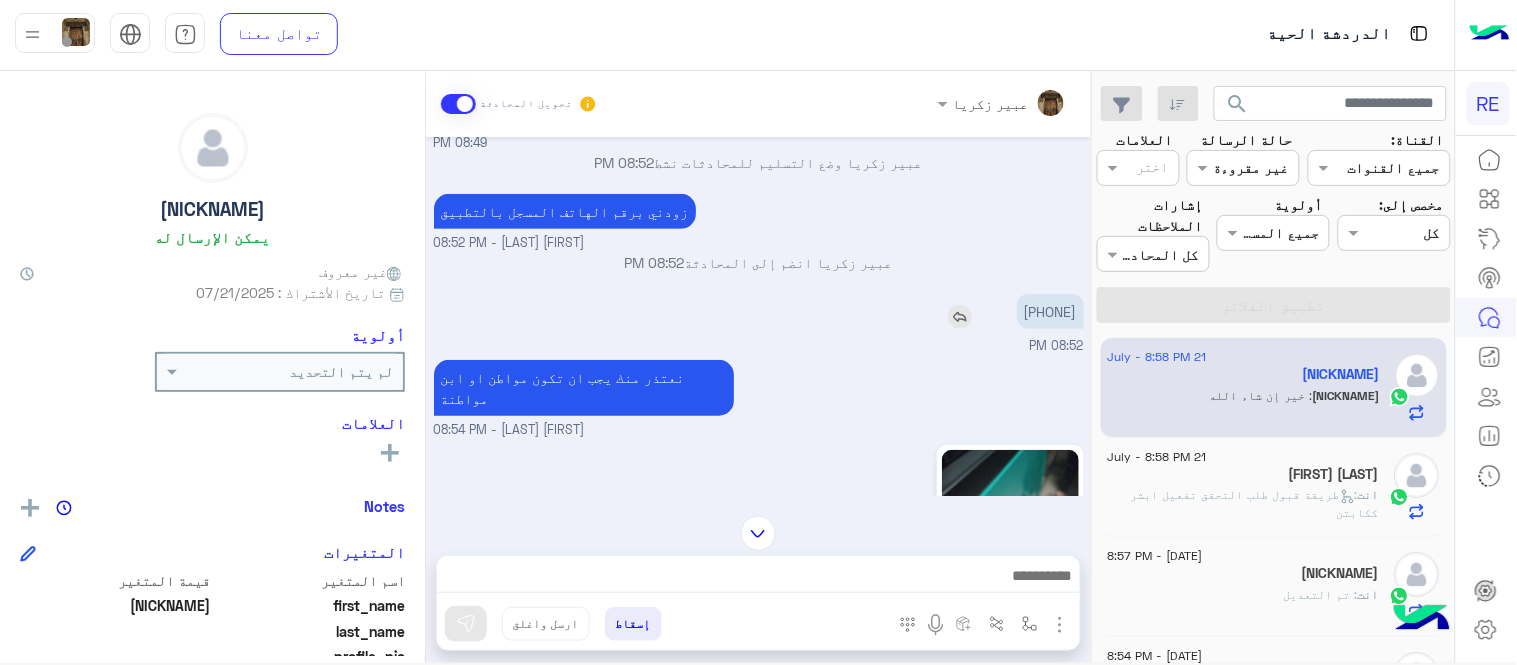 click on "[PHONE]" at bounding box center [1050, 311] 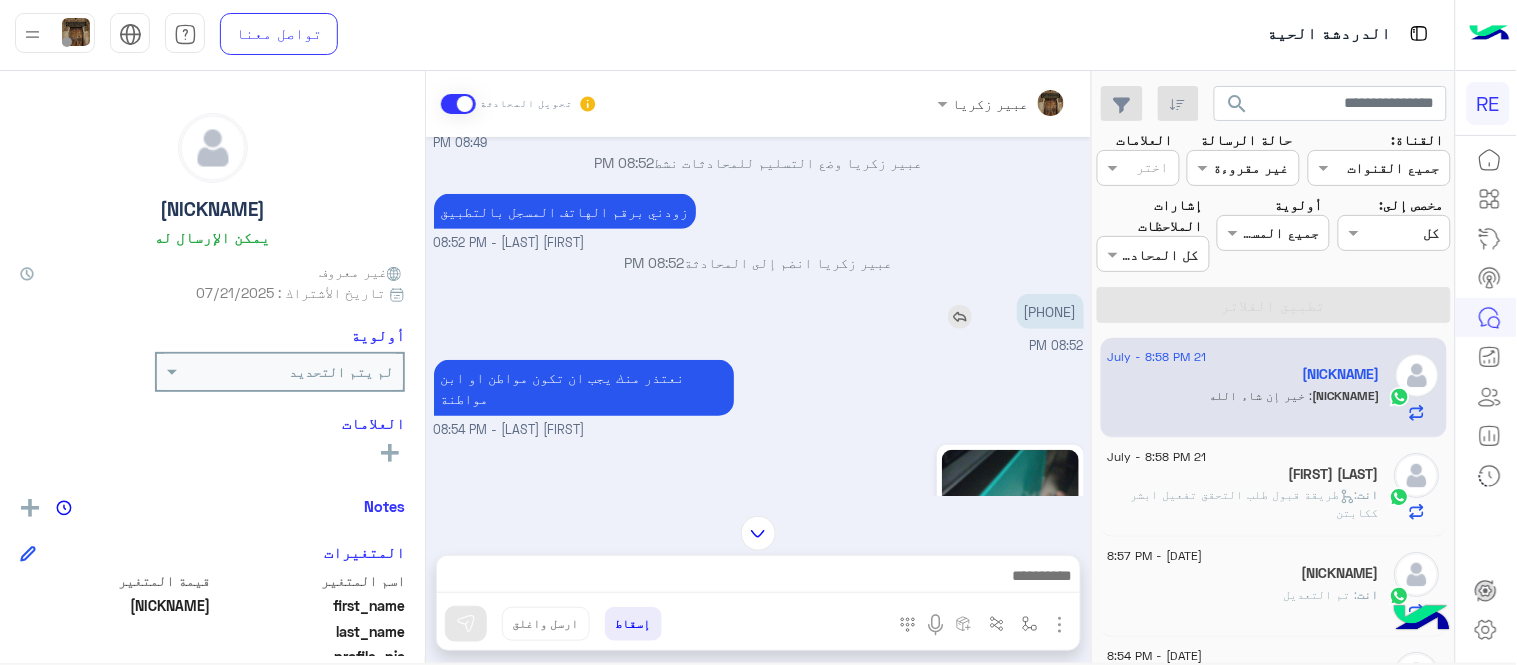 copy on "[PHONE]" 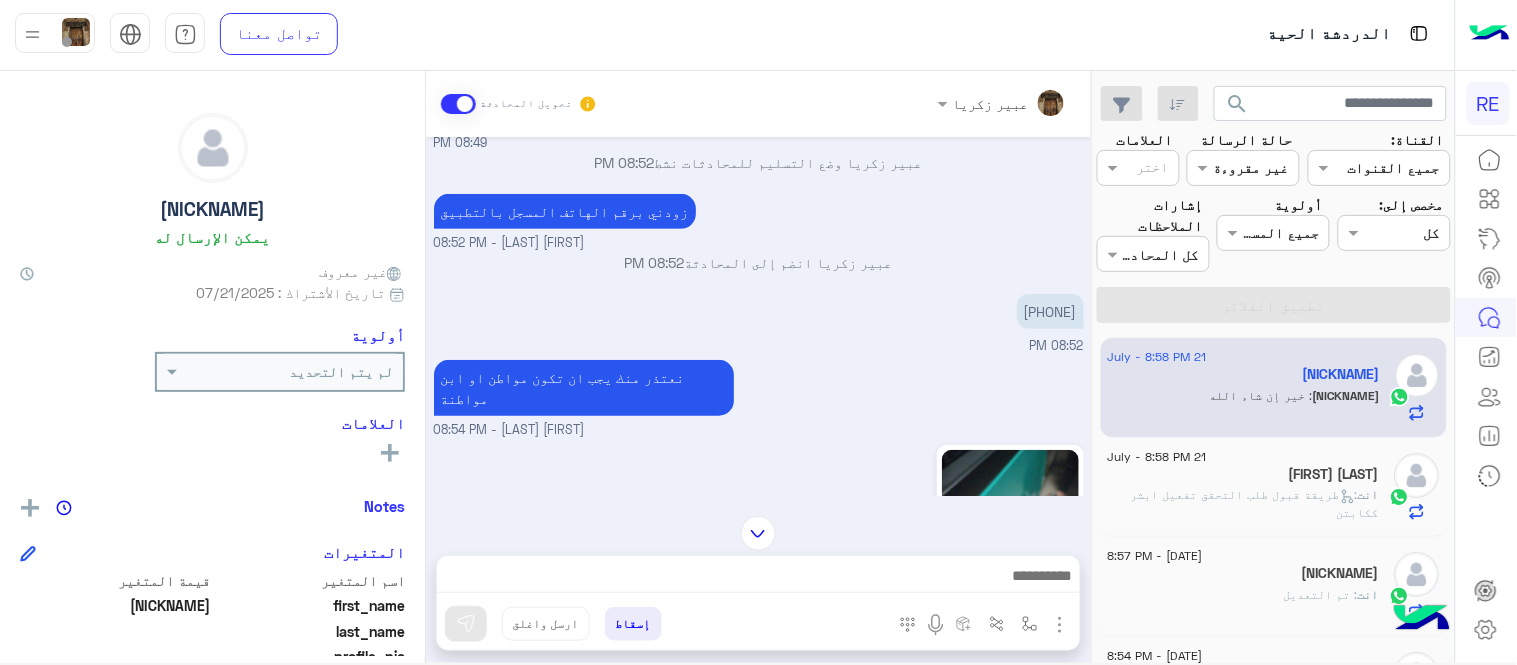 click at bounding box center (758, 581) 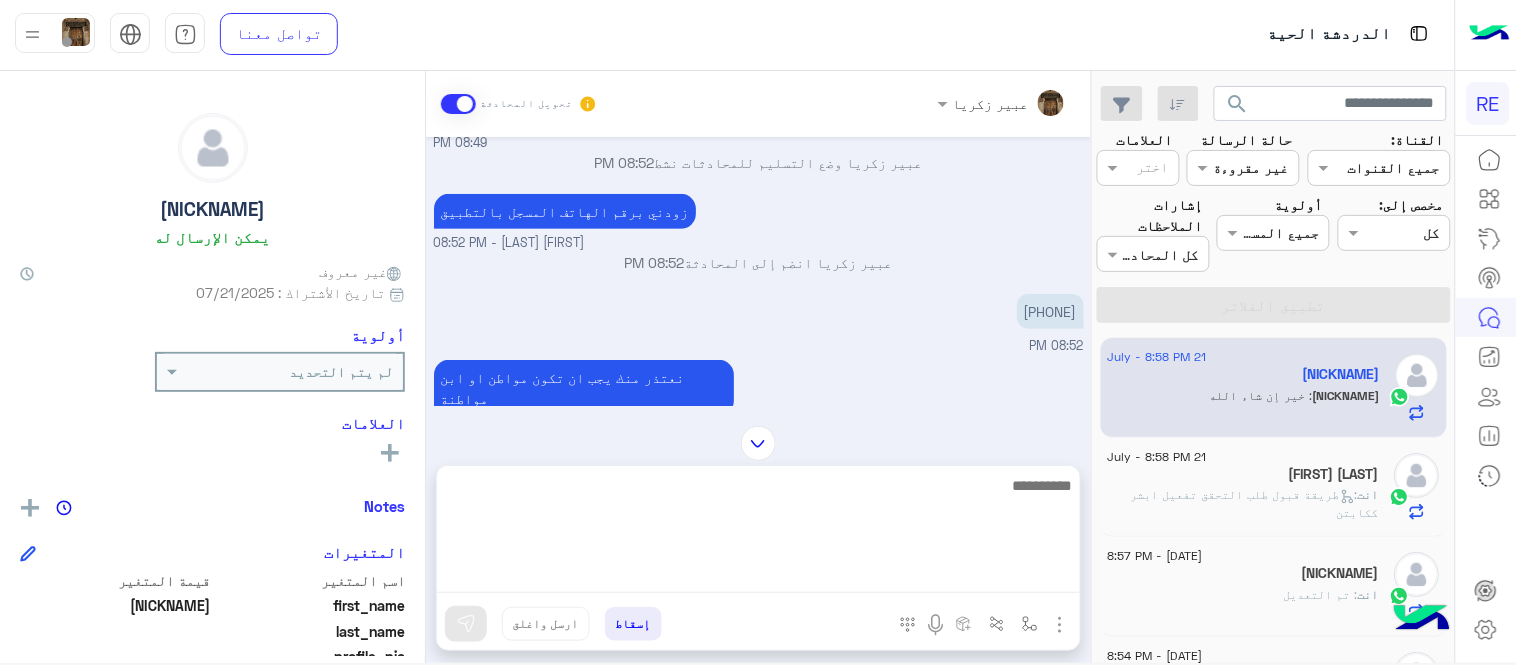 click at bounding box center (758, 533) 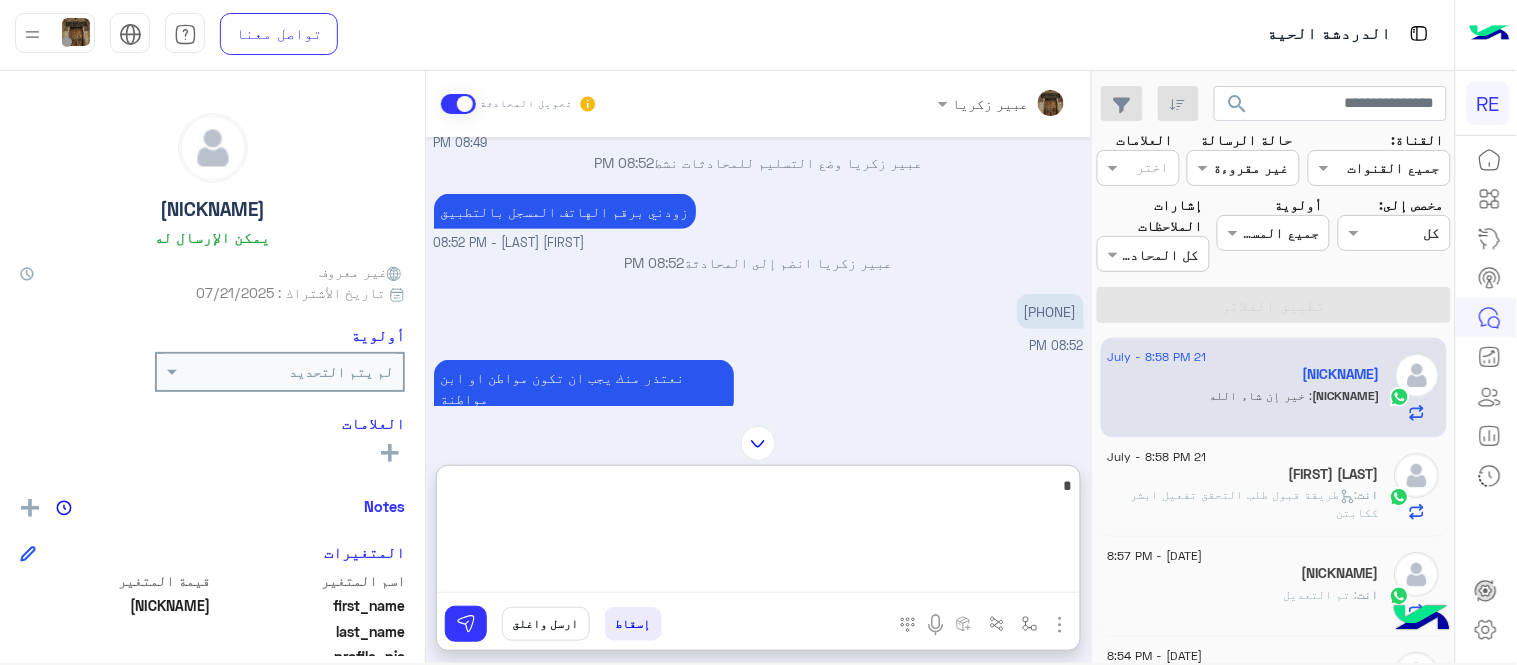 click on "*" at bounding box center [758, 533] 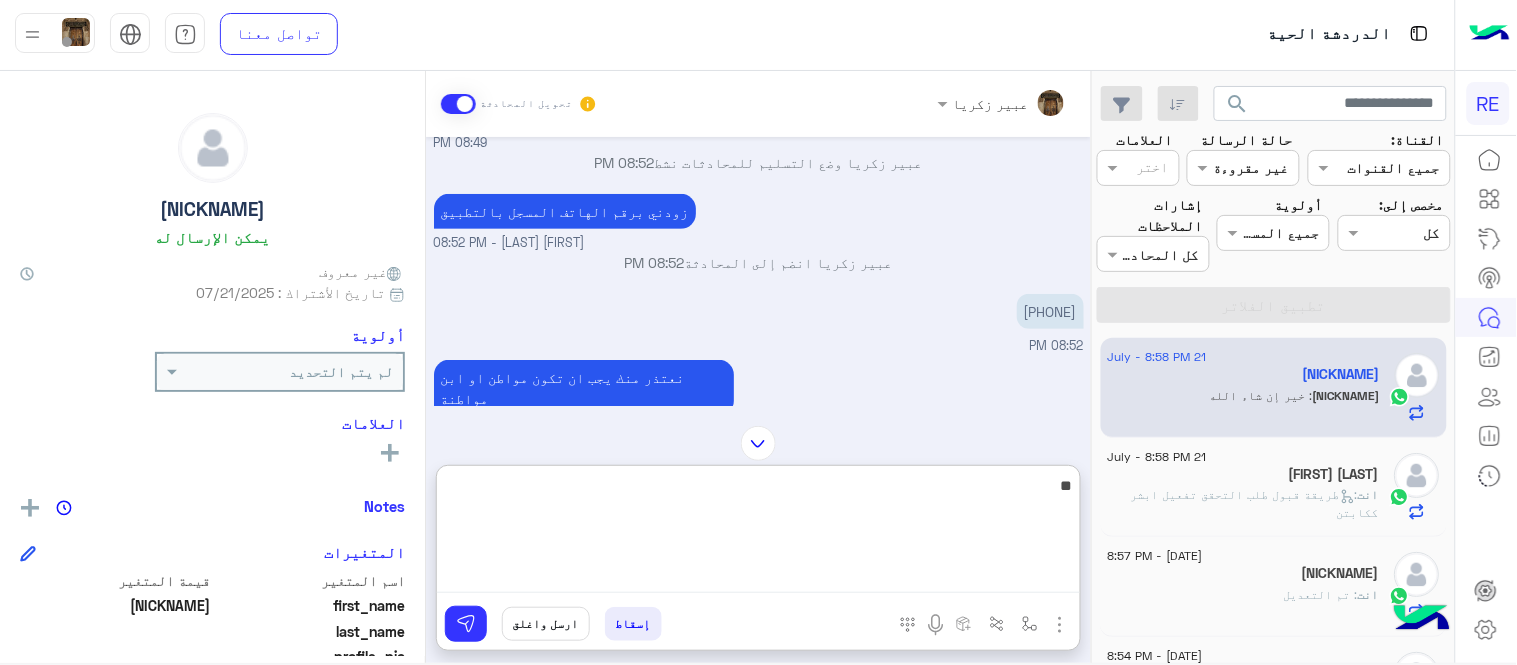 type on "*" 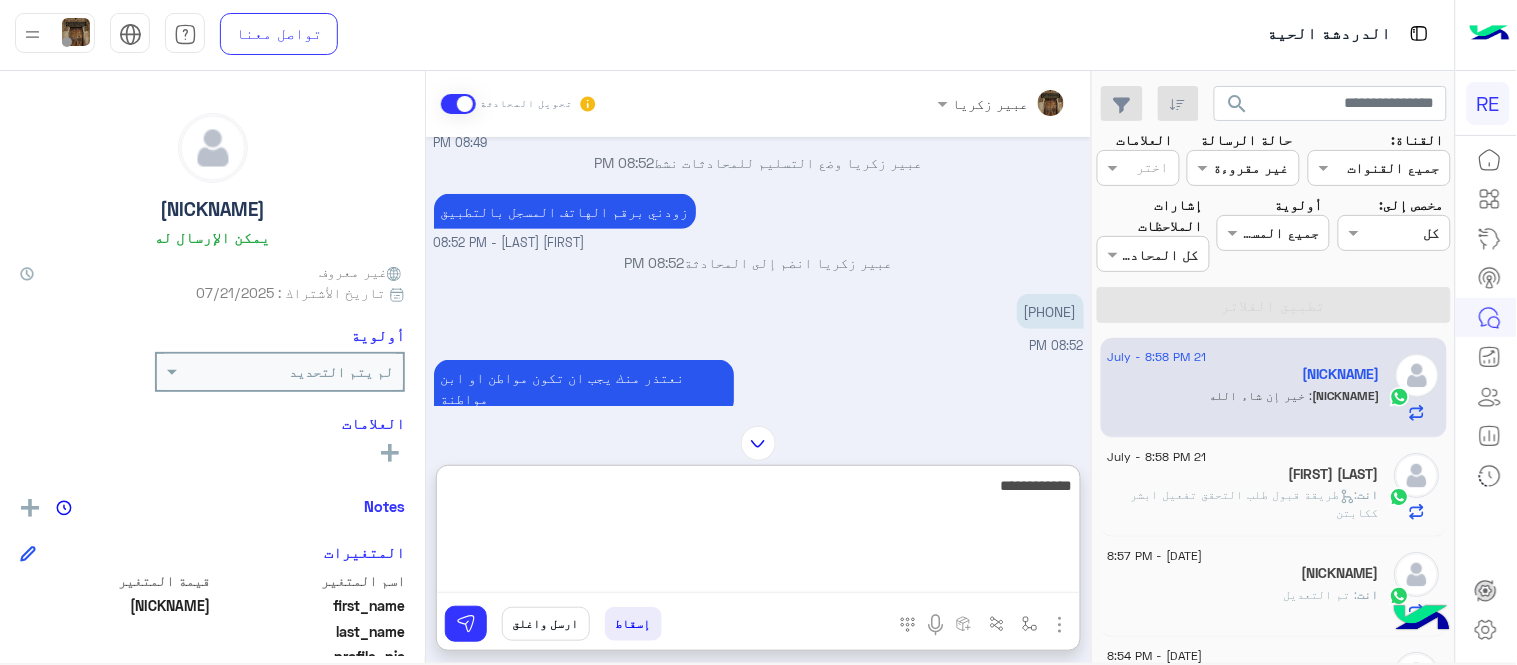 type on "**********" 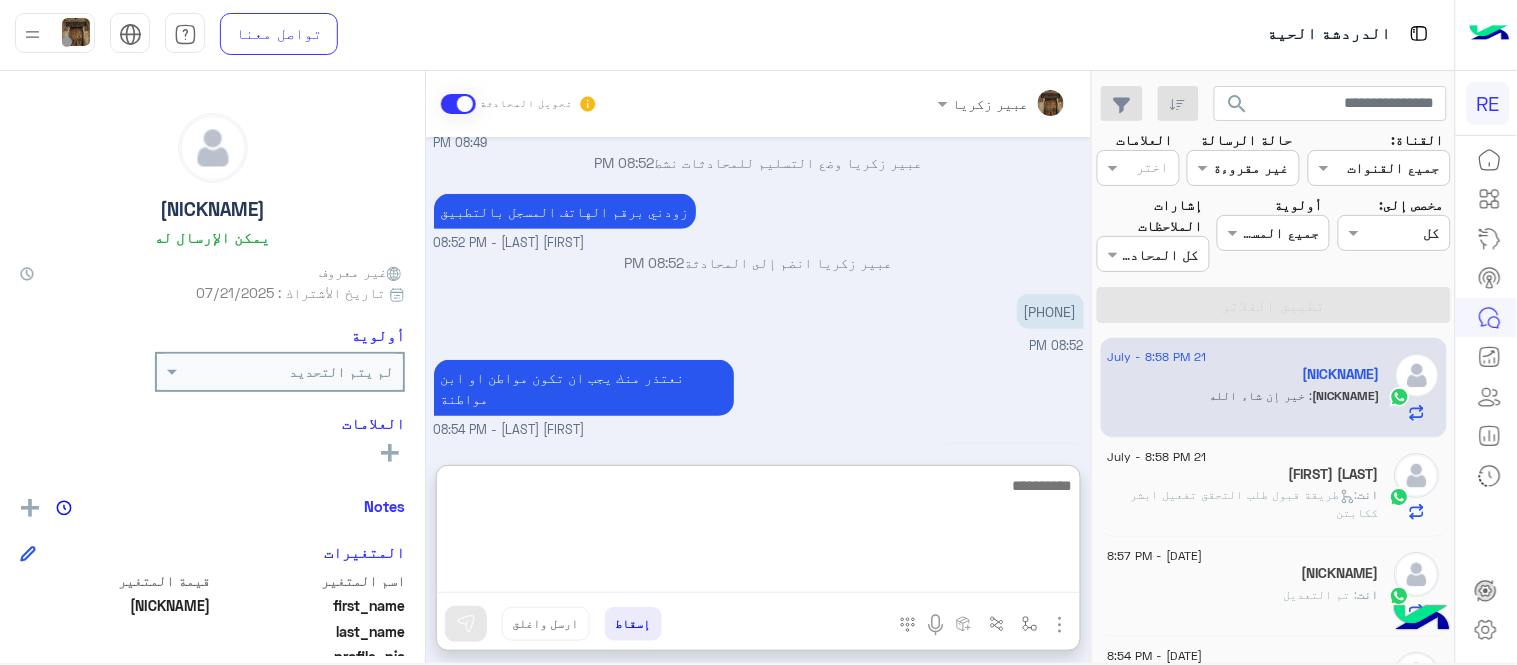 scroll, scrollTop: 695, scrollLeft: 0, axis: vertical 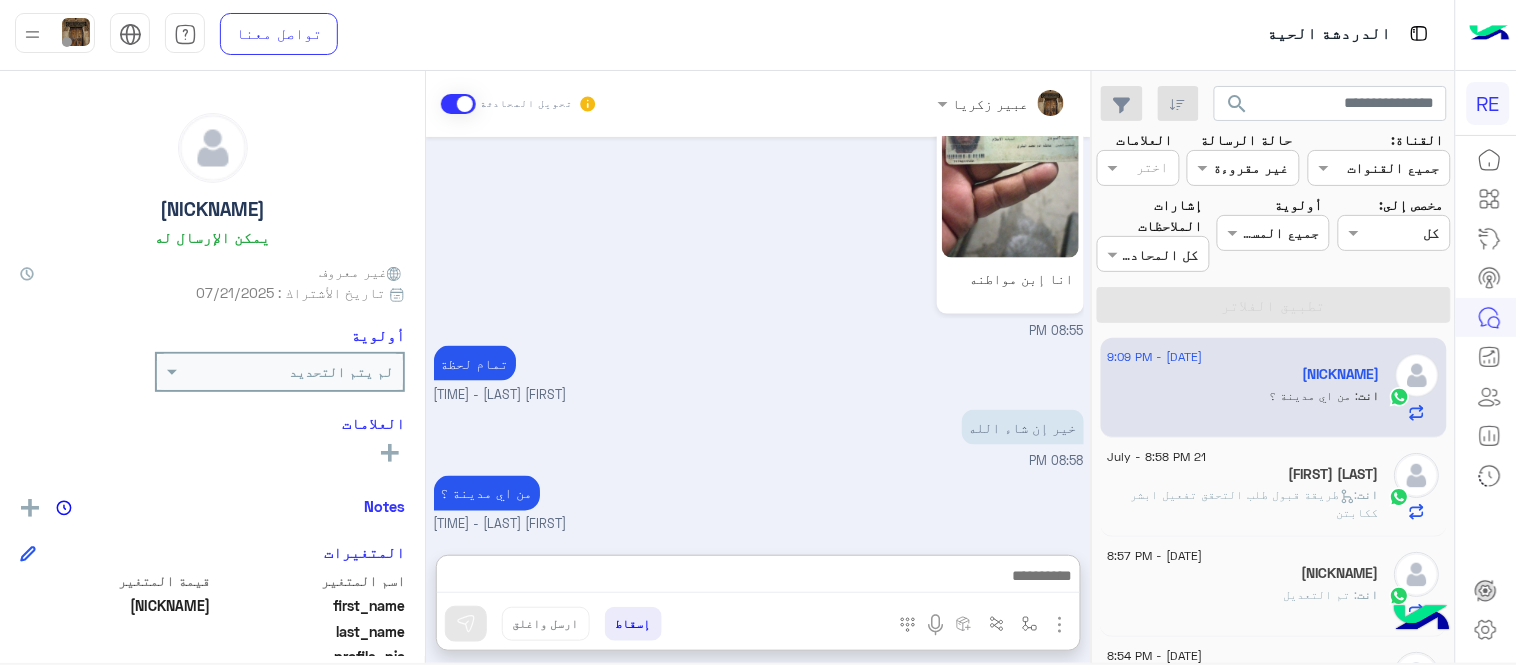 click on "Jul 21, 2025  أرجوا تفعيل حسابي كابتن تم تسجيل بياناتي بنجاح وارجو تفعيل الحساب وشكرا   08:49 PM  سعدنا بتواصلك، نأمل منك توضيح استفسارك أكثر    08:49 PM   [FIRST] [LAST] وضع التسليم للمحادثات نشط   08:52 PM      زودني برقم الهاتف المسجل بالتطبيق  [FIRST] [LAST] -  08:52 PM   [FIRST] [LAST] انضم إلى المحادثة   08:52 PM      [PHONE]   08:52 PM  نعتذر منك يجب ان تكون مواطن او ابن مواطنة  [FIRST] [LAST] -  08:54 PM   انا إبن مواطنه    08:55 PM  تمام لحظة  [FIRST] [LAST] -  08:57 PM  خير إن شاء الله   08:58 PM  من اي مدينة ؟  [FIRST] [LAST] -  09:09 PM" at bounding box center [758, 336] 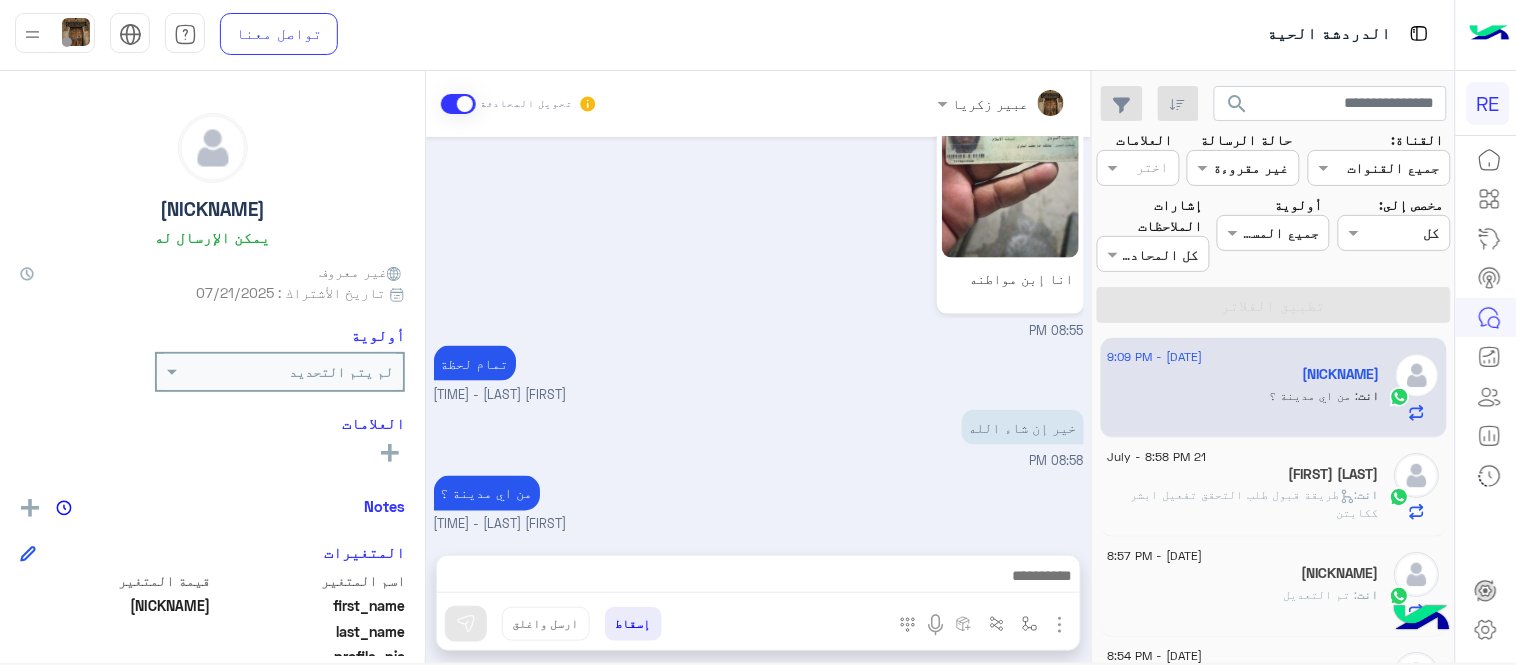 scroll, scrollTop: 605, scrollLeft: 0, axis: vertical 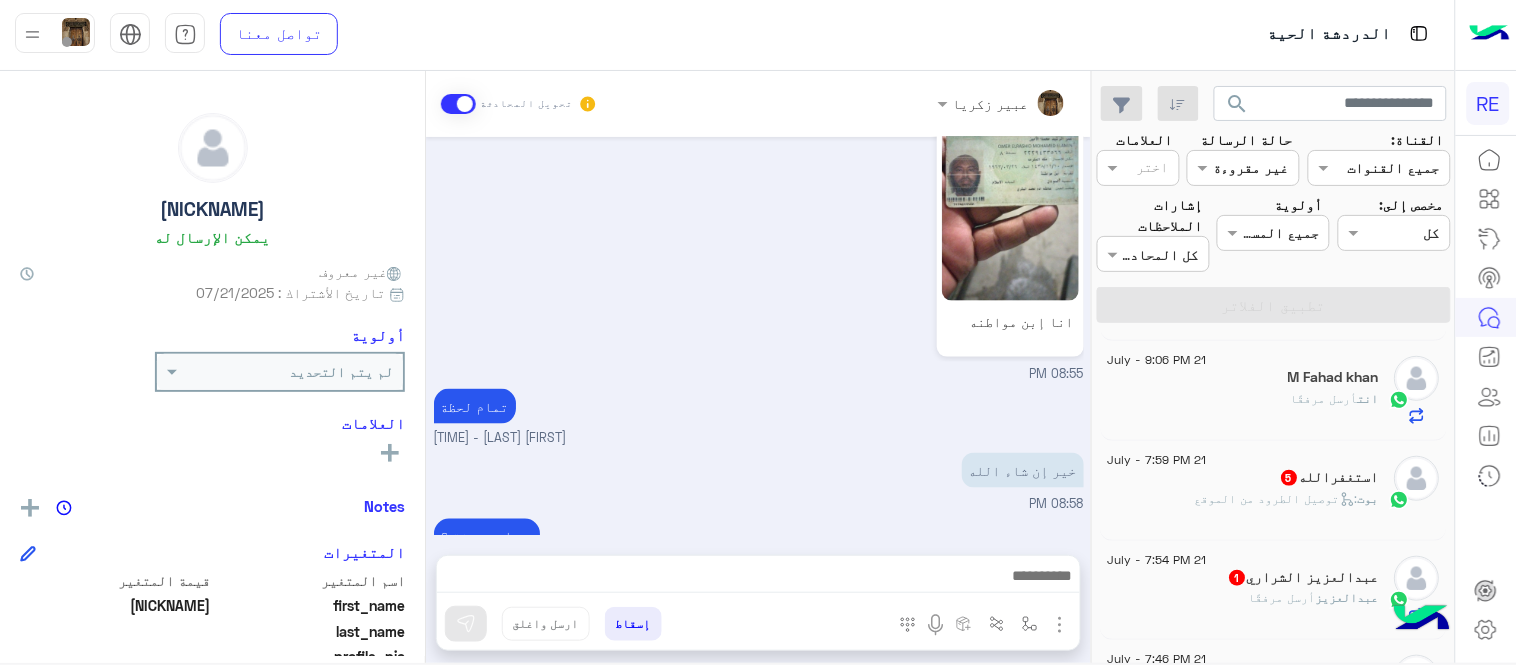 click on "بوت :   توصيل الطرود من الموقع" 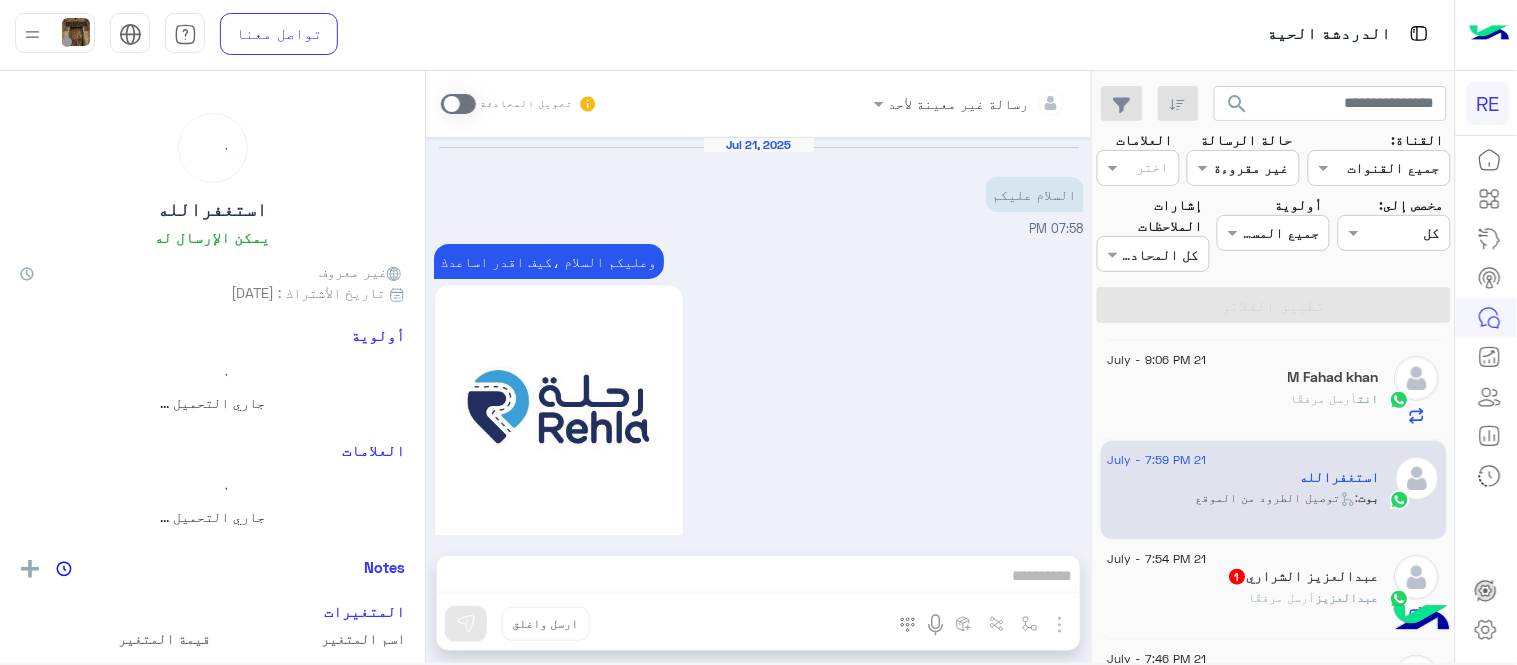 scroll, scrollTop: 1320, scrollLeft: 0, axis: vertical 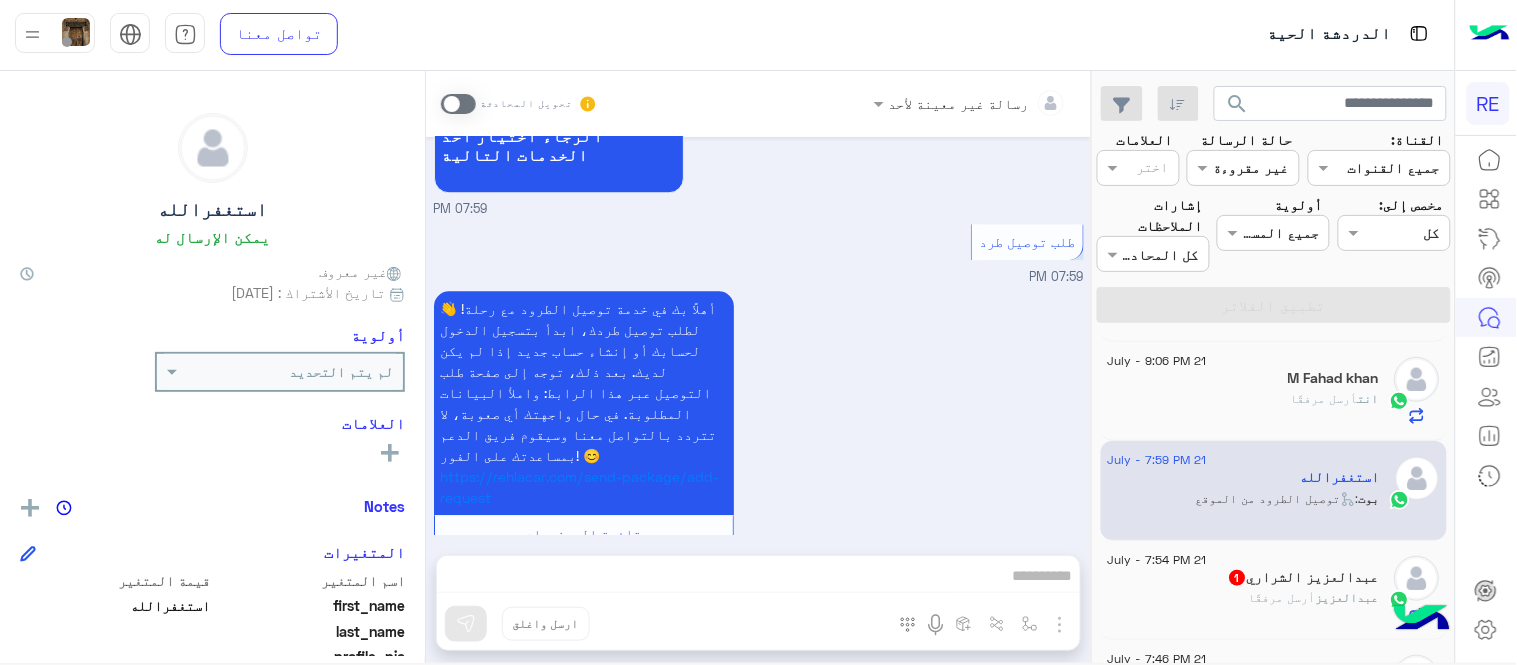 click at bounding box center [458, 104] 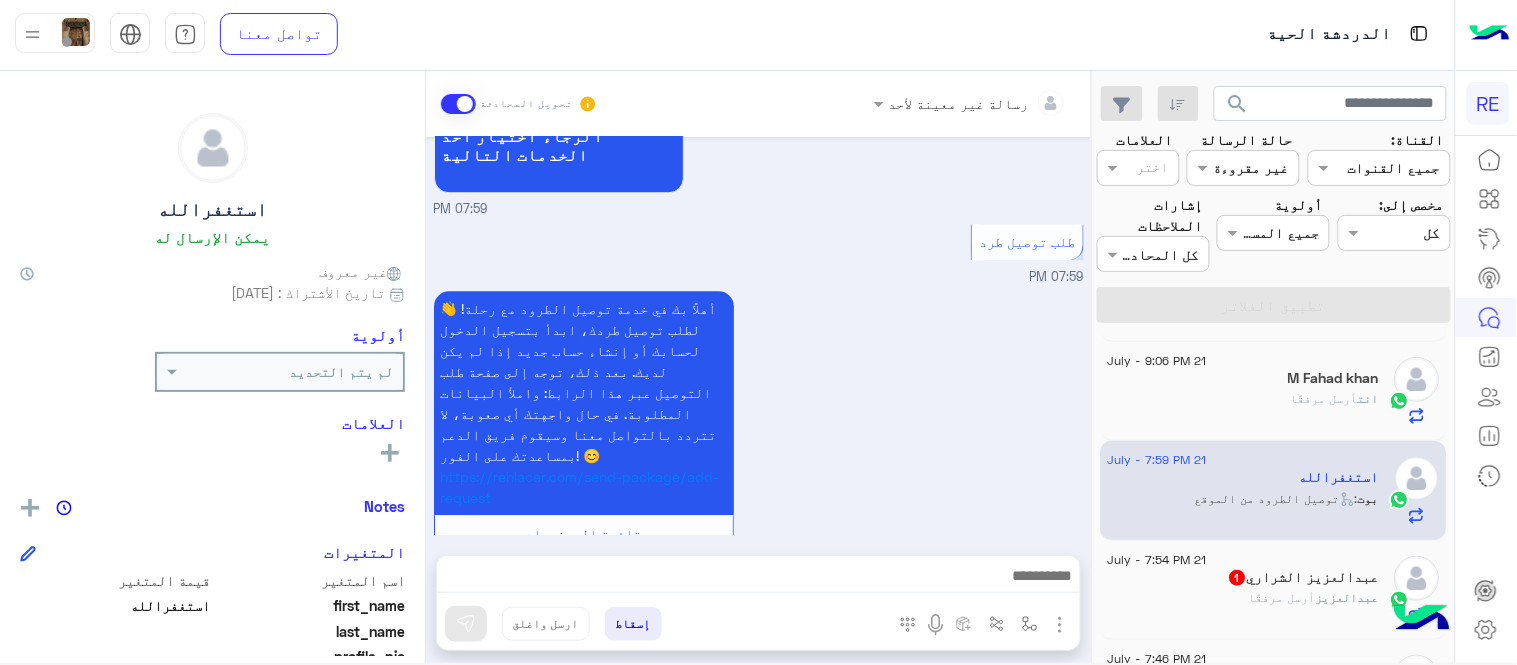 scroll, scrollTop: 1356, scrollLeft: 0, axis: vertical 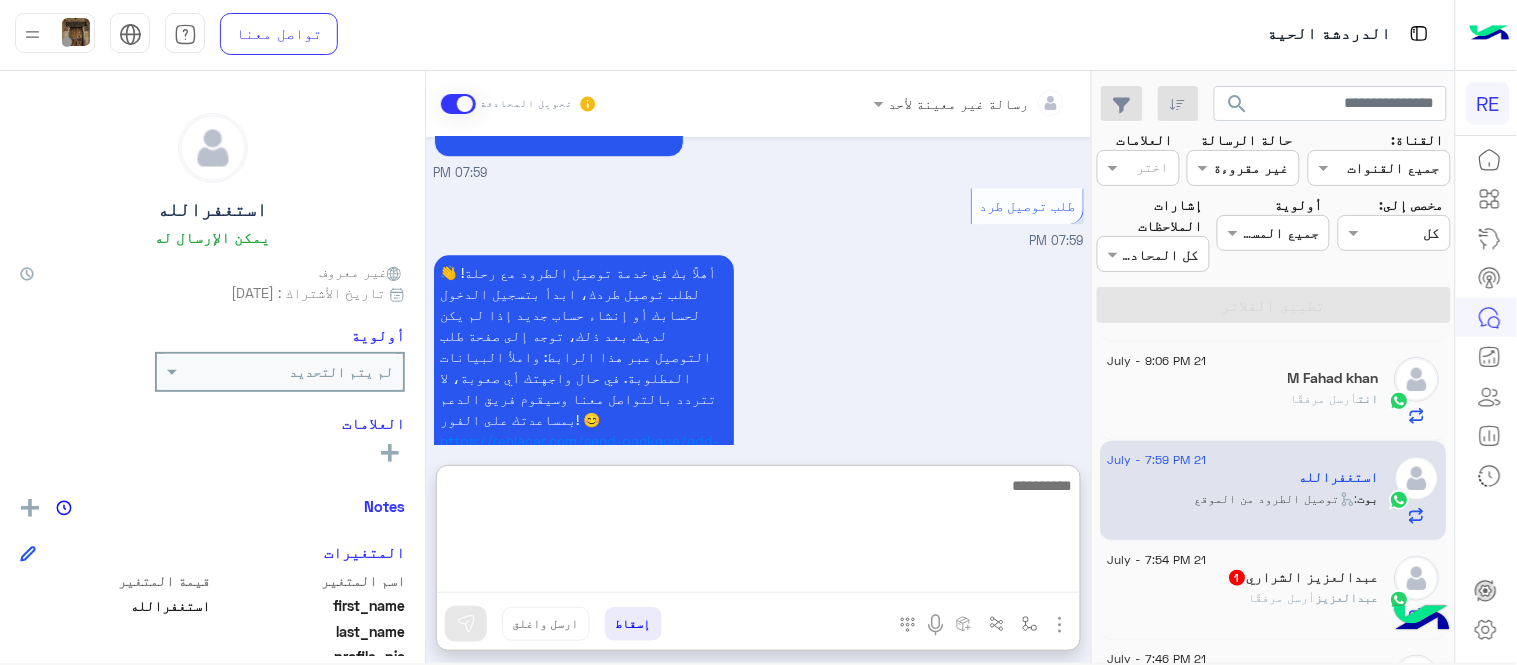 click at bounding box center (758, 533) 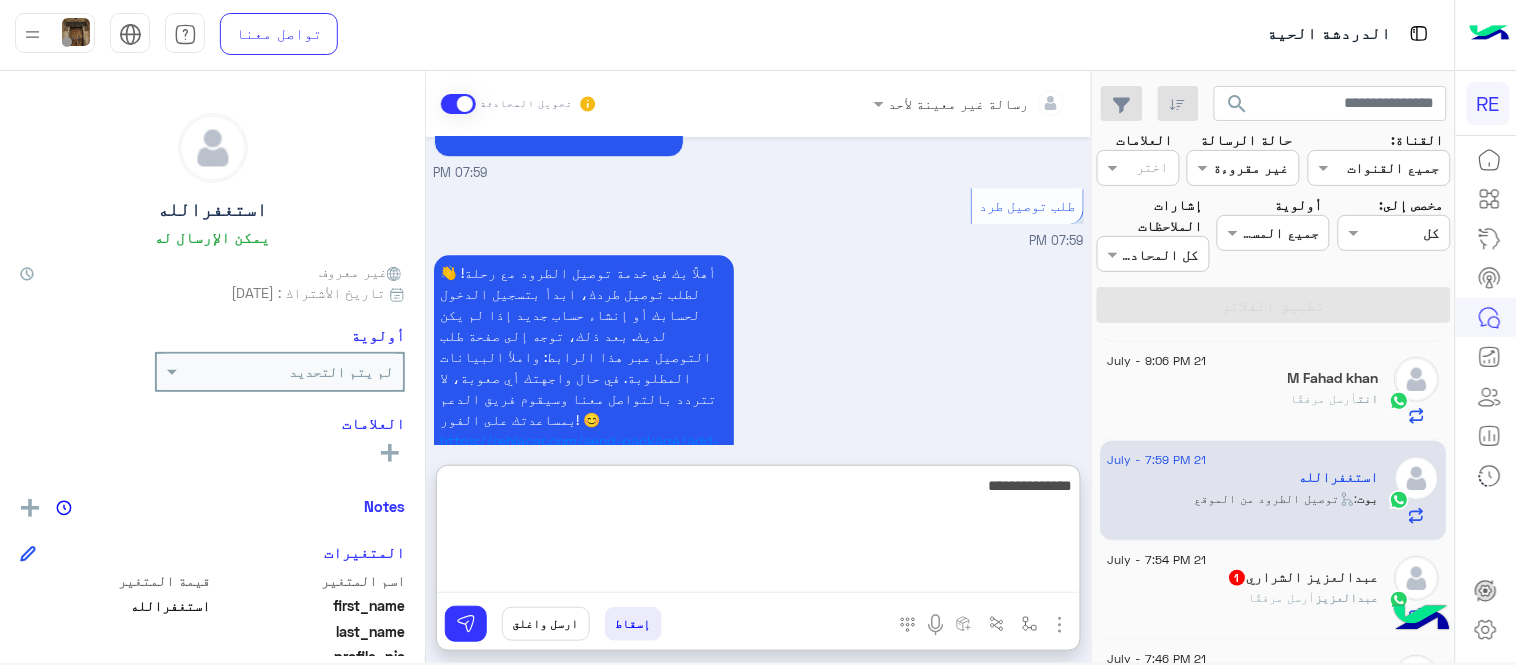 type on "**********" 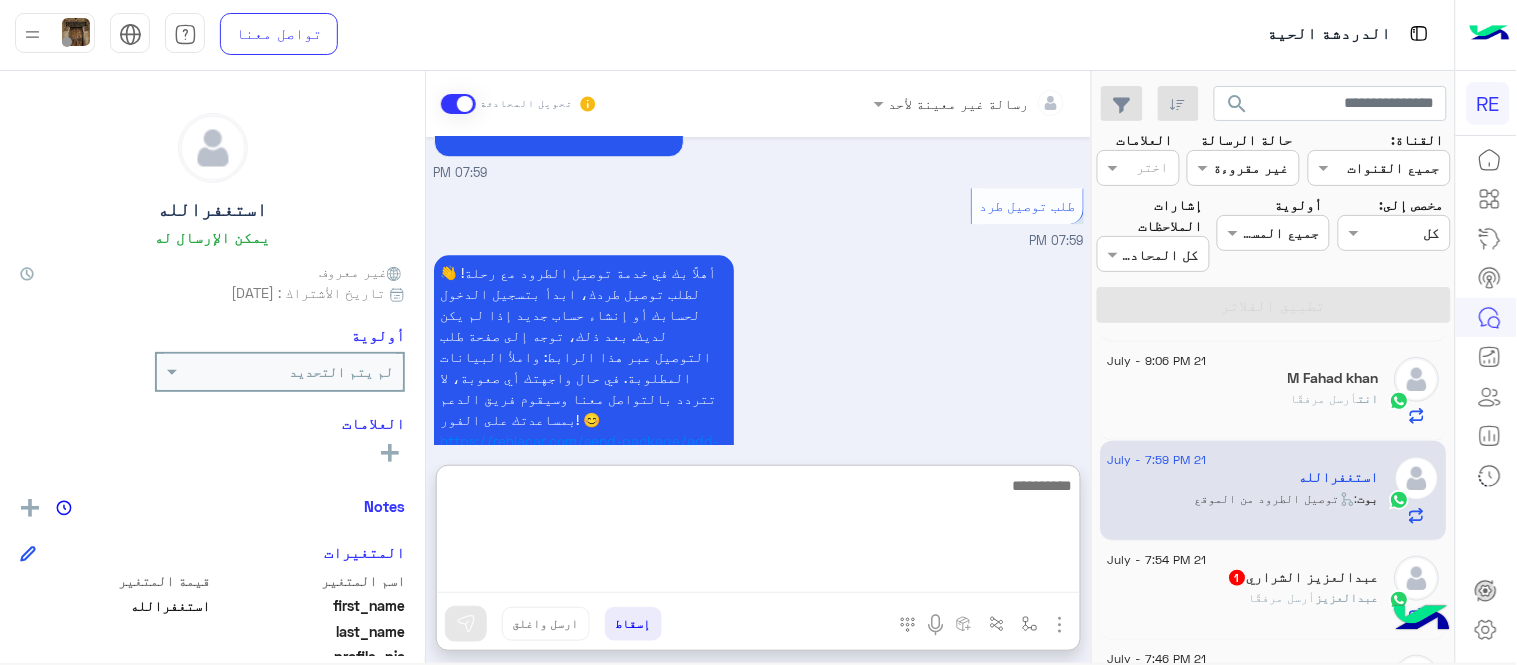scroll, scrollTop: 1510, scrollLeft: 0, axis: vertical 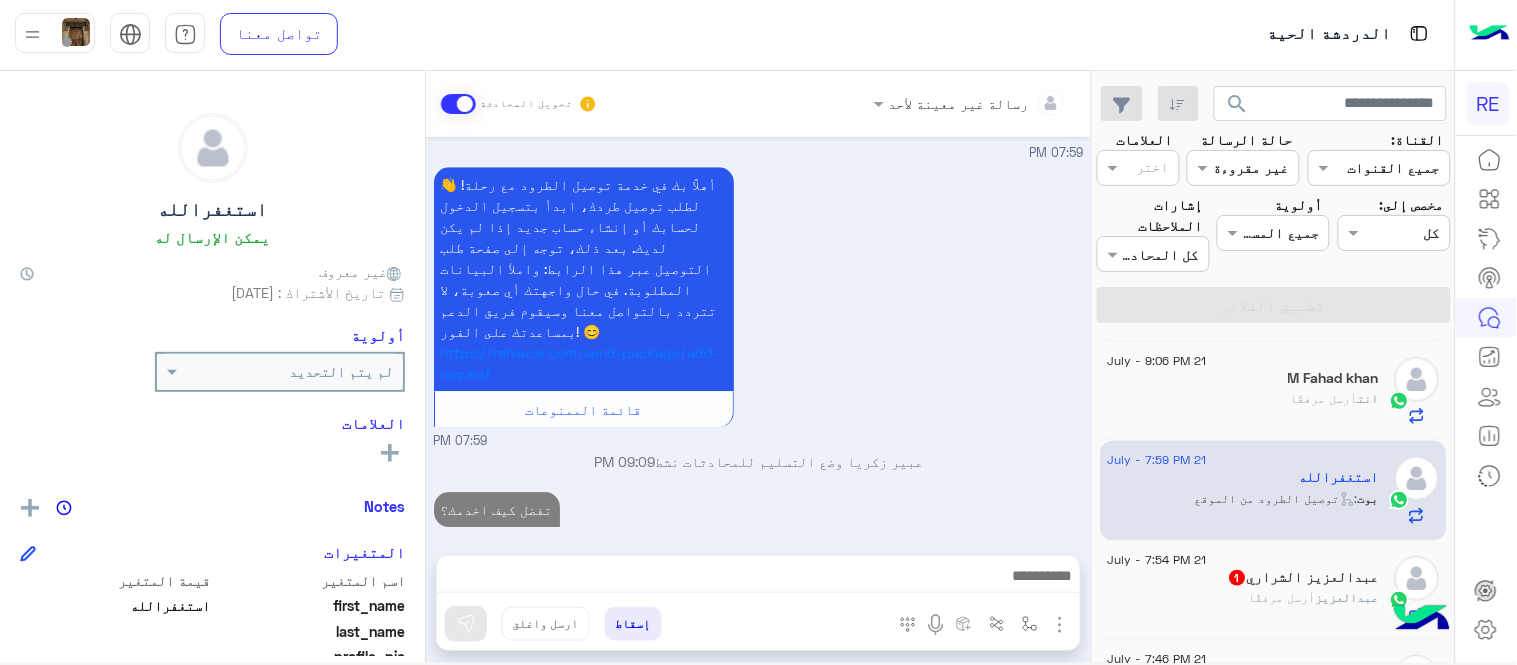 click on "[NAME]  1" 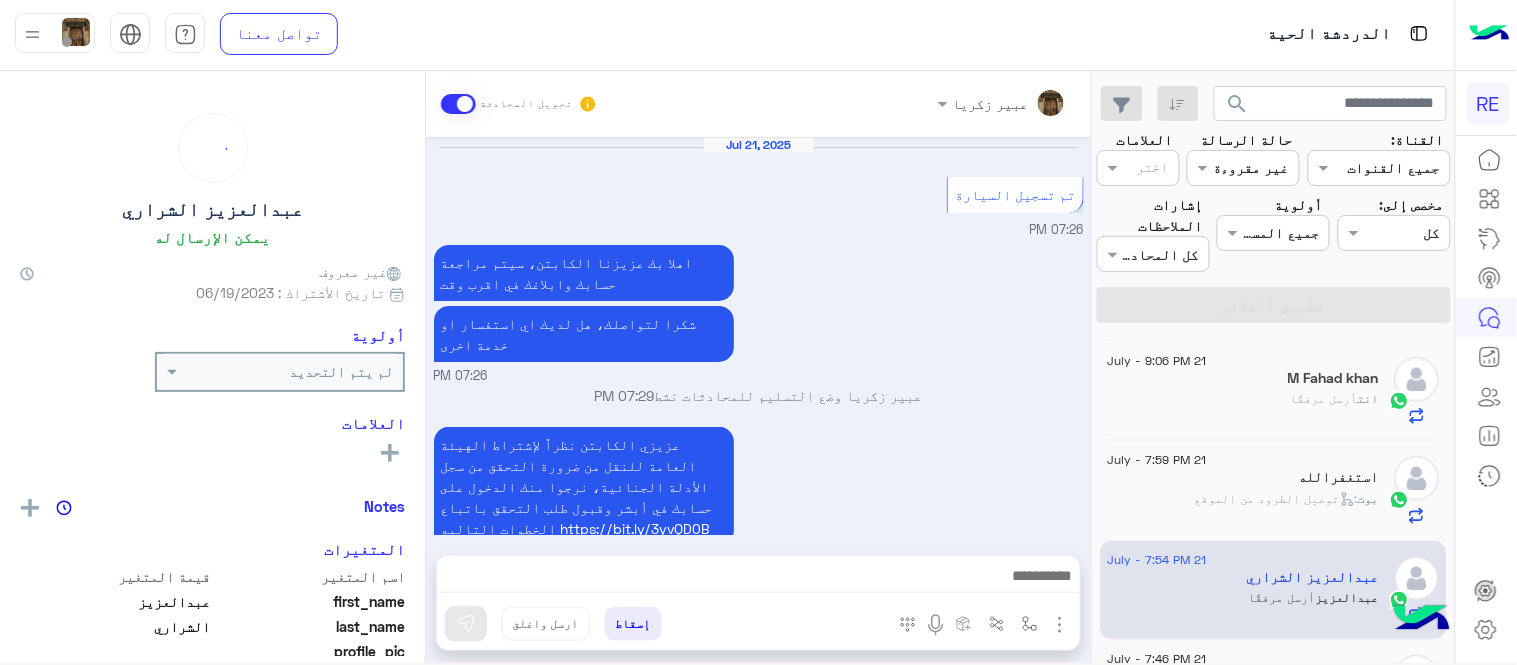 scroll, scrollTop: 1427, scrollLeft: 0, axis: vertical 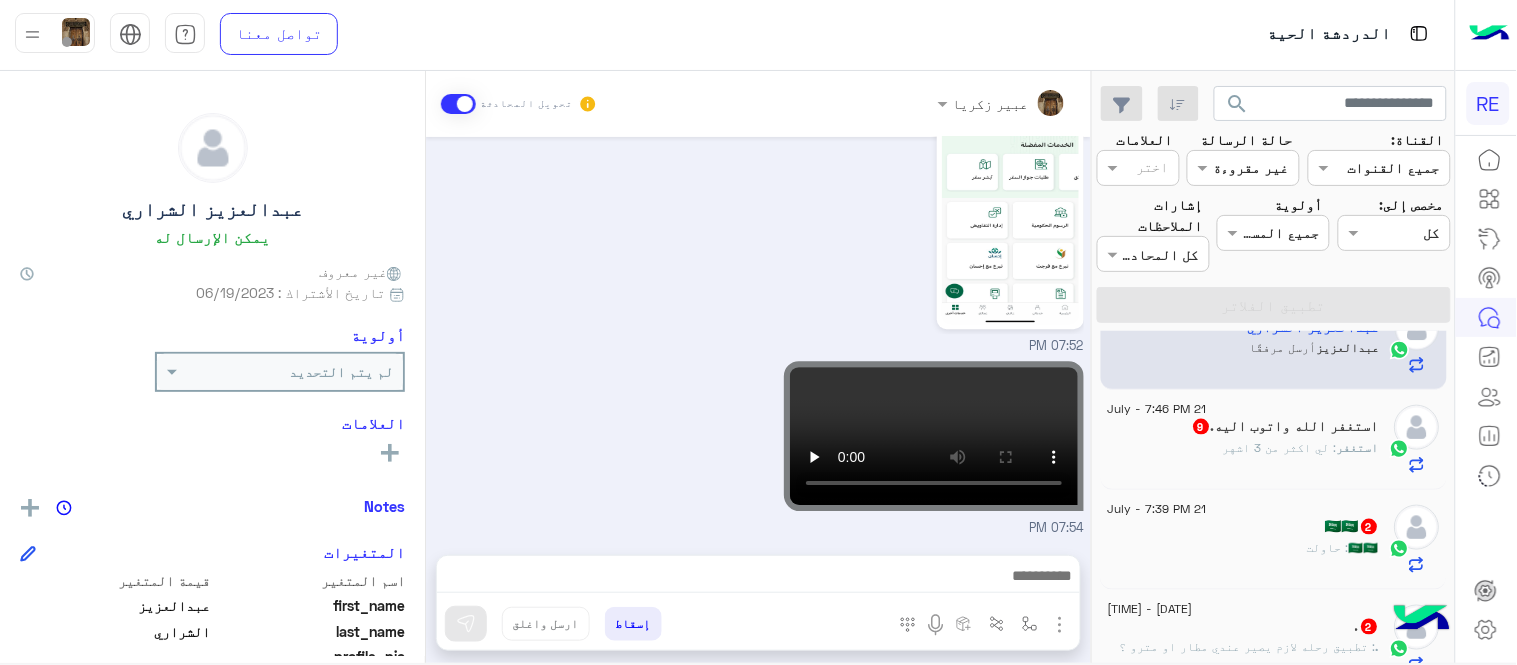 click on "استغفر : لي اكثر من 3 اشهر" 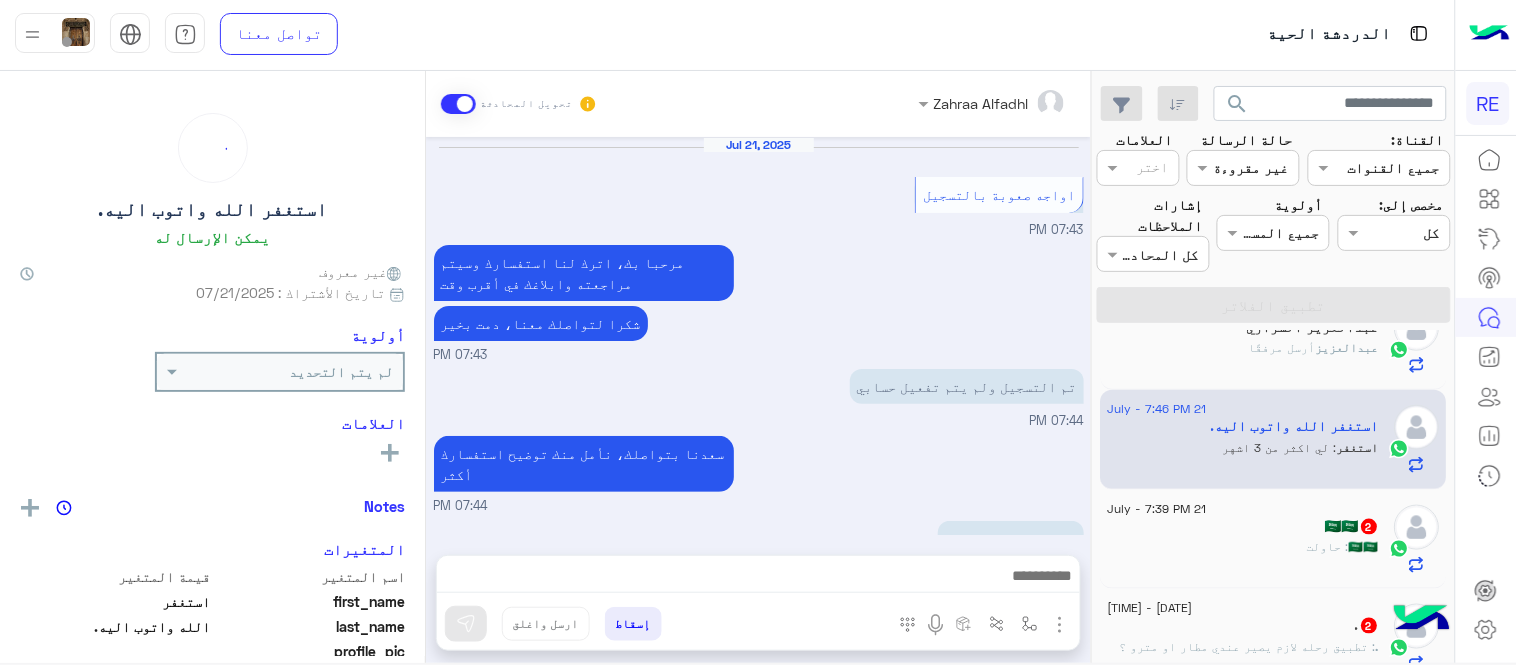 scroll, scrollTop: 570, scrollLeft: 0, axis: vertical 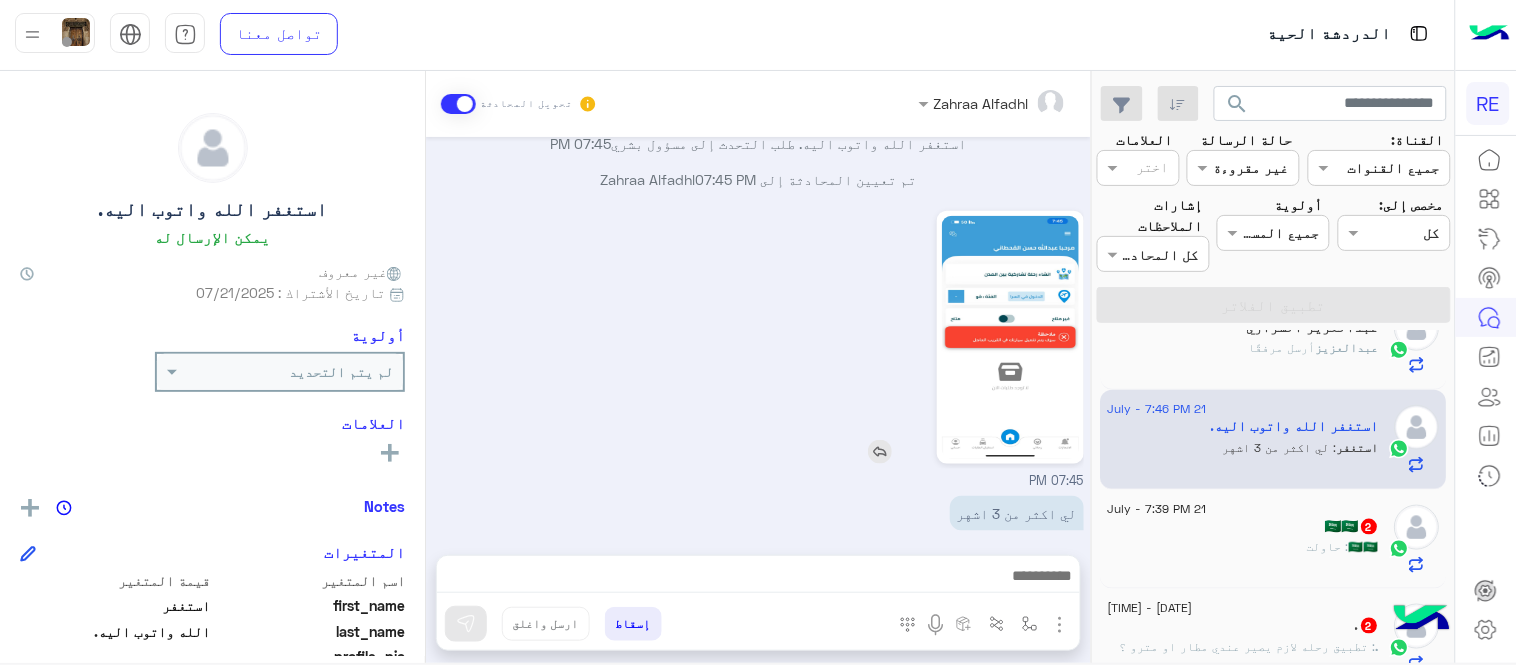 click 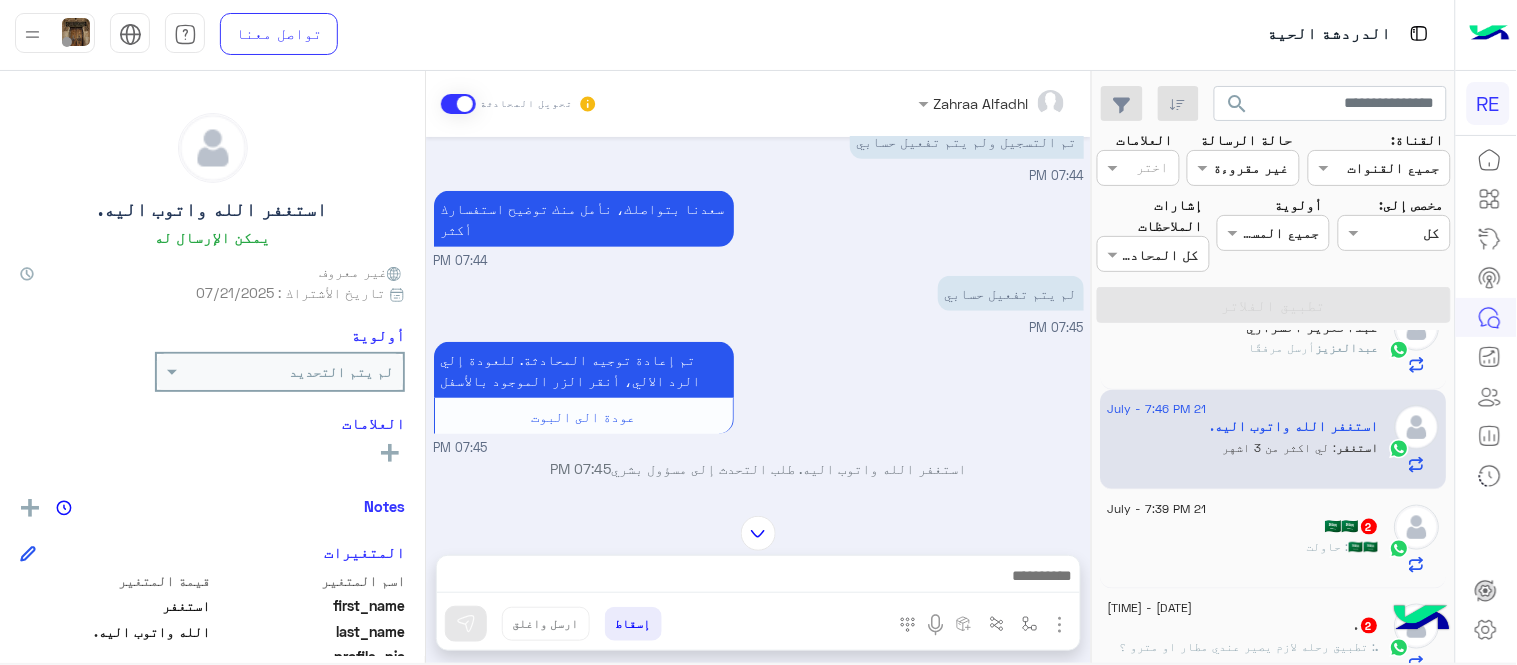 scroll, scrollTop: 248, scrollLeft: 0, axis: vertical 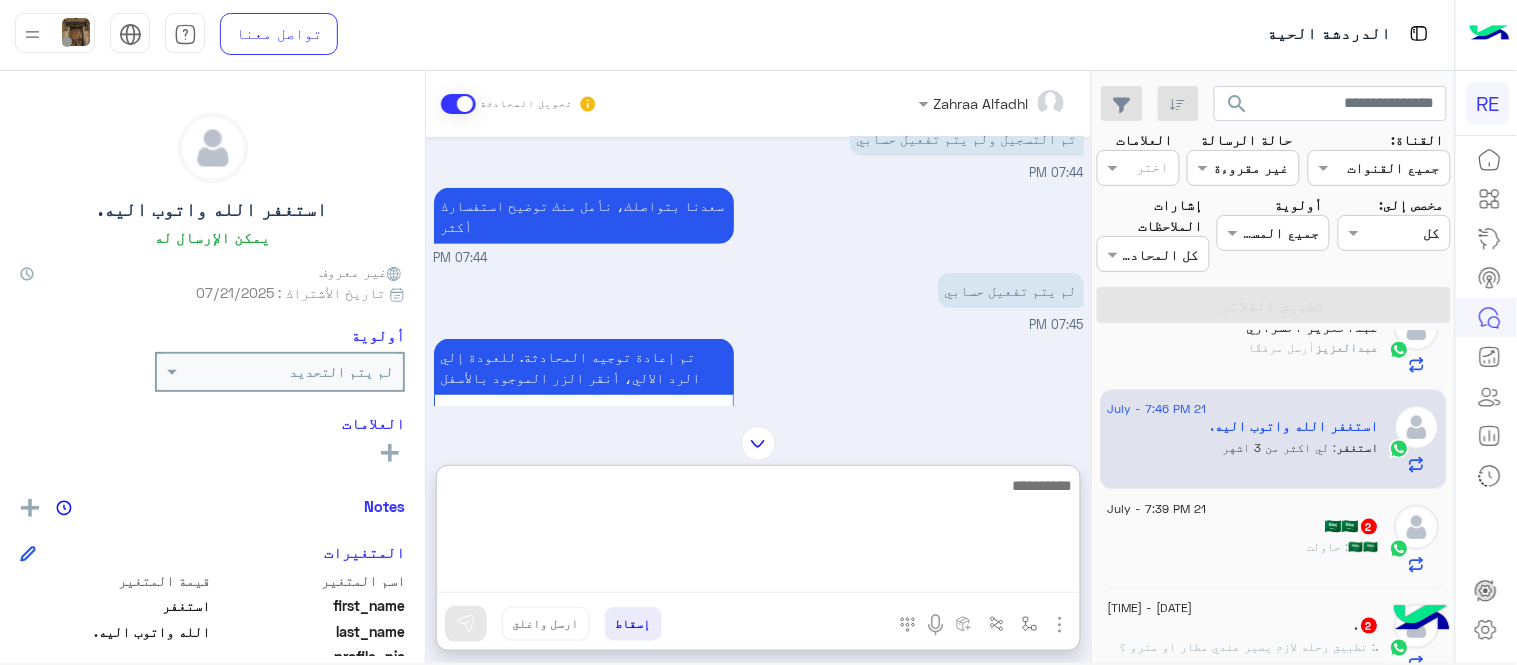click at bounding box center (758, 533) 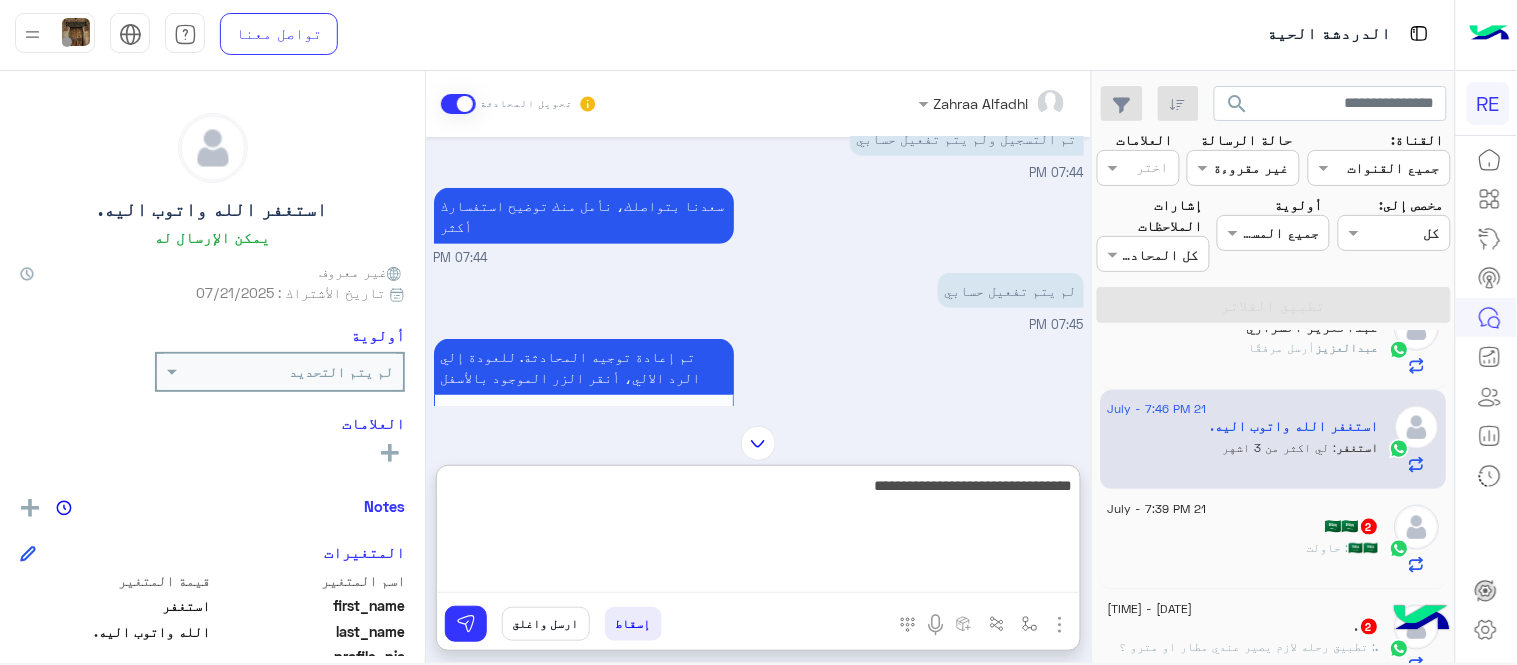type on "**********" 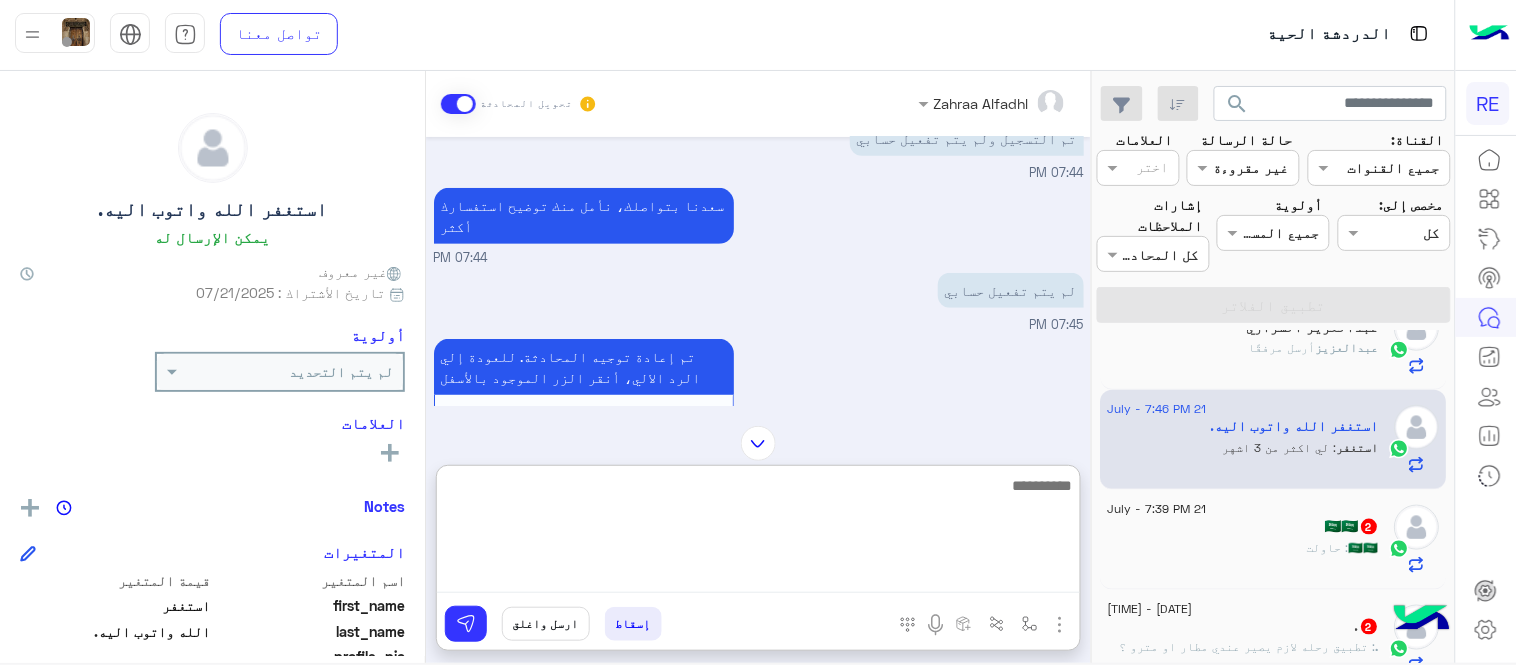 scroll, scrollTop: 724, scrollLeft: 0, axis: vertical 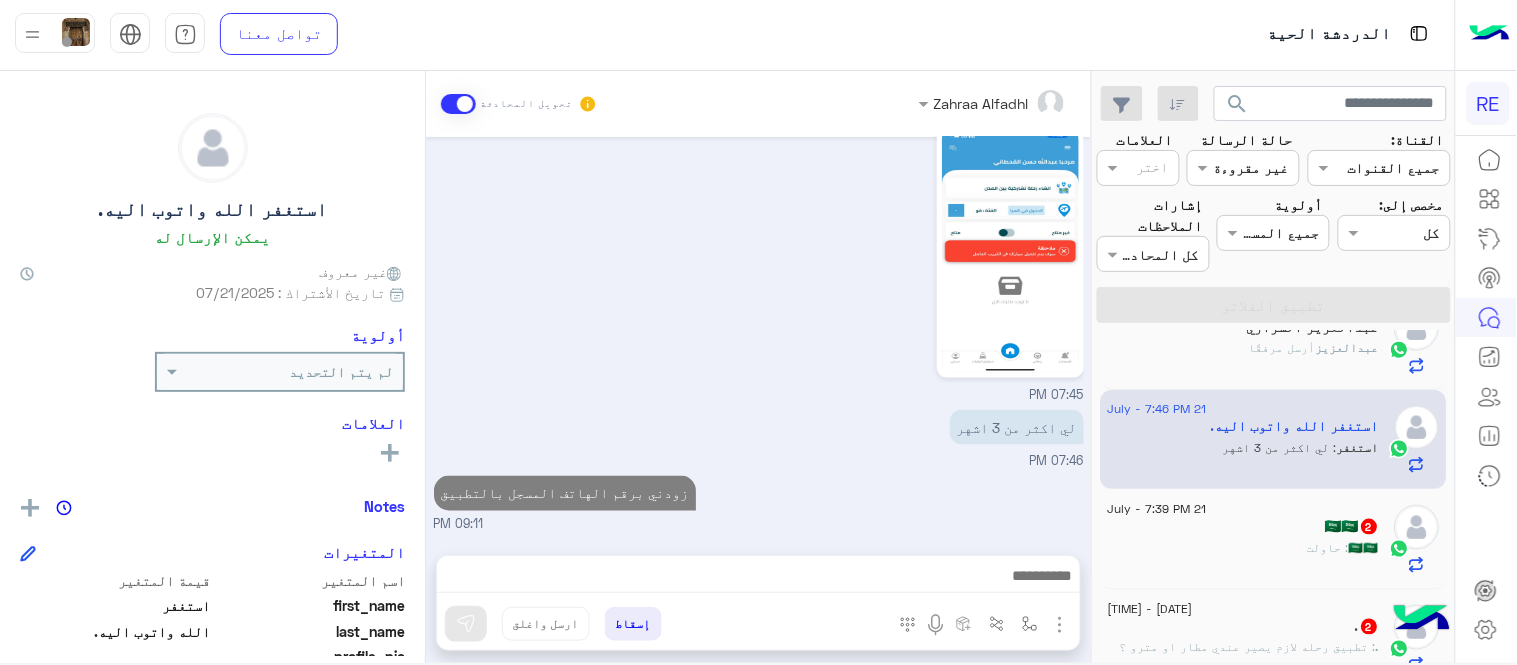 click on "Jul 21, 2025   اواجه صعوبة بالتسجيل    07:43 PM  مرحبا بك، اترك لنا استفسارك وسيتم مراجعته وابلاغك في أقرب وقت شكرا لتواصلك معنا، دمت بخير    07:43 PM  تم التسجيل ولم يتم تفعيل حسابي   07:44 PM  سعدنا بتواصلك، نأمل منك توضيح استفسارك أكثر    07:44 PM  لم يتم تفعيل حسابي   07:45 PM  تم إعادة توجيه المحادثة. للعودة إلي الرد الالي، أنقر الزر الموجود بالأسفل  عودة الى البوت     07:45 PM   تم تعيين المحادثة إلى [FIRST] [LAST]   07:45 PM       استغفر الله واتوب اليه. طلب التحدث إلى مسؤول بشري   07:45 PM        07:45 PM  لي اكثر من 3 اشهر   07:46 PM  زودني برقم الهاتف المسجل بالتطبيق   09:11 PM" at bounding box center (758, 336) 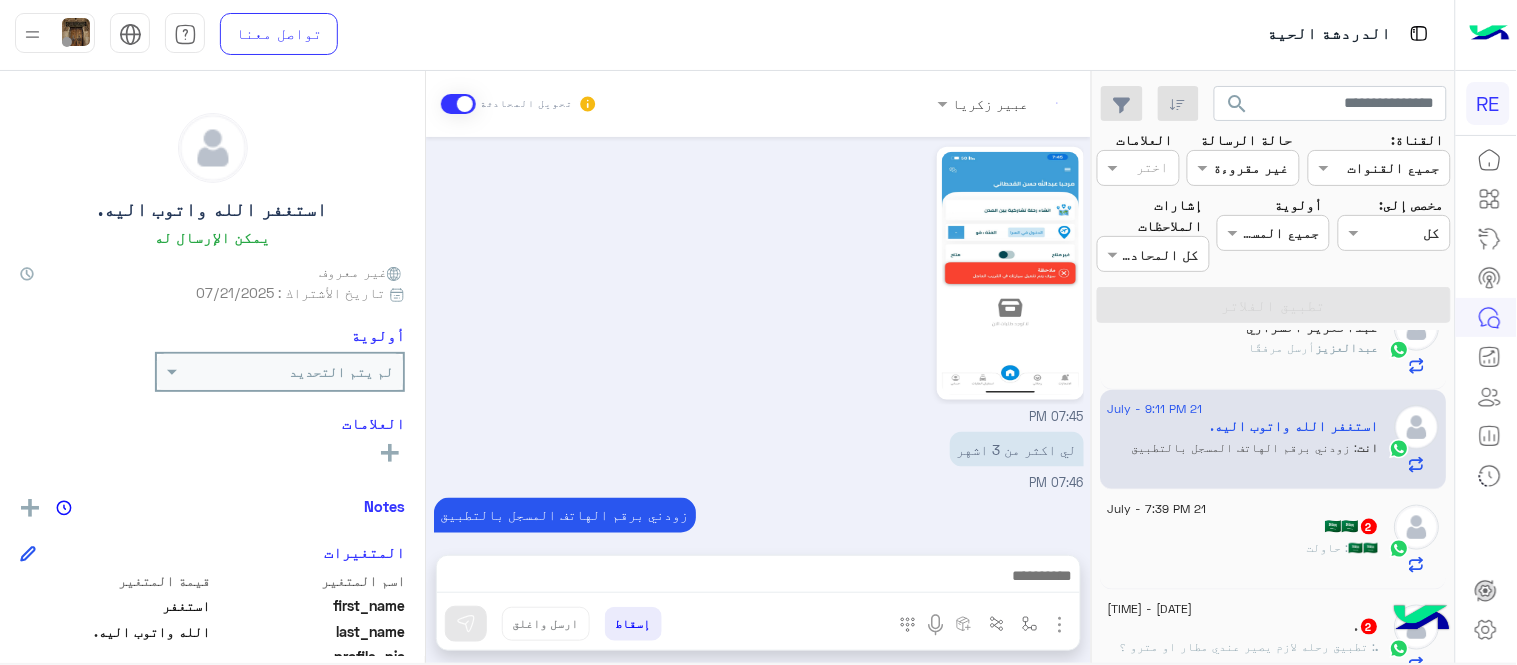scroll, scrollTop: 670, scrollLeft: 0, axis: vertical 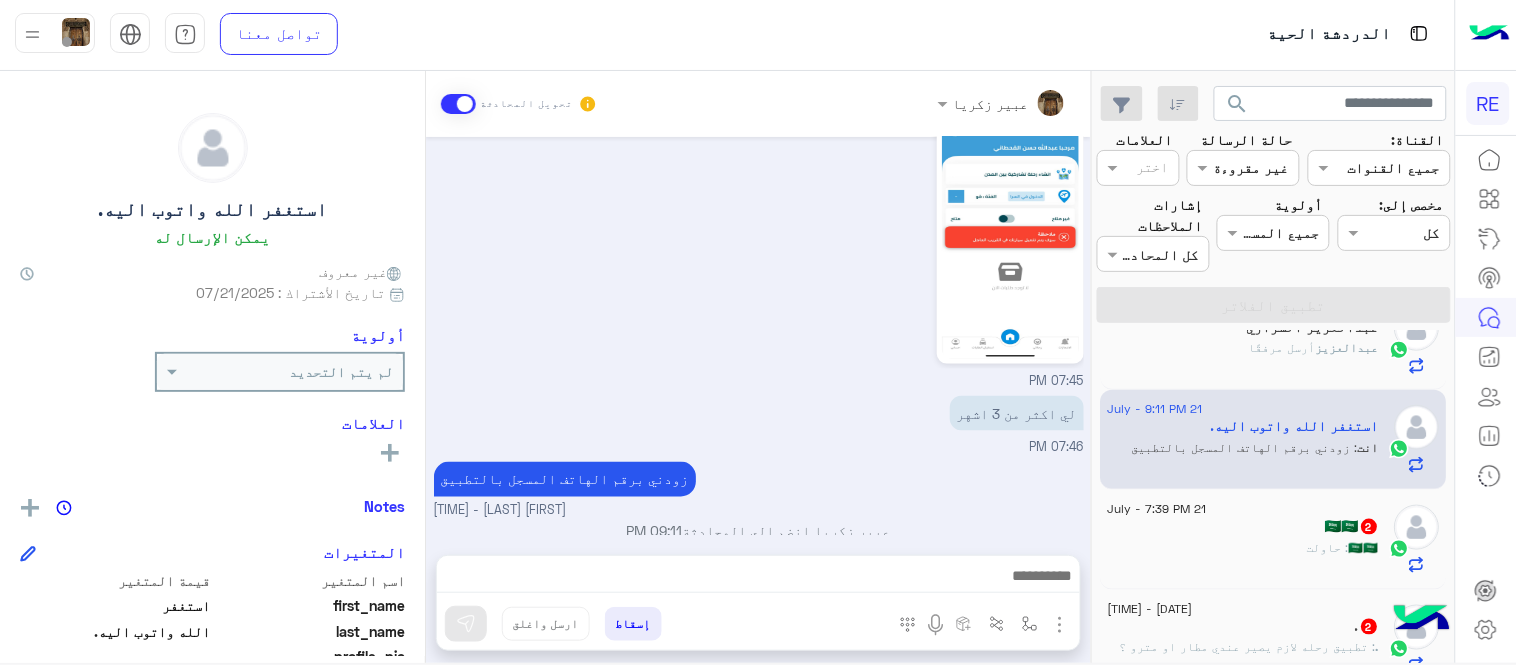 click on "🇸🇦🇸🇦   2" 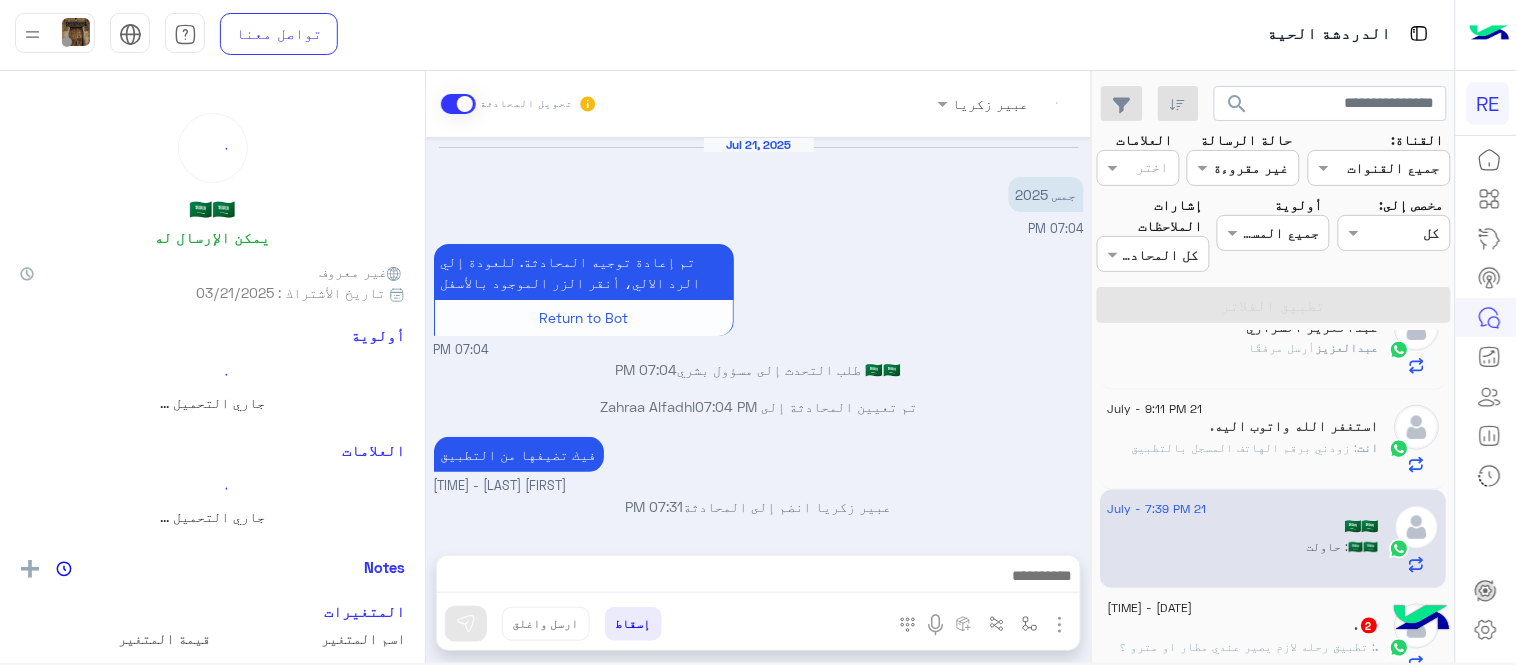 scroll, scrollTop: 591, scrollLeft: 0, axis: vertical 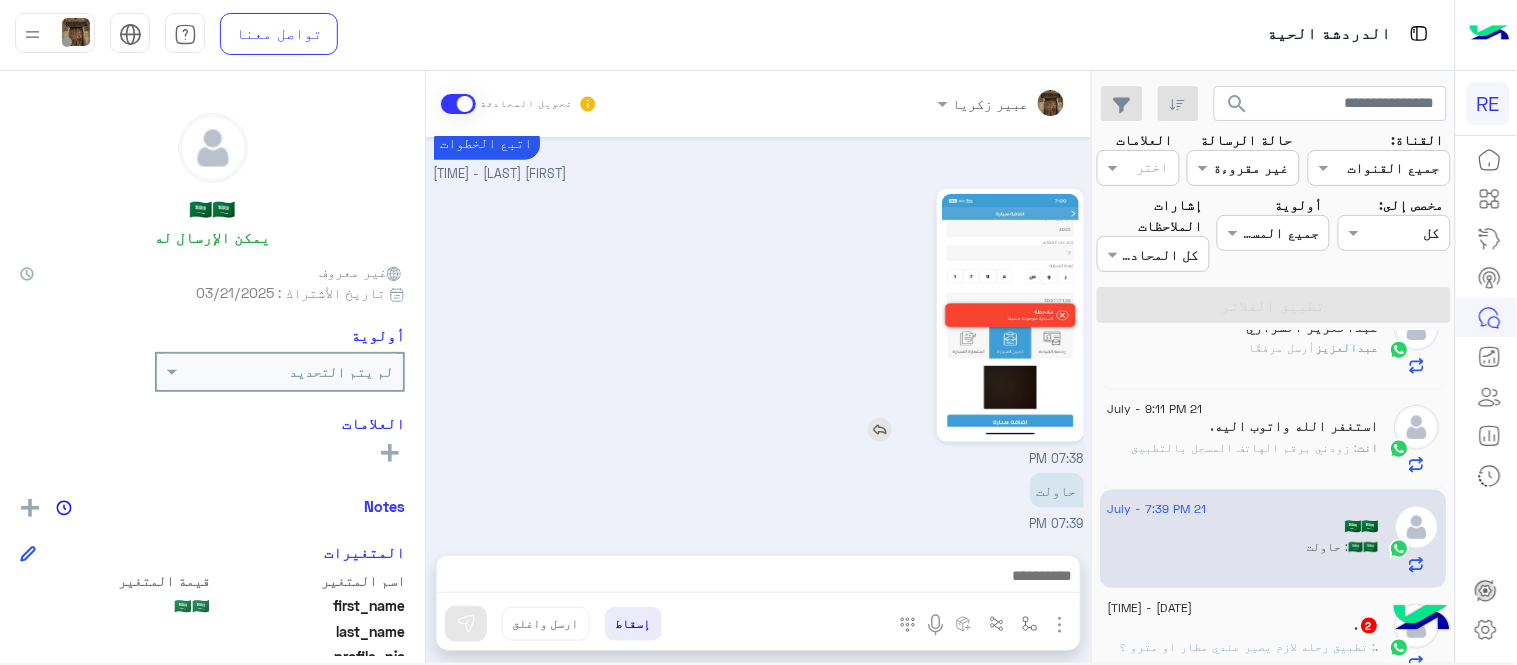 click 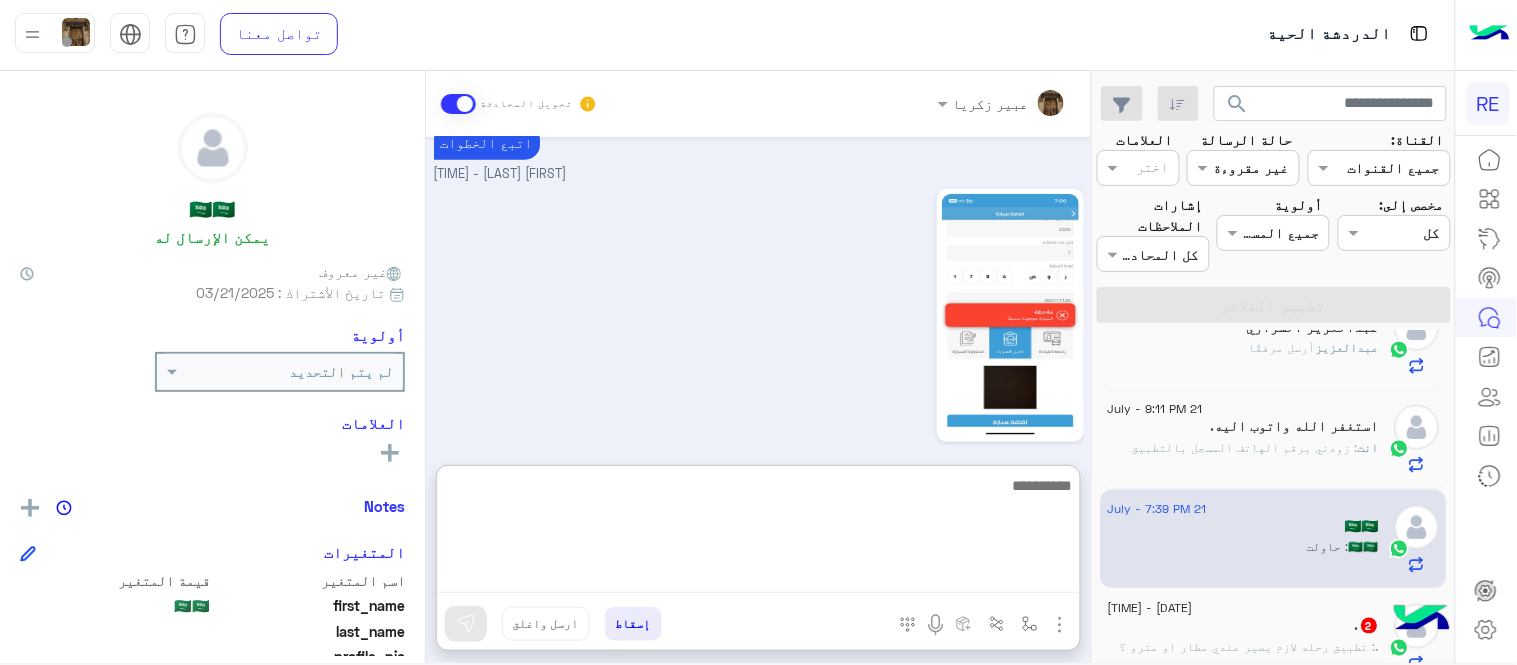 click at bounding box center [758, 533] 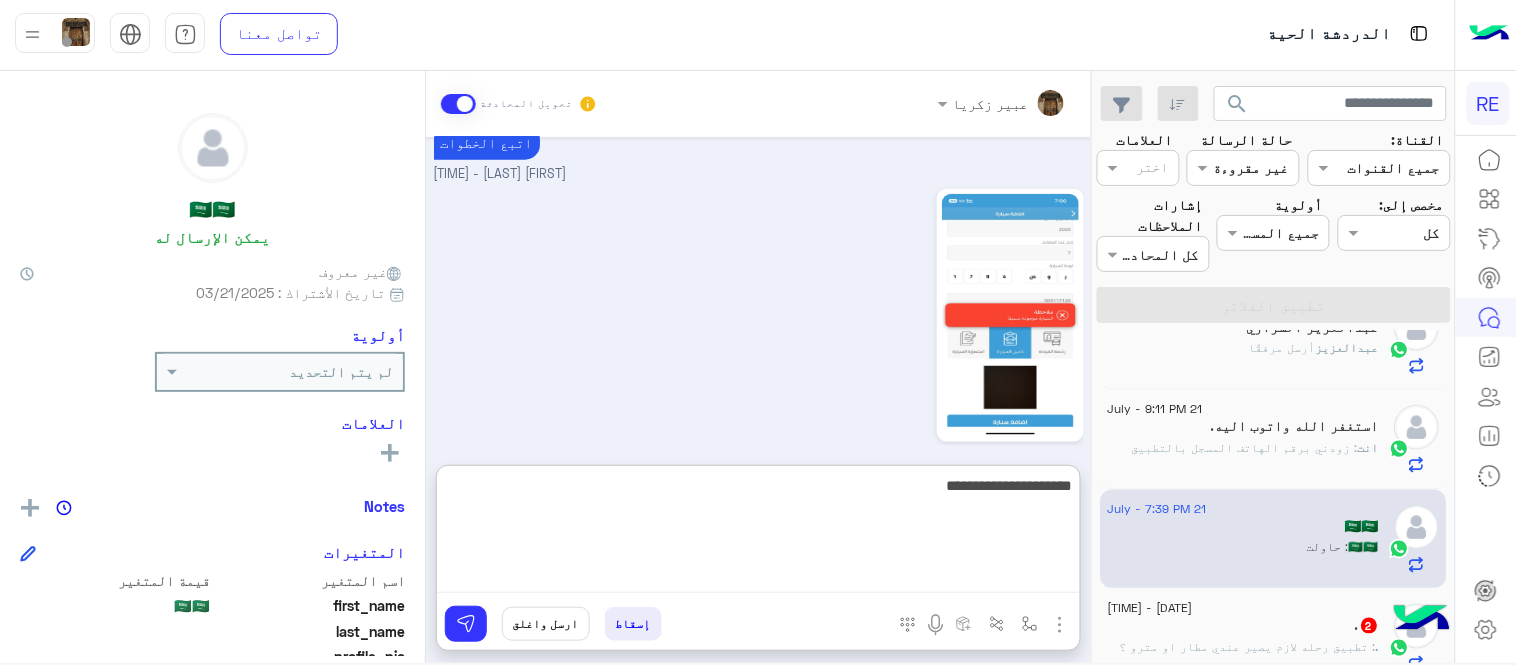 type on "**********" 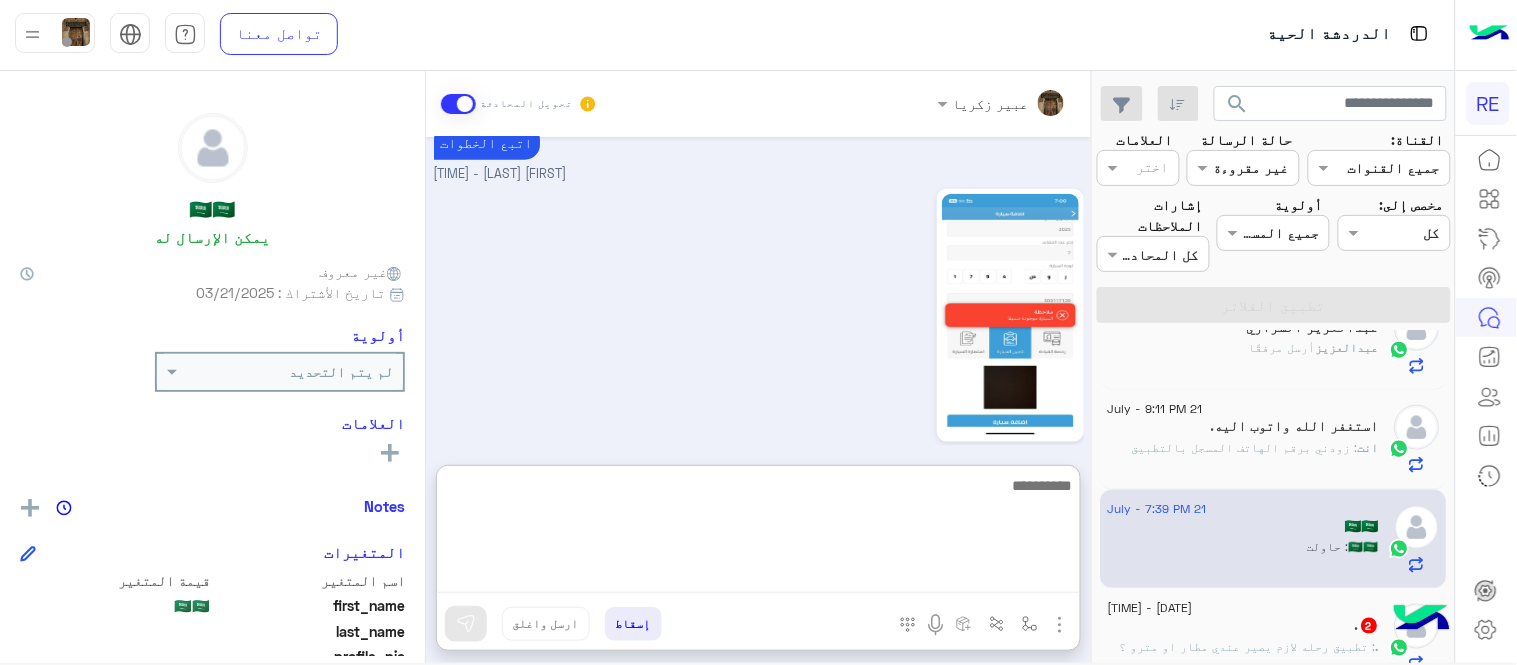 scroll, scrollTop: 744, scrollLeft: 0, axis: vertical 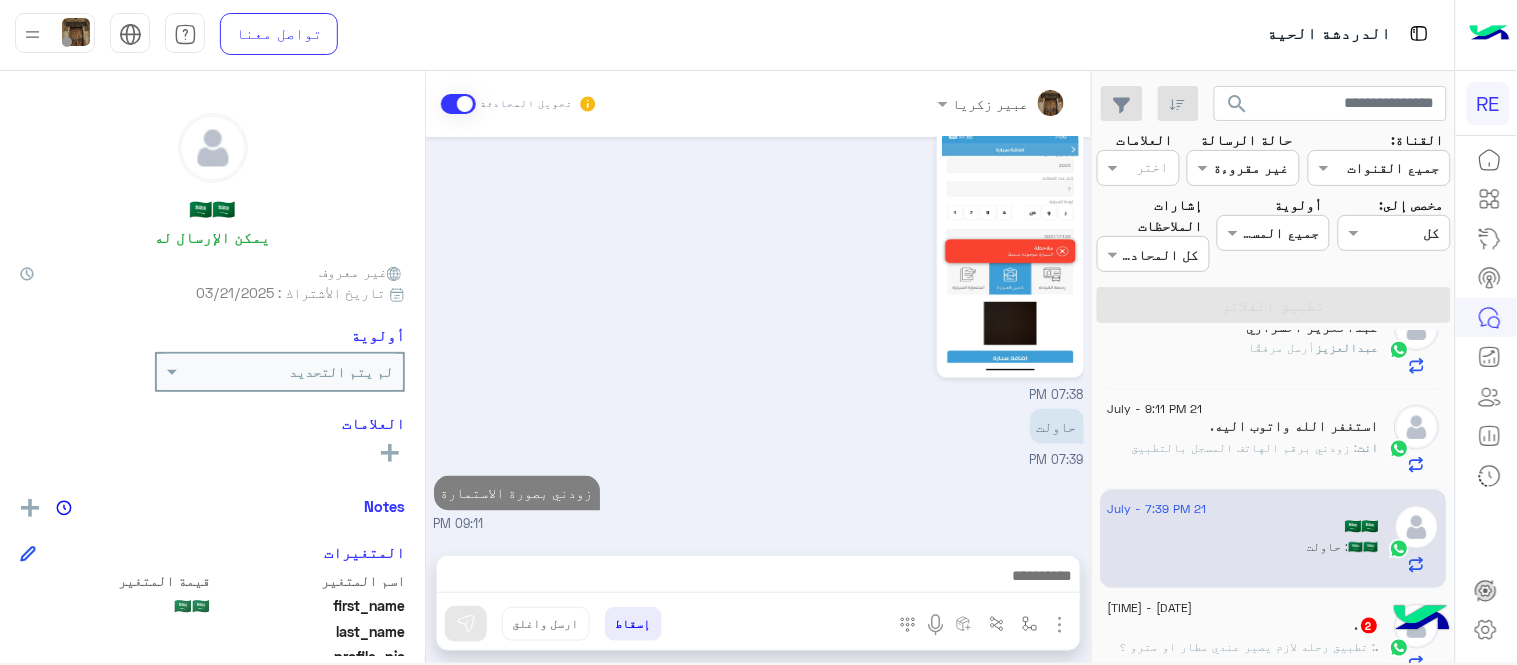 click on "[DATE]  جمس 2025   [TIME]  تم إعادة توجيه المحادثة. للعودة إلي الرد الالي، أنقر الزر الموجود بالأسفل  Return to Bot     [TIME]   تم تعيين المحادثة إلى [FIRST] [LAST]   [TIME]       🇸🇦🇸🇦  طلب التحدث إلى مسؤول بشري   [TIME]      فيك تضيفها من التطبيق  [FIRST] [LAST] -  [TIME]   [FIRST] [LAST] انضم إلى المحادثة   [TIME]       [FIRST] [LAST] -  [TIME]  اتبع الخطوات  [FIRST] [LAST] -  [TIME]    [TIME]  حاولت   [TIME]  زودني بصورة الاستمارة   [TIME]" at bounding box center [758, 336] 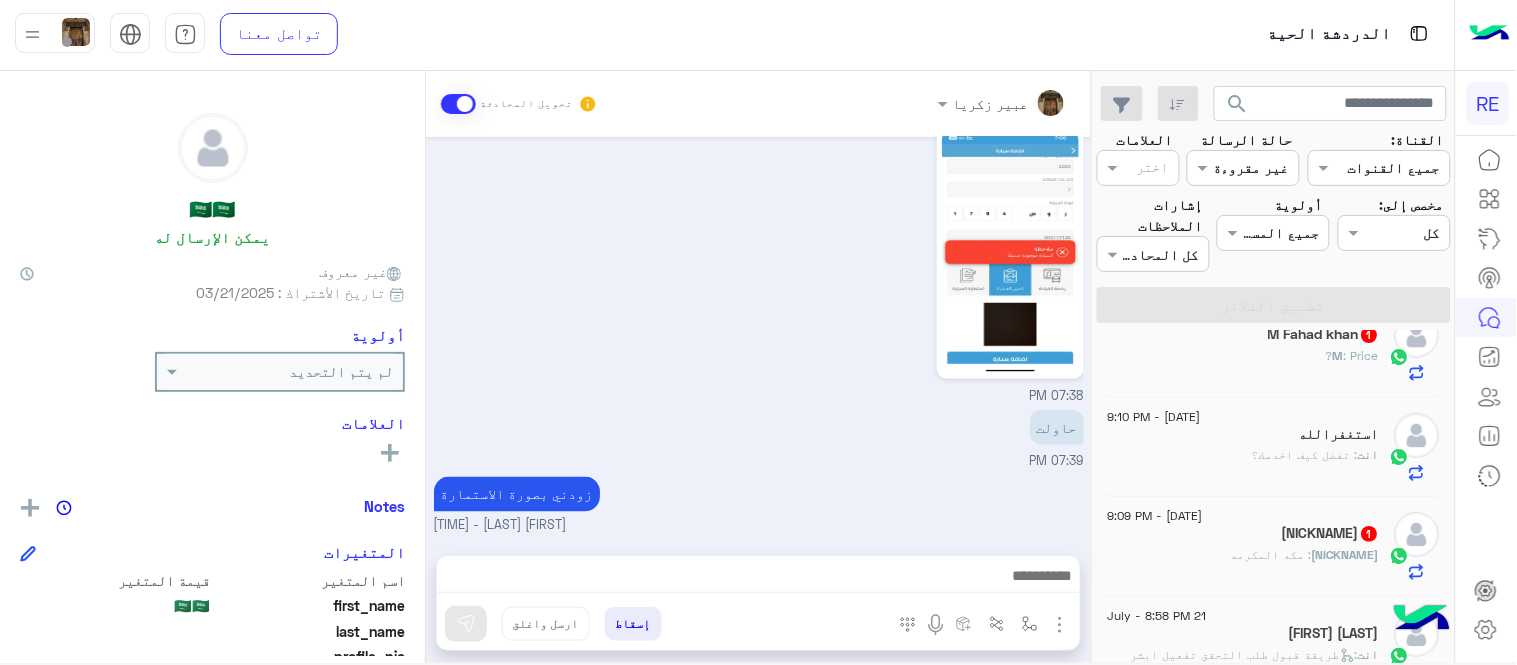 scroll, scrollTop: 0, scrollLeft: 0, axis: both 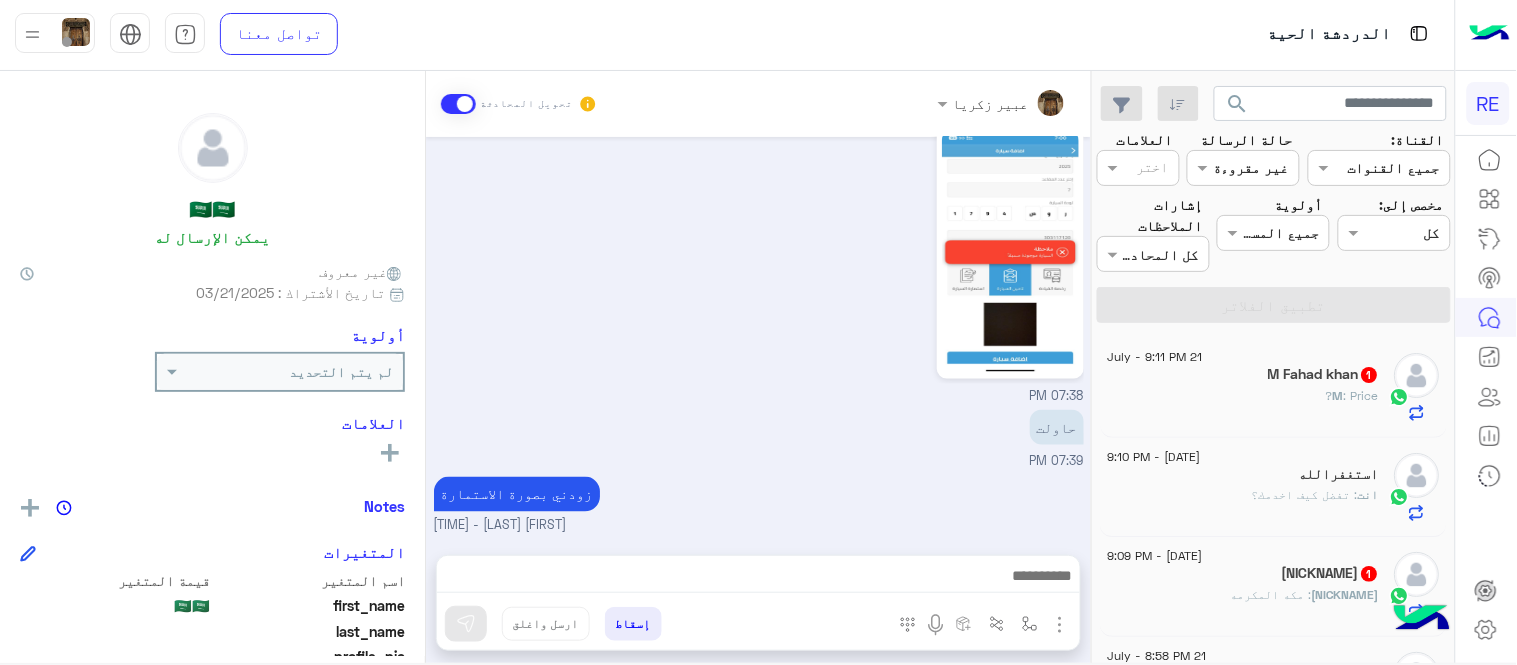 click on "M : Price?" 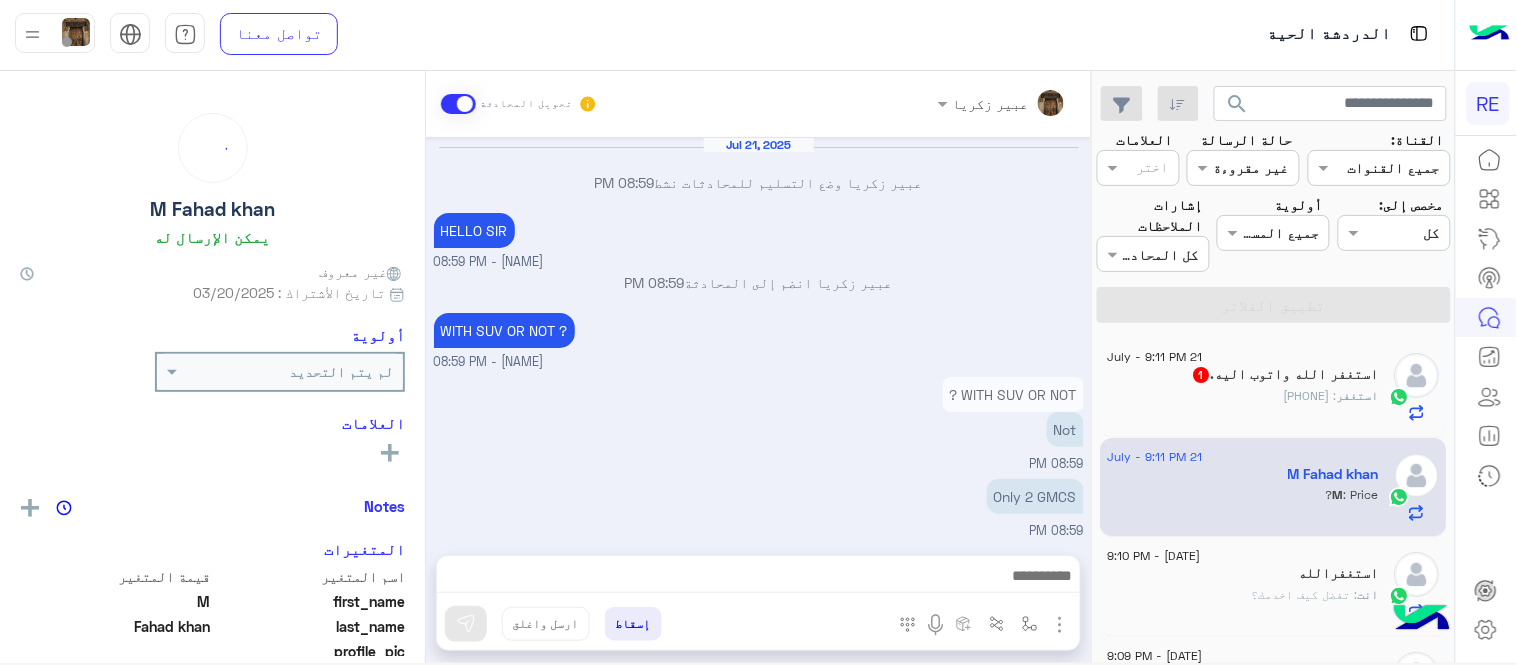 scroll, scrollTop: 763, scrollLeft: 0, axis: vertical 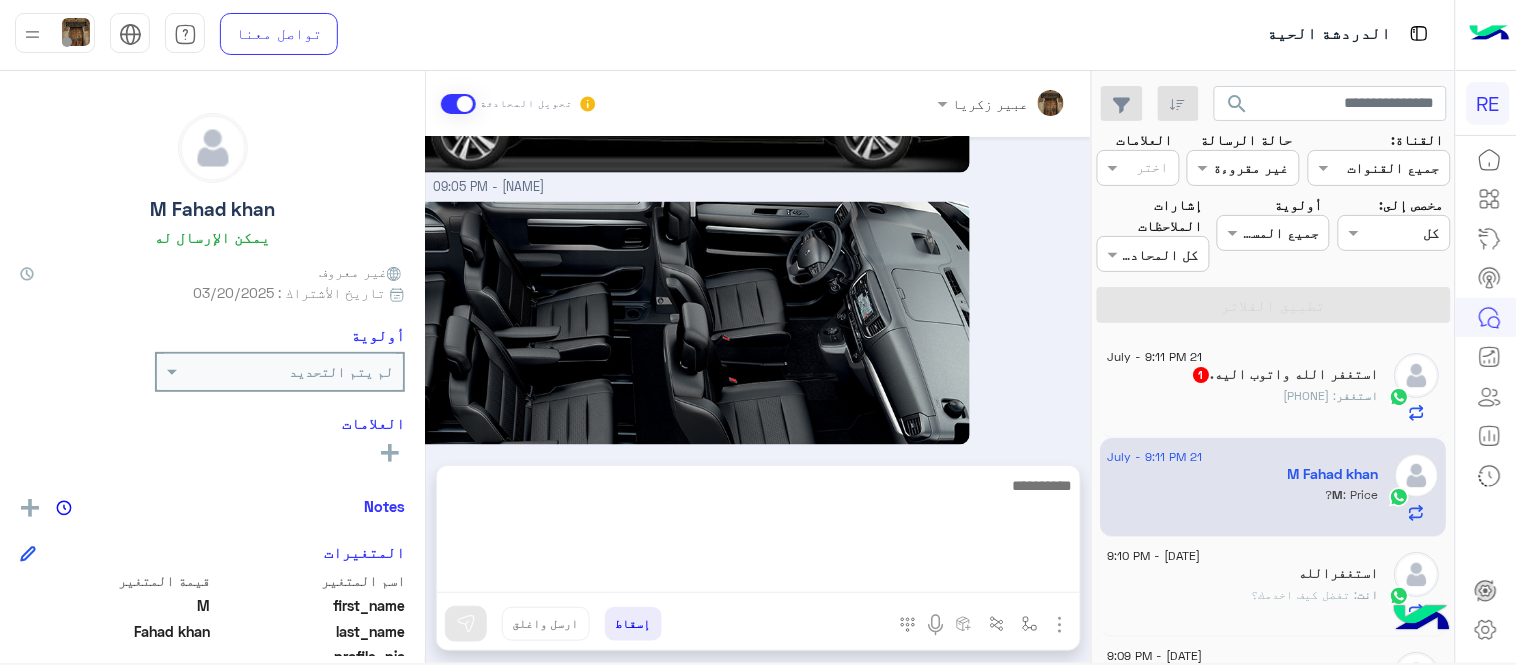 click at bounding box center (758, 533) 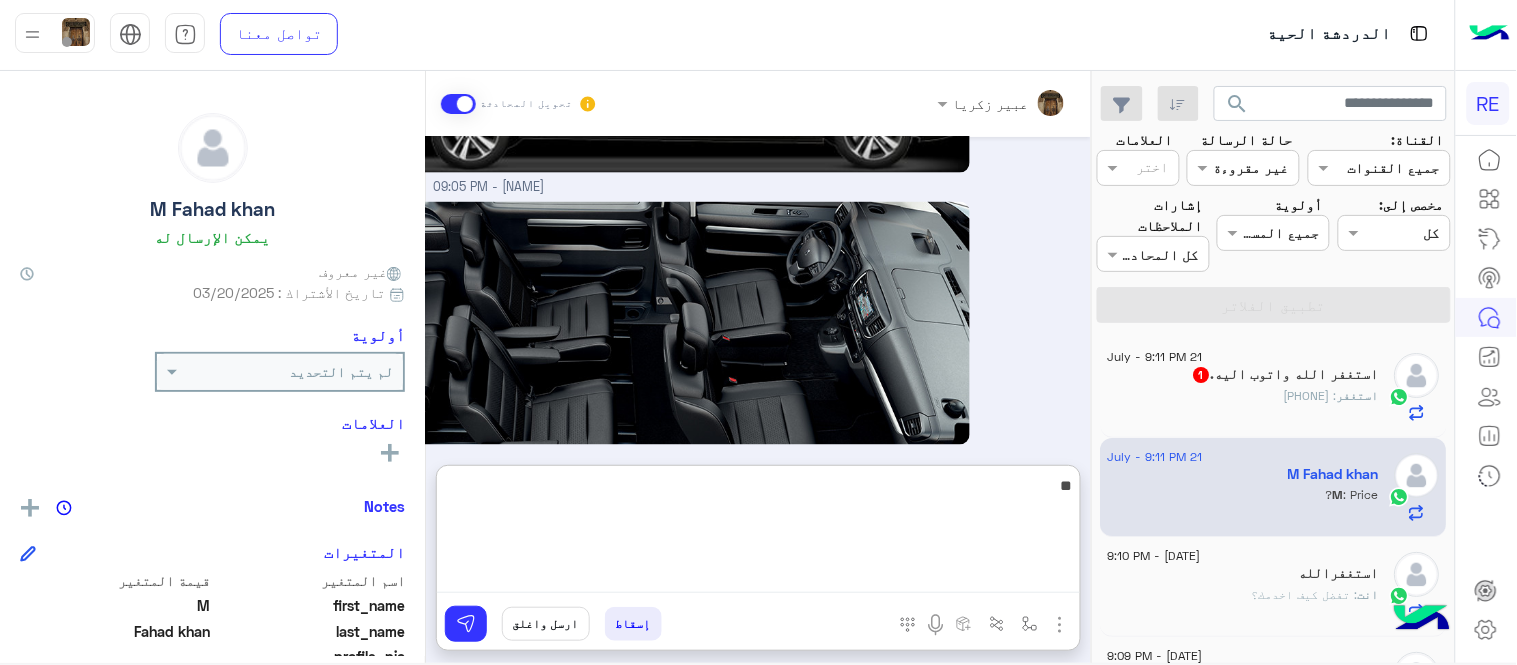 type on "*" 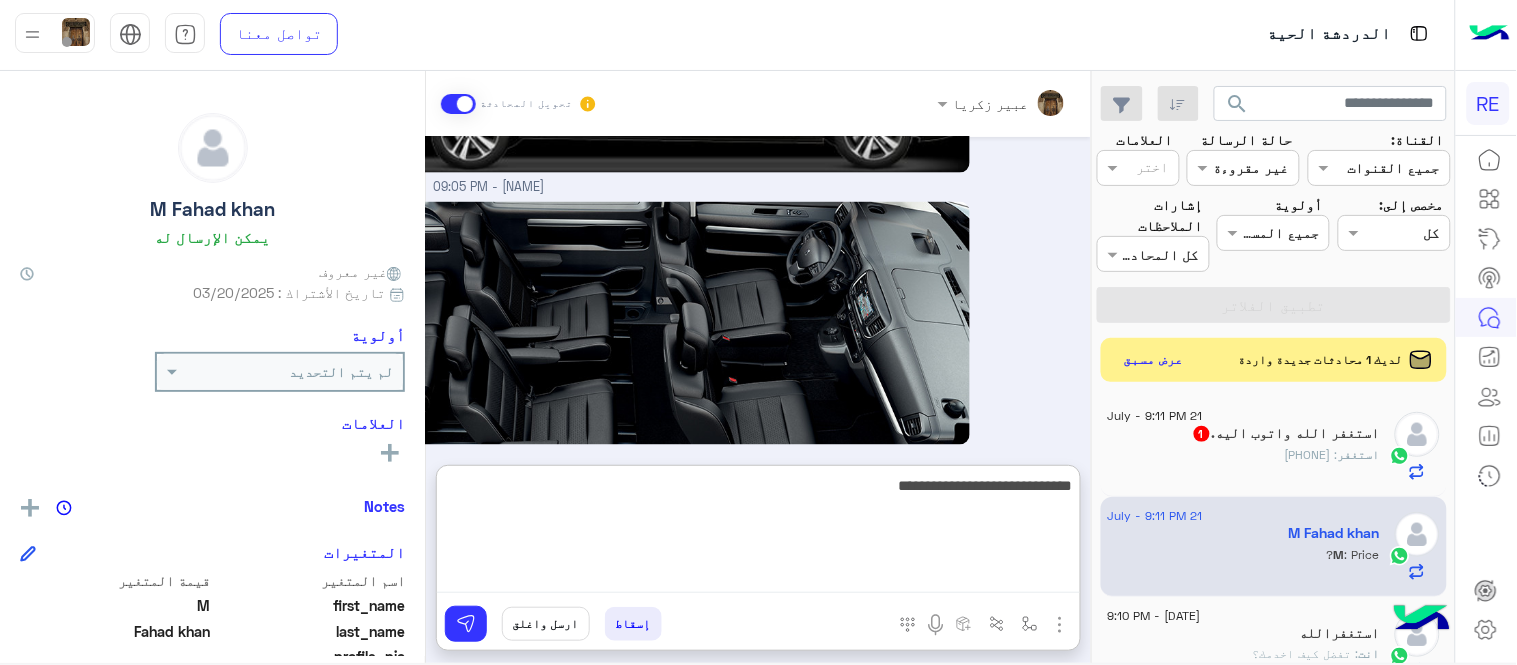 type on "**********" 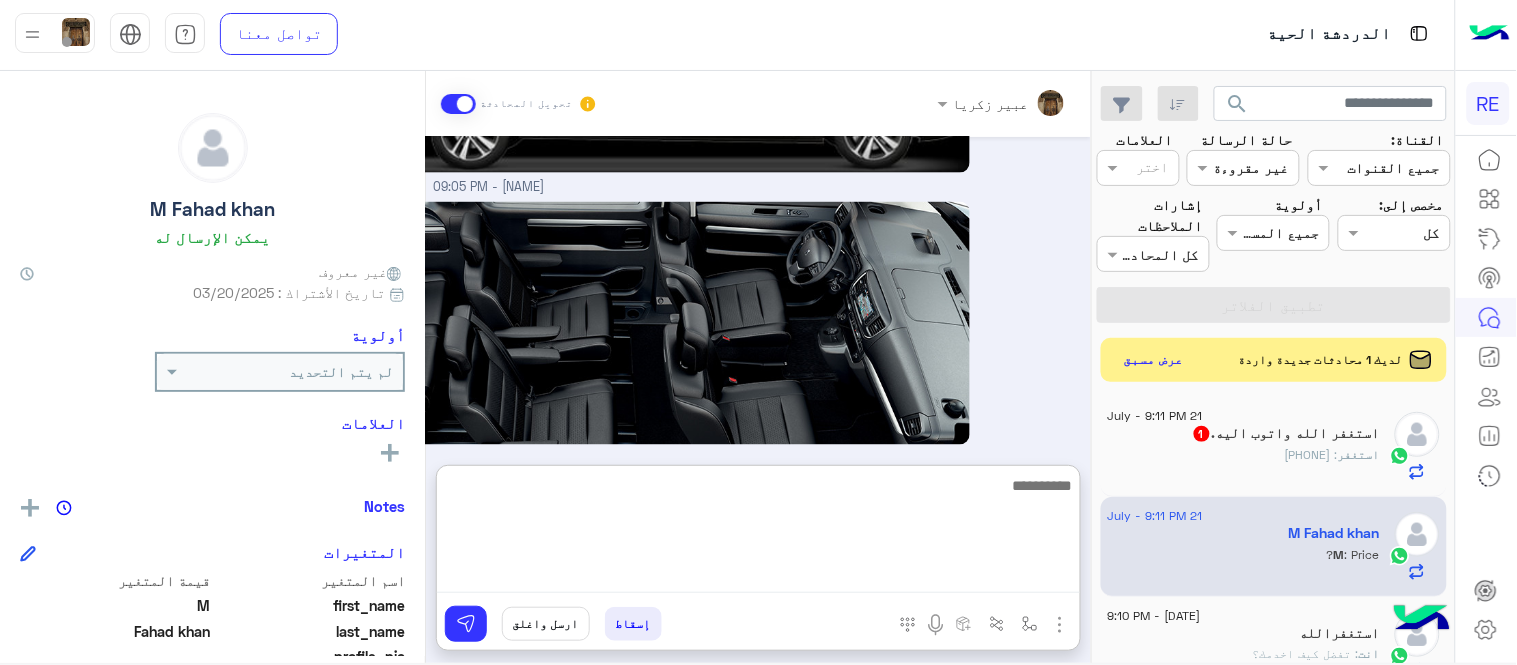 scroll, scrollTop: 916, scrollLeft: 0, axis: vertical 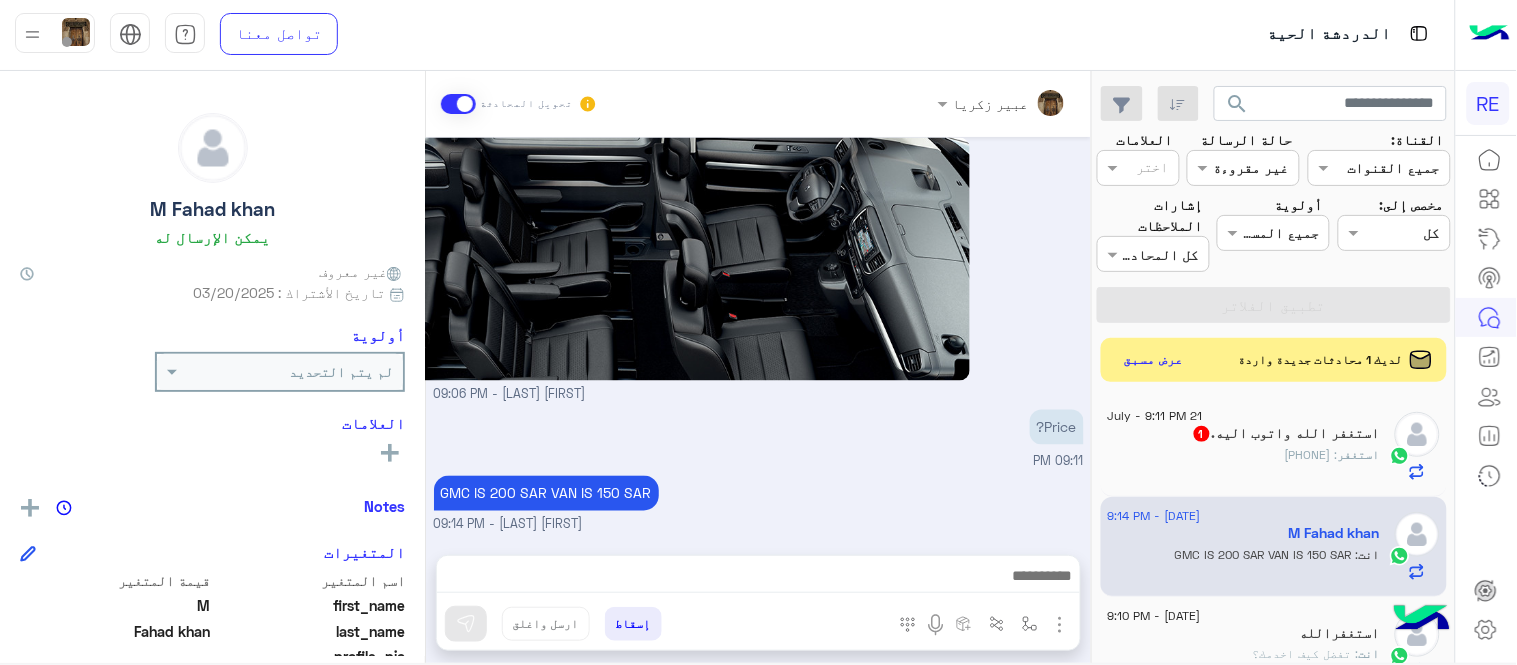 click on "Jul 21, 2025   [FIRST] [LAST] وضع التسليم للمحادثات نشط   08:59 PM      HELLO SIR  [FIRST] [LAST] -  08:59 PM   [FIRST] [LAST] انضم إلى المحادثة   08:59 PM      WITH SUV OR NOT ?  [FIRST] [LAST] -  08:59 PM  WITH SUV OR NOT ? Not   08:59 PM  Only 2 GMCS   08:59 PM  For your information, there is a company van available that is similar to the GMC. I will send you a picture of it. If it is suitable, I will provide it to you with a GMC, and it will be better for you in terms of price.  [FIRST] [LAST] -  09:05 PM   [FIRST] [LAST] -  09:05 PM   [FIRST] [LAST] -  09:06 PM  Price?   09:11 PM  GMC IS 200 SAR VAN IS 150 SAR  [FIRST] [LAST] -  09:14 PM" at bounding box center [758, 336] 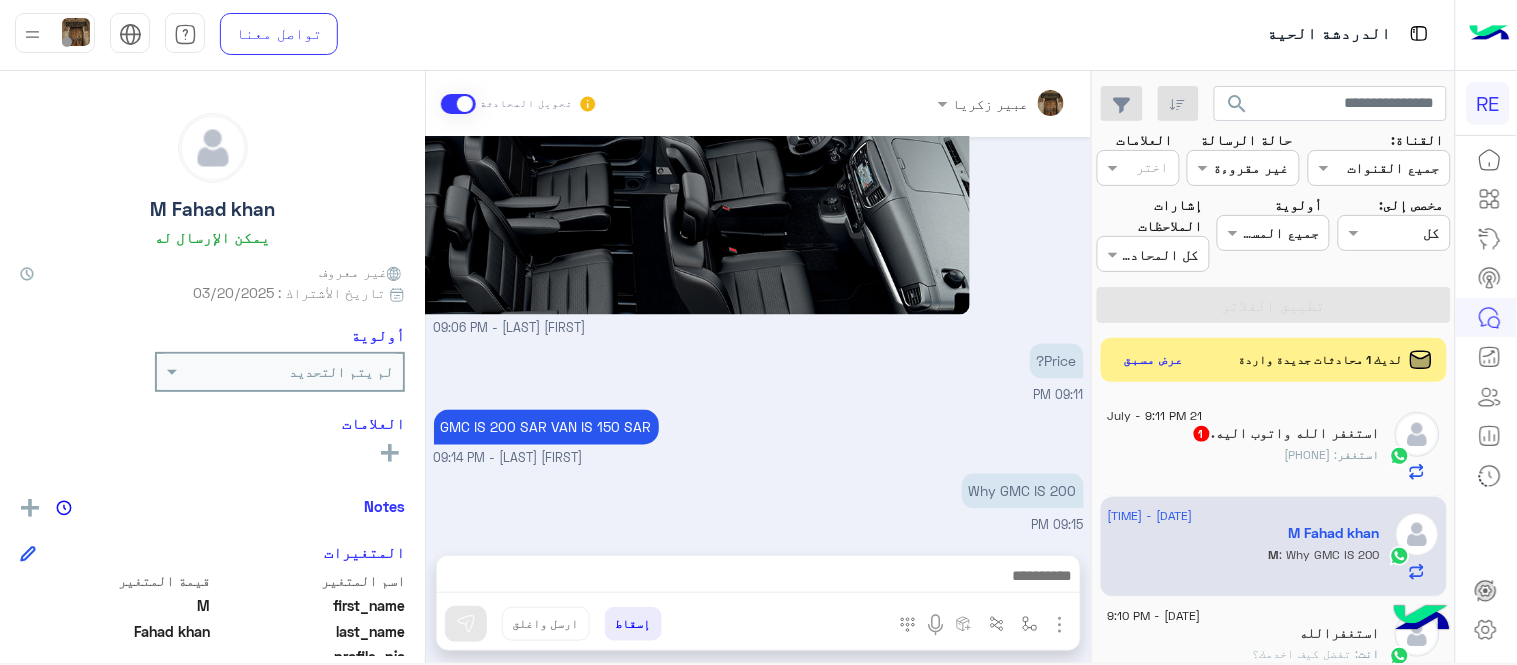 scroll, scrollTop: 958, scrollLeft: 0, axis: vertical 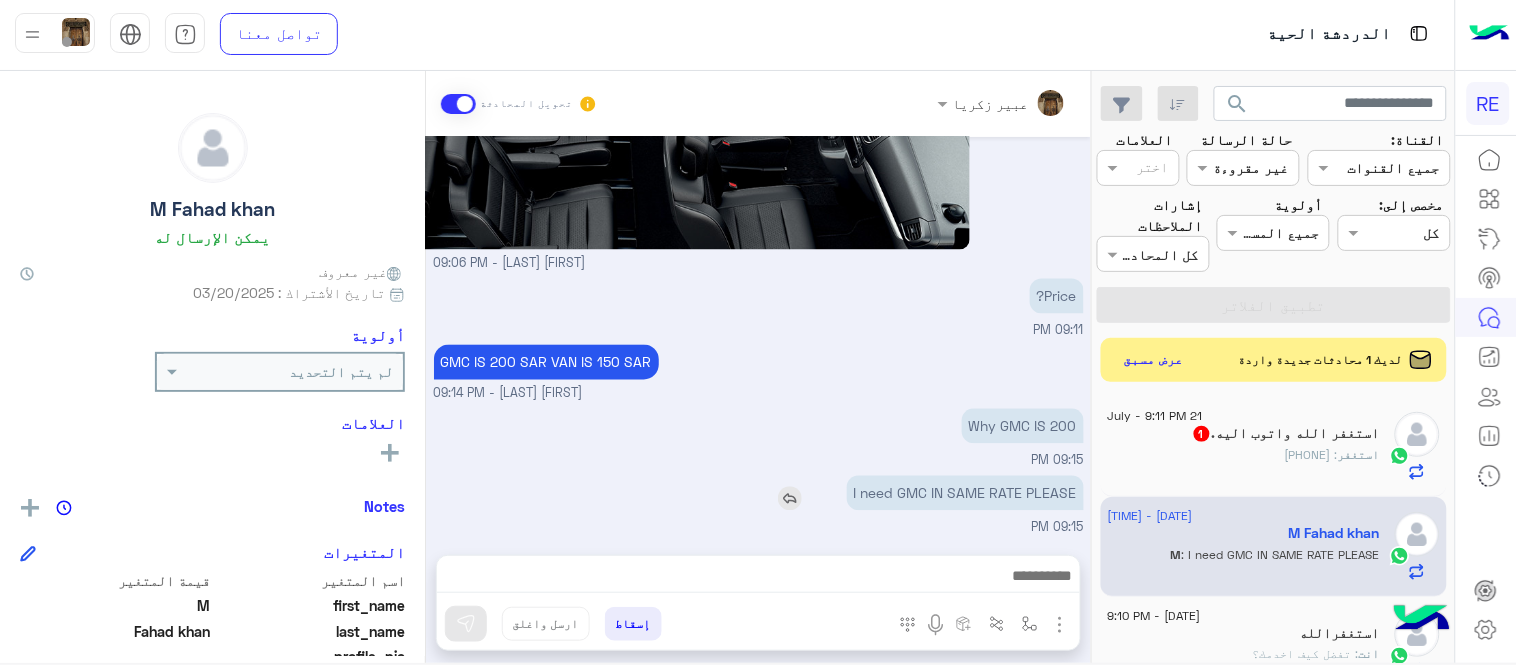 click at bounding box center (790, 499) 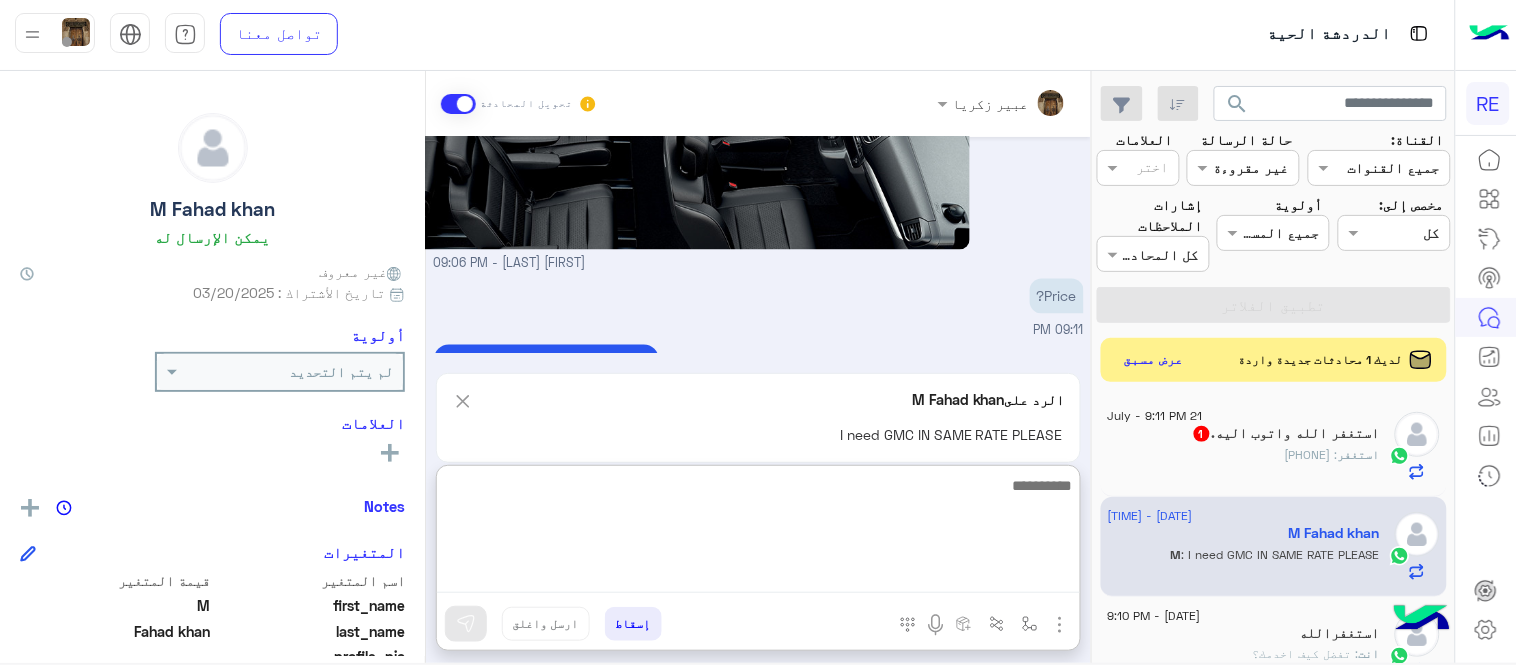click at bounding box center [758, 533] 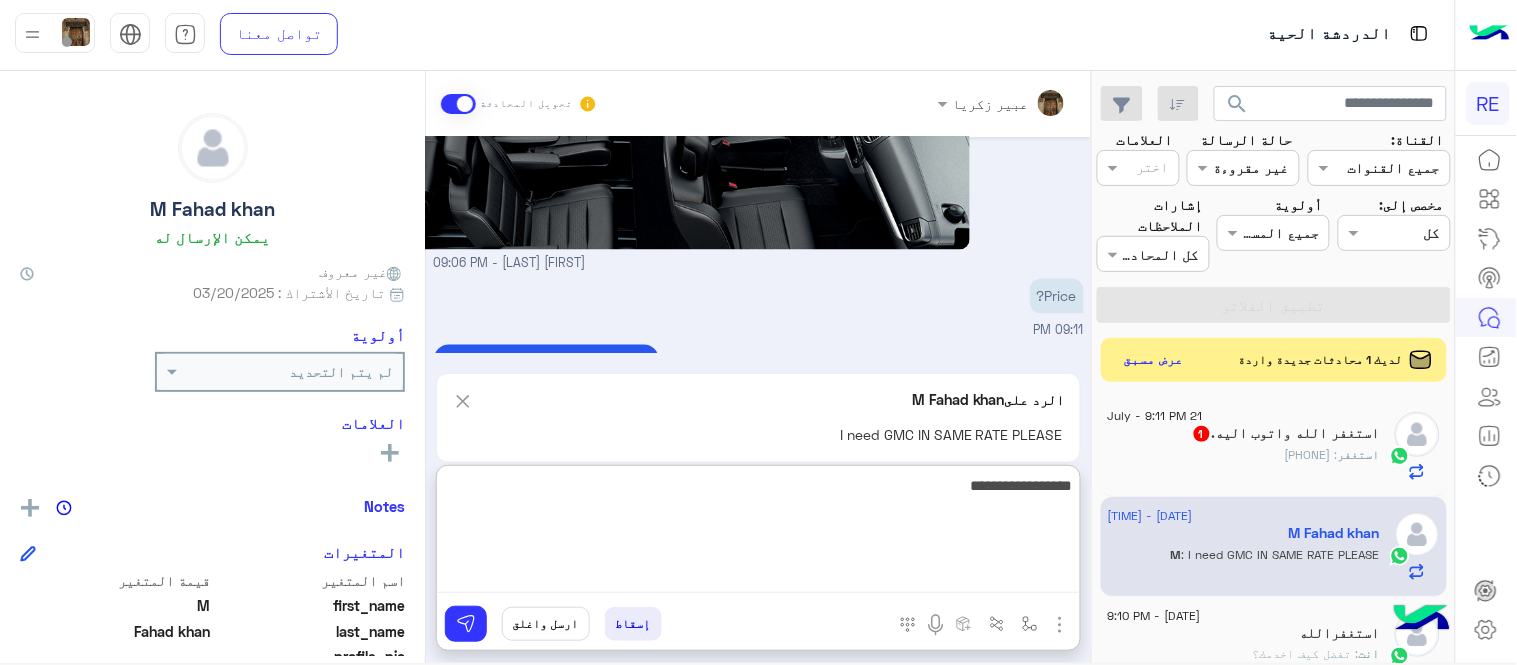 type on "**********" 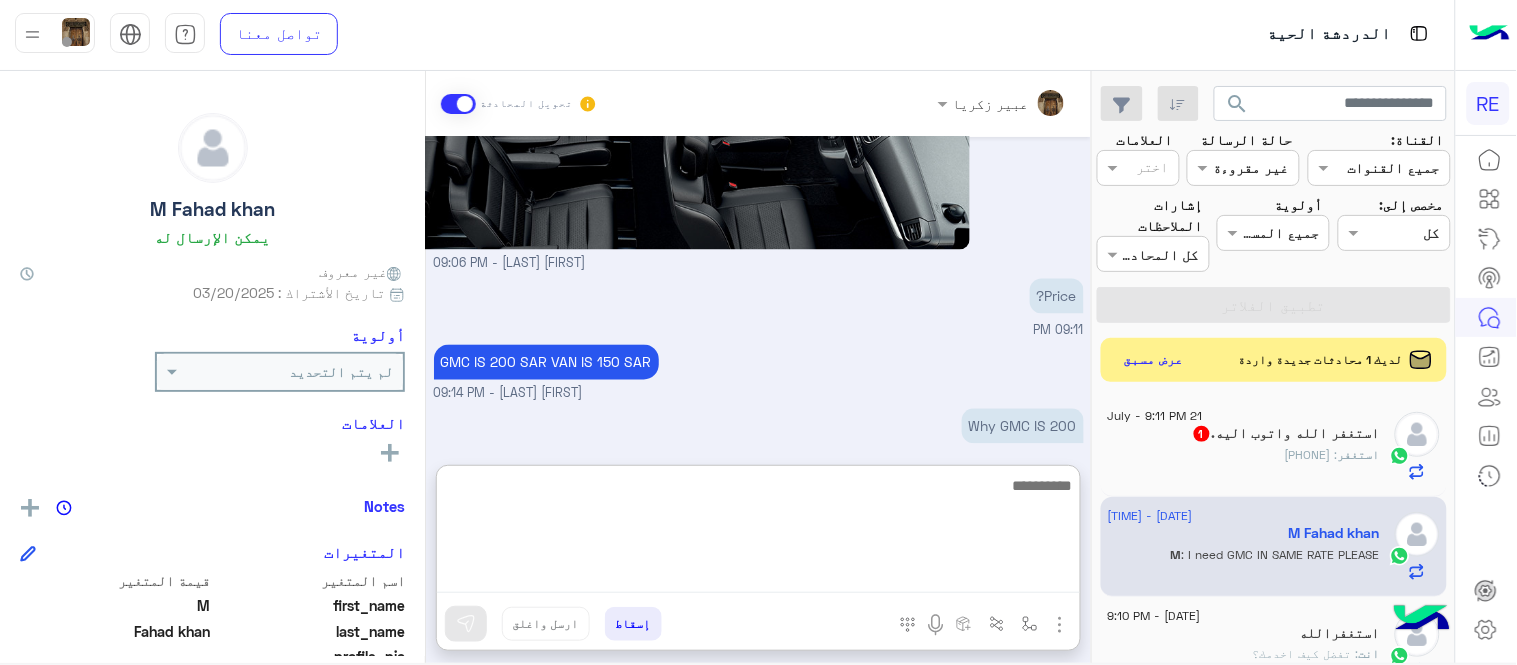 scroll, scrollTop: 1147, scrollLeft: 0, axis: vertical 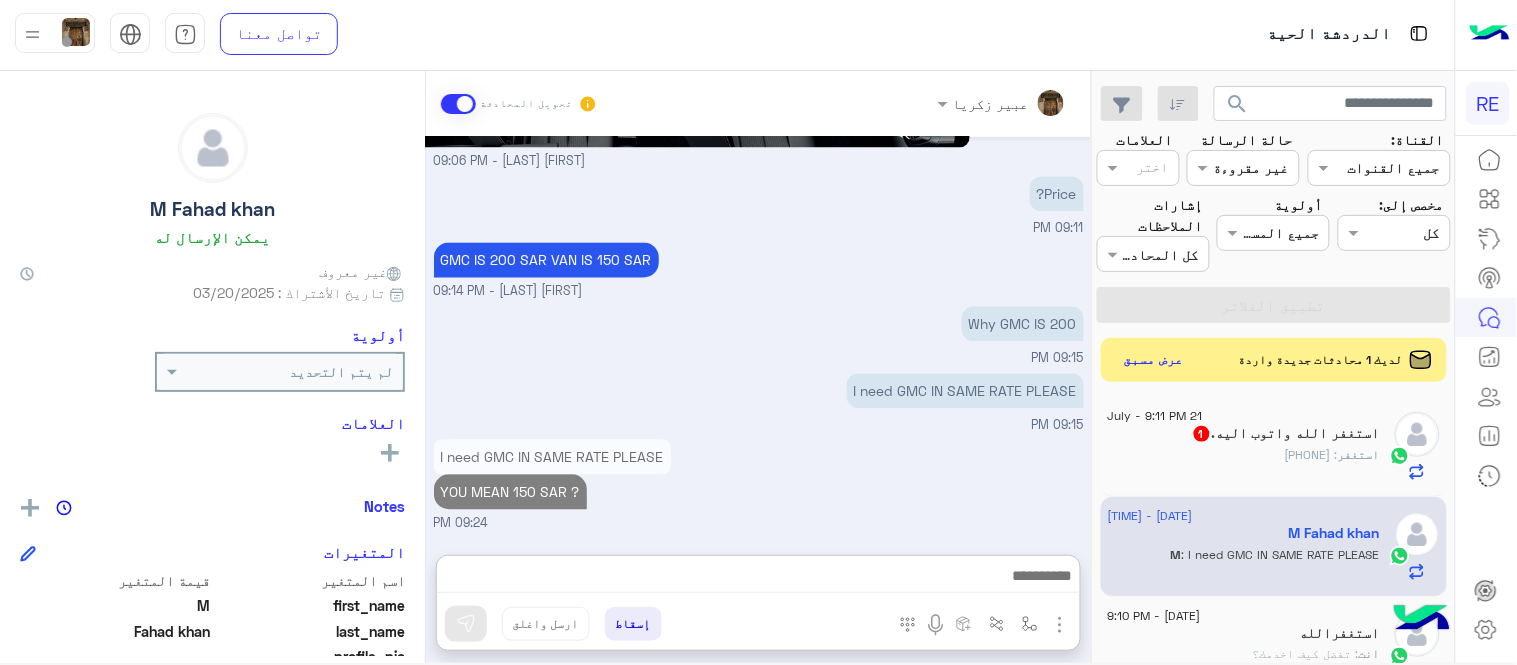 click on "[DATE]   [FIRST] [LAST] وضع التسليم للمحادثات نشط   [TIME]      HELLO SIR  [FIRST] [LAST] -  [TIME]   [FIRST] [LAST] انضم إلى المحادثة   [TIME]      WITH SUV OR NOT ?  [FIRST] [LAST] -  [TIME]  WITH SUV OR NOT ? Not   [TIME]  Only 2 GMCS   [TIME]  For your information, there is a company van available that is similar to the GMC. I will send you a picture of it. If it is suitable, I will provide it to you with a GMC, and it will be better for you in terms of price.  [FIRST] [LAST] -  [TIME]   [FIRST] [LAST] -  [TIME]   [FIRST] [LAST] -  [TIME]  Price?   [TIME]  GMC IS 200 SAR VAN IS 150 SAR  [FIRST] [LAST] -  [TIME]  Why GMC IS 200   [TIME]  I need GMC IN SAME RATE PLEASE   [TIME]  I need GMC IN SAME RATE PLEASE YOU MEAN 150 SAR ?   [TIME]" at bounding box center [758, 336] 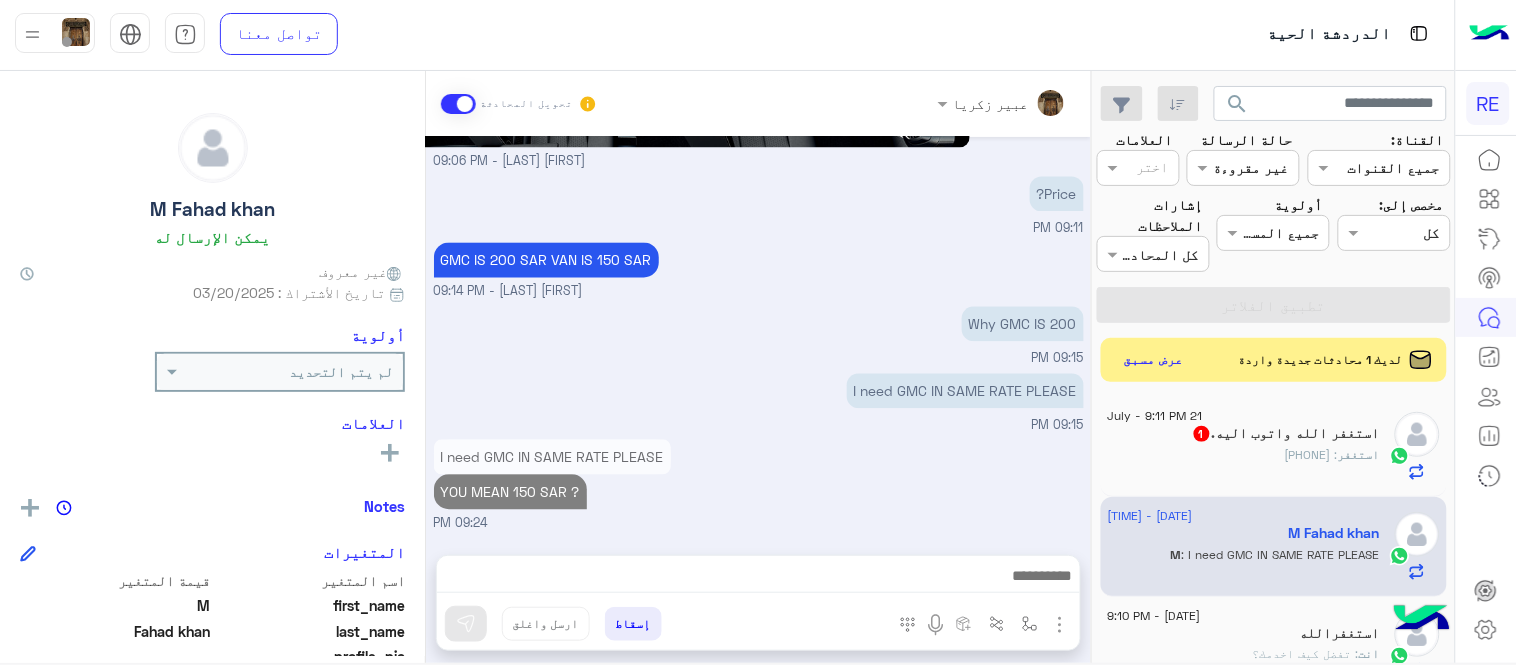 scroll, scrollTop: 1057, scrollLeft: 0, axis: vertical 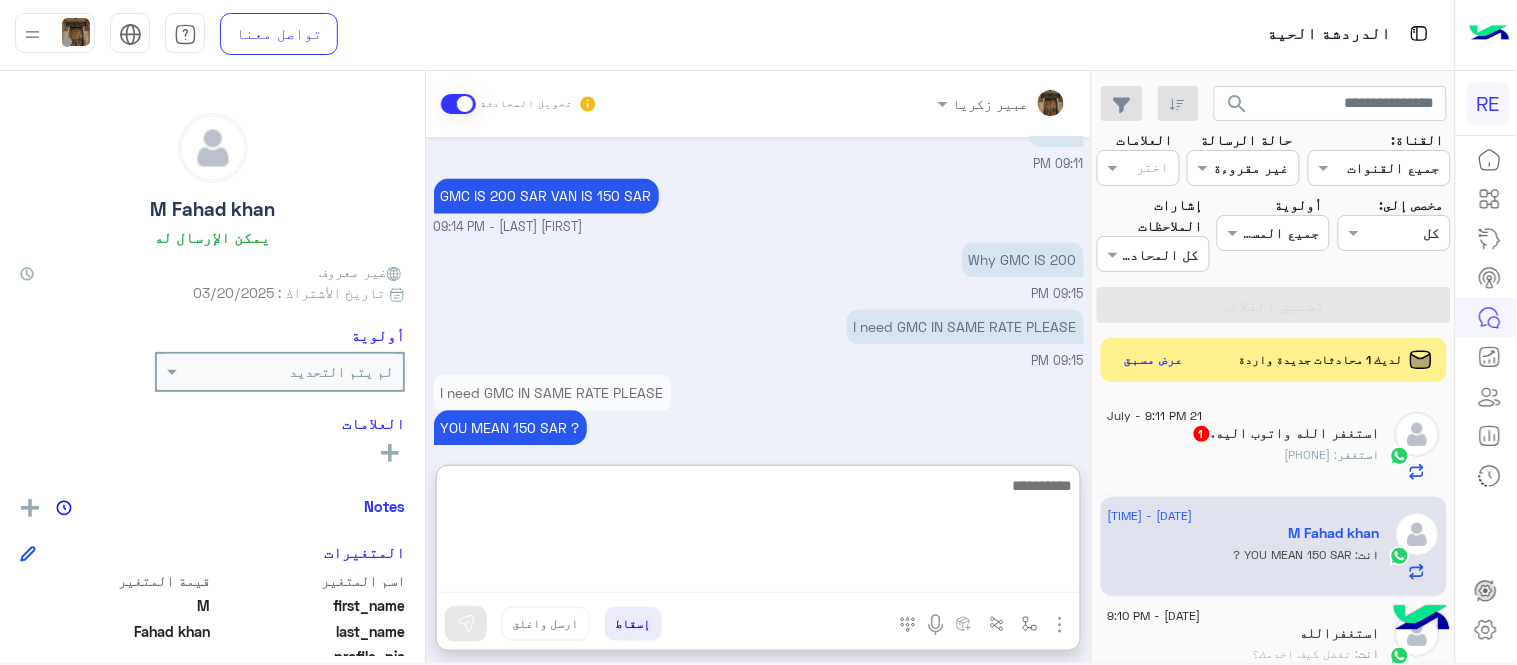 click at bounding box center [758, 533] 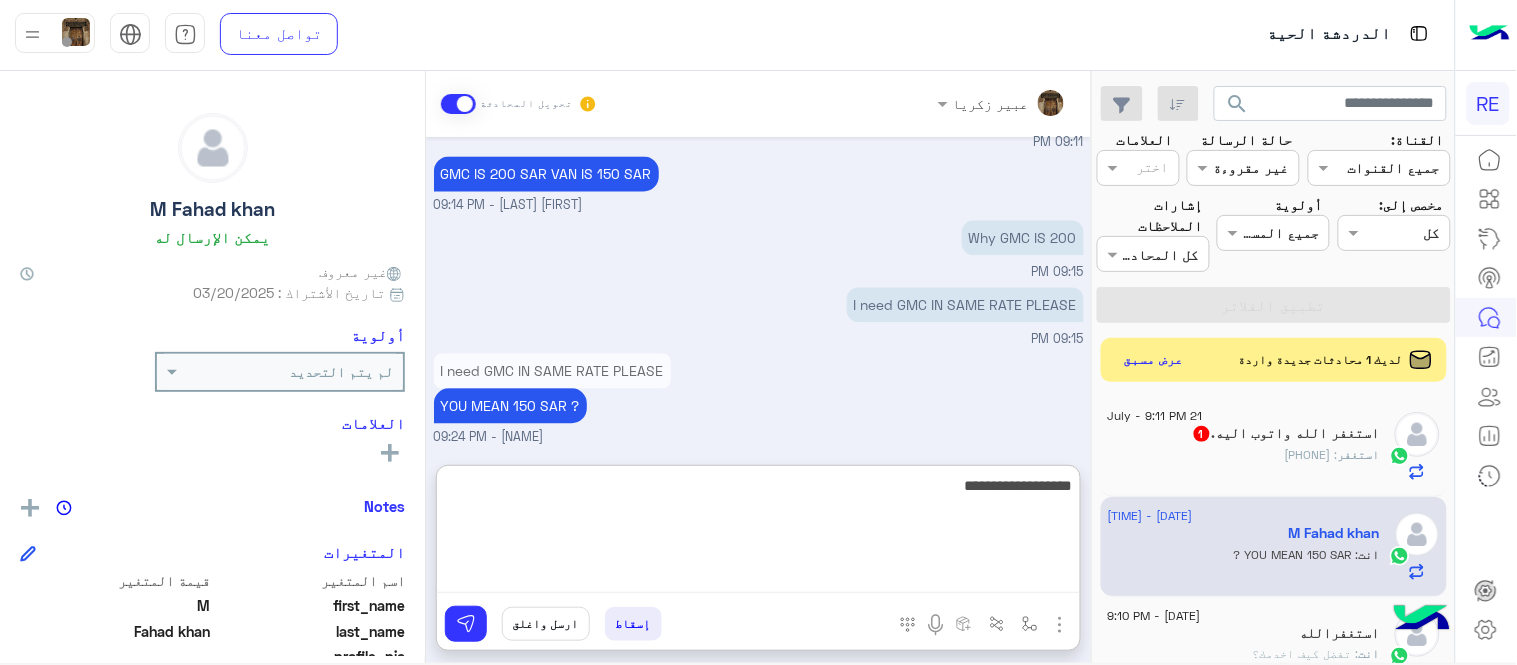 type on "**********" 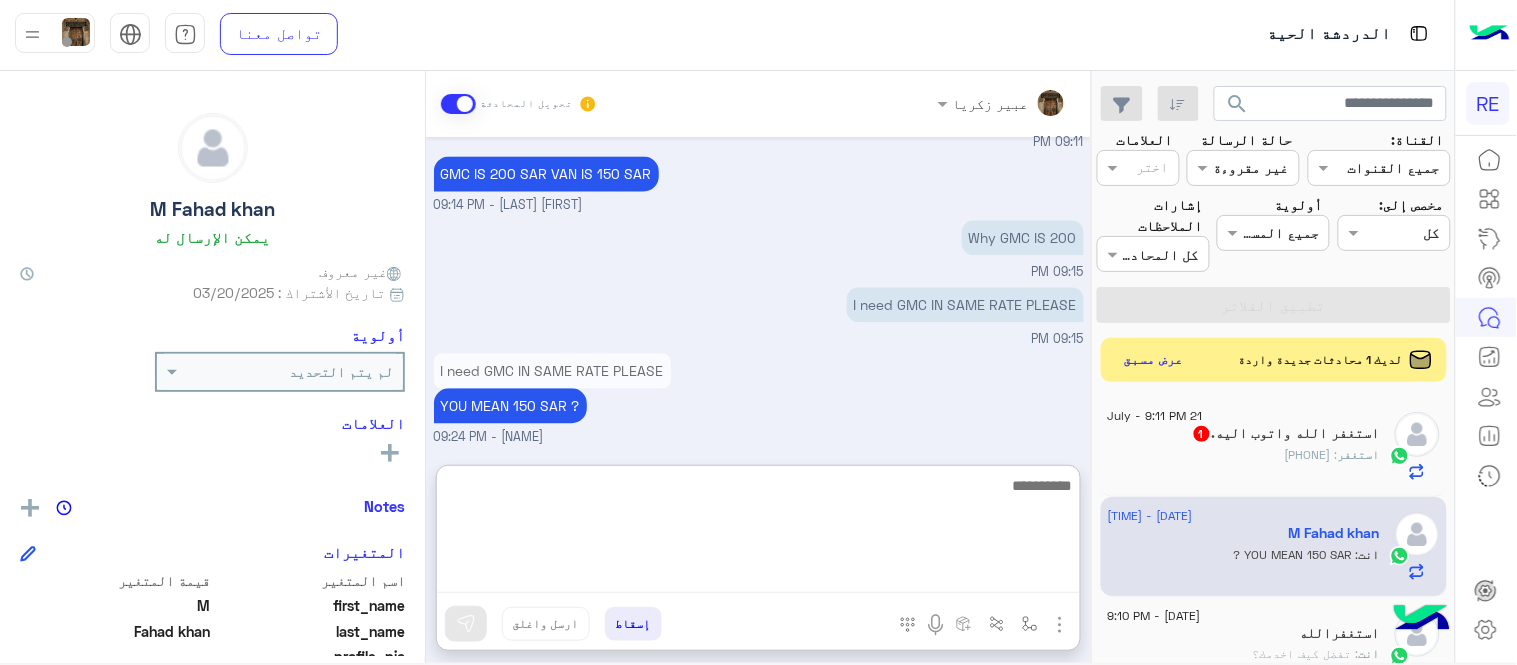 scroll, scrollTop: 1211, scrollLeft: 0, axis: vertical 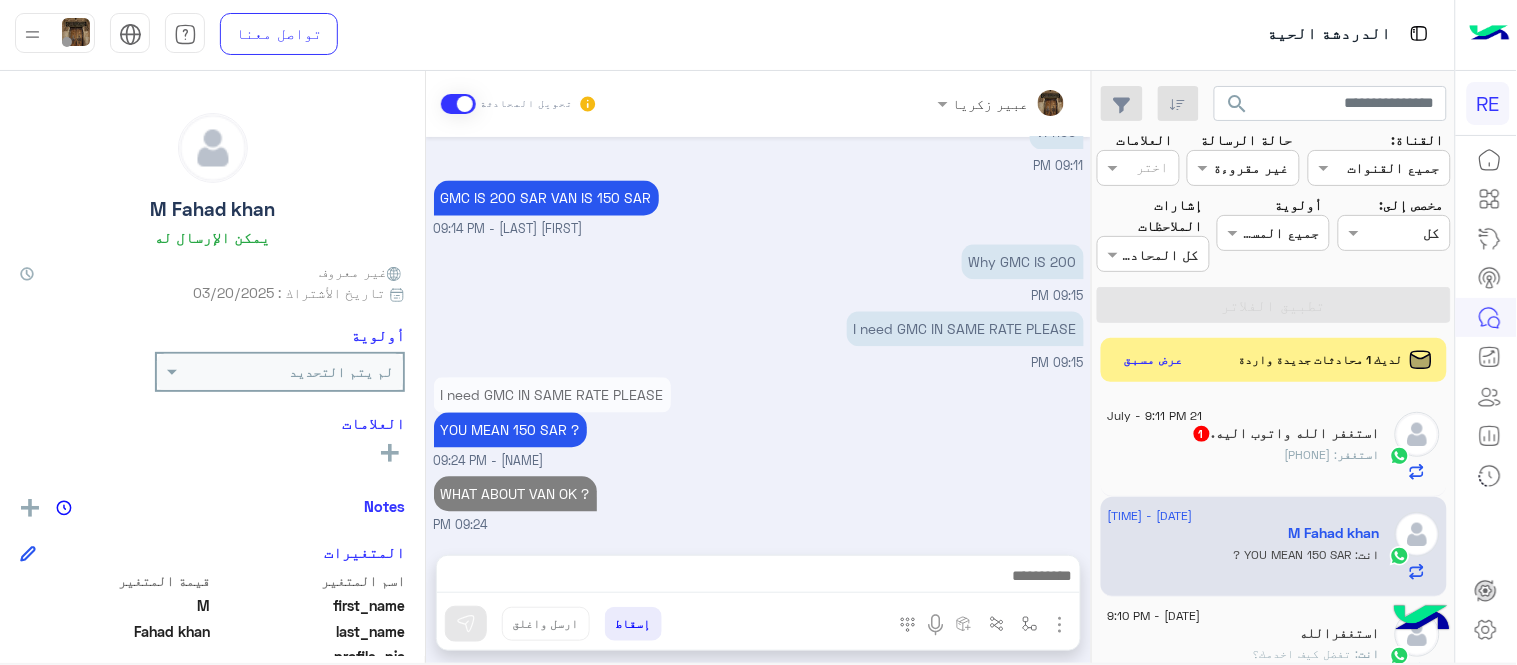click on "Jul 21, 2025   [FIRST] [LAST] وضع التسليم للمحادثات نشط   08:59 PM      HELLO SIR  [FIRST] [LAST] -  08:59 PM   [FIRST] [LAST] انضم إلى المحادثة   08:59 PM      WITH SUV OR NOT ?  [FIRST] [LAST] -  08:59 PM  WITH SUV OR NOT ? Not   08:59 PM  Only 2 GMCS   08:59 PM  For your information, there is a company van available that is similar to the GMC. I will send you a picture of it. If it is suitable, I will provide it to you with a GMC, and it will be better for you in terms of price.  [FIRST] [LAST] -  09:05 PM   [FIRST] [LAST] -  09:05 PM   [FIRST] [LAST] -  09:06 PM  Price?   09:11 PM  GMC IS 200 SAR VAN IS 150 SAR  [FIRST] [LAST] -  09:14 PM  Why GMC IS 200   09:15 PM  I need GMC IN SAME RATE PLEASE   09:15 PM  I need GMC IN SAME RATE PLEASE YOU MEAN 150 SAR ?  [DATE] - 09:24 PM  WHAT ABOUT VAN OK ?   09:24 PM" at bounding box center (758, 336) 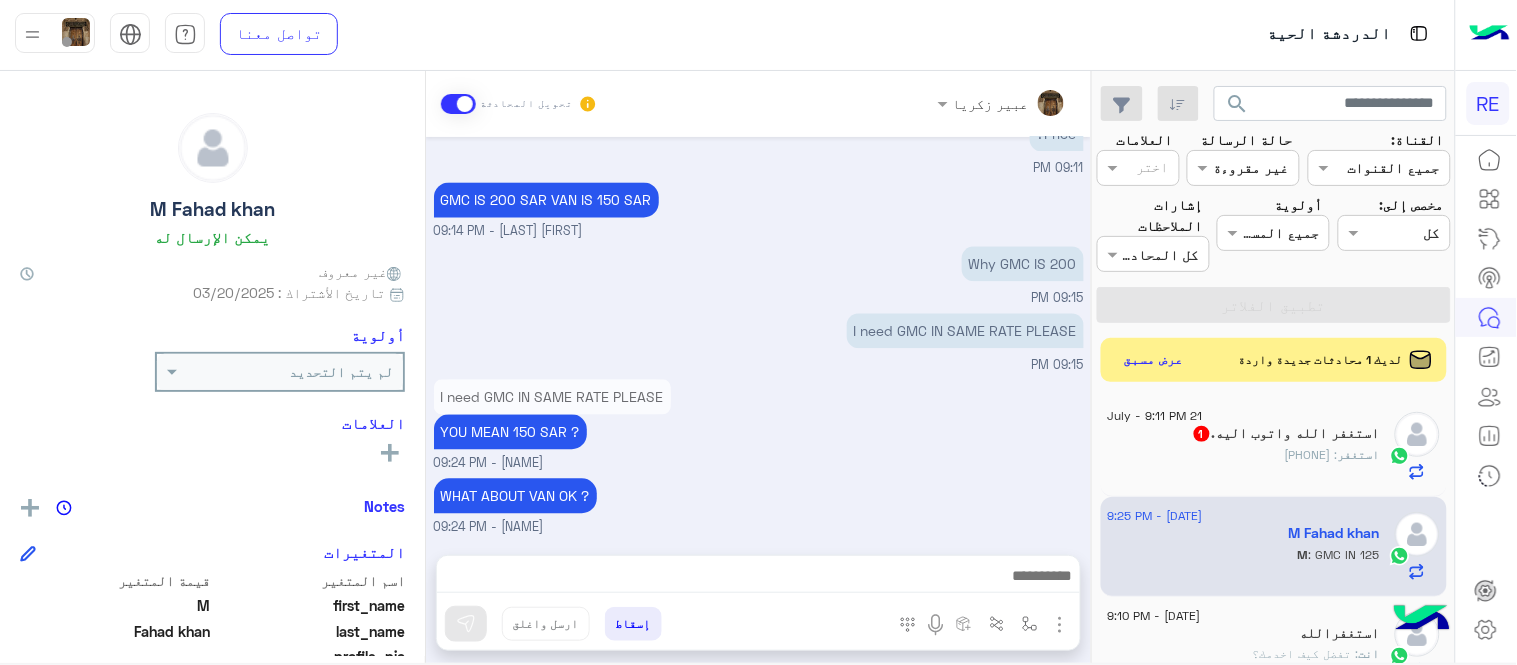scroll, scrollTop: 1223, scrollLeft: 0, axis: vertical 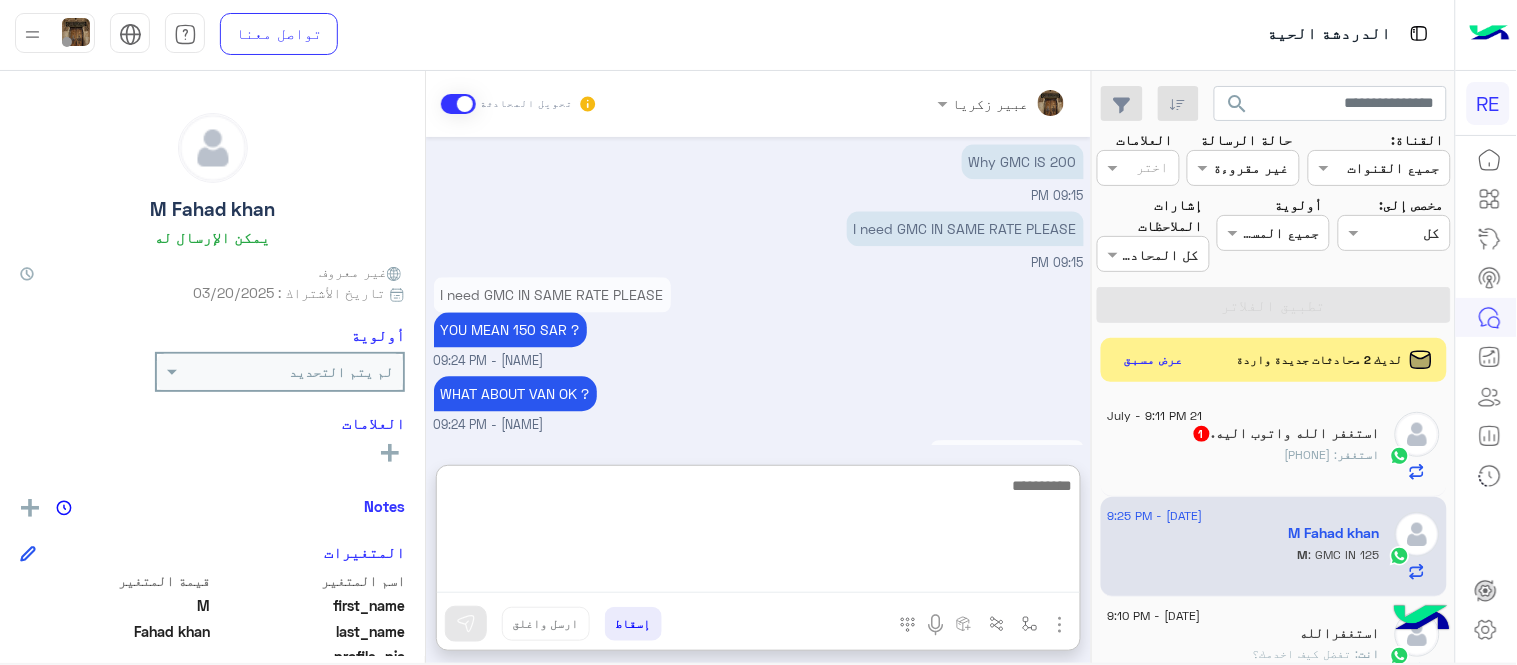 click at bounding box center [758, 533] 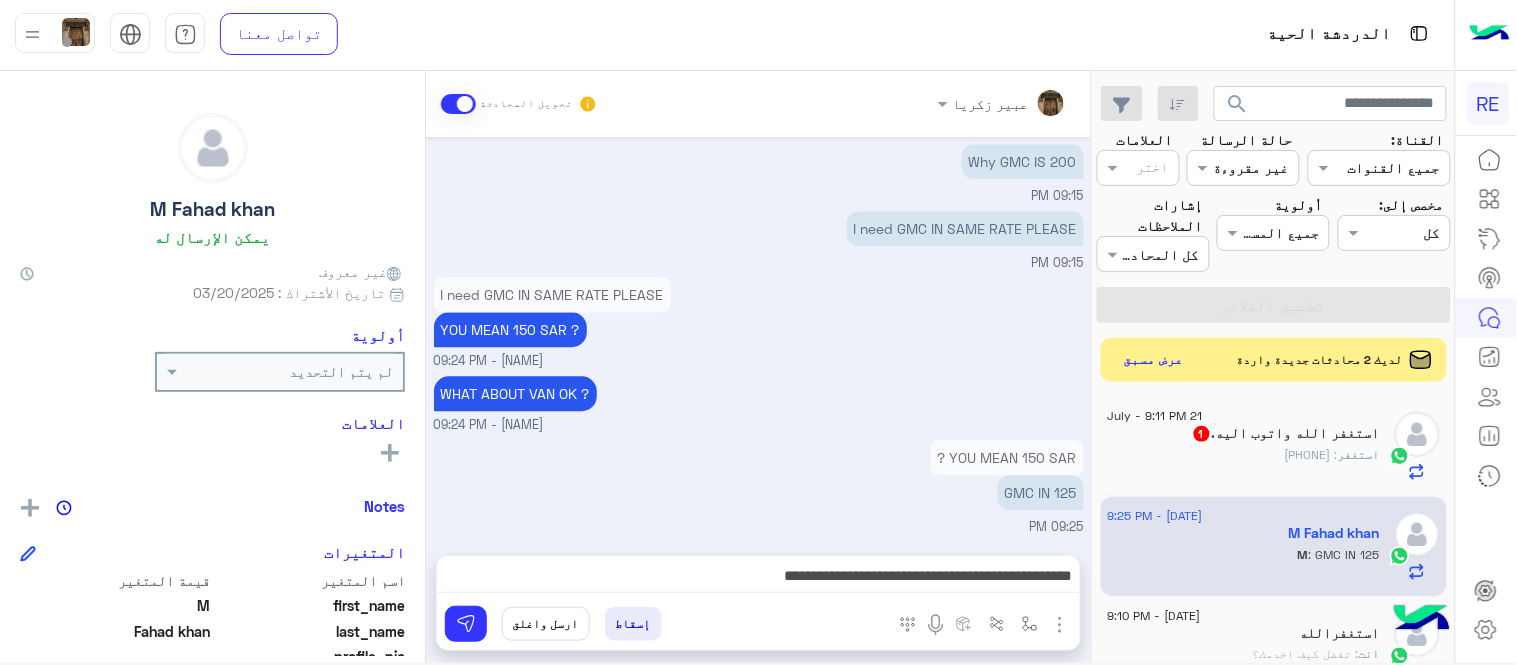 click on "[NAME] -  09:24 PM" at bounding box center (759, 361) 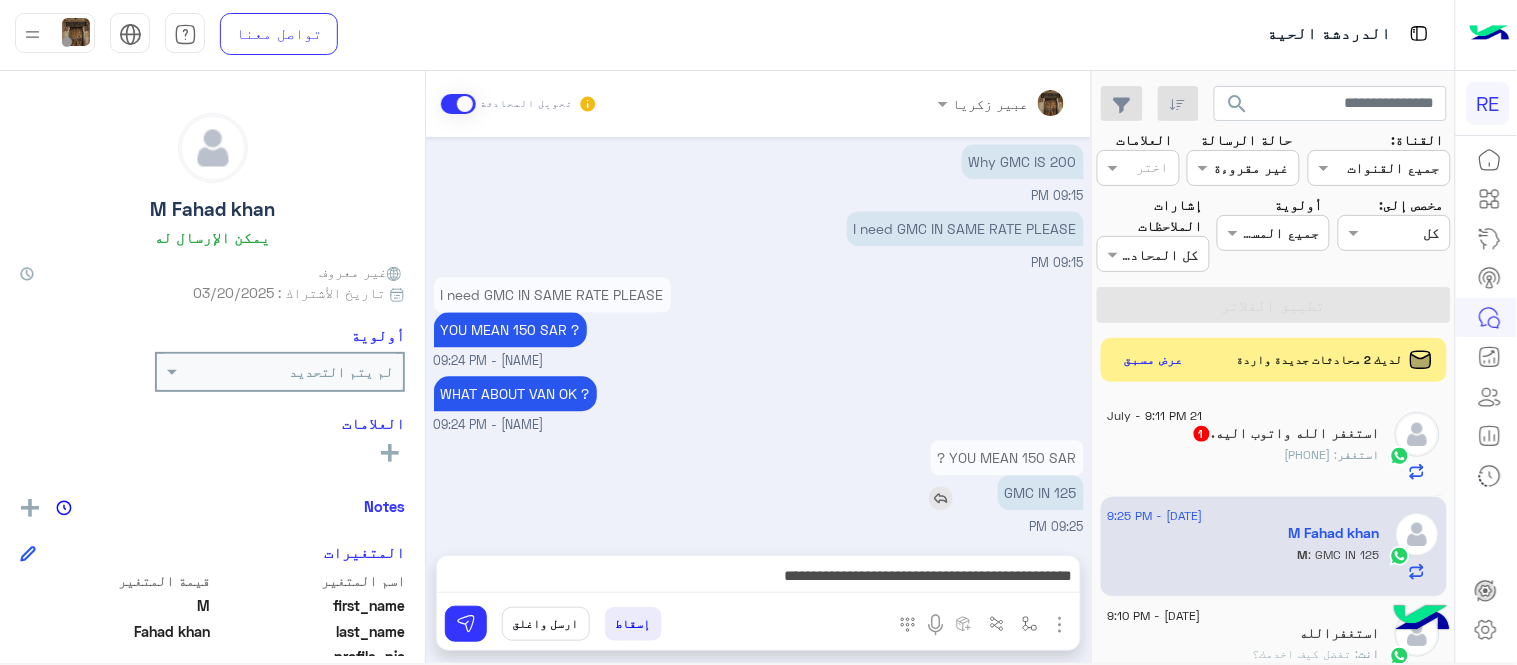 click at bounding box center (941, 498) 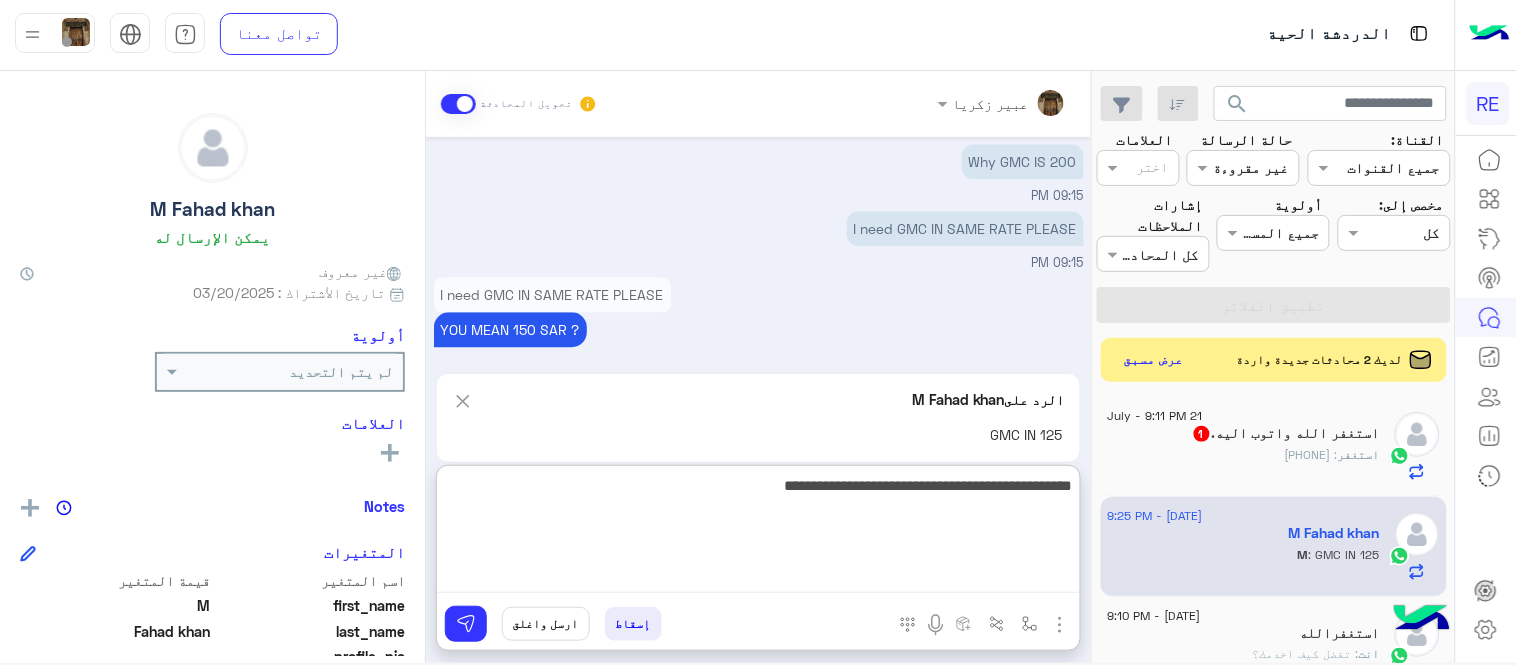 click on "**********" at bounding box center (758, 533) 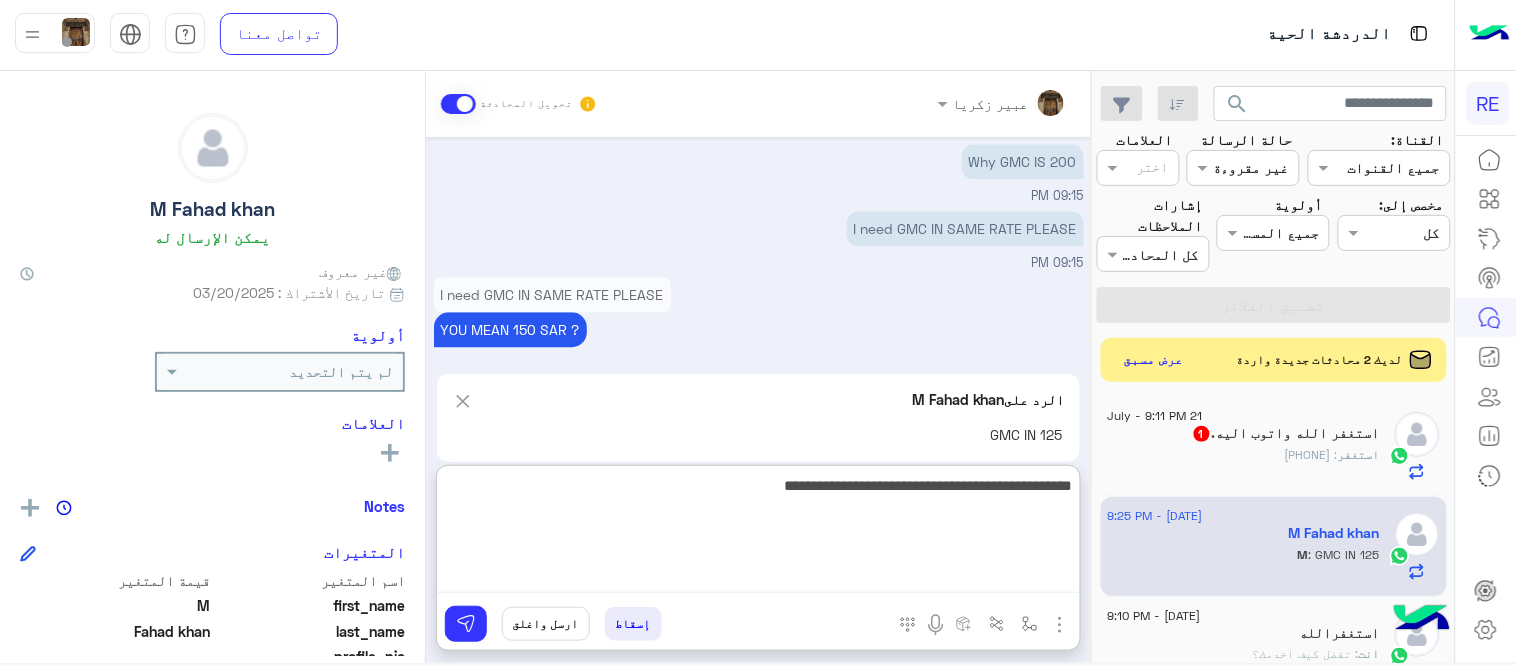 click on "**********" at bounding box center [758, 533] 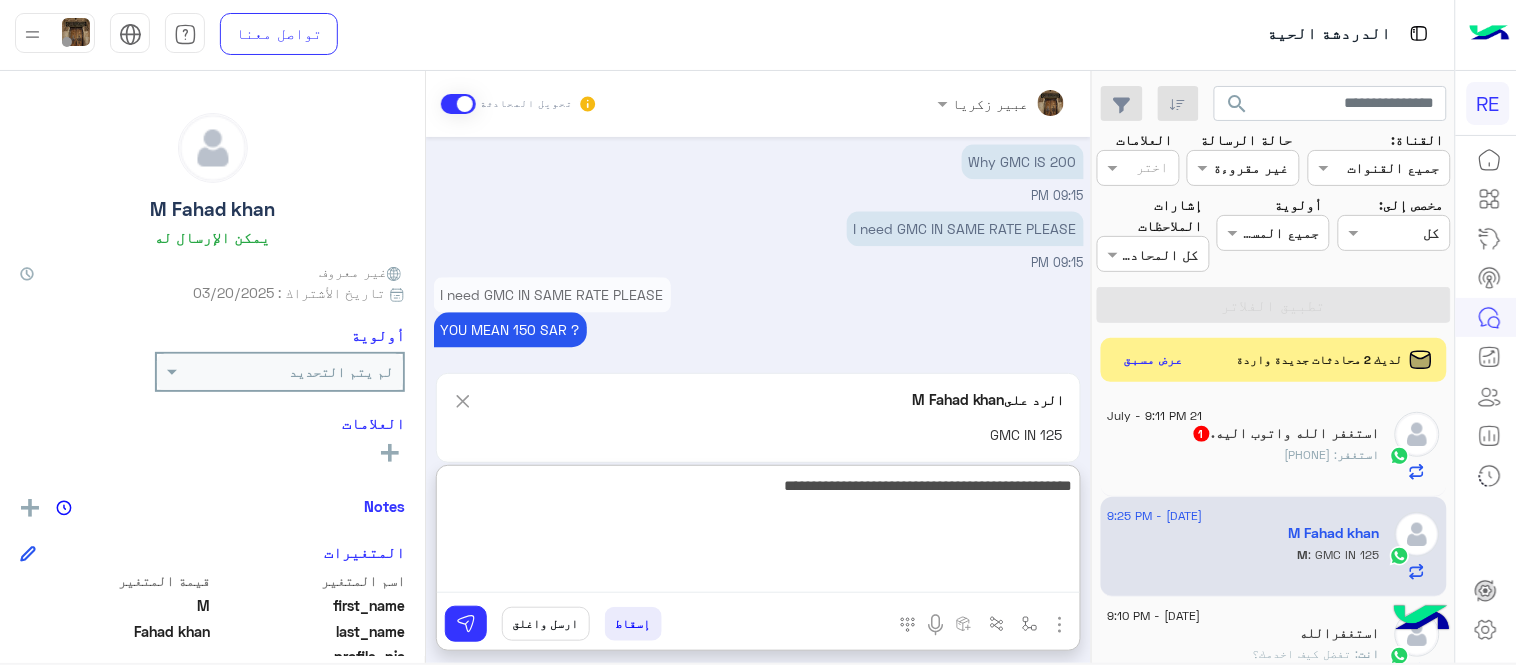 click on "**********" at bounding box center (758, 533) 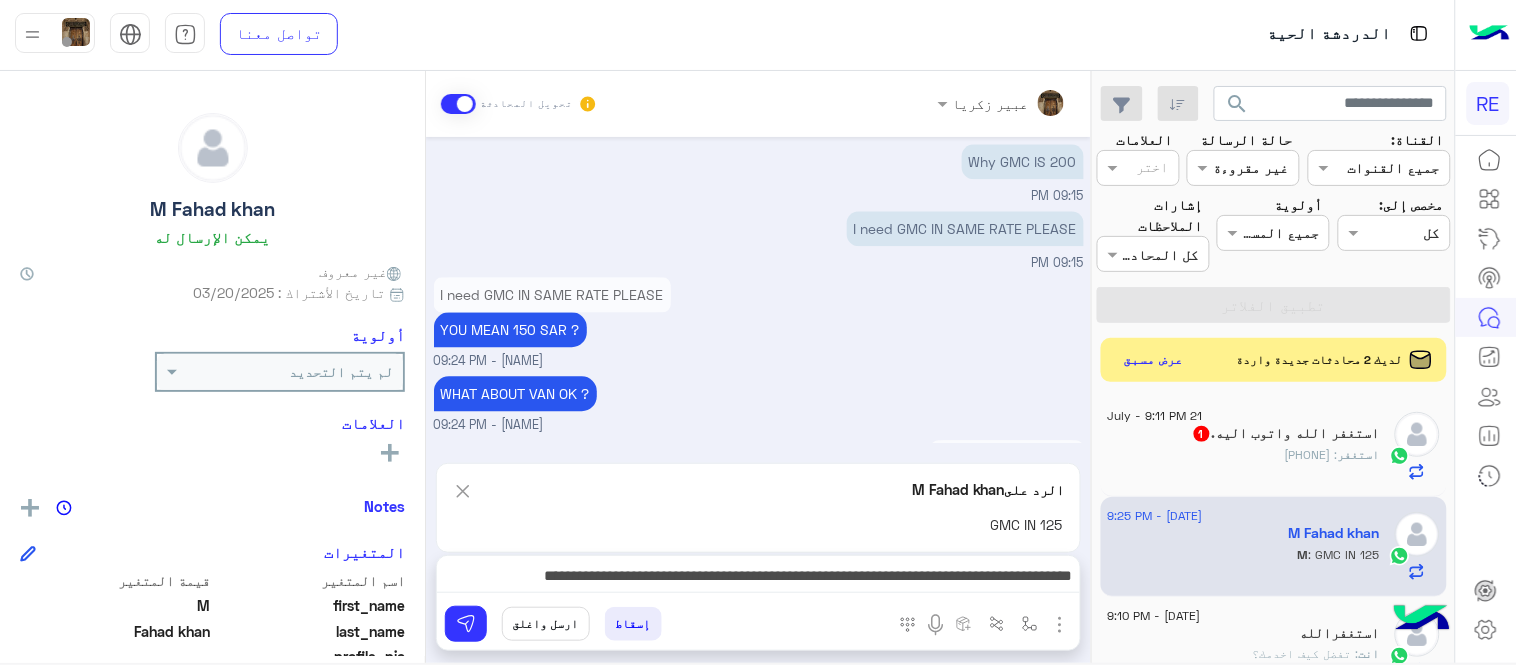 click on "I need GMC IN SAME RATE PLEASE YOU MEAN 150 SAR ?  [FIRST] [LAST] -  09:24 PM" at bounding box center [759, 321] 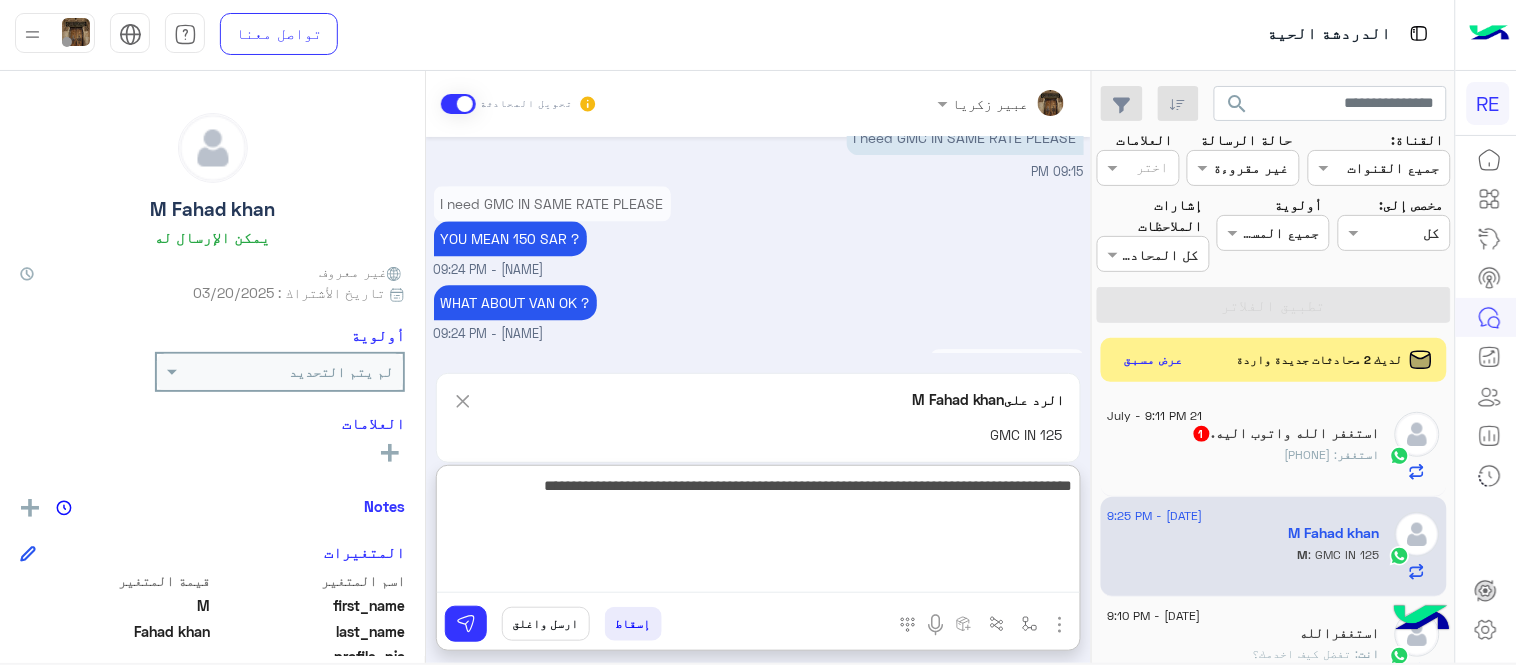 click on "**********" at bounding box center [758, 533] 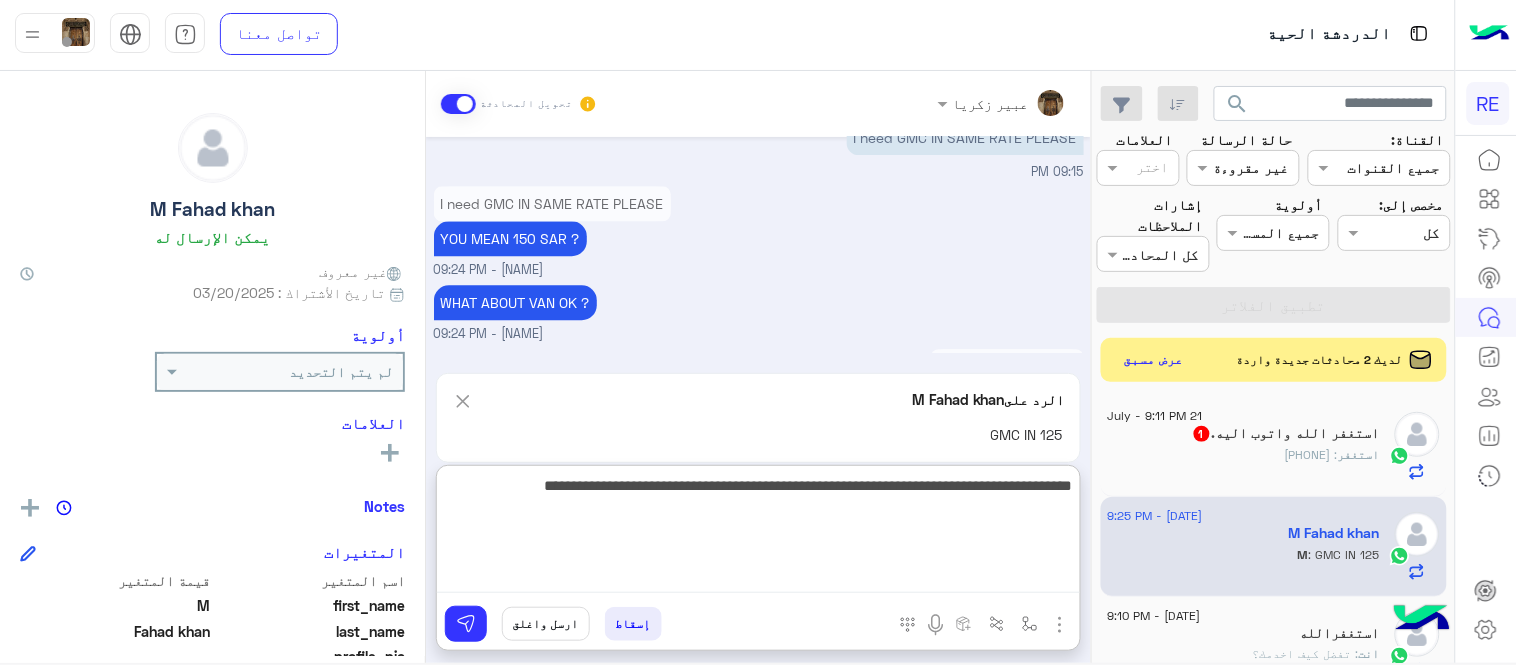 drag, startPoint x: 898, startPoint y: 484, endPoint x: 947, endPoint y: 492, distance: 49.648766 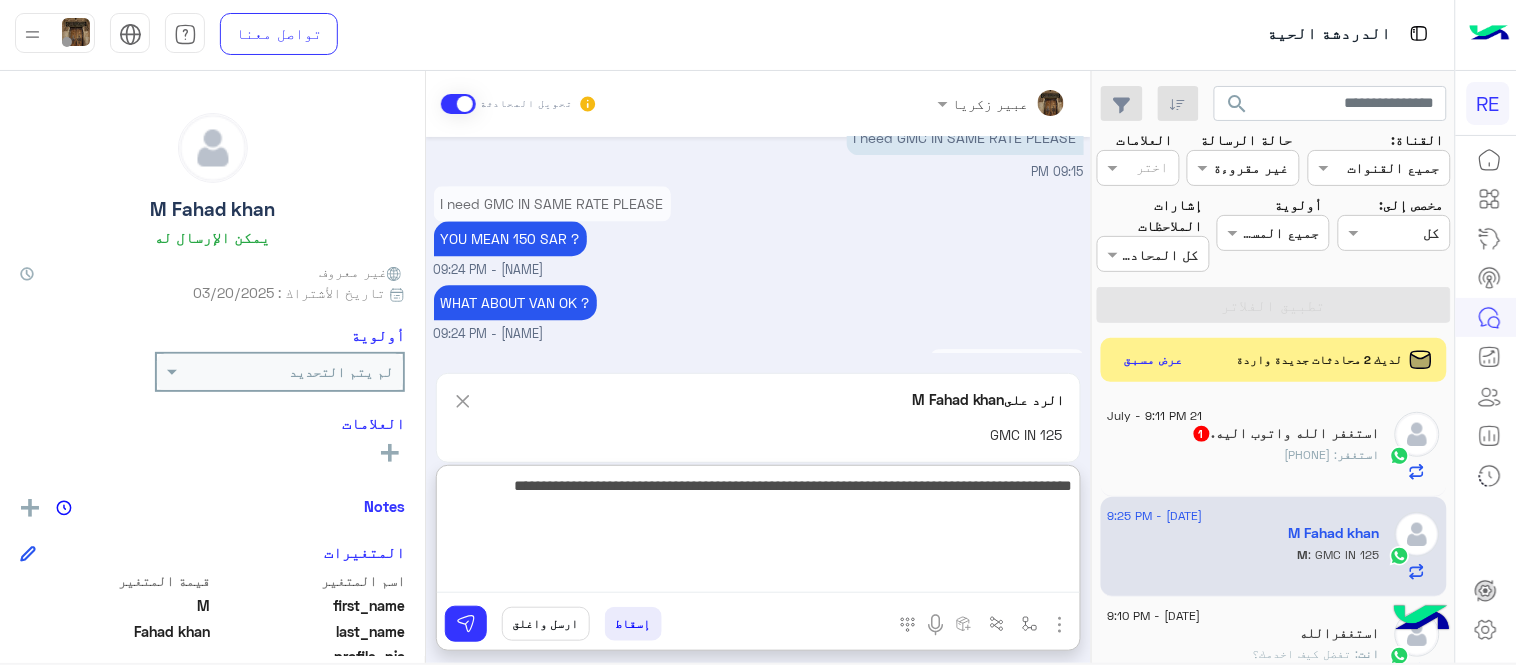 type on "**********" 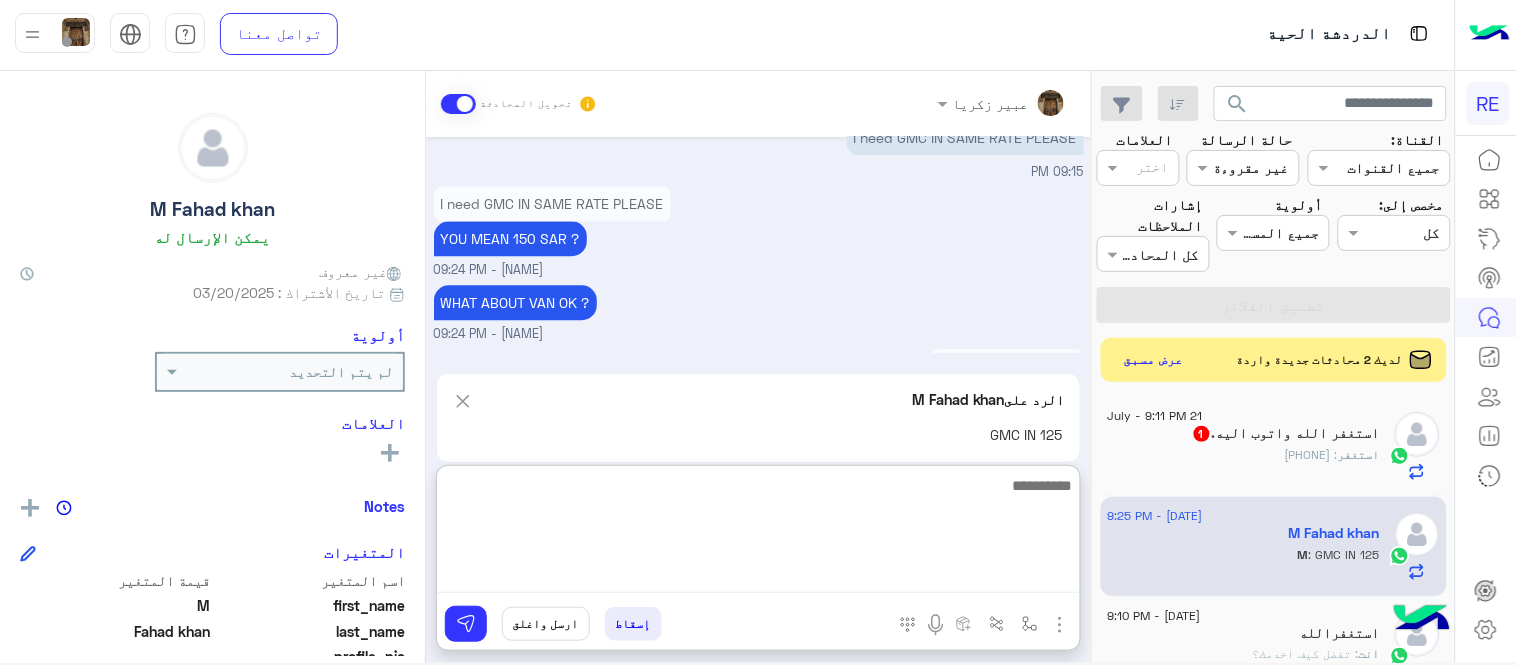 scroll, scrollTop: 1432, scrollLeft: 0, axis: vertical 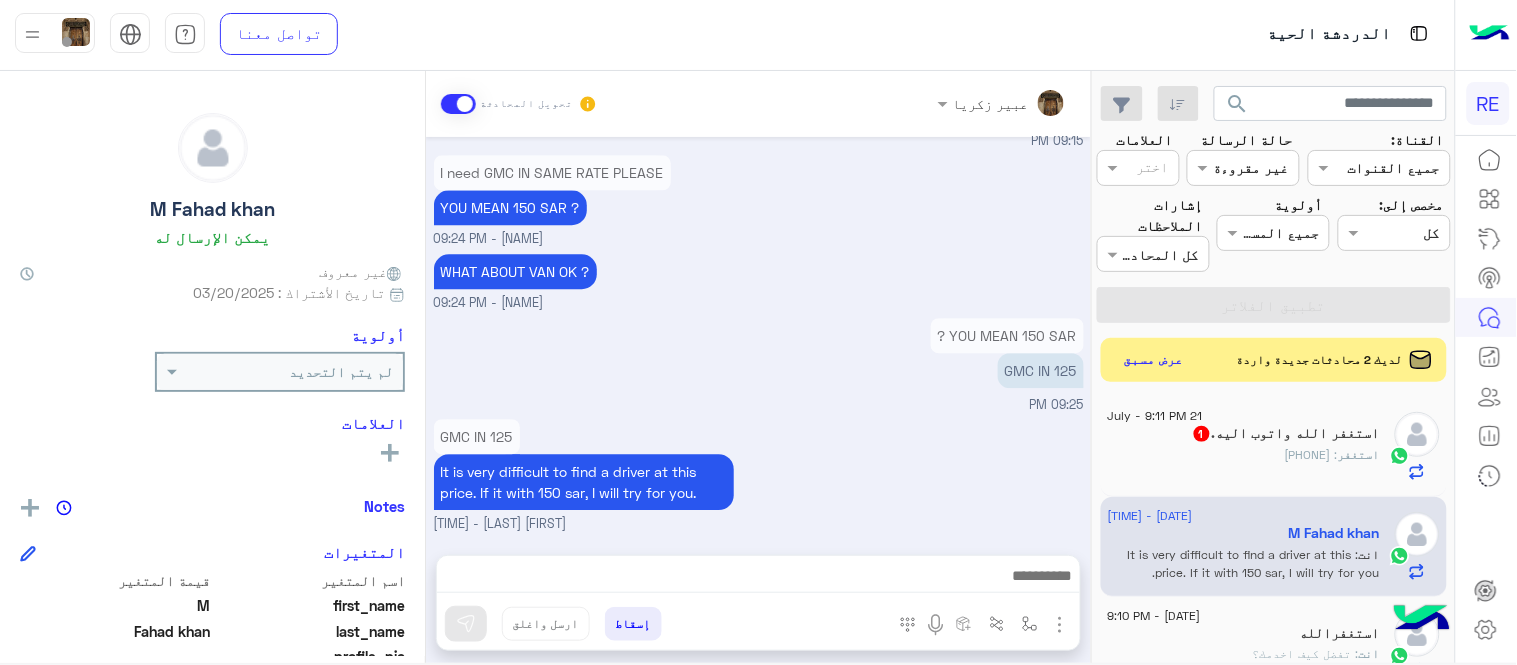 click on "Jul 21, 2025   [NAME] وضع التسليم للمحادثات نشط   08:59 PM      HELLO SIR  [NAME] -  08:59 PM   [NAME] انضم إلى المحادثة   08:59 PM      WITH SUV OR NOT ?  [NAME] -  08:59 PM  WITH SUV OR NOT ? Not   08:59 PM  Only 2 GMCS   08:59 PM  For your information, there is a company van available that is similar to the GMC. I will send you a picture of it. If it is suitable, I will provide it to you with a GMC, and it will be better for you in terms of price.  [NAME] -  09:05 PM   [NAME] -  09:05 PM   [NAME] -  09:06 PM  Price?   09:11 PM  GMC IS 200 SAR VAN IS 150 SAR  [NAME] -  09:14 PM  Why GMC IS 200   09:15 PM  I need GMC IN SAME RATE PLEASE   09:15 PM  I need GMC IN SAME RATE PLEASE YOU MEAN 150 SAR ?  [NAME] -  09:24 PM  WHAT ABOUT VAN OK ?  [NAME] -  09:24 PM  YOU MEAN 150 SAR ? GMC IN 125   09:25 PM  GMC IN 125  [NAME] -  09:29 PM" at bounding box center (758, 336) 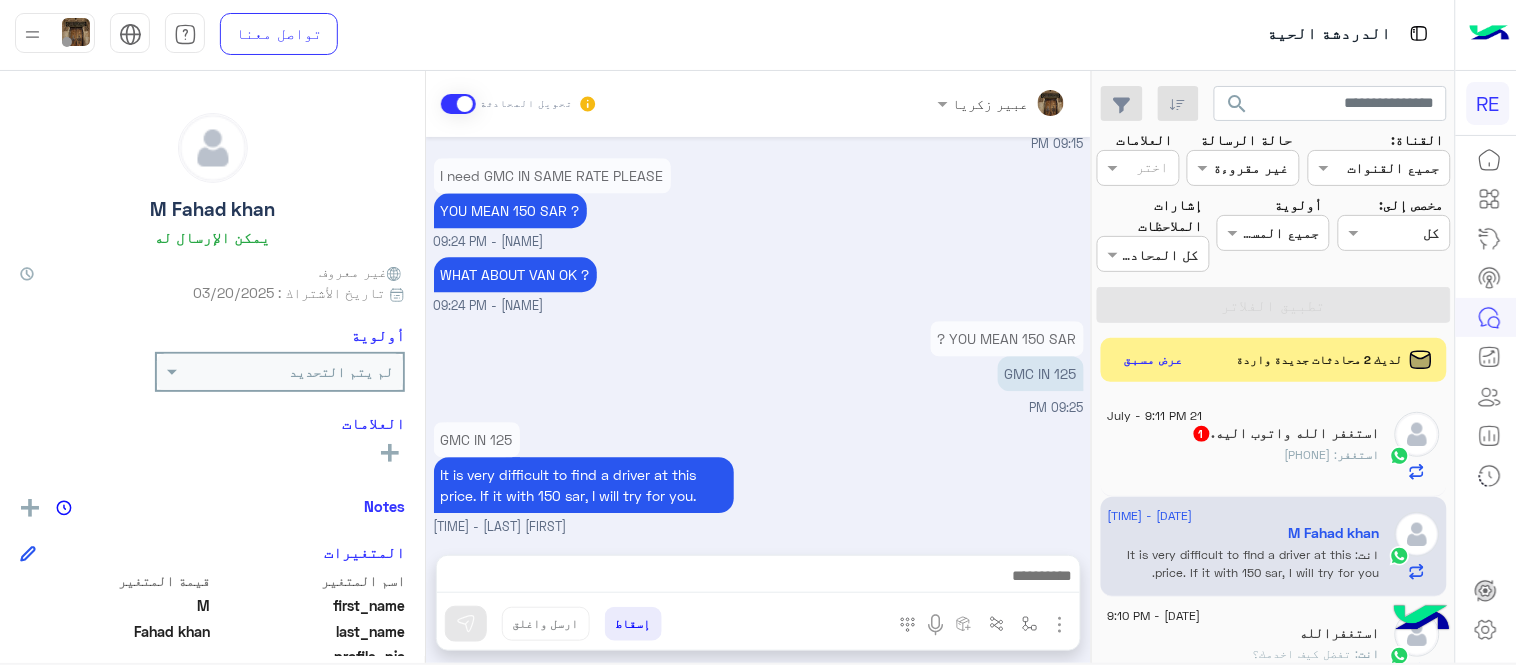 click on "GMC IN 125" at bounding box center (641, 439) 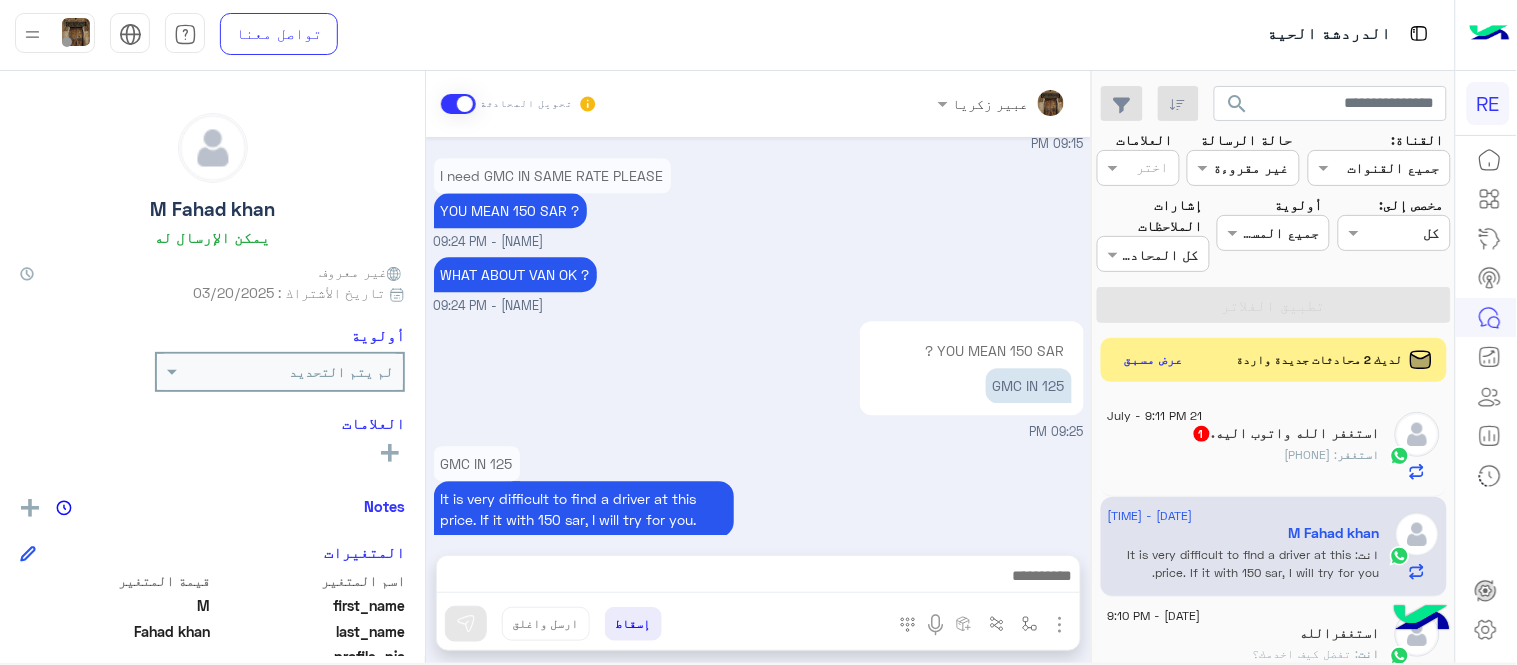 scroll, scrollTop: 1366, scrollLeft: 0, axis: vertical 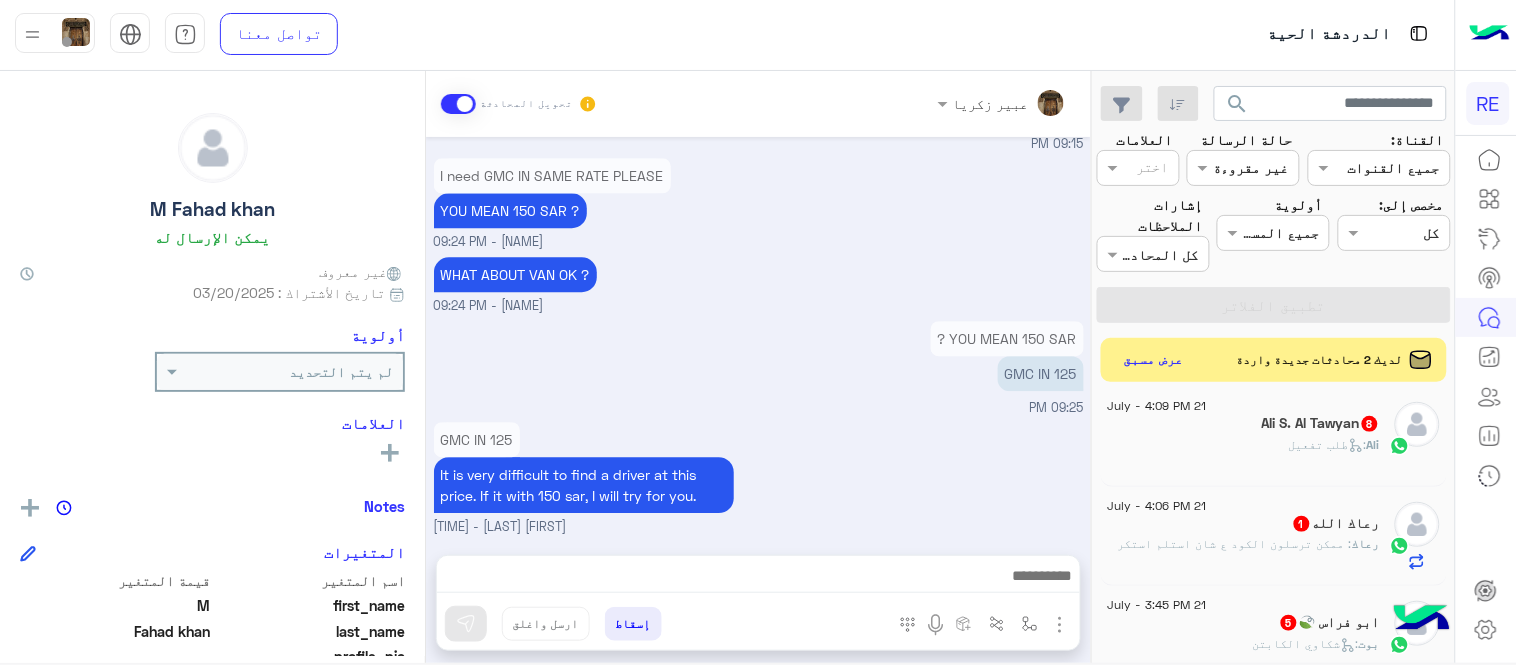 click on "[DATE] - 4:06 PM  رعاك الله  1 رعاك : ممكن ترسلون الكود ع شان استلم استكر" 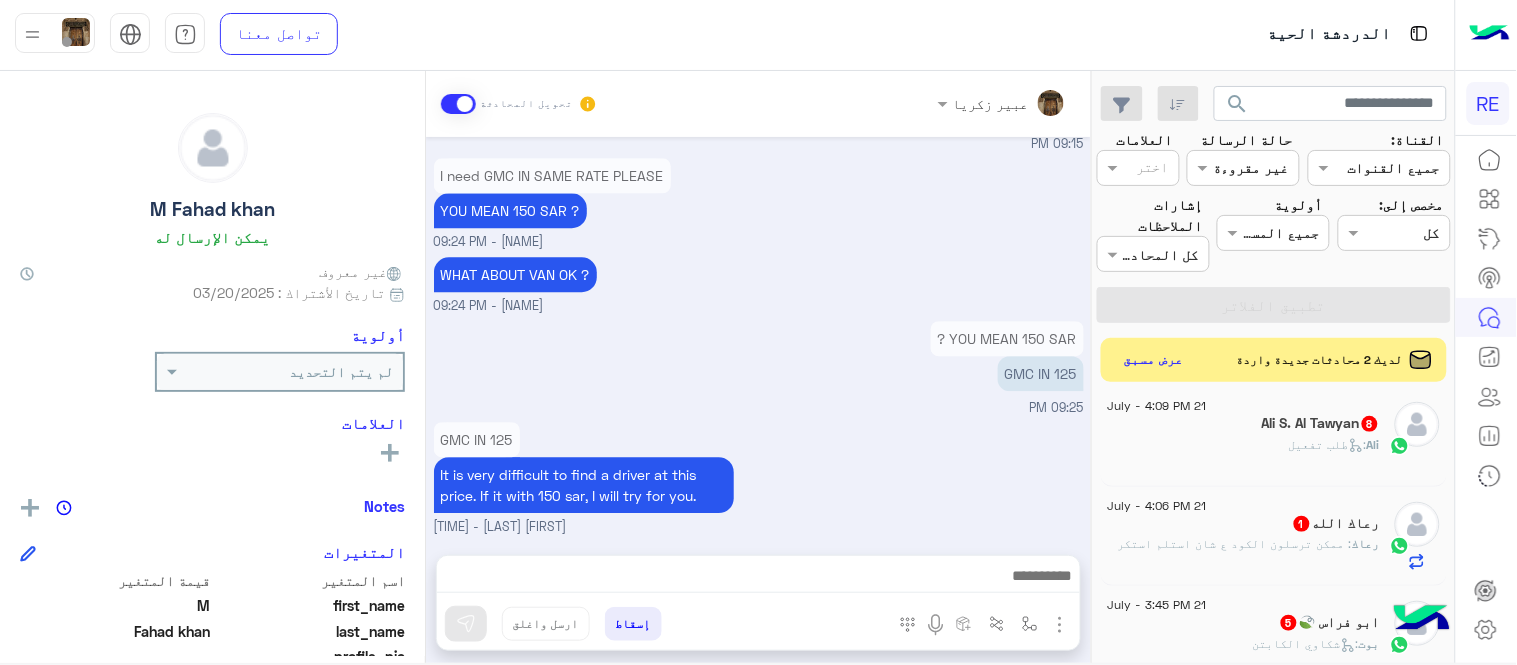 click on ": ممكن ترسلون الكود ع شان استلم استكر" 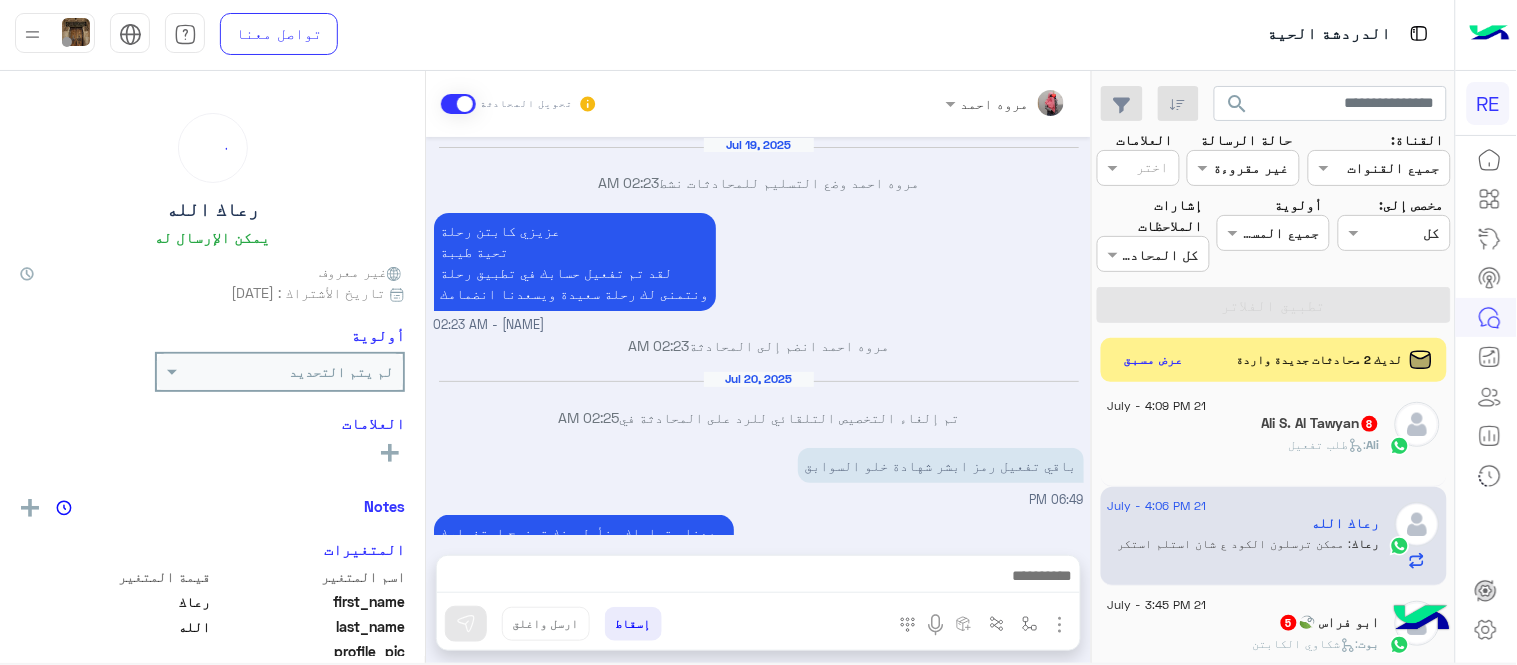 scroll, scrollTop: 318, scrollLeft: 0, axis: vertical 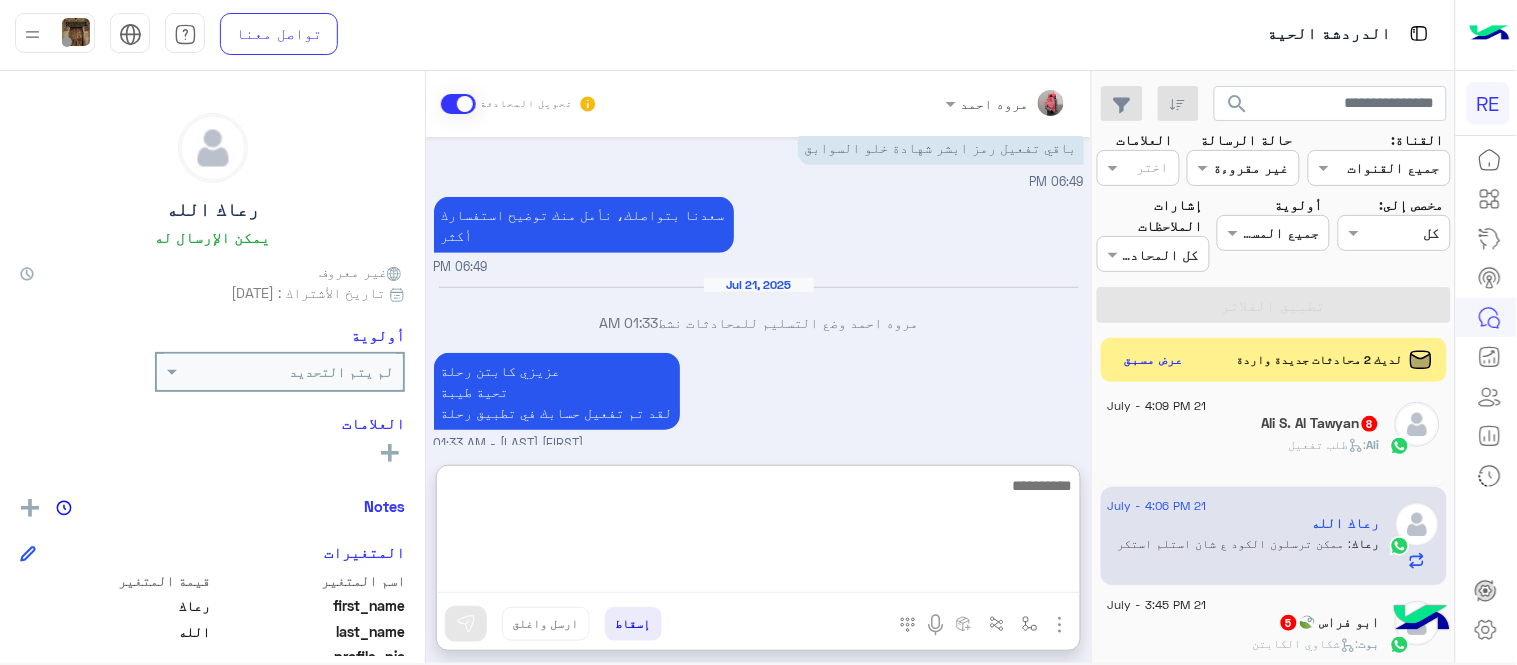 click at bounding box center [758, 533] 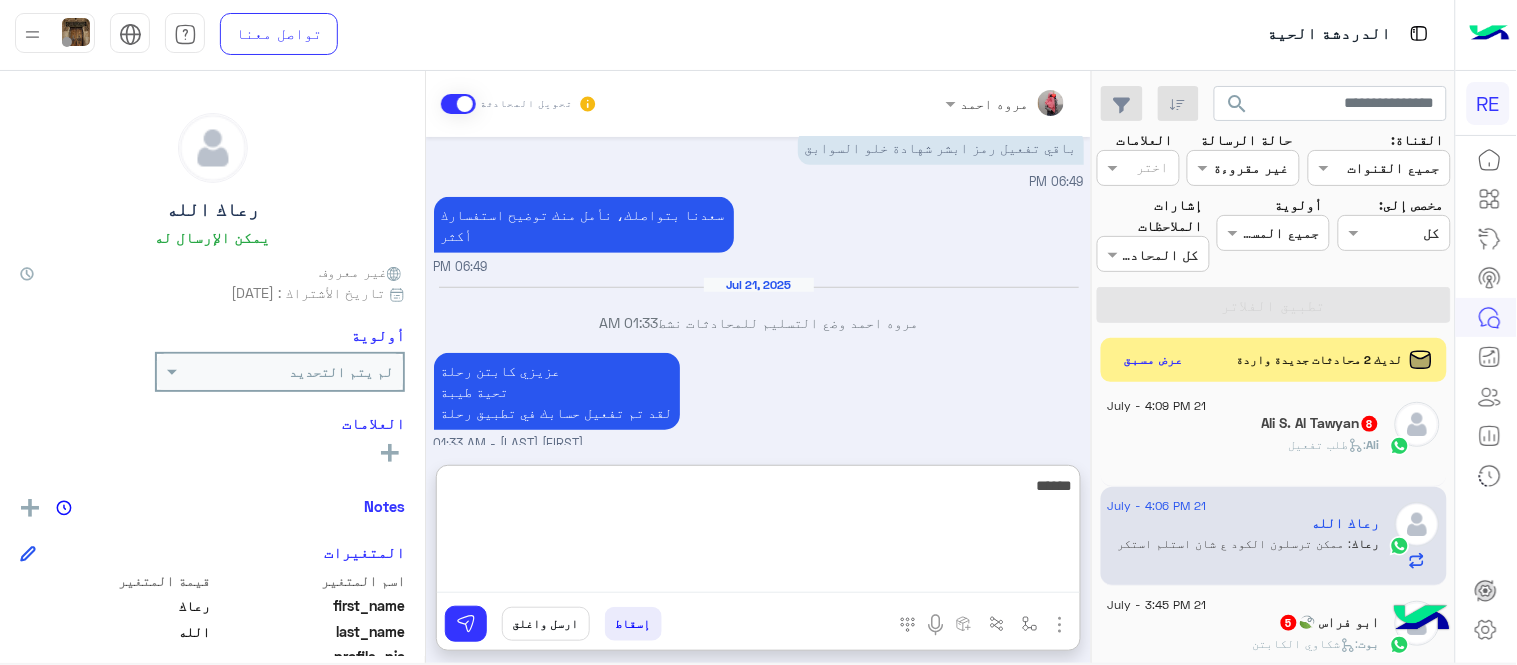 type on "*******" 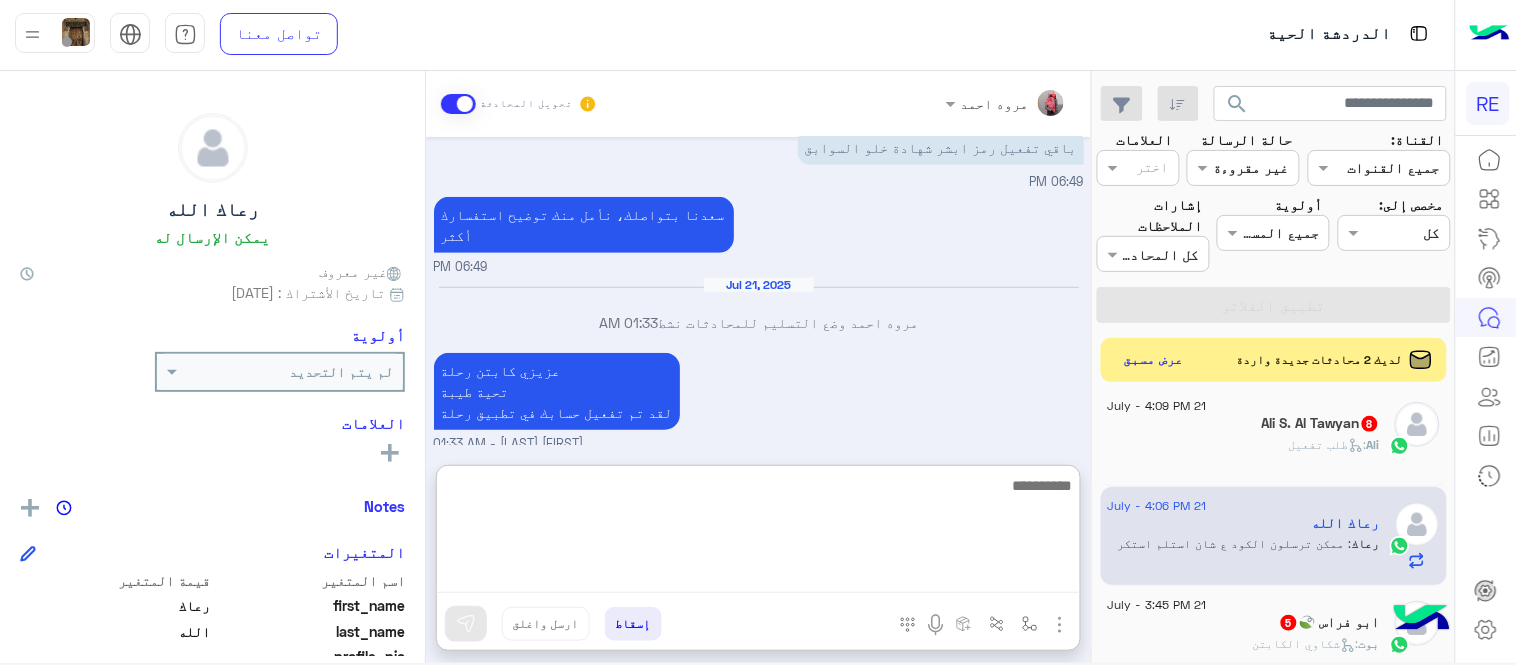scroll, scrollTop: 473, scrollLeft: 0, axis: vertical 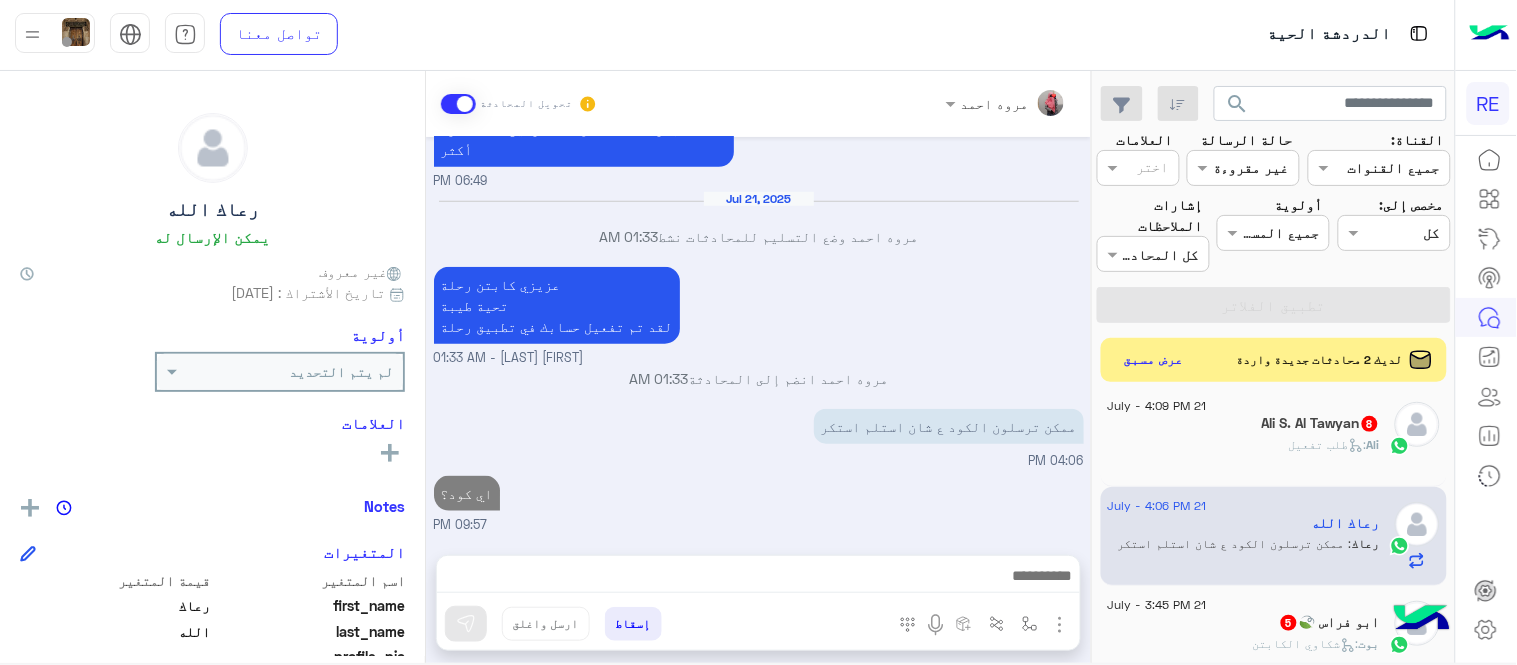 click on "[NAME] :   طلب تفعيل" 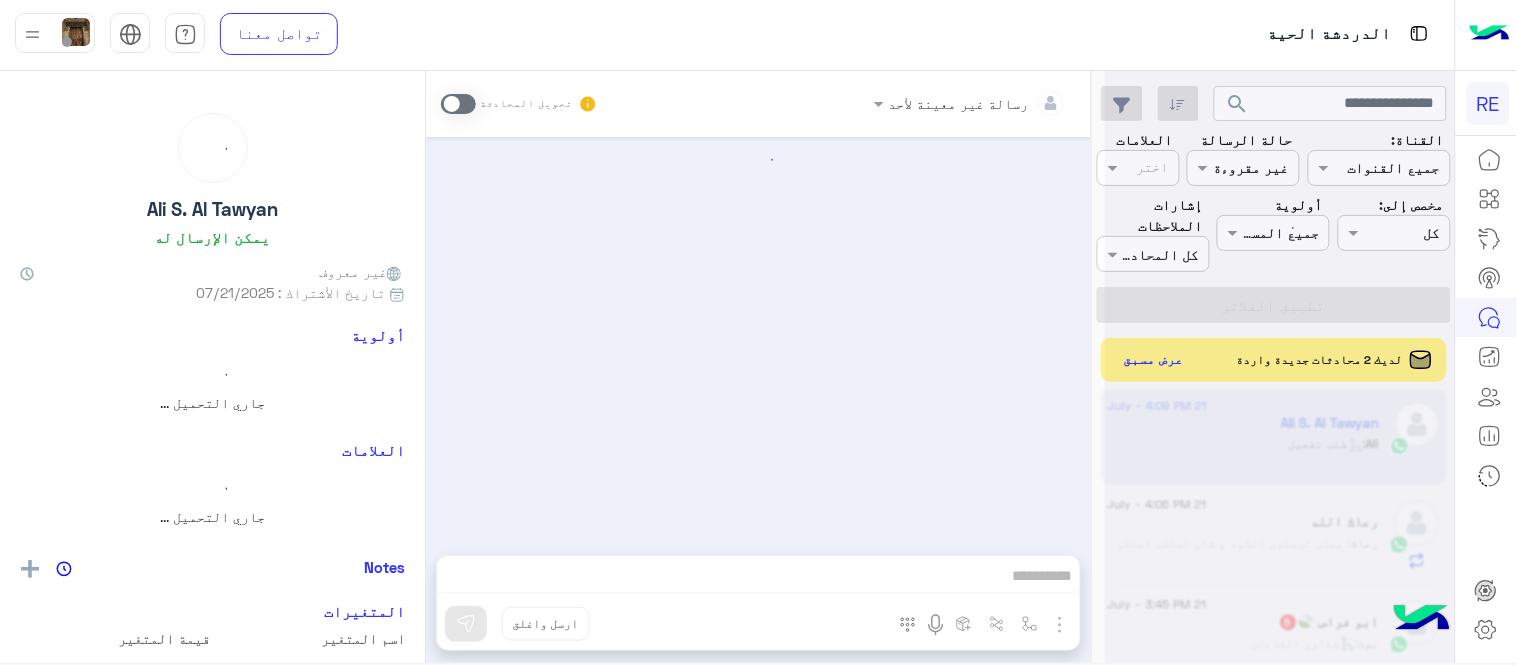 scroll, scrollTop: 0, scrollLeft: 0, axis: both 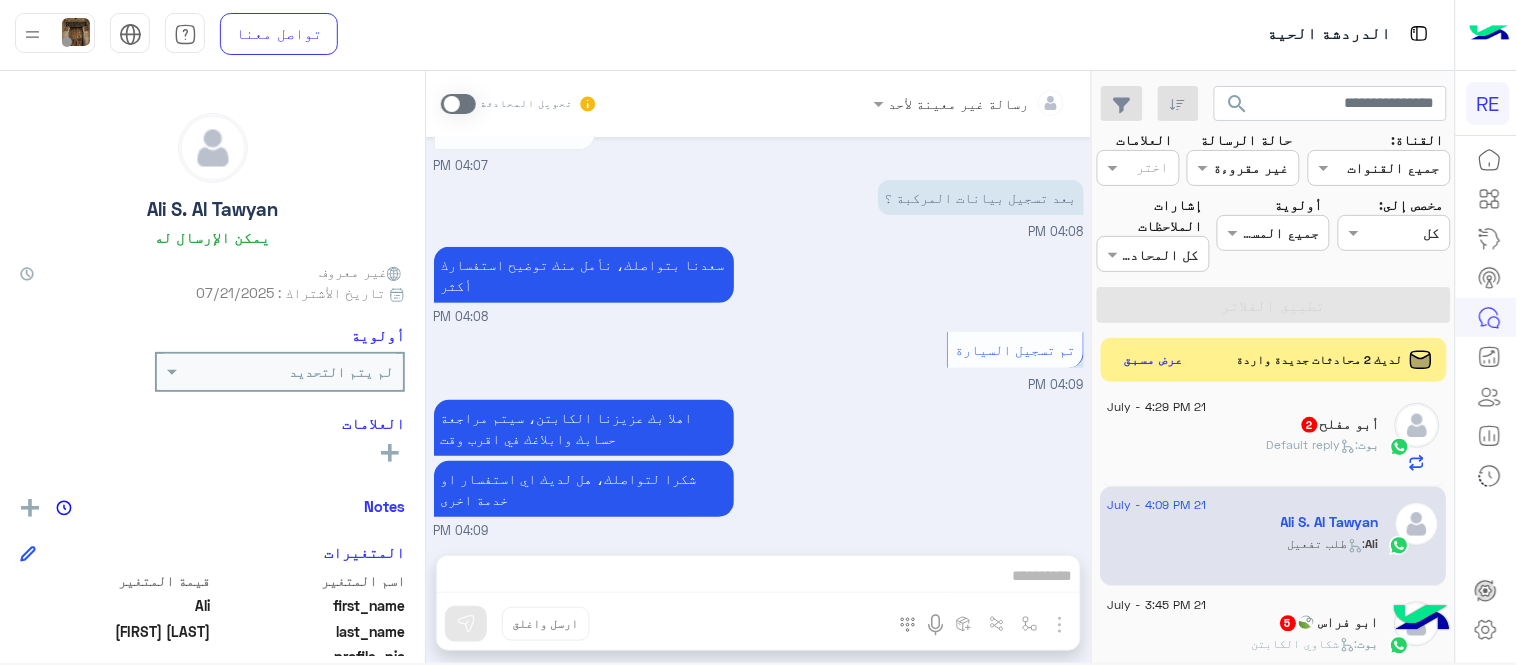 click at bounding box center (458, 104) 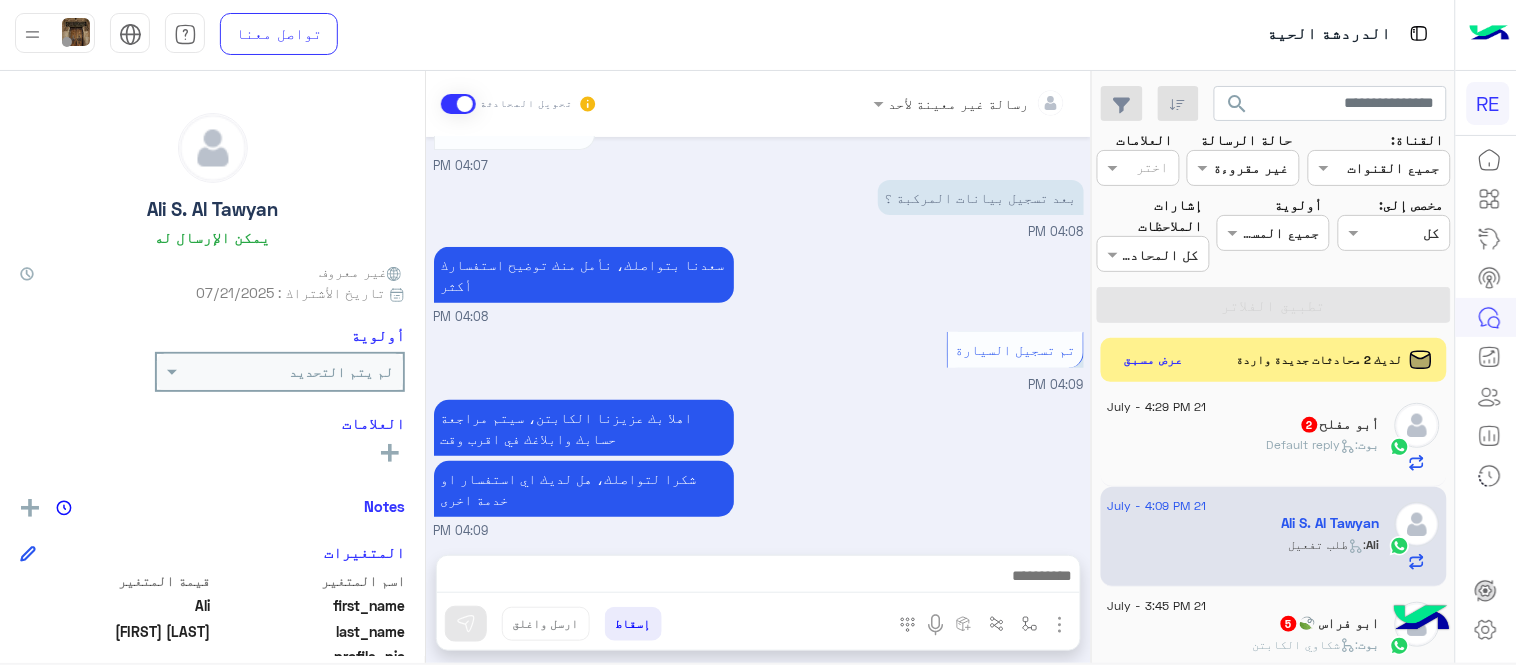 scroll, scrollTop: 2125, scrollLeft: 0, axis: vertical 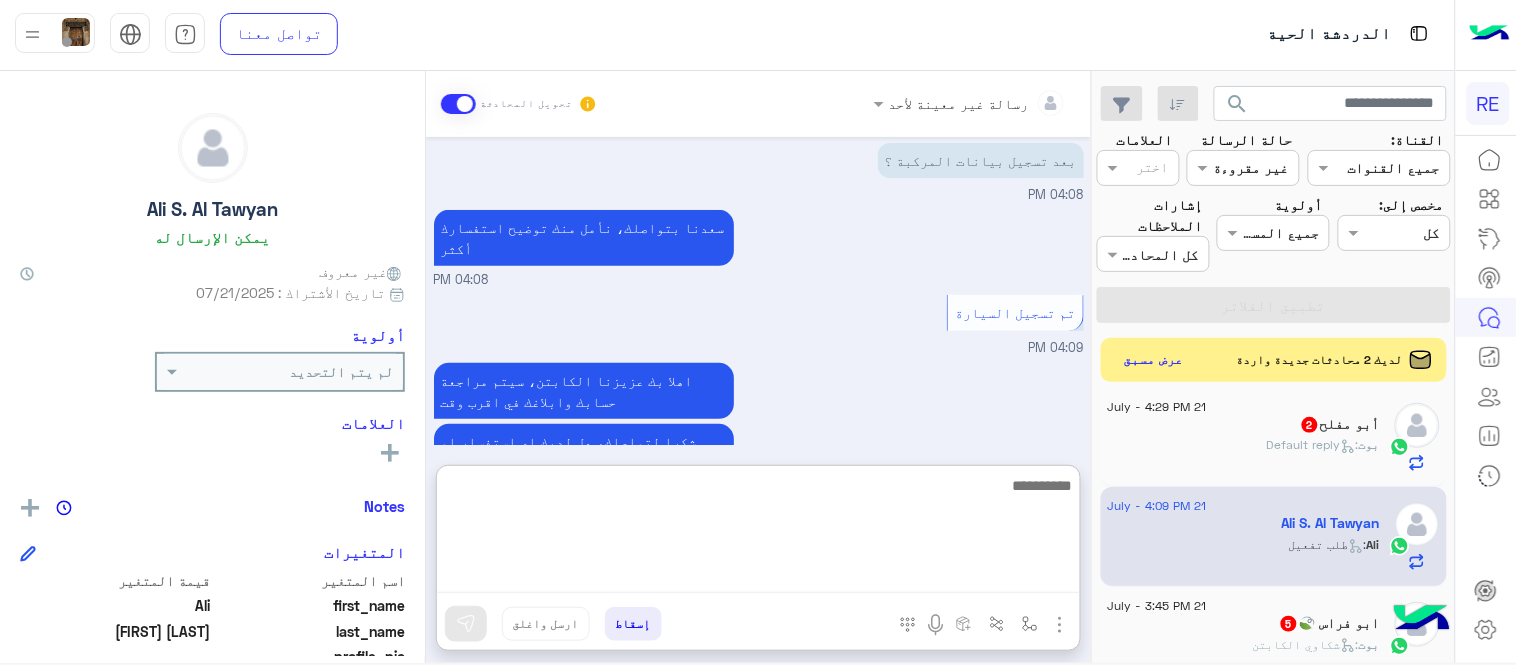 click at bounding box center (758, 533) 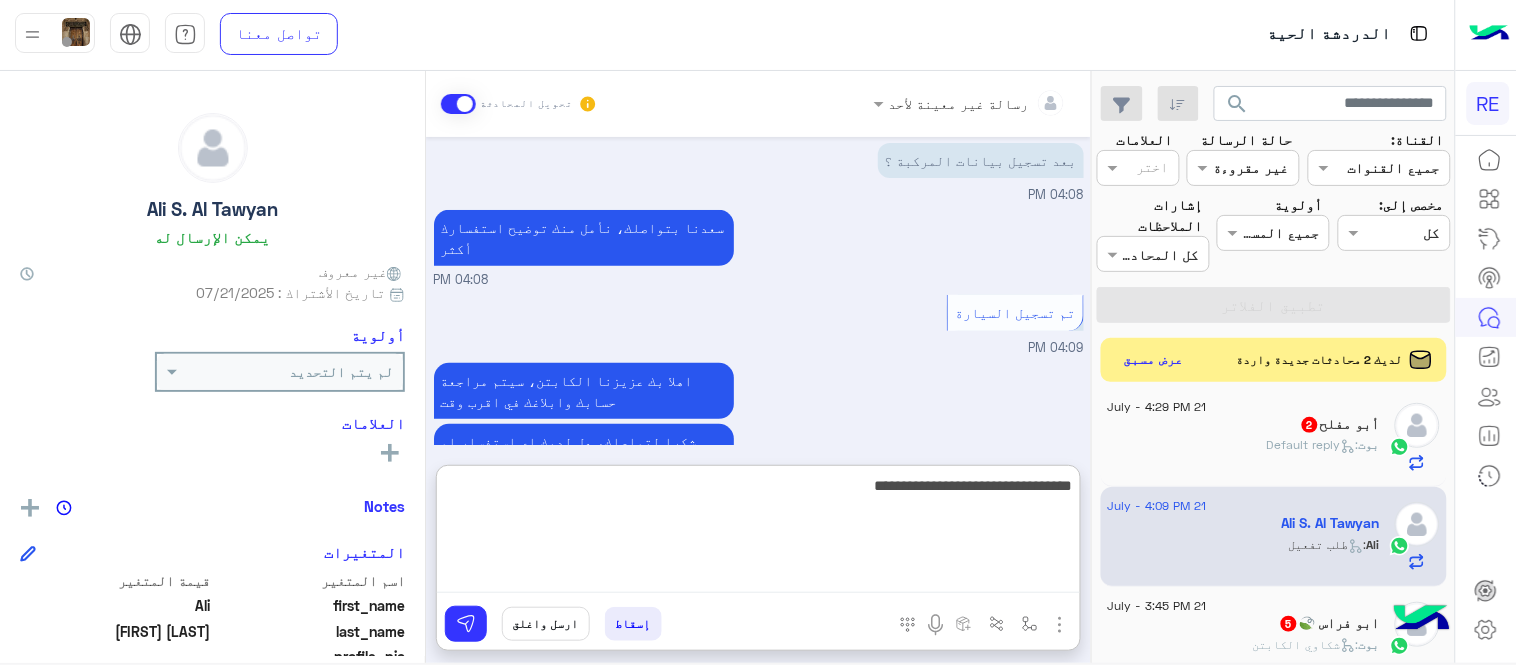 type on "**********" 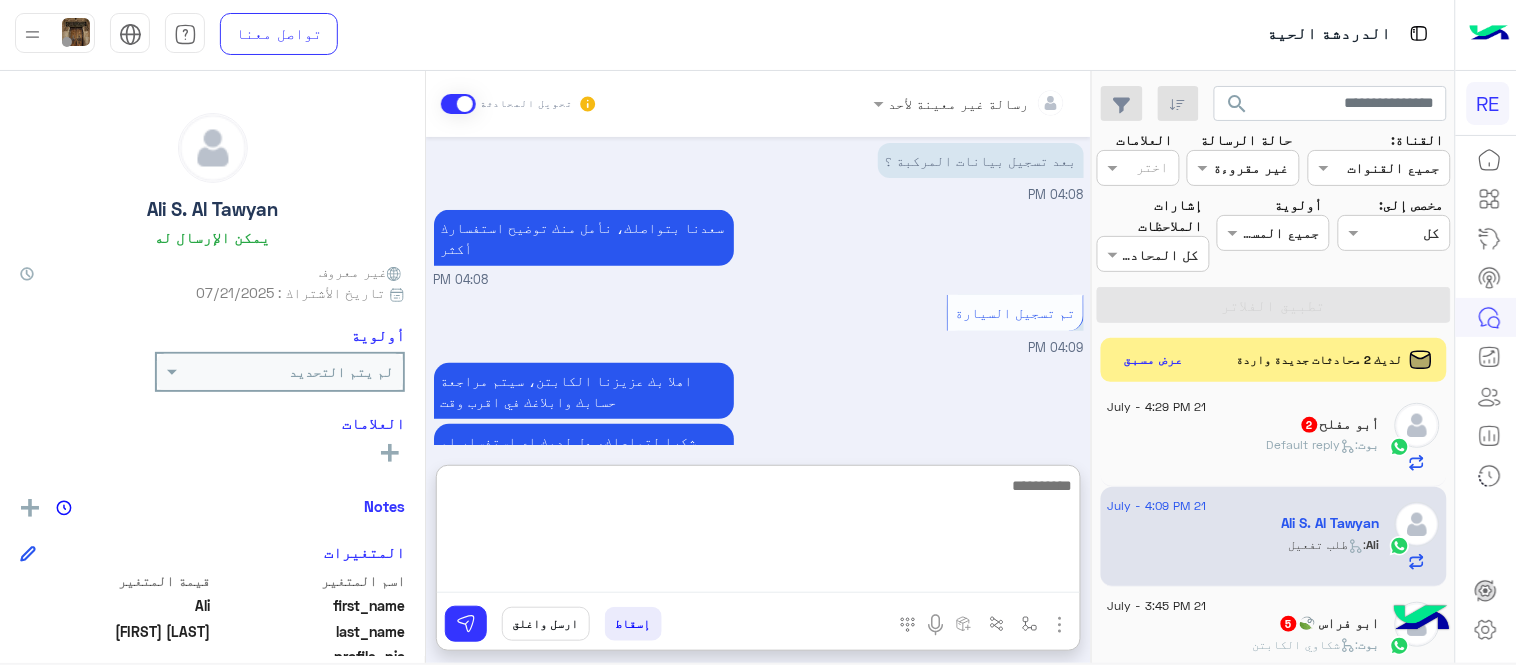 scroll, scrollTop: 2278, scrollLeft: 0, axis: vertical 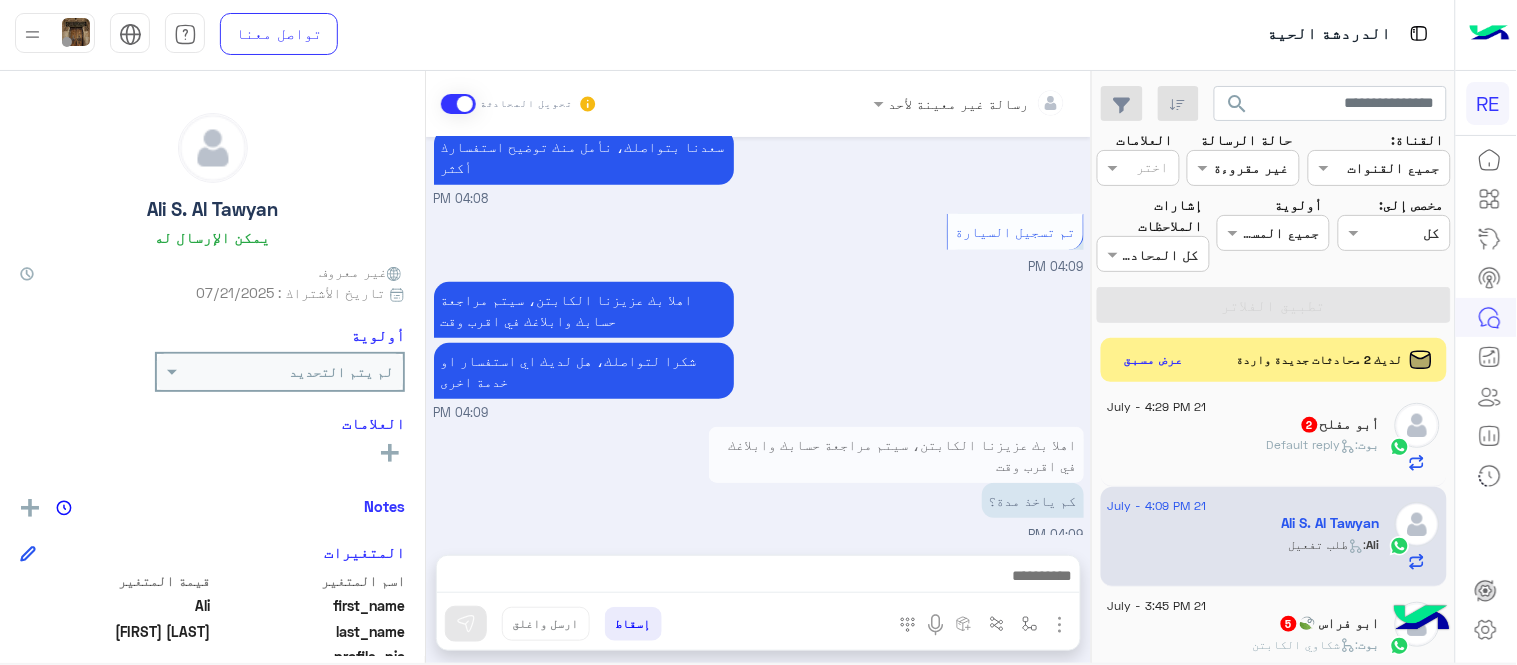 click on "رسالة غير معينة لأحد تحويل المحادثة     [DATE]  اختر احد الخدمات التالية:    [TIME]   آلية عمل التطبيق    [TIME]  سعداء بانضمامك، ونتطلع لأن تكون أحد شركائنا المميزين. 🔑 لتبدأ العمل ككابتن، يجب أولاً تفعيل حسابك بعد قبول بياناتك من هيئة النقل. خطوات البدء والدخول في السرا: 1️⃣ حمّل التطبيق وسجل بيانات سيارتك. 2️⃣ بعد قبول بياناتك من هيئة النقل وتفعيل حسابك، توجه إلى أقرب مطار أو محطة قطار. 3️⃣ عند الوصول، فعّل خيار "متاح" ثم اضغط على "الدخول في السرا". 4️⃣ بعد دخولك في السرا، ستبدأ في استقبال طلبات العملاء الموجهة من المرحلين المتواجدين في الموقع. لتفادي مشاكل السرا:" at bounding box center [758, 371] 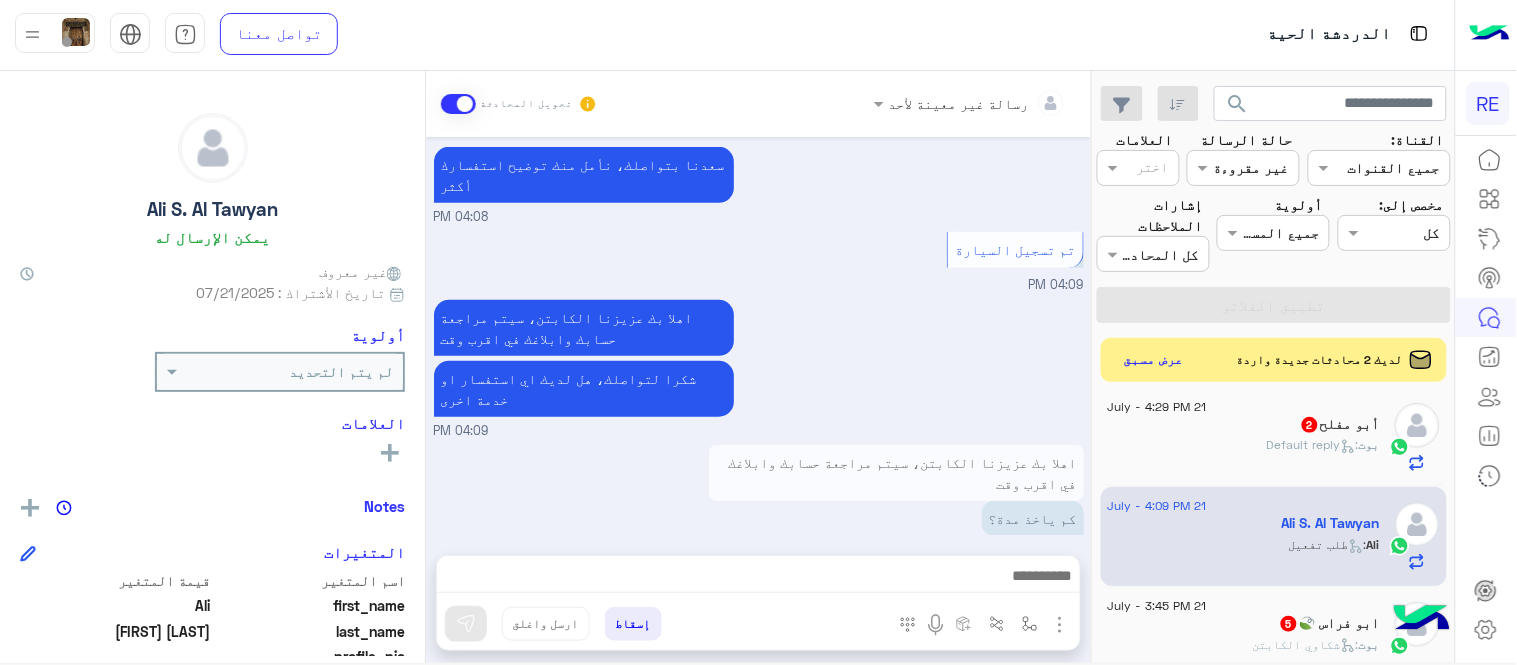 scroll, scrollTop: 2225, scrollLeft: 0, axis: vertical 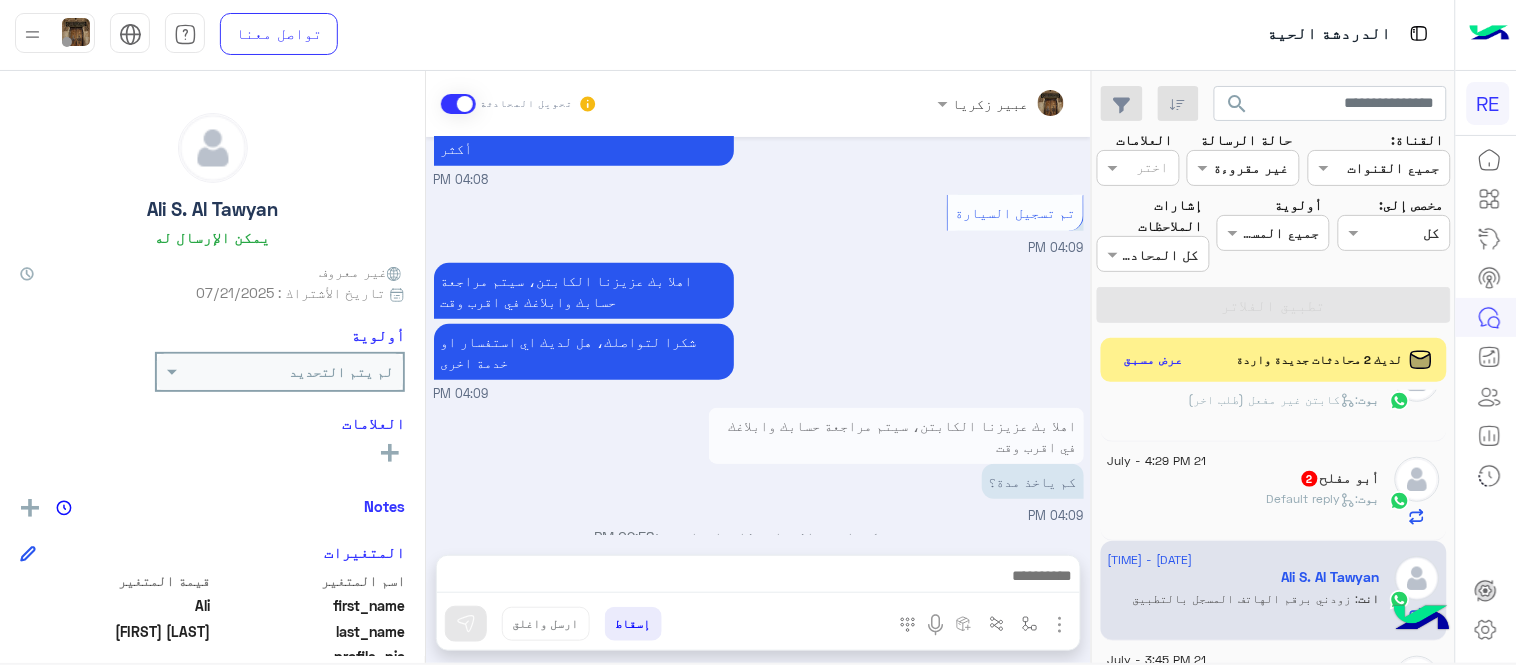 click on "[FIRST]  2" 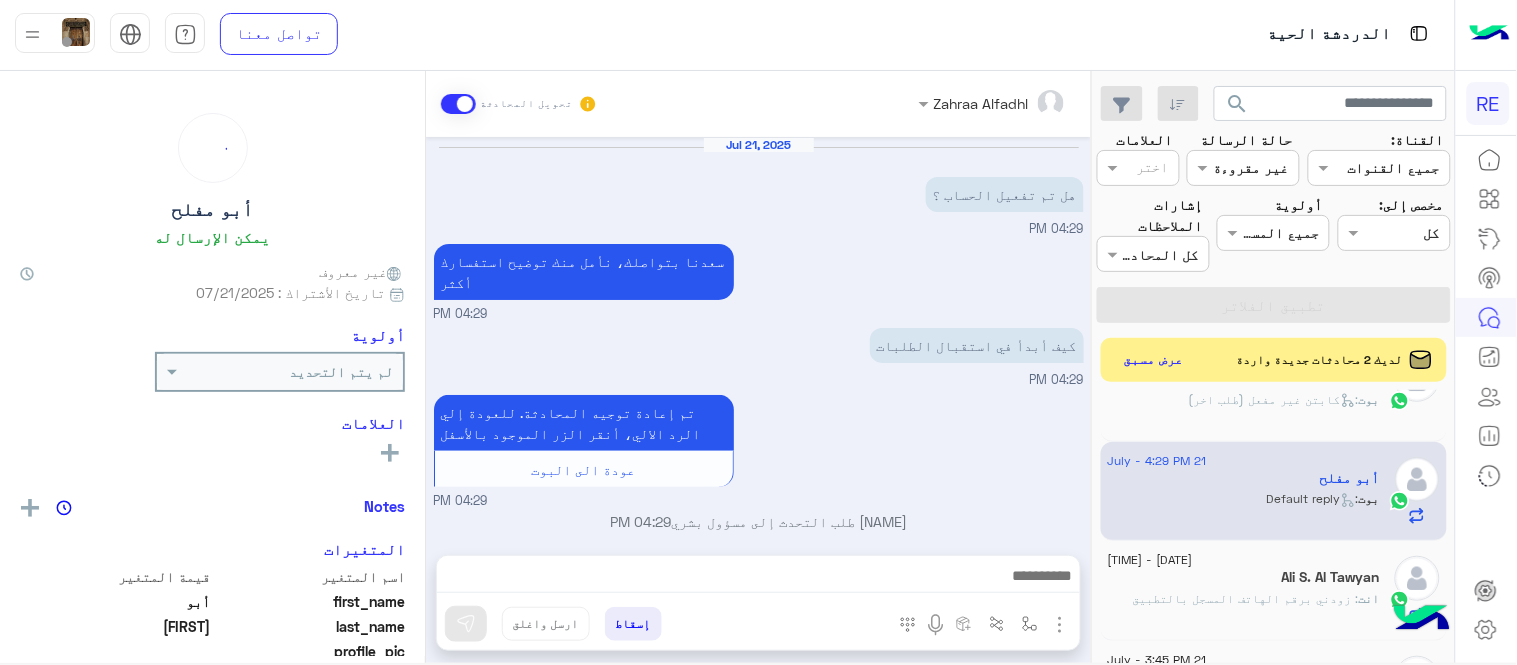 scroll, scrollTop: 27, scrollLeft: 0, axis: vertical 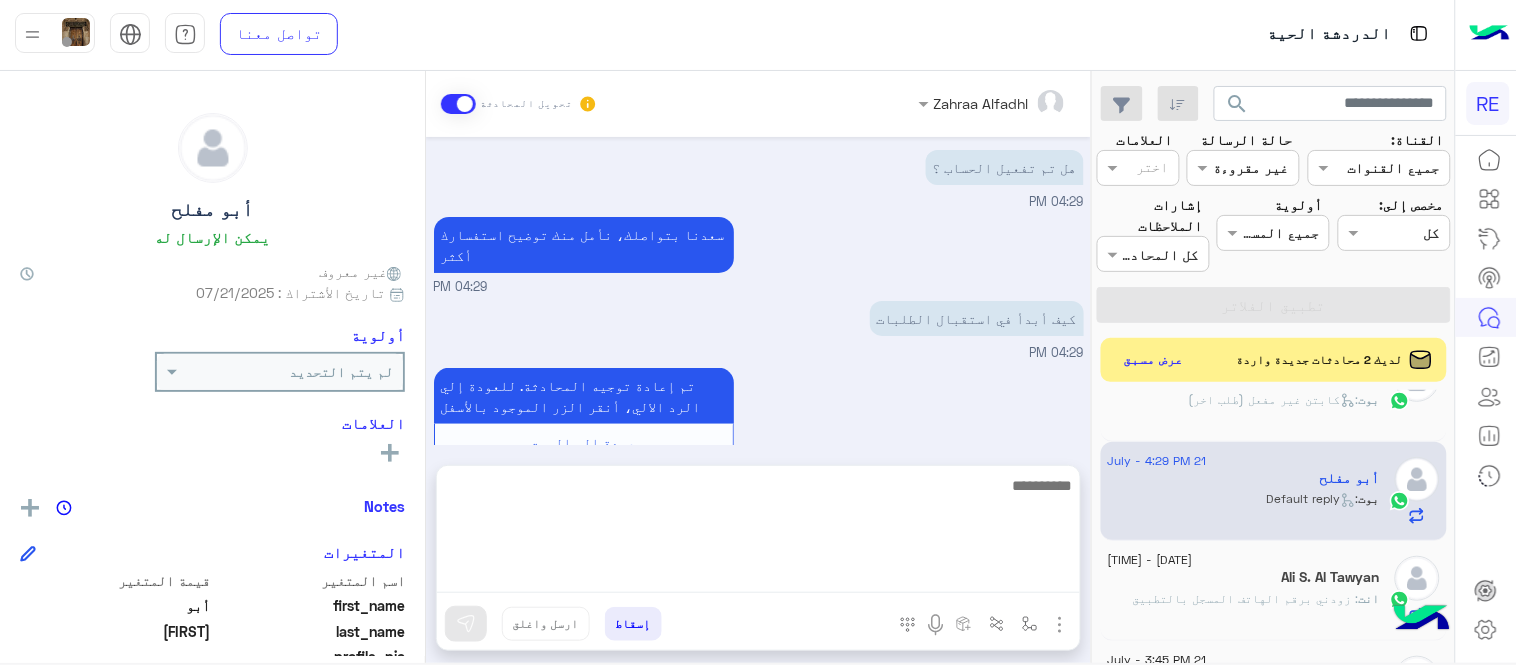click at bounding box center (758, 533) 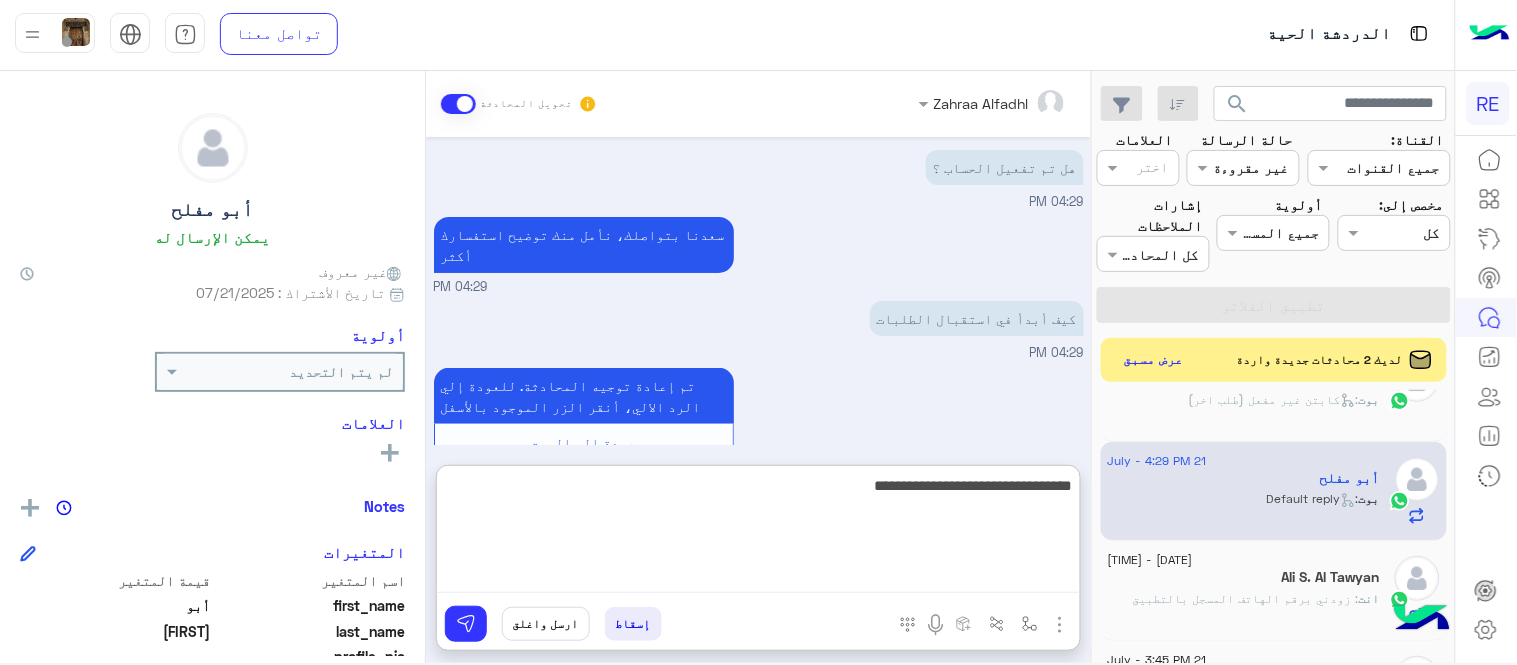 type on "**********" 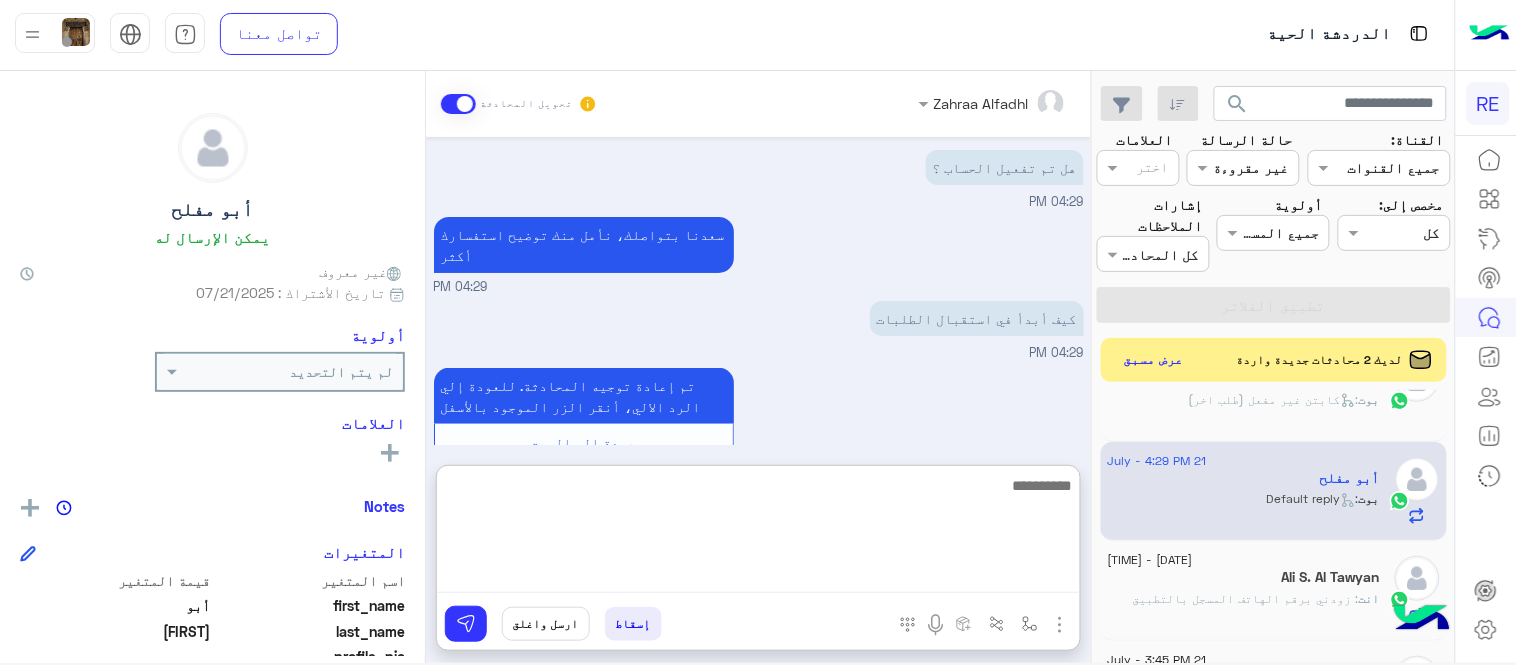 scroll, scrollTop: 181, scrollLeft: 0, axis: vertical 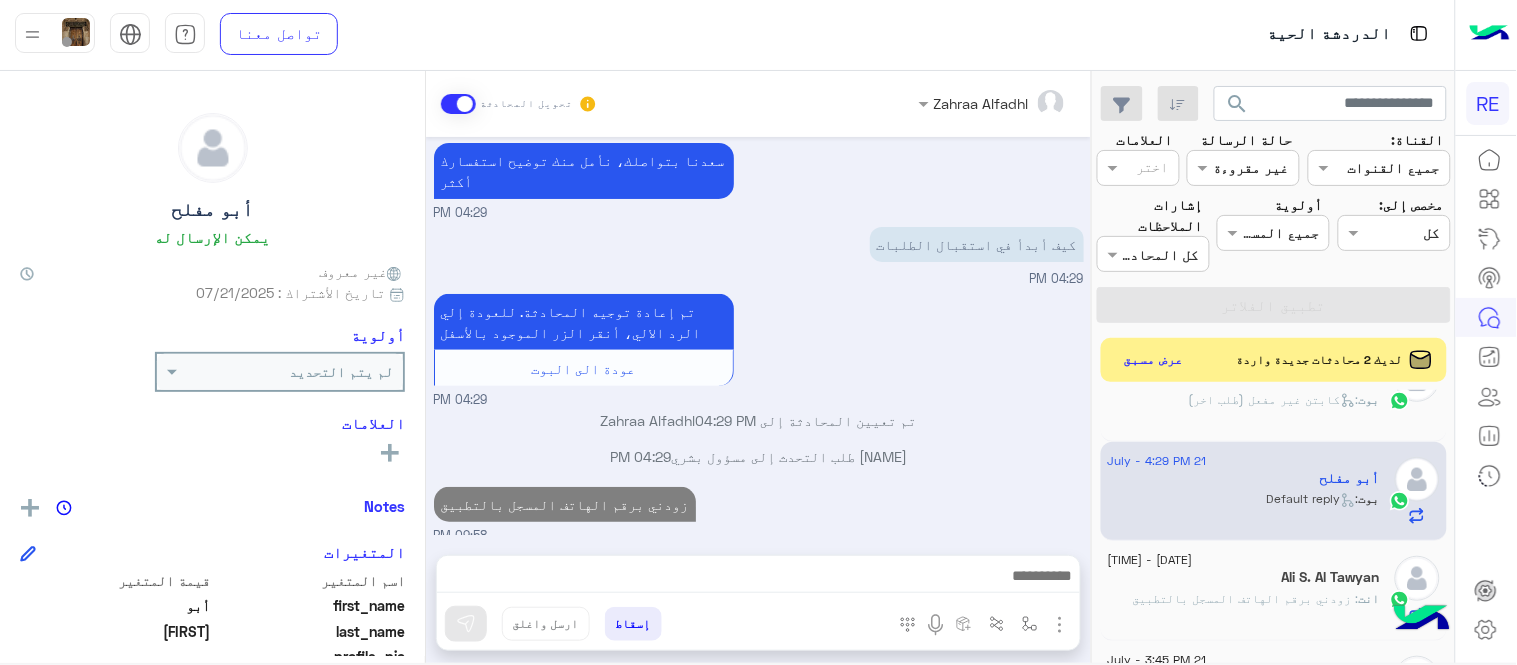 click on "Jul 21, 2025  هل تم تفعيل الحساب ؟   04:29 PM  سعدنا بتواصلك، نأمل منك توضيح استفسارك أكثر    04:29 PM  كيف أبدأ في استقبال الطلبات   04:29 PM  تم إعادة توجيه المحادثة. للعودة إلي الرد الالي، أنقر الزر الموجود بالأسفل  عودة الى البوت     04:29 PM   تم تعيين المحادثة إلى [FIRST] [LAST]   04:29 PM       [FIRST] [LAST] طلب التحدث إلى مسؤول بشري   04:29 PM      زودني برقم الهاتف المسجل بالتطبيق   09:58 PM" at bounding box center [758, 336] 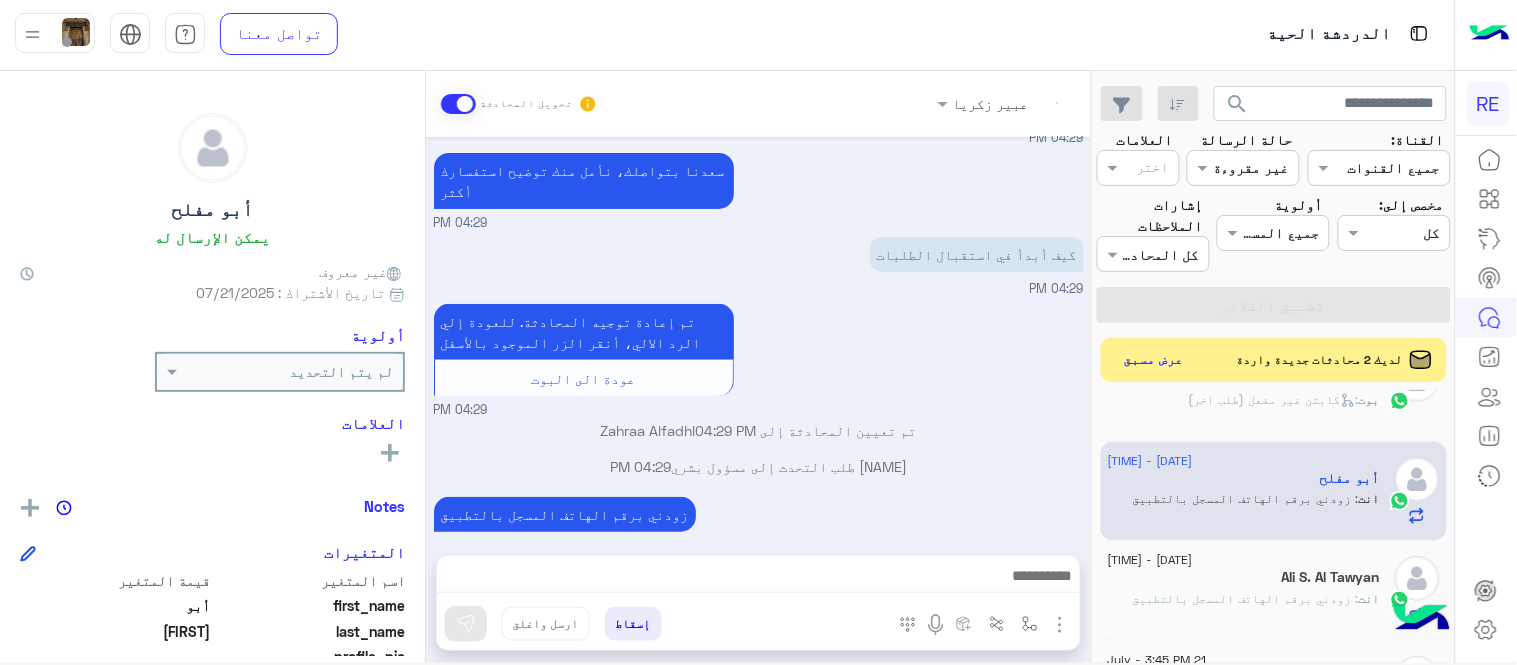scroll, scrollTop: 127, scrollLeft: 0, axis: vertical 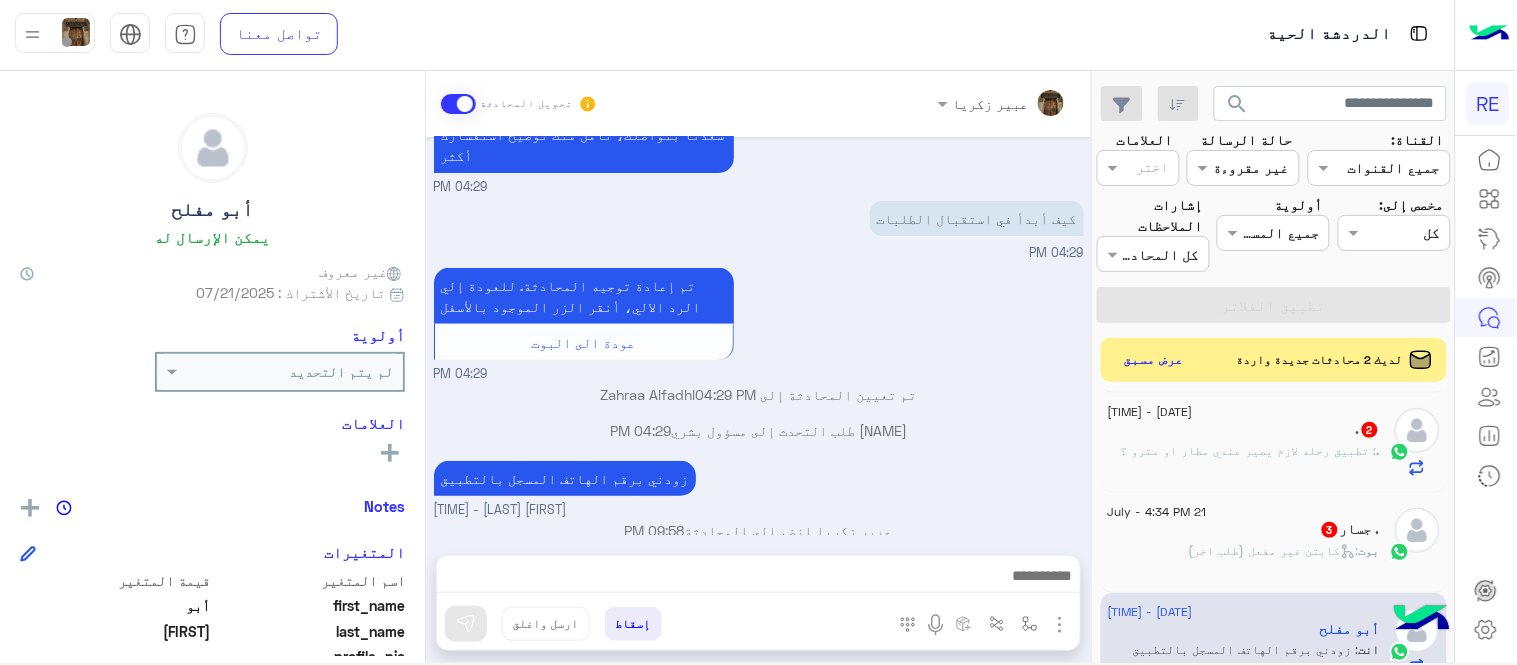 click on ". [FIRST]  3" 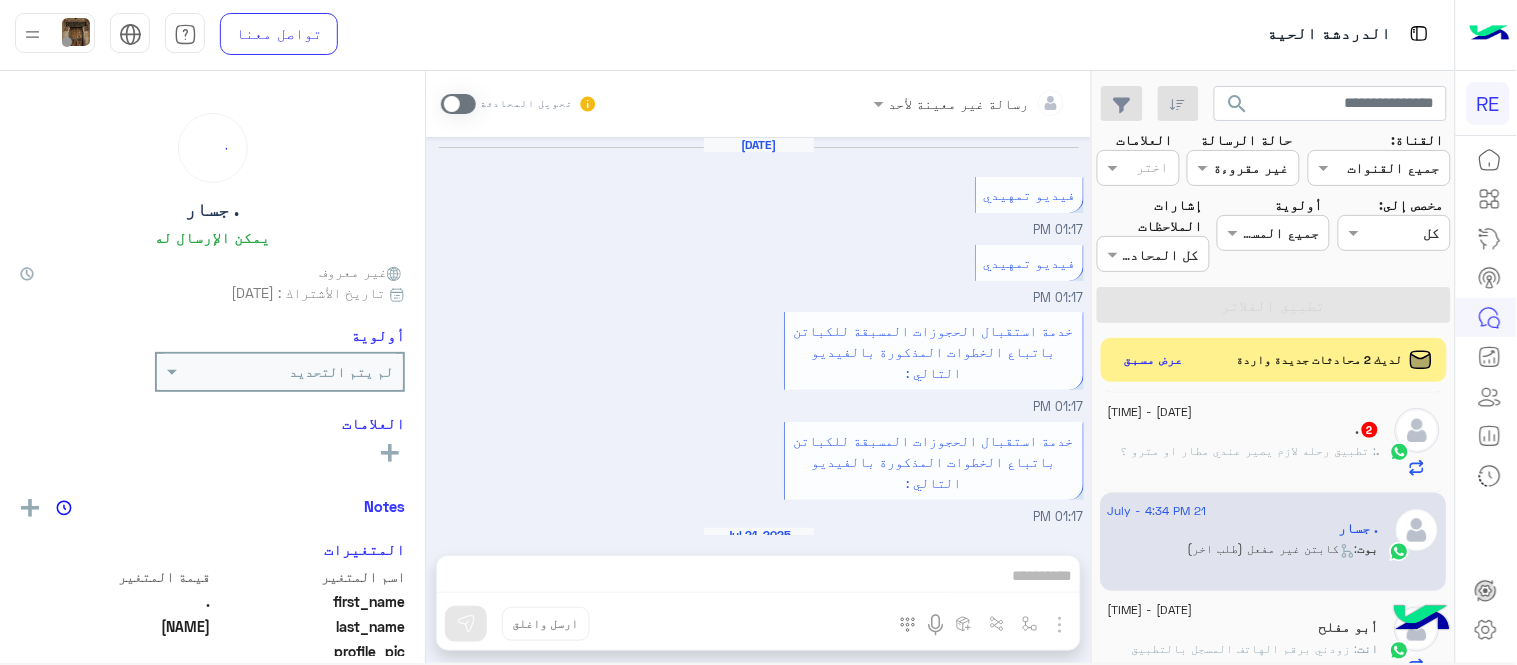 scroll, scrollTop: 1301, scrollLeft: 0, axis: vertical 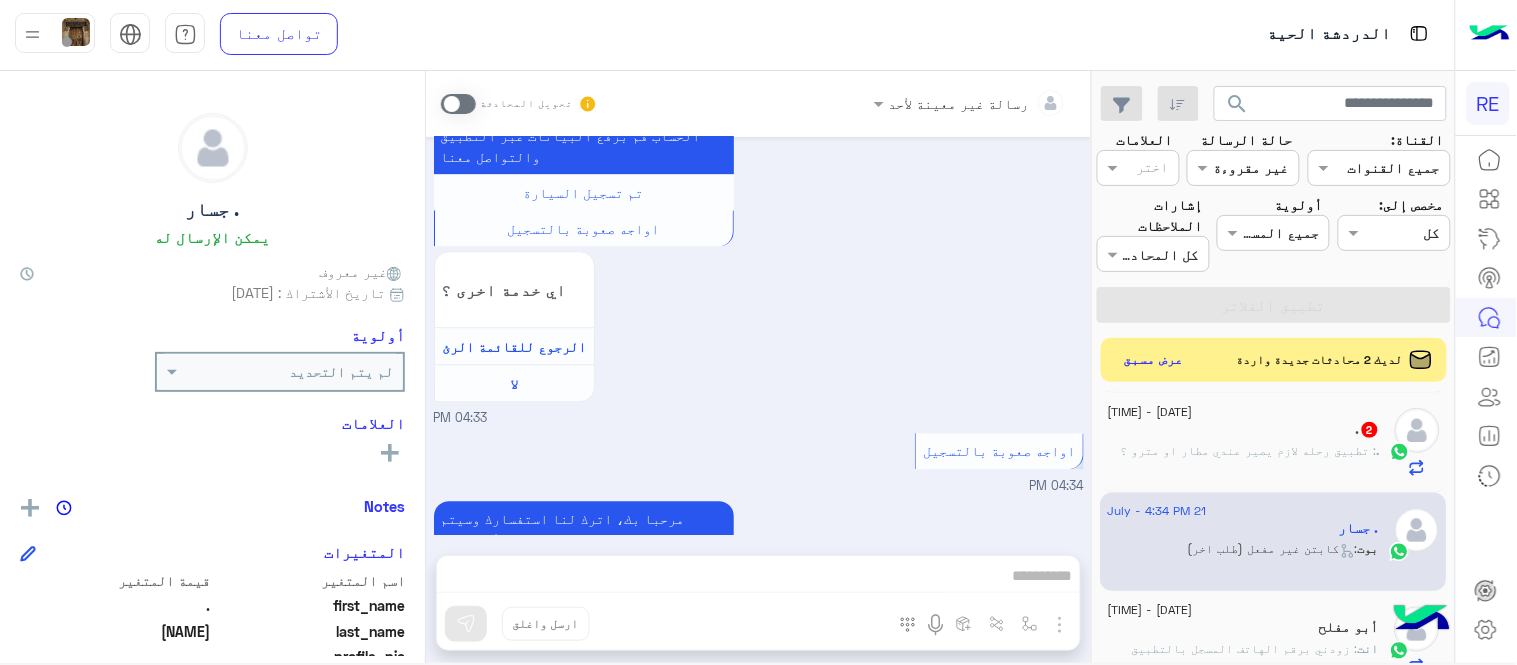 click at bounding box center [458, 104] 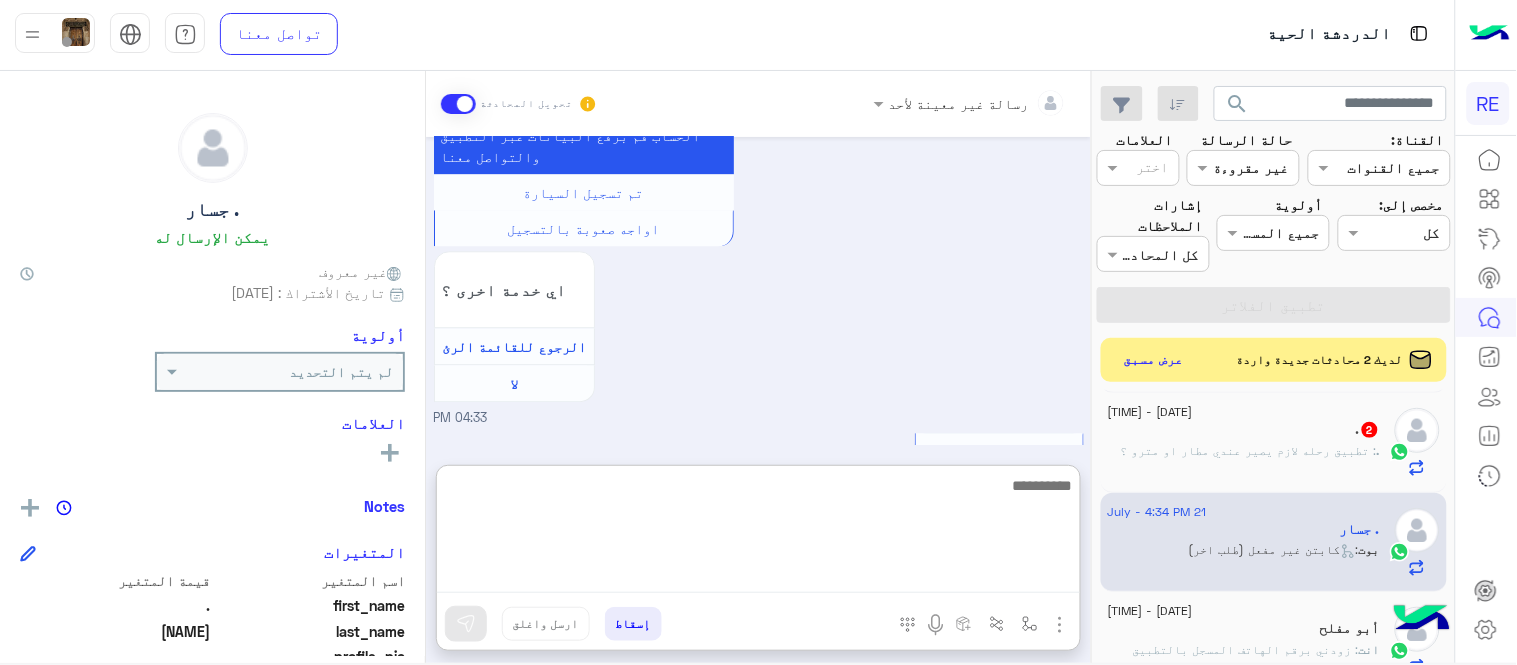 scroll, scrollTop: 1337, scrollLeft: 0, axis: vertical 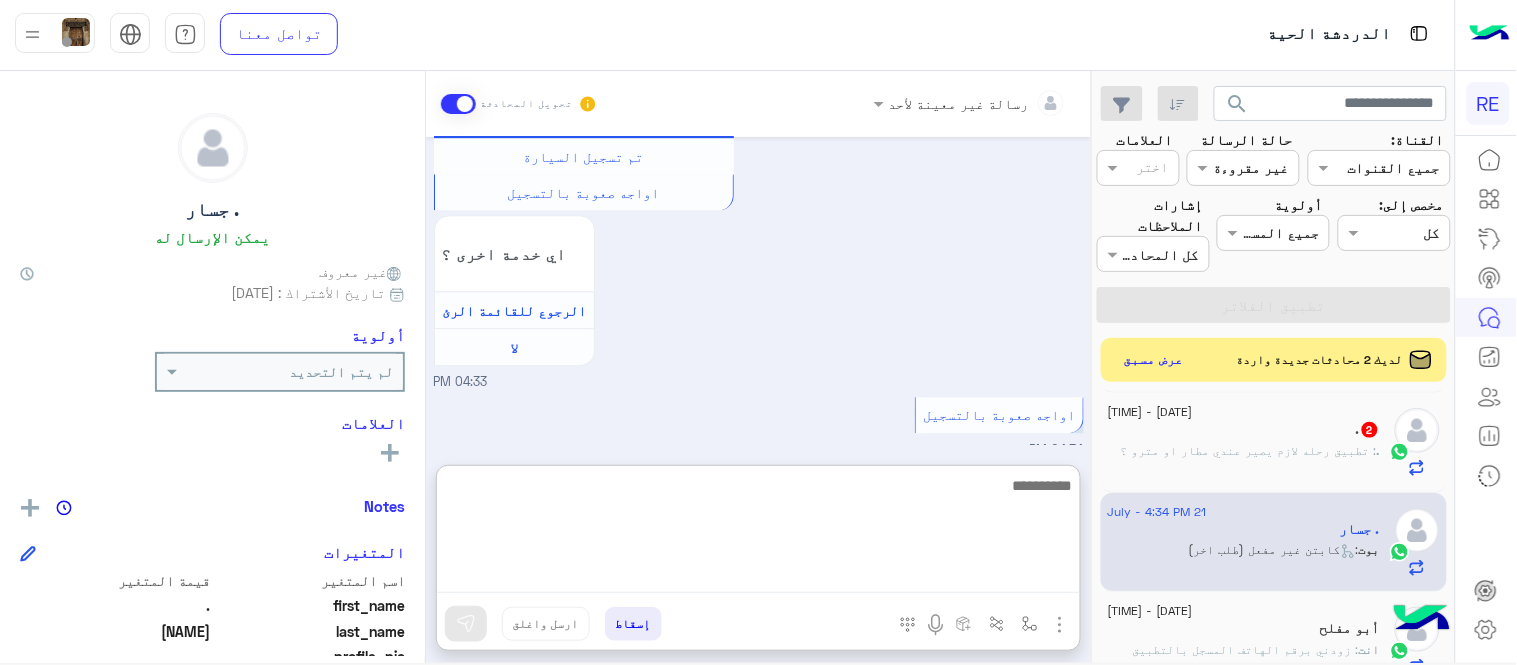 click at bounding box center (758, 533) 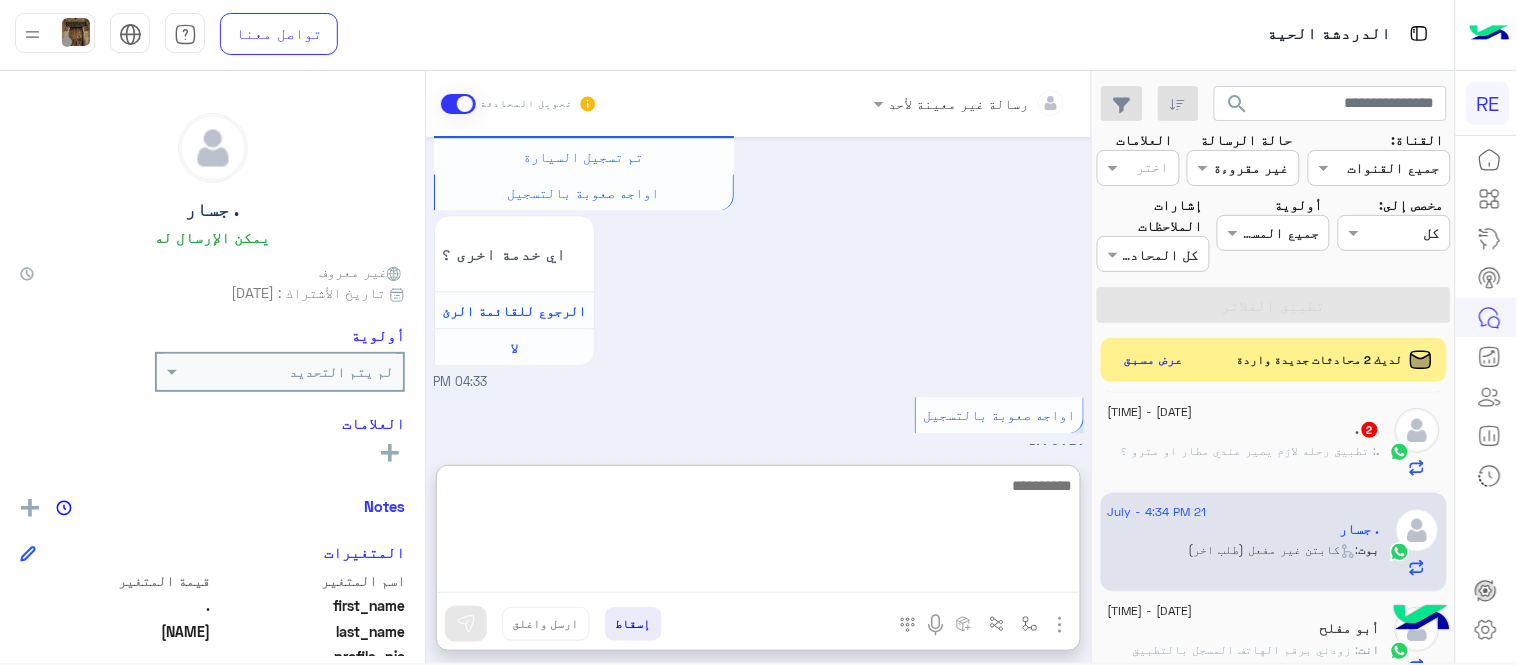 click at bounding box center (758, 533) 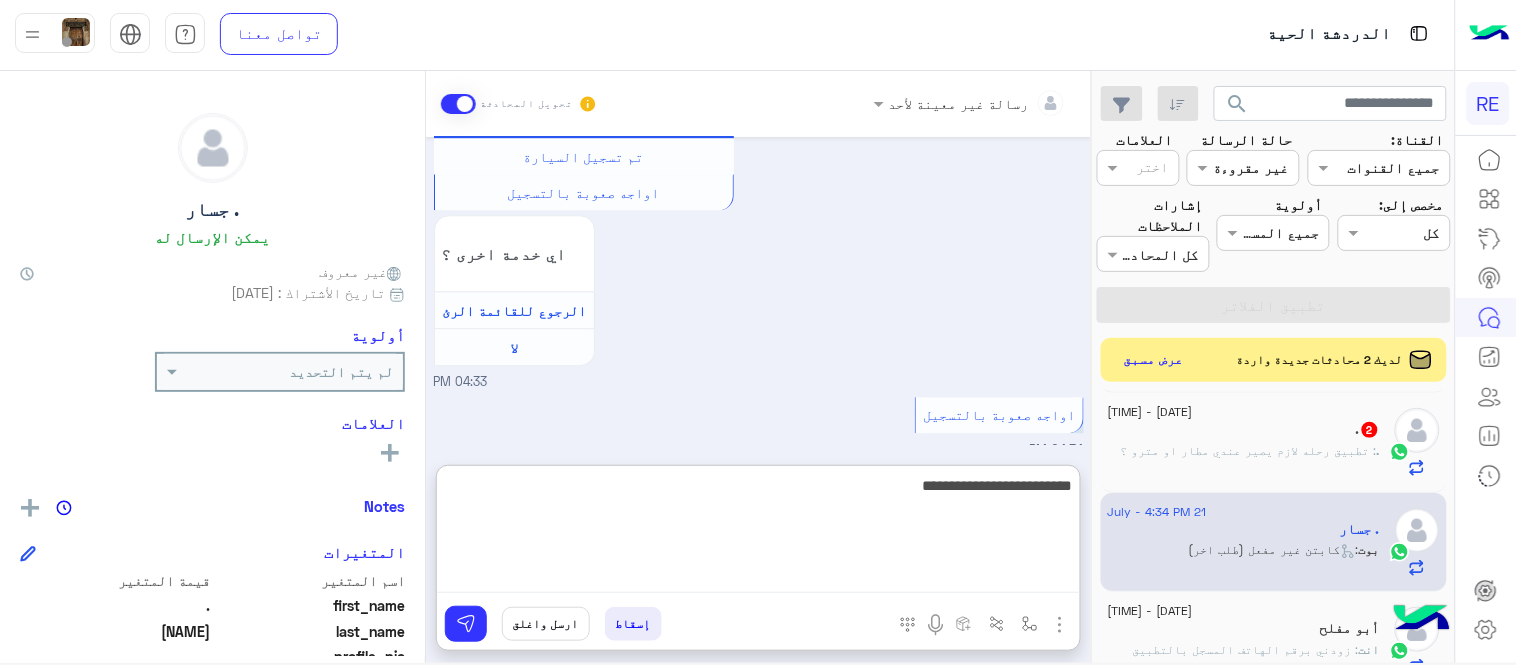scroll, scrollTop: 1001, scrollLeft: 0, axis: vertical 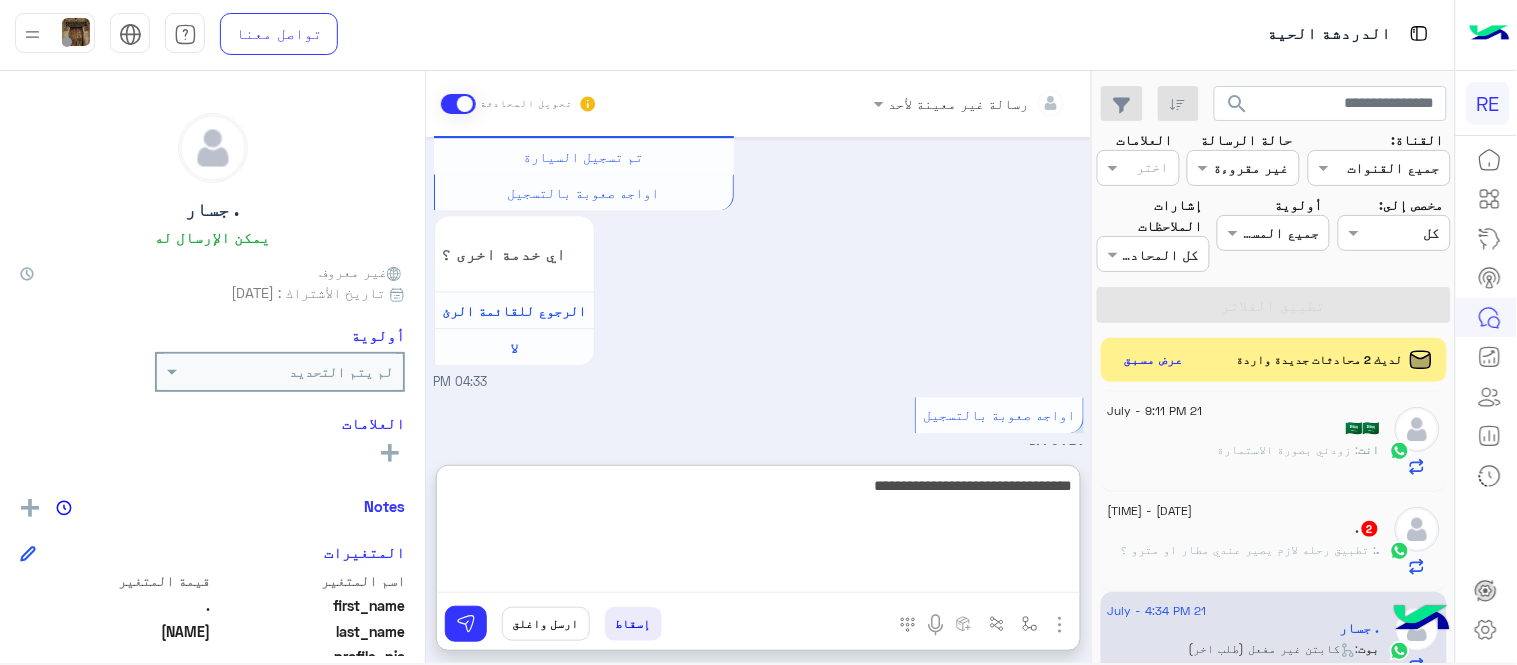 type on "**********" 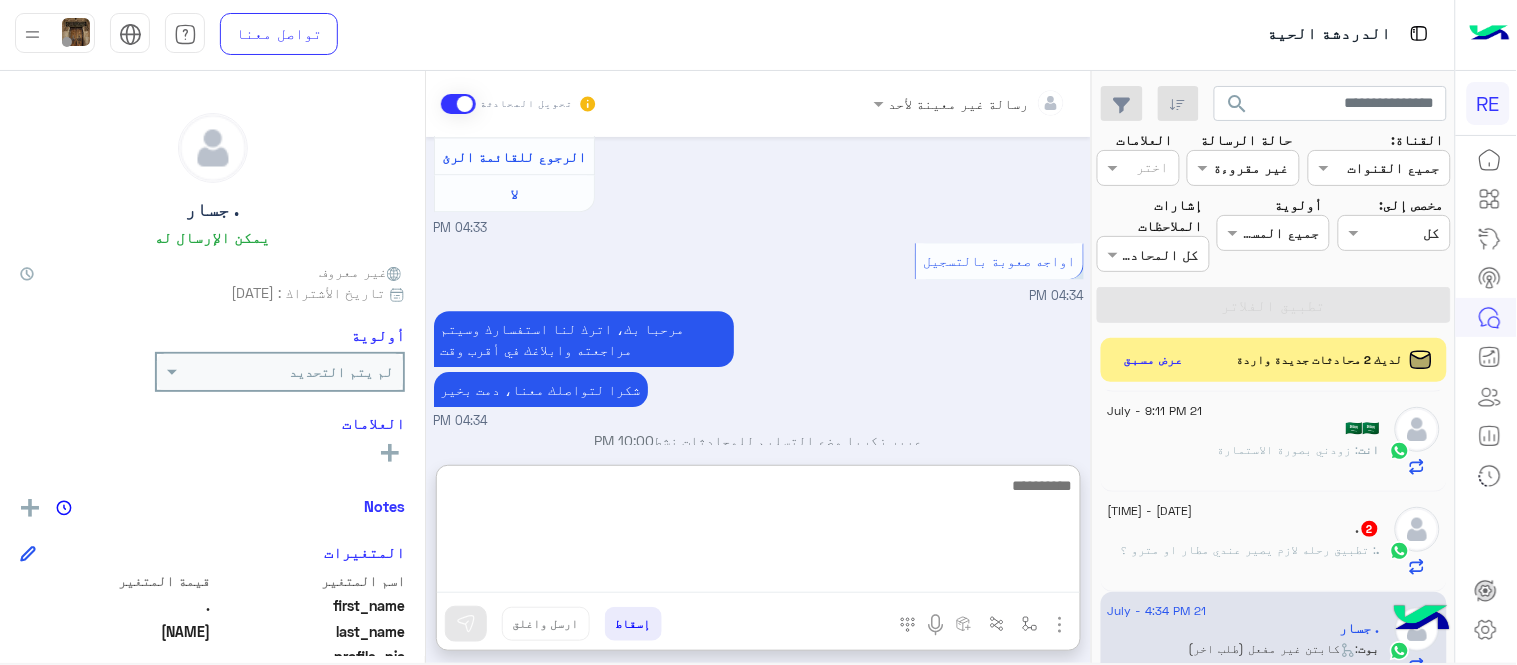 scroll, scrollTop: 1527, scrollLeft: 0, axis: vertical 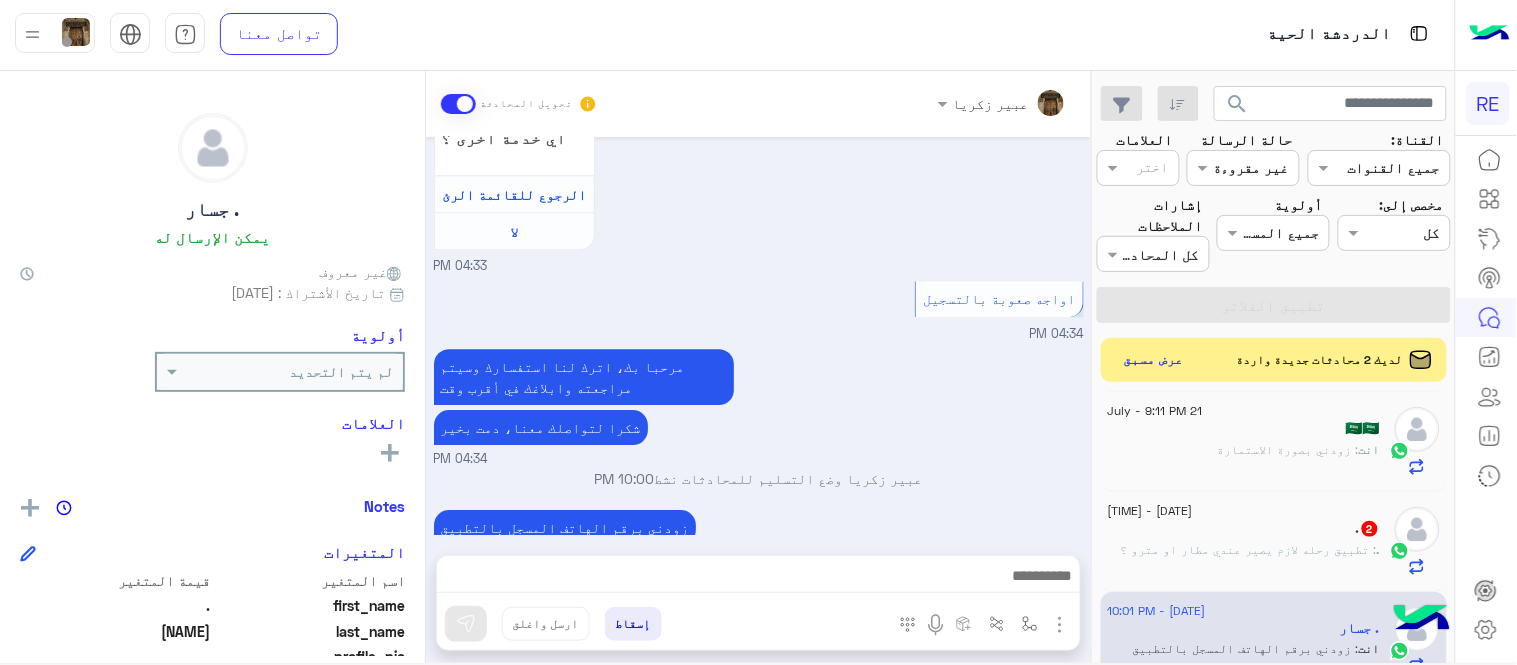 click on "[DATE]   فيديو تمهيدي    01:17 PM   فيديو تمهيدي    01:17 PM   خدمة استقبال الحجوزات المسبقة للكباتن باتباع الخطوات المذكورة بالفيديو التالي :    01:17 PM   خدمة استقبال الحجوزات المسبقة للكباتن باتباع الخطوات المذكورة بالفيديو التالي :    01:17 PM   Jul 21, 2025   الرجوع للقائمة الرئ    04:33 PM  اختر احد الخدمات التالية:    04:33 PM   تفعيل حساب    04:33 PM  يمكنك الاطلاع على شروط الانضمام لرحلة ك (كابتن ) الموجودة بالصورة أعلاه،
لتحميل التطبيق عبر الرابط التالي : 📲
http://onelink.to/Rehla    يسعدنا انضمامك لتطبيق رحلة يمكنك اتباع الخطوات الموضحة لتسجيل بيانات سيارتك بالفيديو التالي  :  تم تسجيل السيارة   لا" at bounding box center (758, 336) 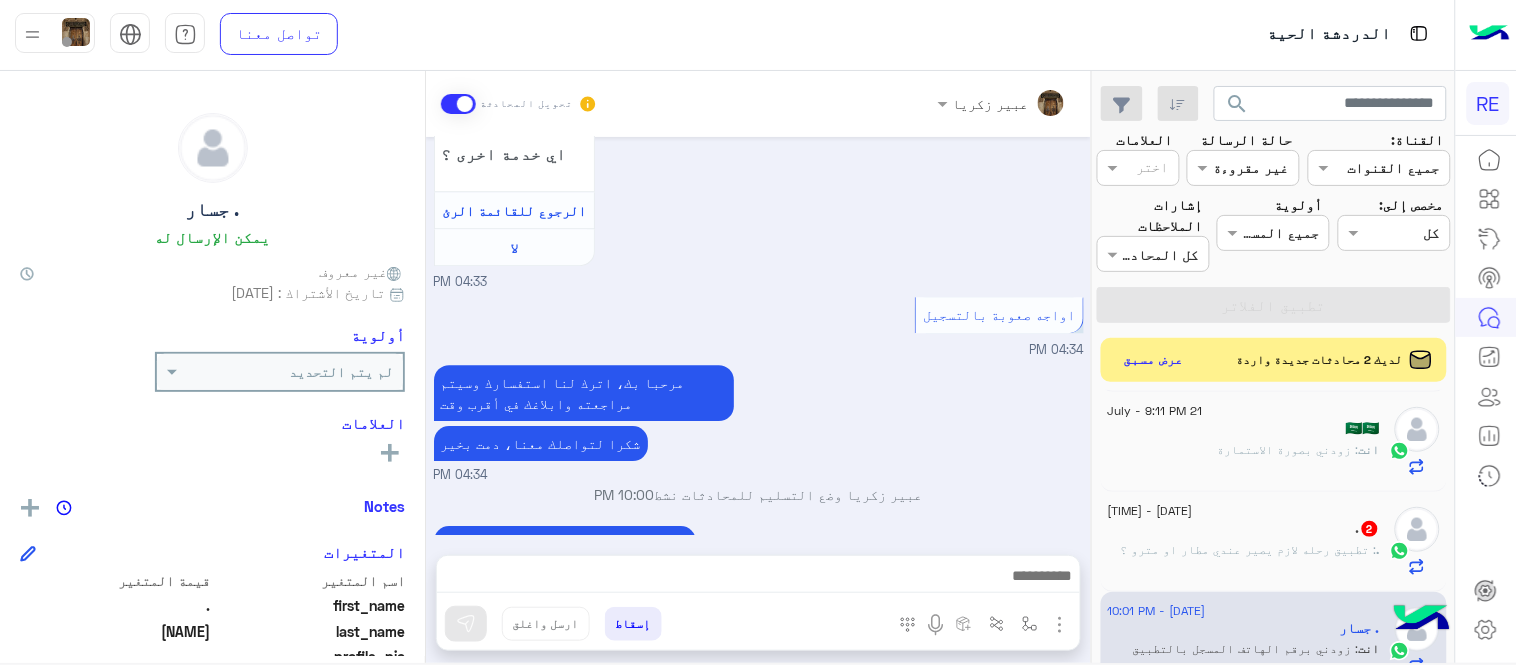 click on ". : تطبيق رحله لازم يصير عندي مطار او مترو ؟" 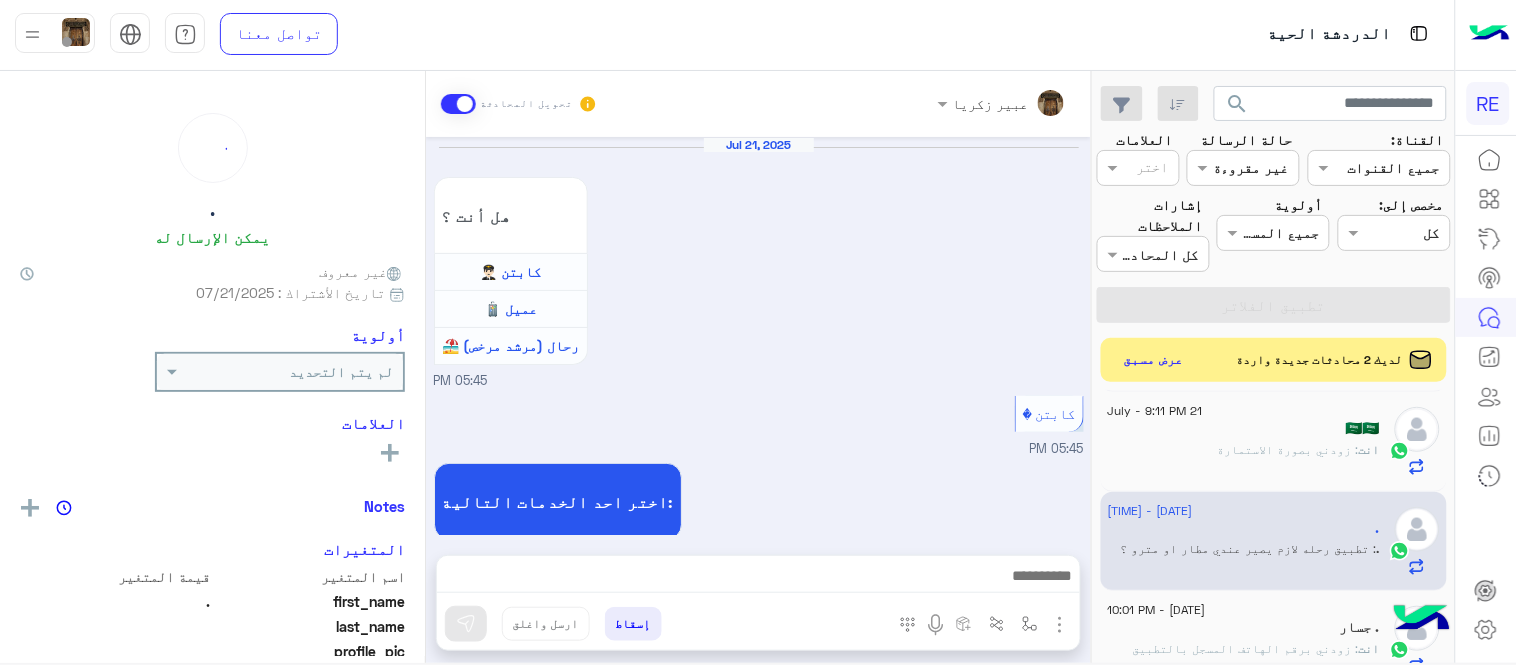 scroll, scrollTop: 1230, scrollLeft: 0, axis: vertical 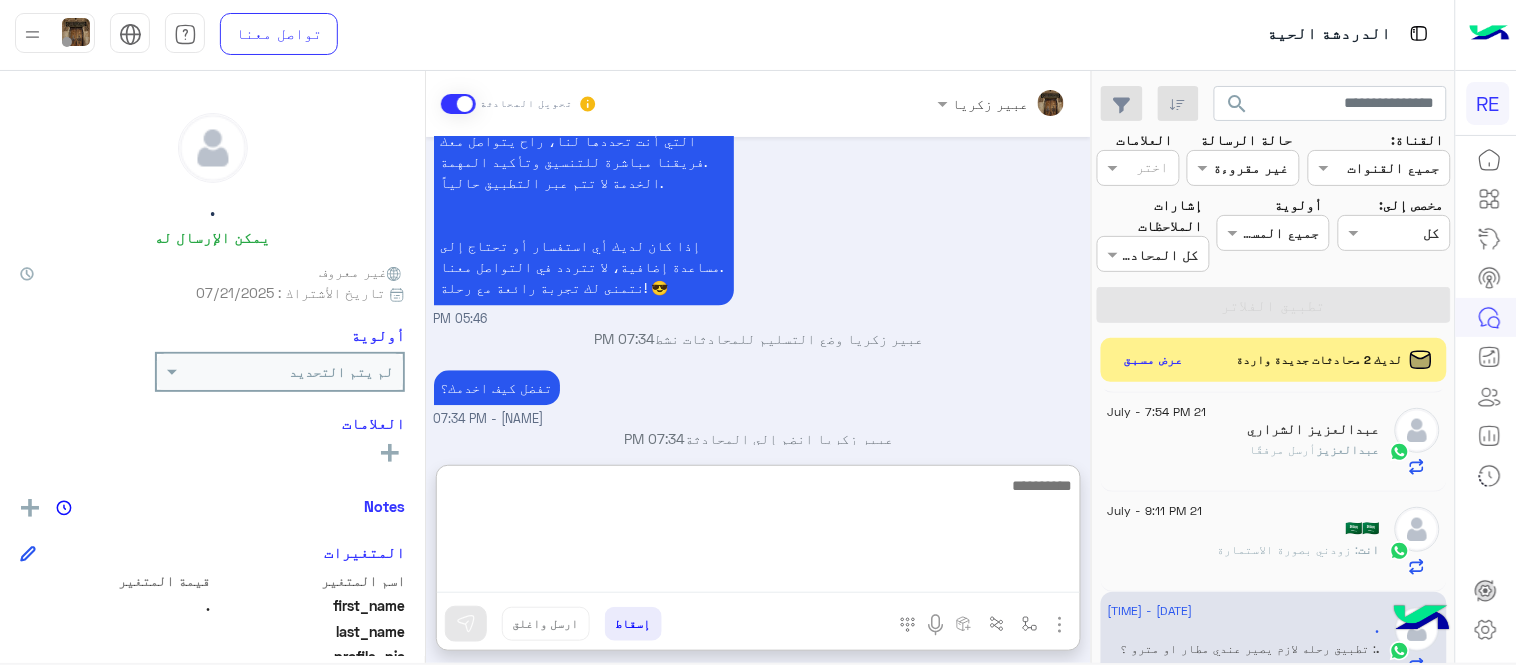 click at bounding box center [758, 533] 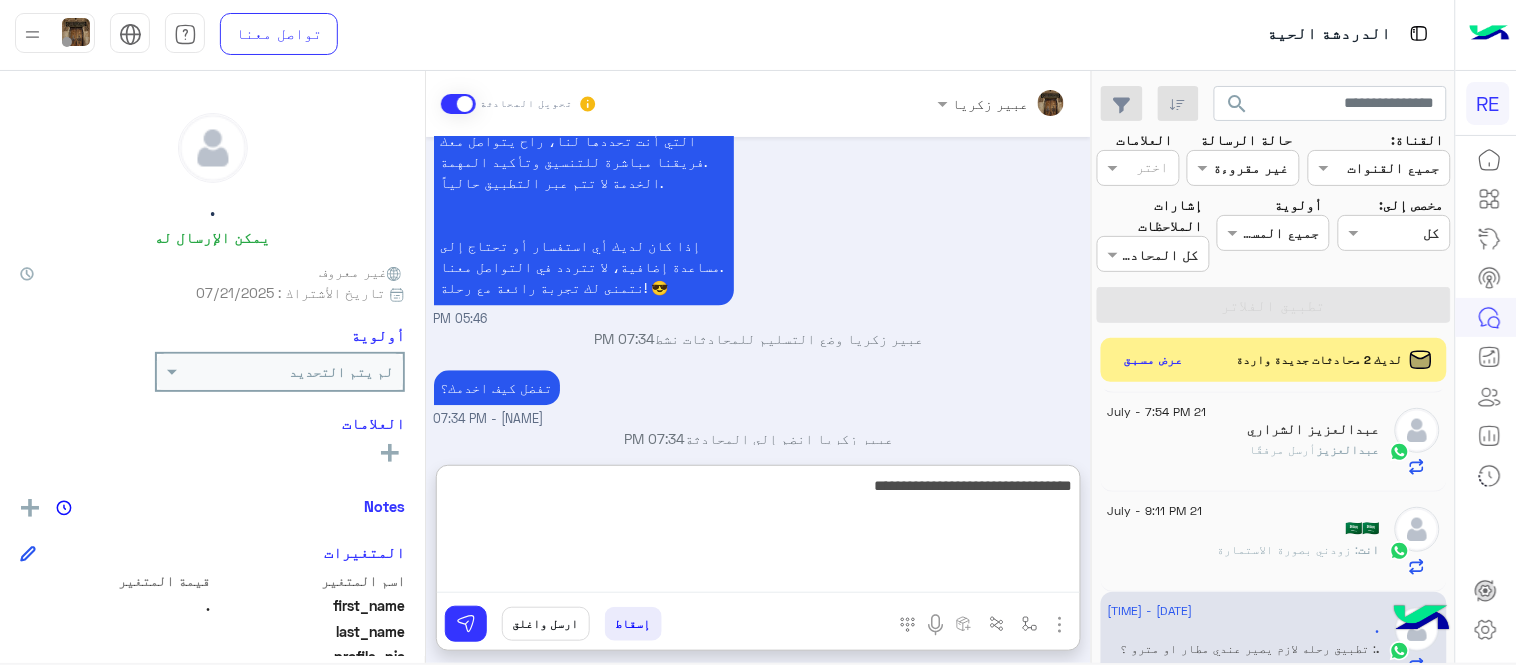 type on "**********" 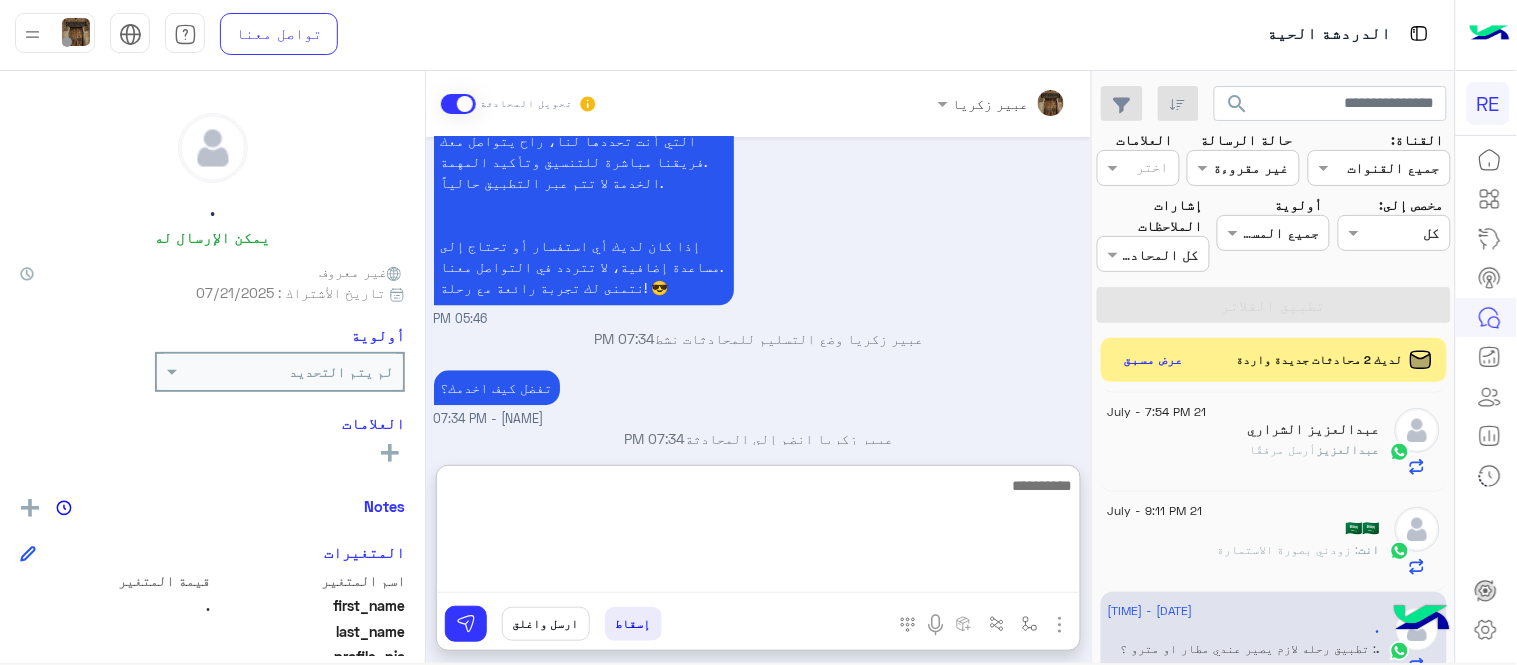 scroll, scrollTop: 1383, scrollLeft: 0, axis: vertical 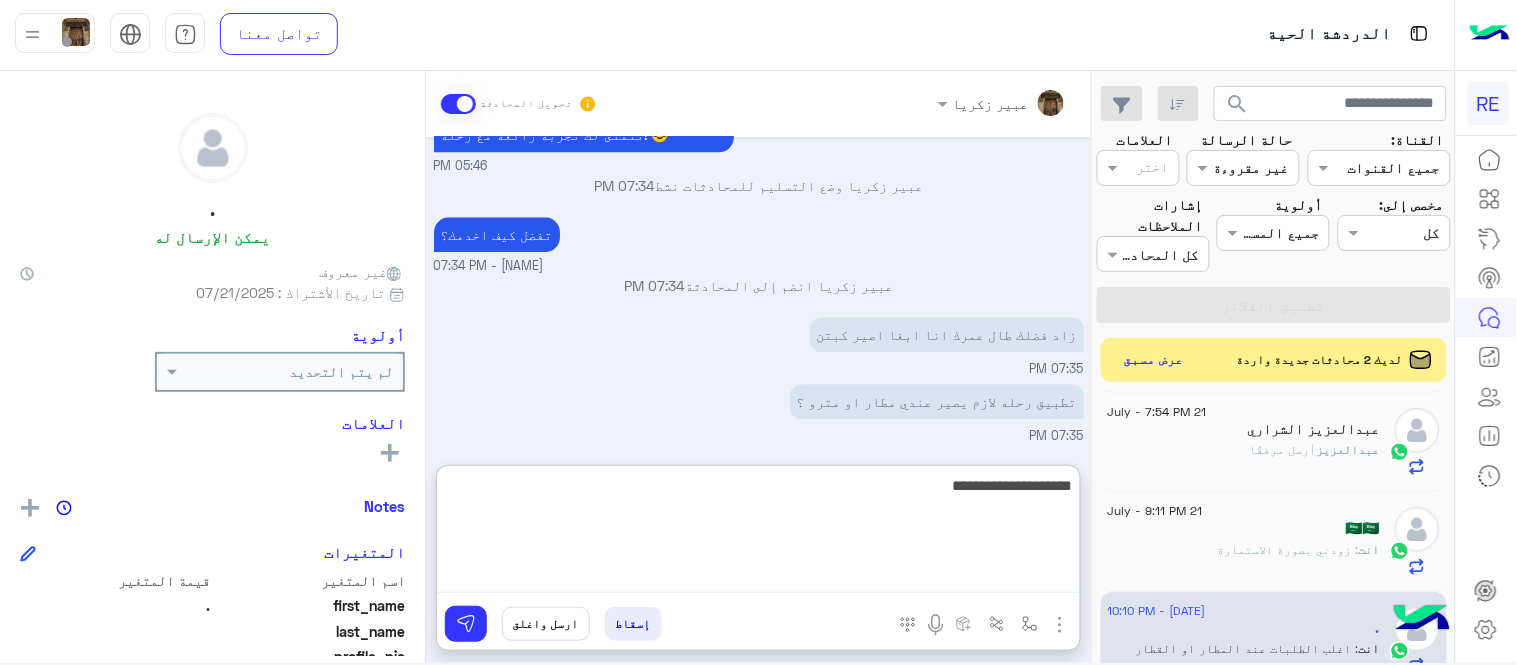 type on "**********" 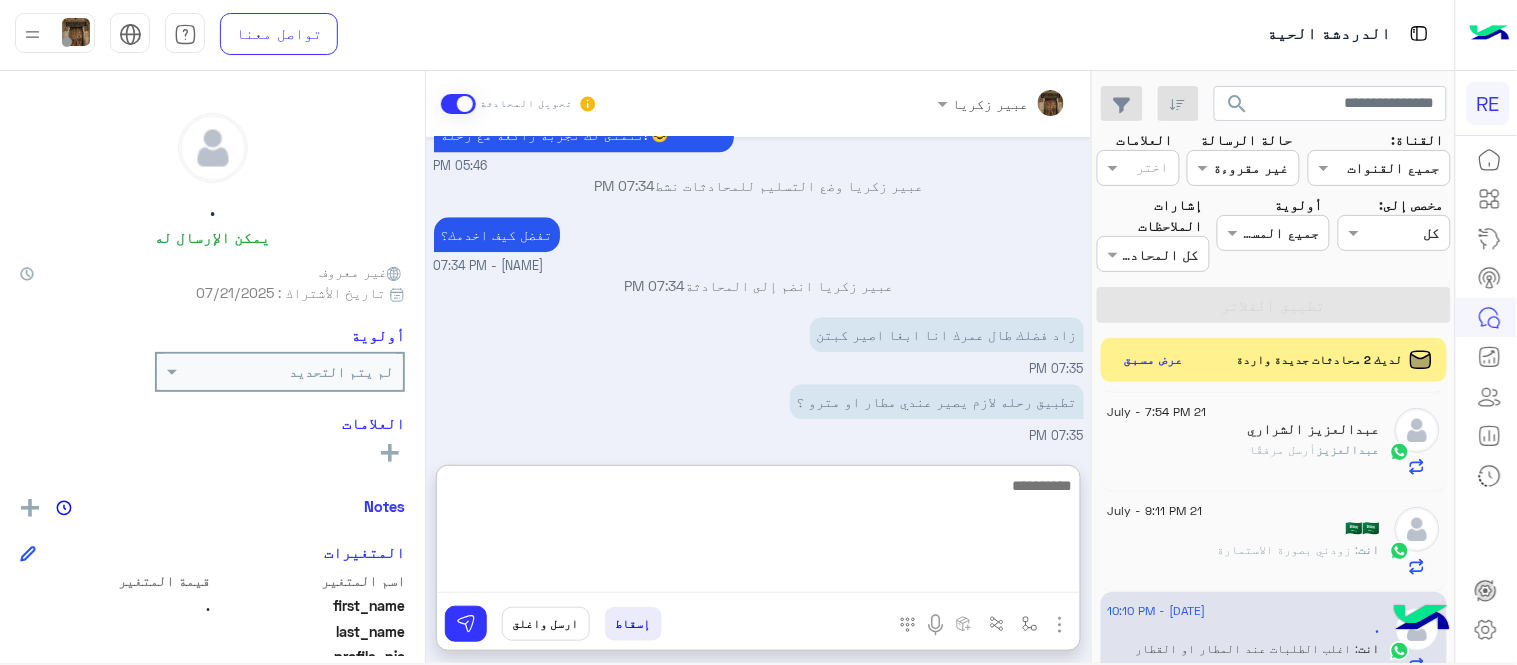 scroll, scrollTop: 1447, scrollLeft: 0, axis: vertical 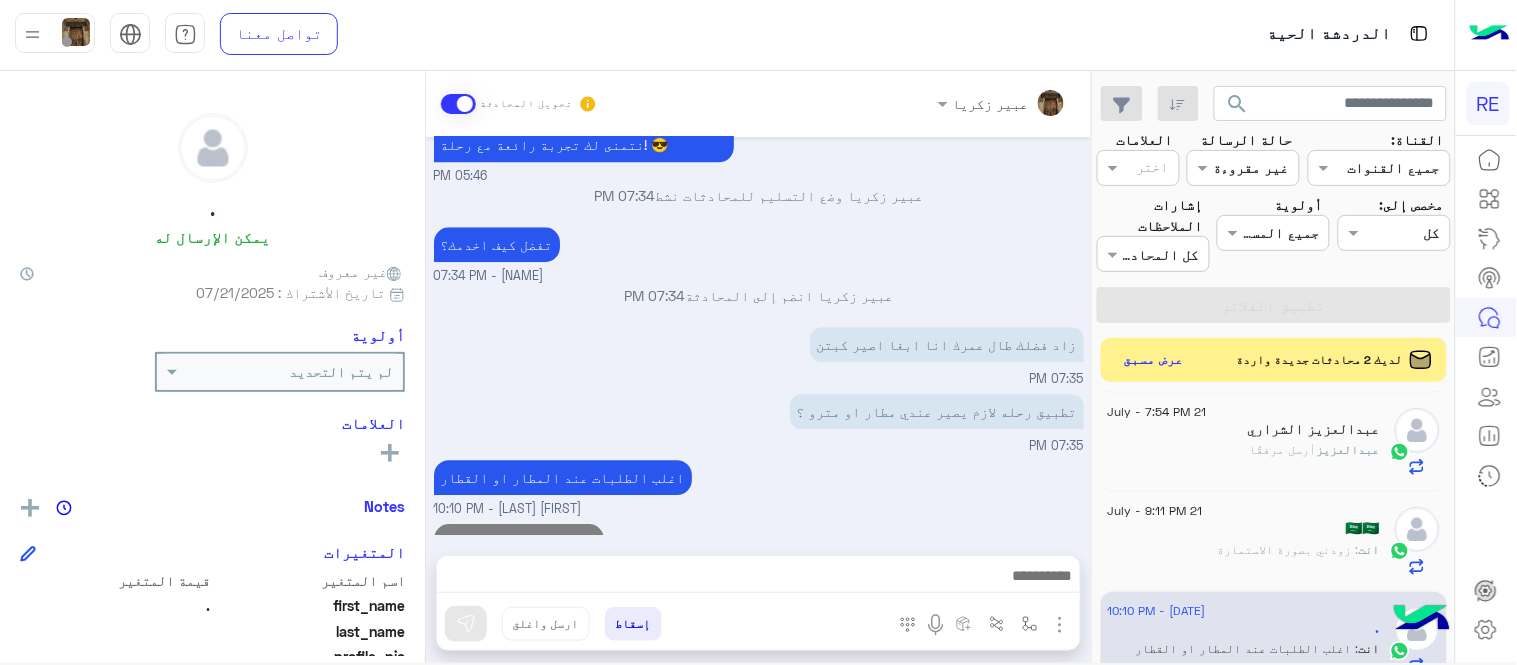 click on "كابتن     [TIME]  اختر احد الخدمات التالية:    [TIME]   آلية عمل التطبيق    [TIME]  سعداء بانضمامك، ونتطلع لأن تكون أحد شركائنا المميزين. 🔑 لتبدأ العمل ككابتن، يجب أولاً تفعيل حسابك بعد قبول بياناتك من هيئة النقل. خطوات البدء والدخول في السرا: 1️⃣ حمّل التطبيق وسجل بيانات سيارتك. 2️⃣ بعد قبول بياناتك من هيئة النقل وتفعيل حسابك، توجه إلى أقرب مطار أو محطة قطار. 3️⃣ عند الوصول، فعّل خيار "متاح" ثم اضغط على "الدخول في السرا". لتفادي مشاكل السرا: ✅ تأكد من الدخول في السرا. 📦 خدمة نقل الطرود (البريد):" at bounding box center [758, 336] 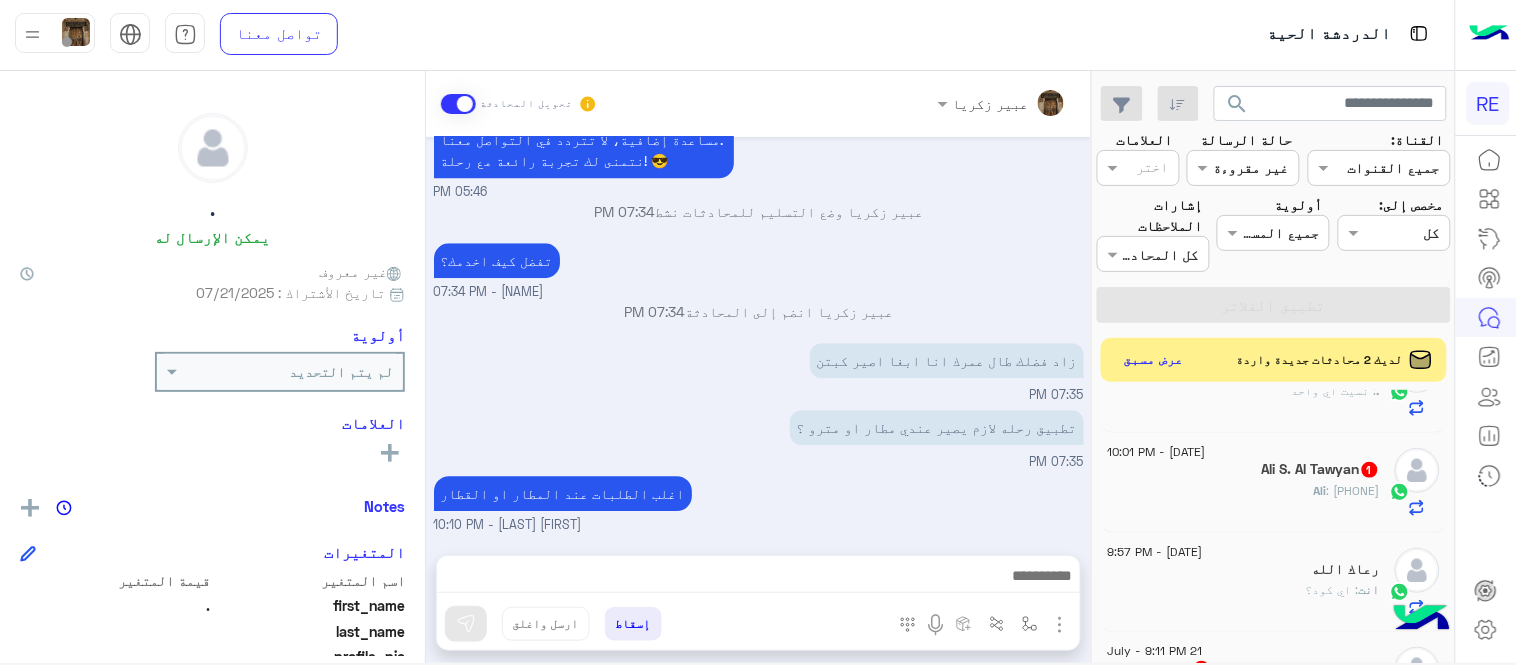 scroll, scrollTop: 0, scrollLeft: 0, axis: both 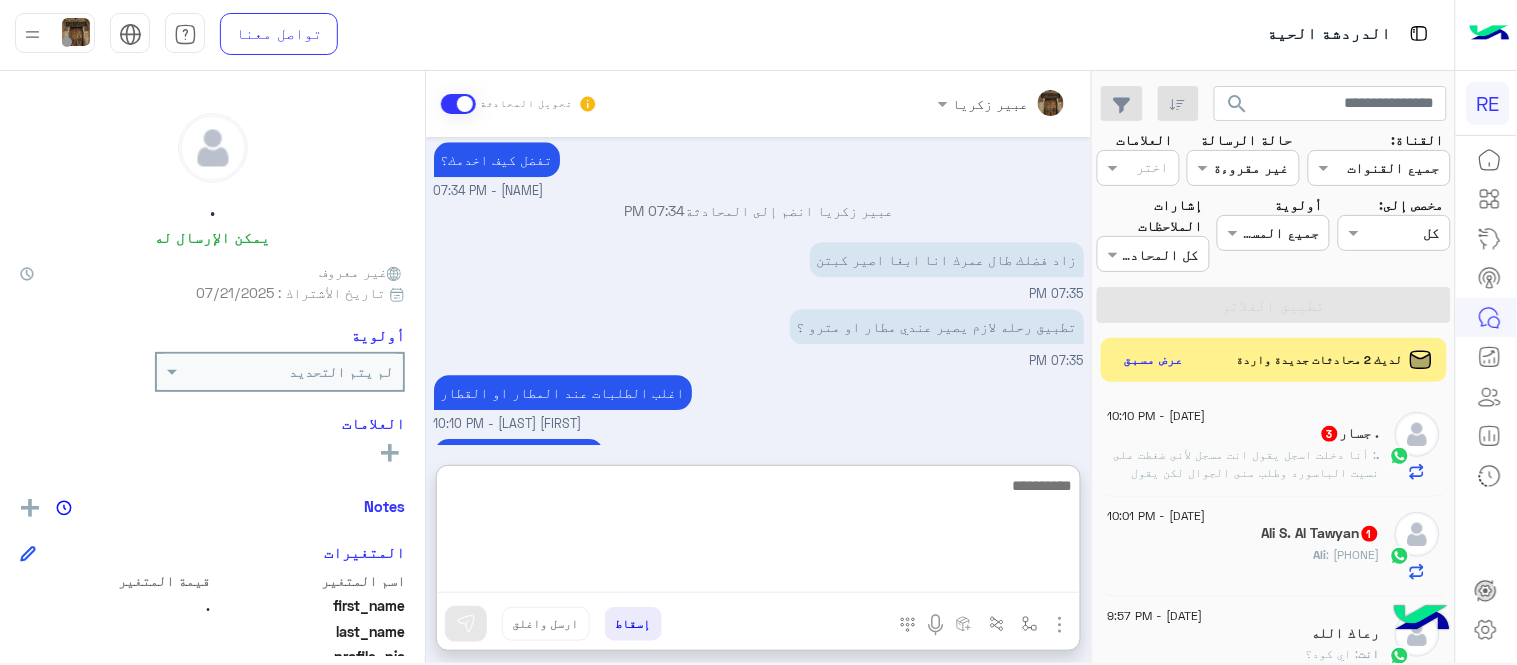click at bounding box center (758, 533) 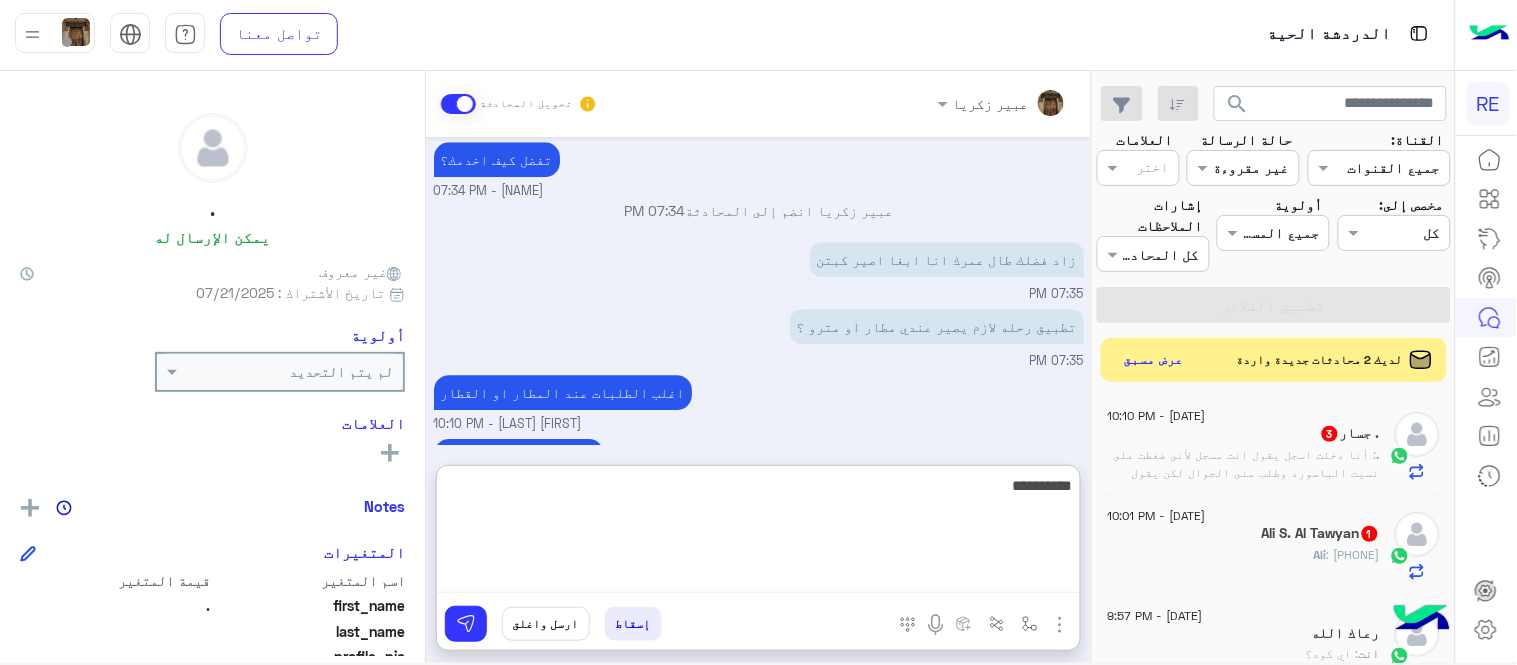 scroll, scrollTop: 1650, scrollLeft: 0, axis: vertical 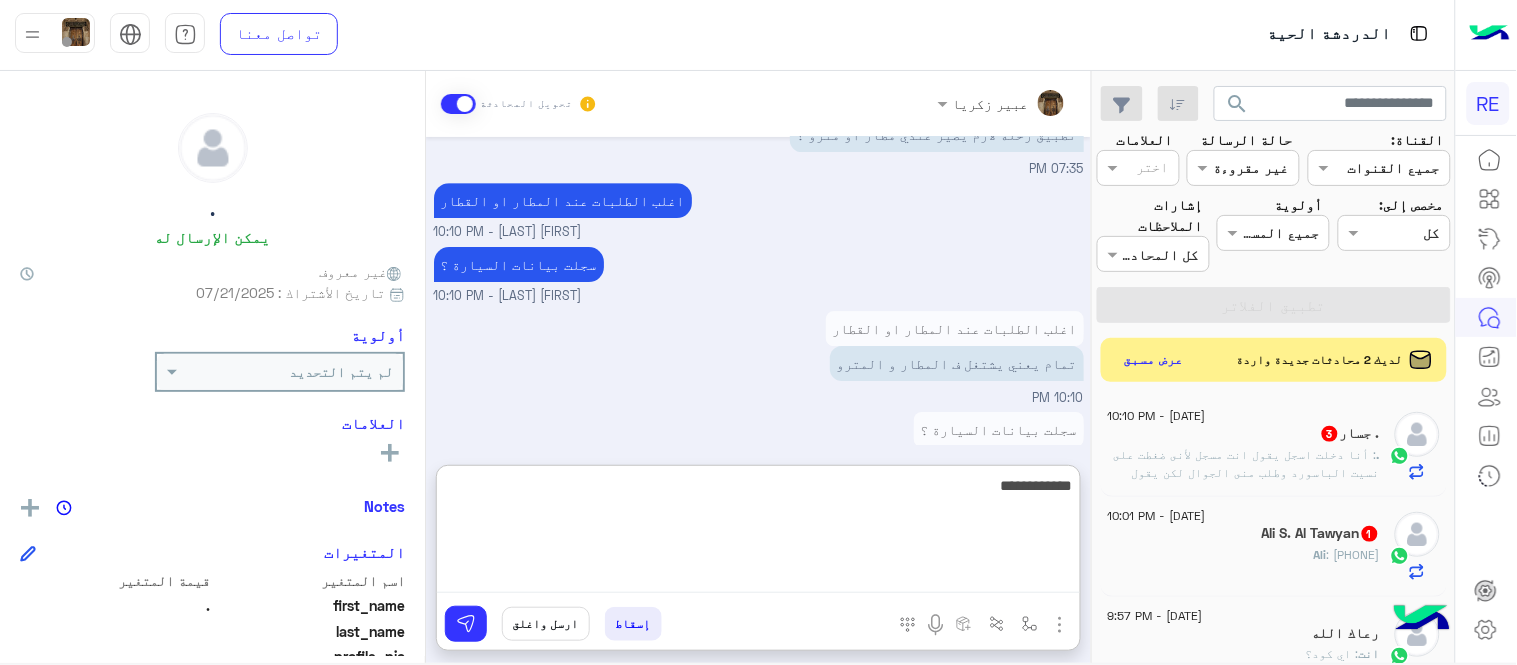type on "**********" 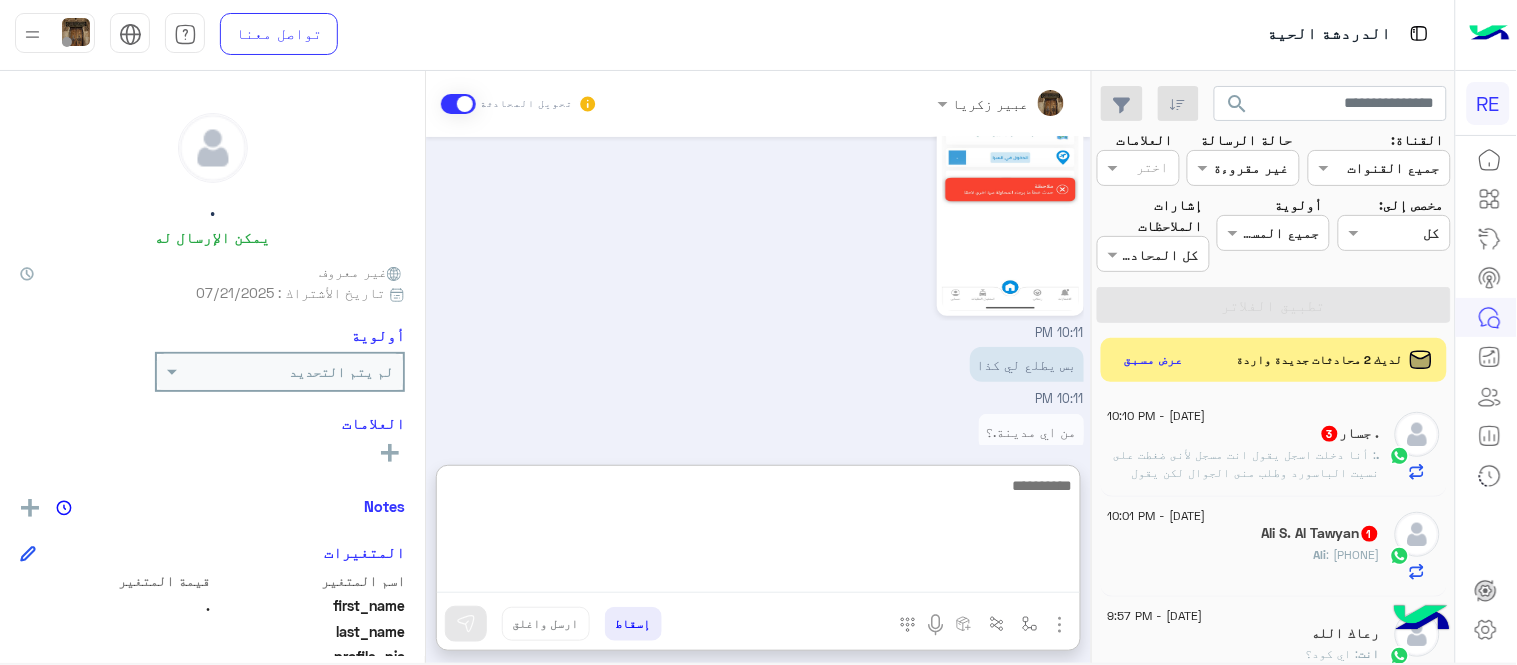 scroll, scrollTop: 2253, scrollLeft: 0, axis: vertical 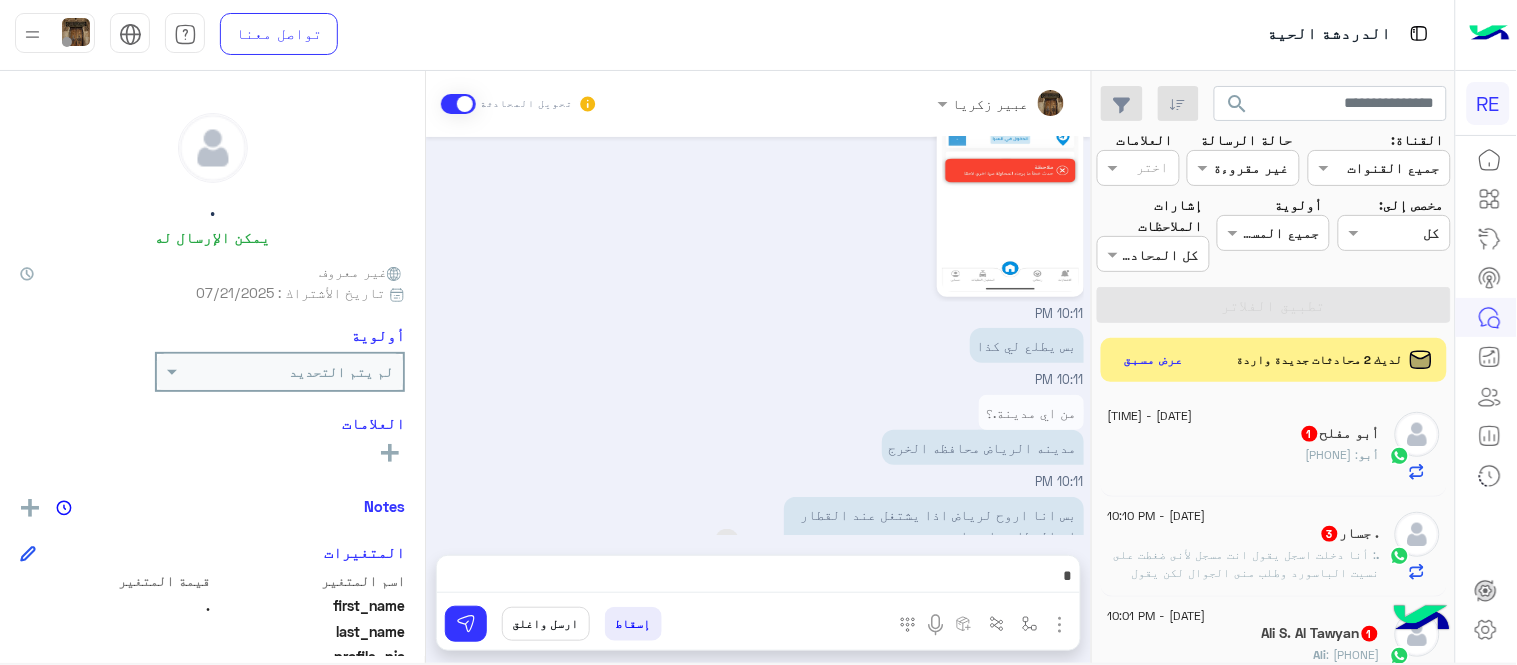 click on "كابتن     [TIME]  اختر احد الخدمات التالية:    [TIME]   آلية عمل التطبيق    [TIME]  سعداء بانضمامك، ونتطلع لأن تكون أحد شركائنا المميزين. 🔑 لتبدأ العمل ككابتن، يجب أولاً تفعيل حسابك بعد قبول بياناتك من هيئة النقل. خطوات البدء والدخول في السرا: 1️⃣ حمّل التطبيق وسجل بيانات سيارتك. 2️⃣ بعد قبول بياناتك من هيئة النقل وتفعيل حسابك، توجه إلى أقرب مطار أو محطة قطار. 3️⃣ عند الوصول، فعّل خيار "متاح" ثم اضغط على "الدخول في السرا". لتفادي مشاكل السرا: ✅ تأكد من الدخول في السرا. 📦 خدمة نقل الطرود (البريد):" at bounding box center [758, 336] 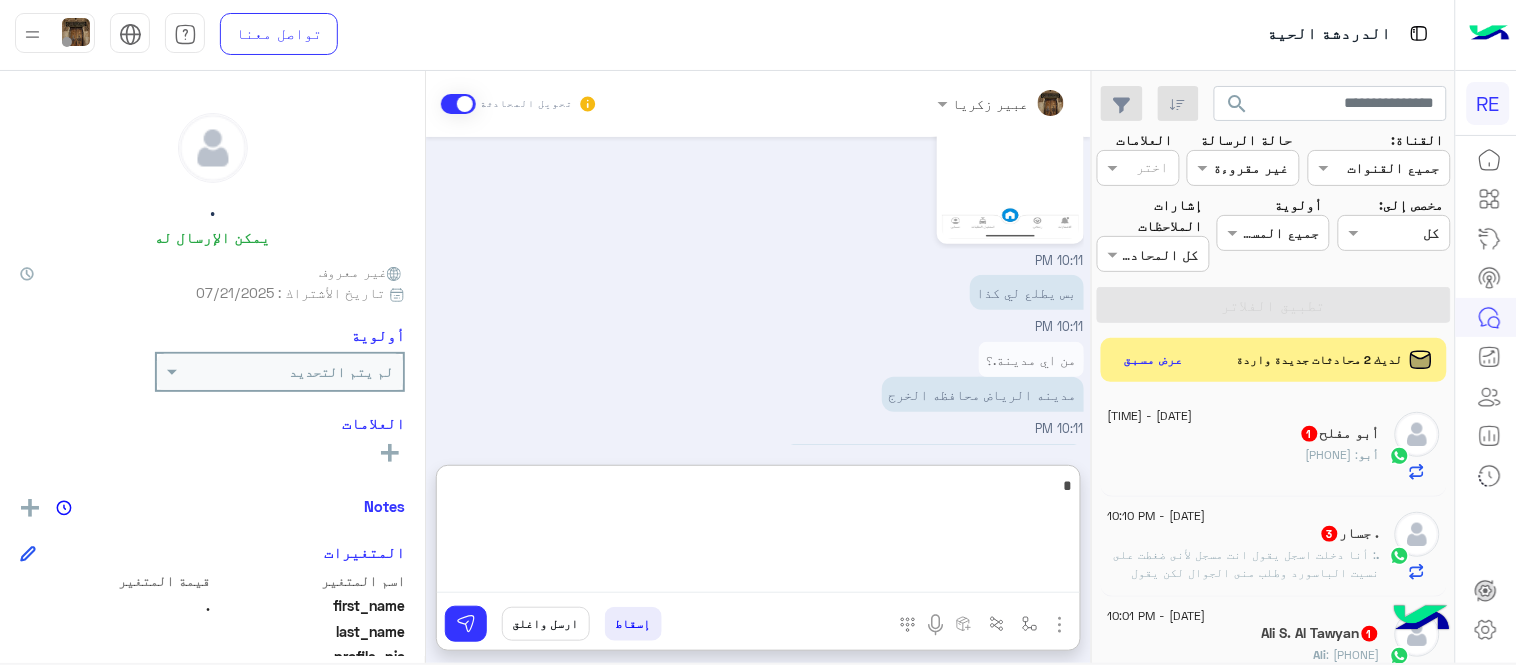 click at bounding box center [758, 533] 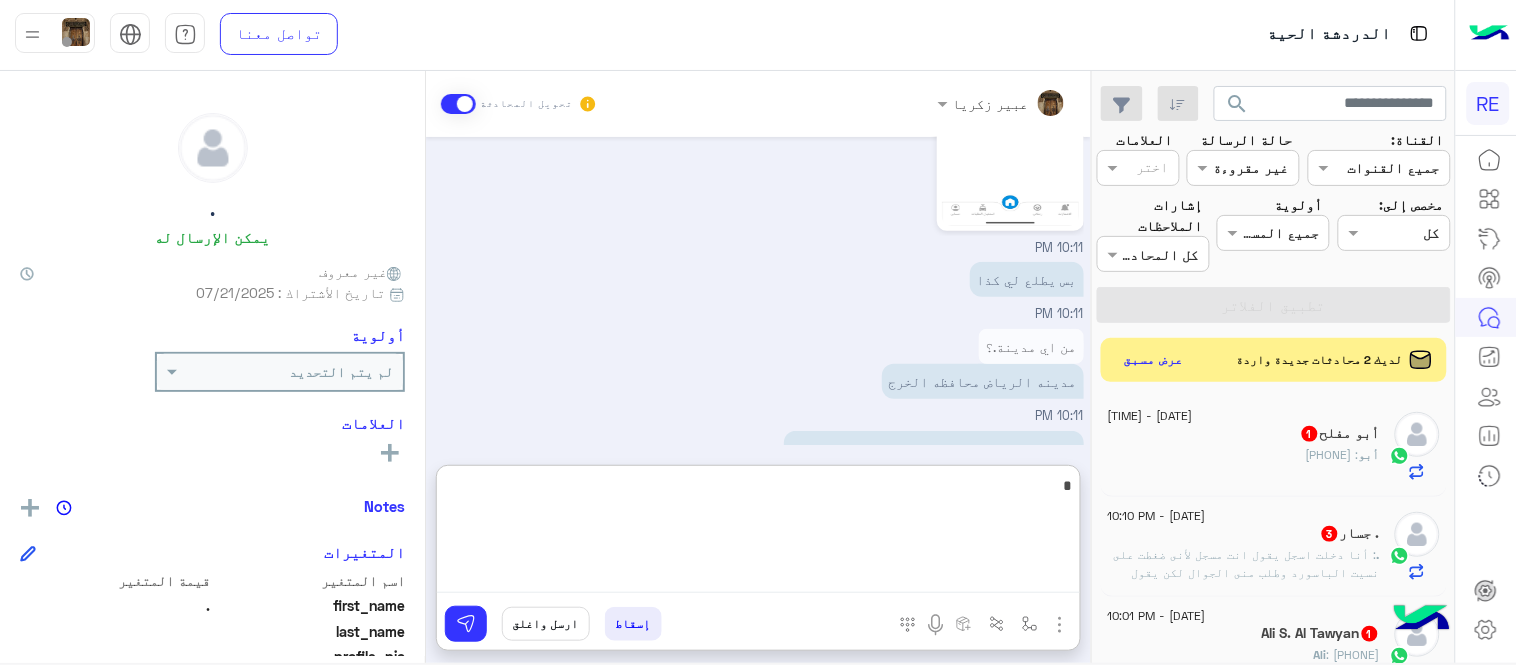 scroll, scrollTop: 2253, scrollLeft: 0, axis: vertical 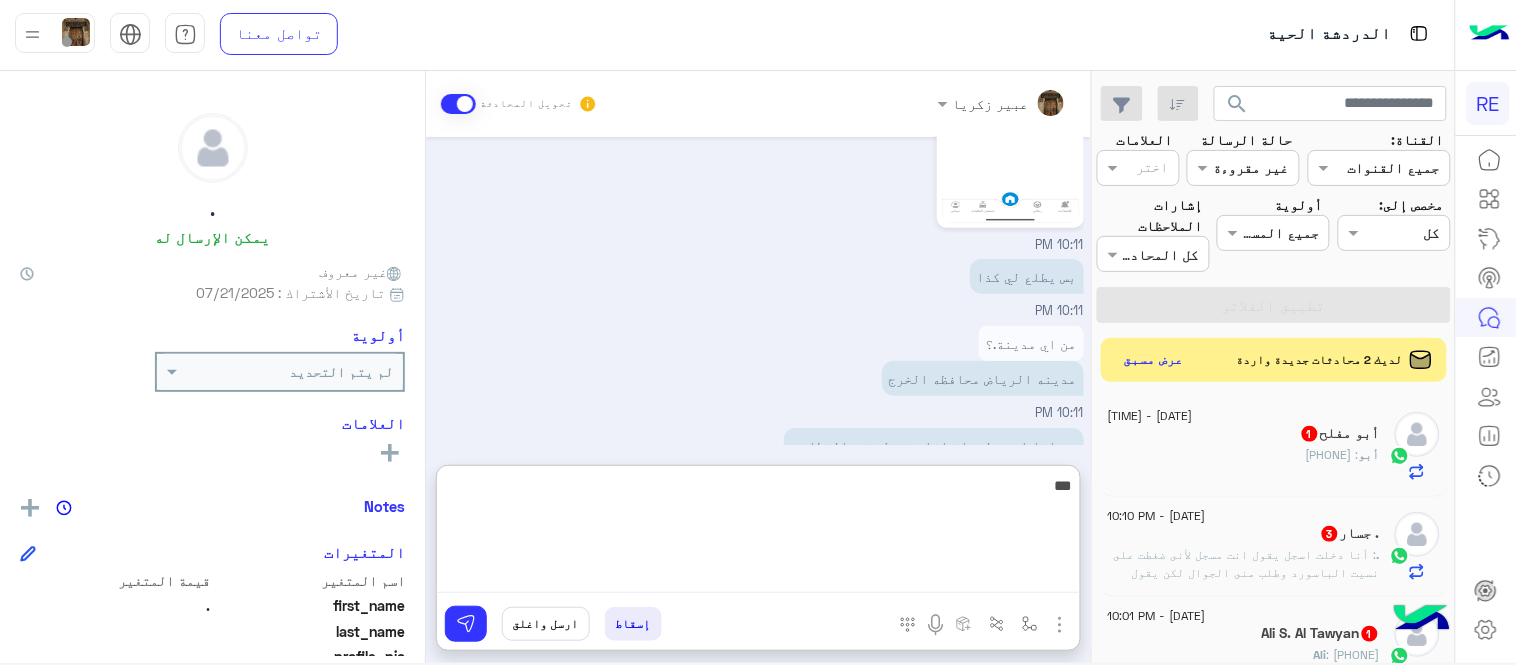 type on "*" 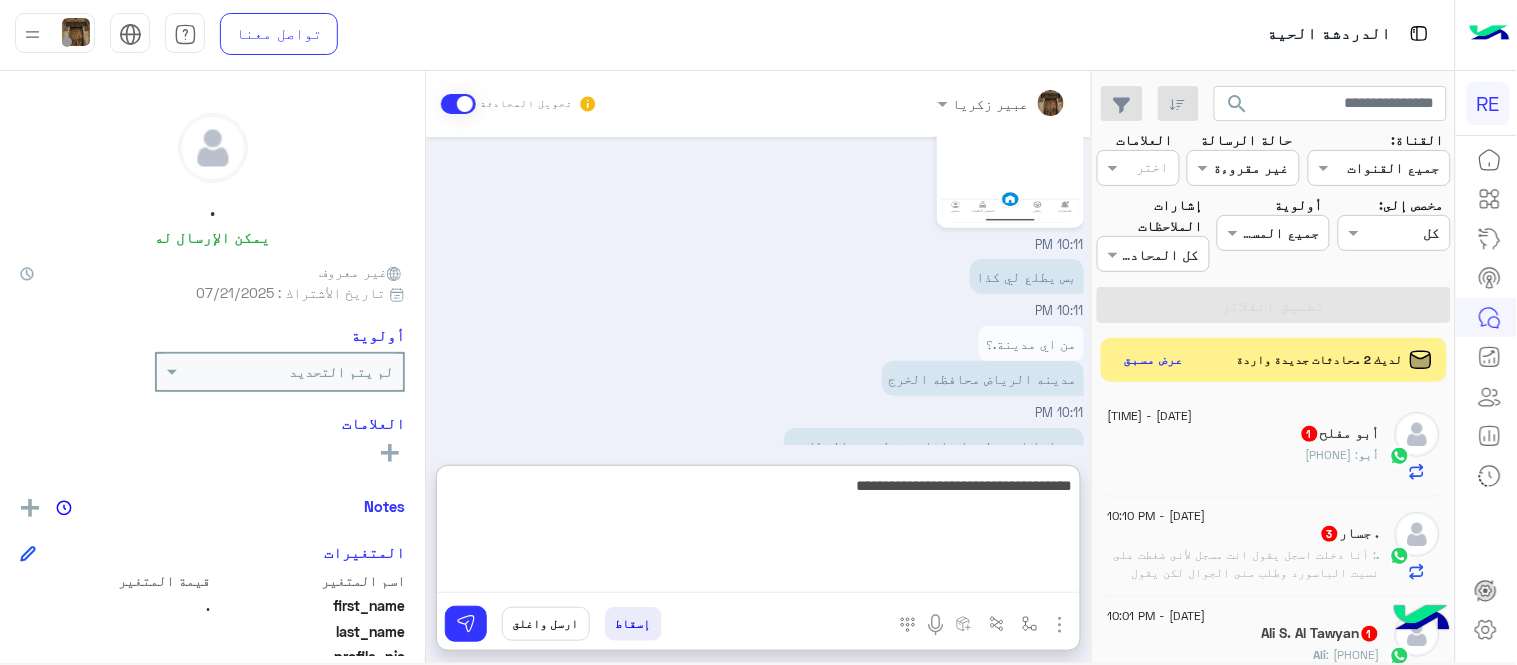 type on "**********" 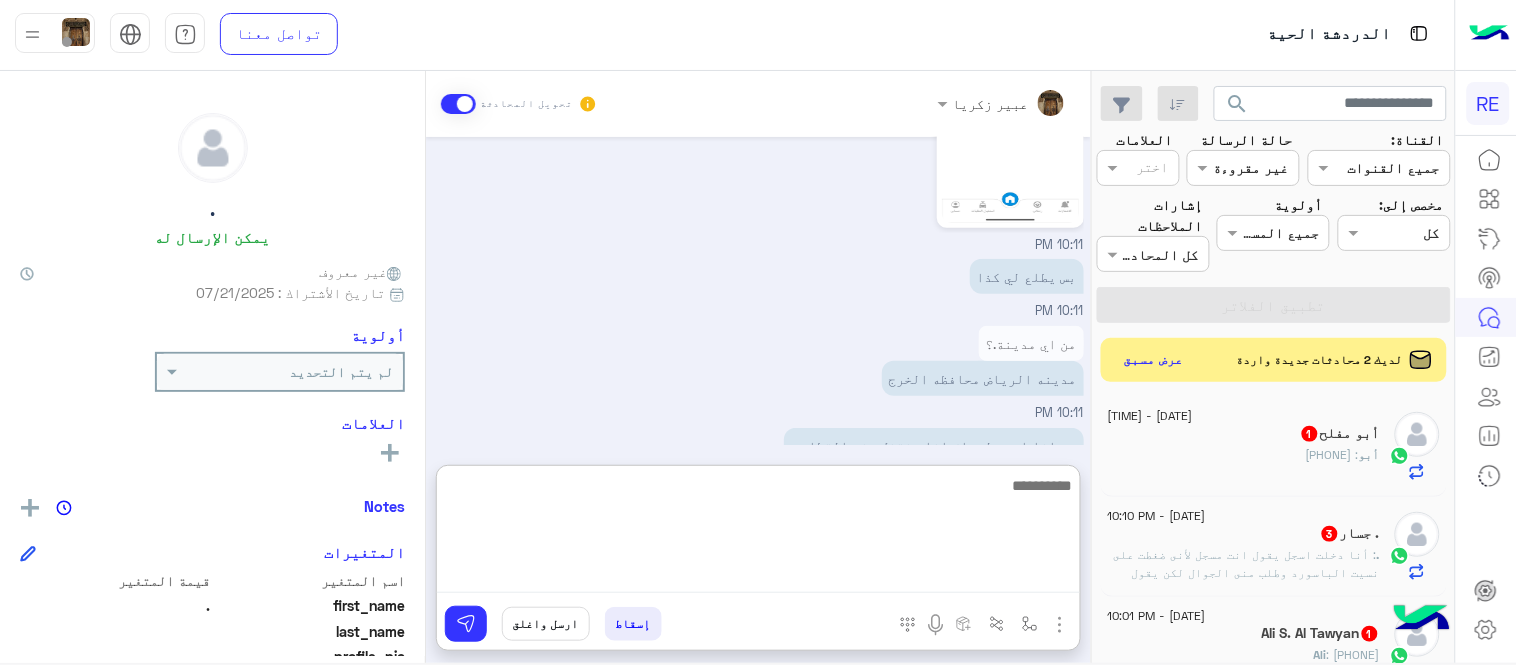 scroll, scrollTop: 2316, scrollLeft: 0, axis: vertical 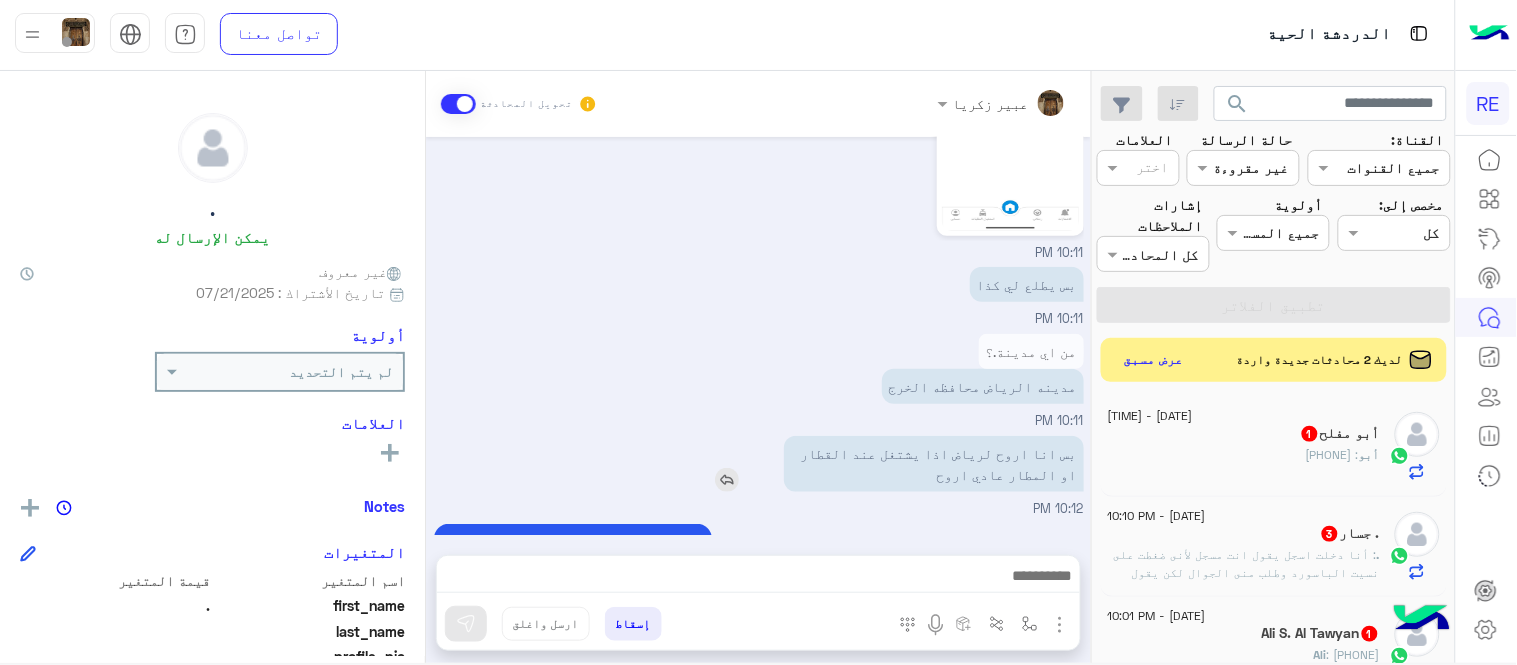 click on "كابتن     [TIME]  اختر احد الخدمات التالية:    [TIME]   آلية عمل التطبيق    [TIME]  سعداء بانضمامك، ونتطلع لأن تكون أحد شركائنا المميزين. 🔑 لتبدأ العمل ككابتن، يجب أولاً تفعيل حسابك بعد قبول بياناتك من هيئة النقل. خطوات البدء والدخول في السرا: 1️⃣ حمّل التطبيق وسجل بيانات سيارتك. 2️⃣ بعد قبول بياناتك من هيئة النقل وتفعيل حسابك، توجه إلى أقرب مطار أو محطة قطار. 3️⃣ عند الوصول، فعّل خيار "متاح" ثم اضغط على "الدخول في السرا". لتفادي مشاكل السرا: ✅ تأكد من الدخول في السرا. 📦 خدمة نقل الطرود (البريد):" at bounding box center [758, 336] 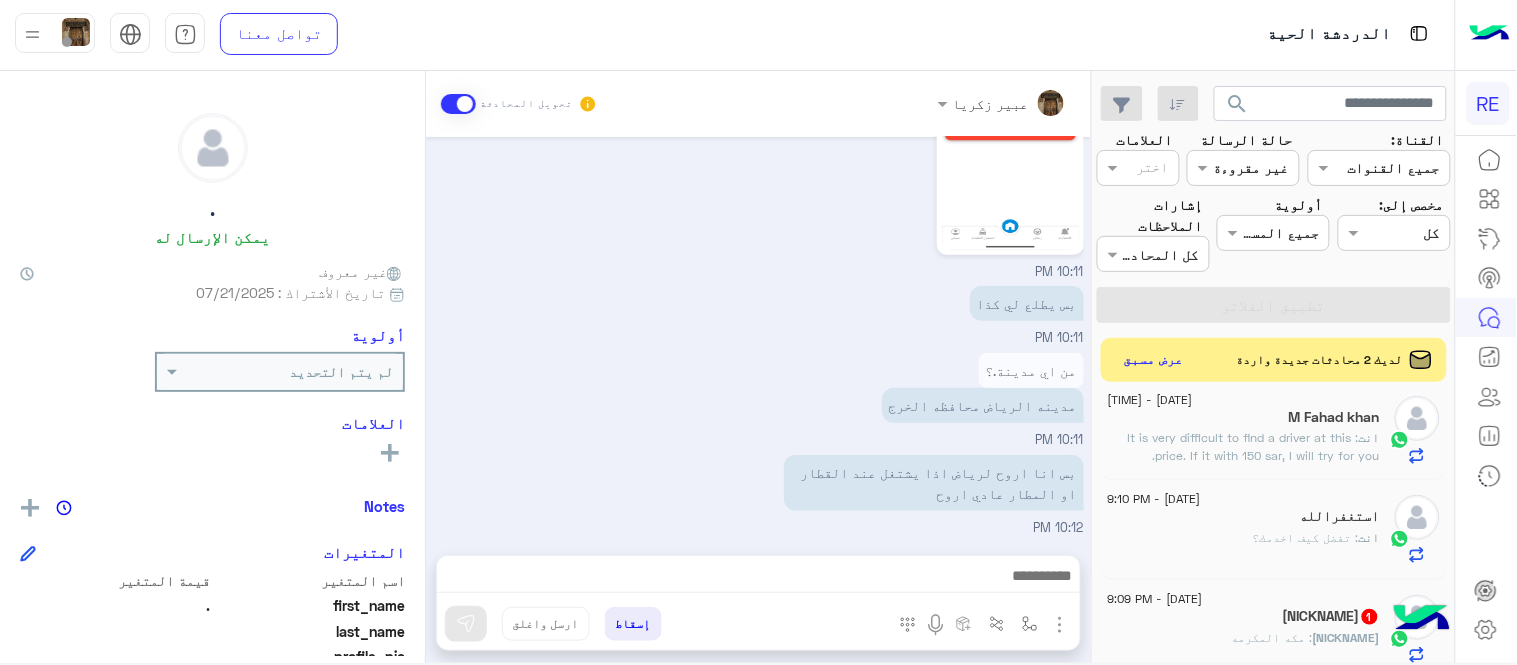 scroll, scrollTop: 500, scrollLeft: 0, axis: vertical 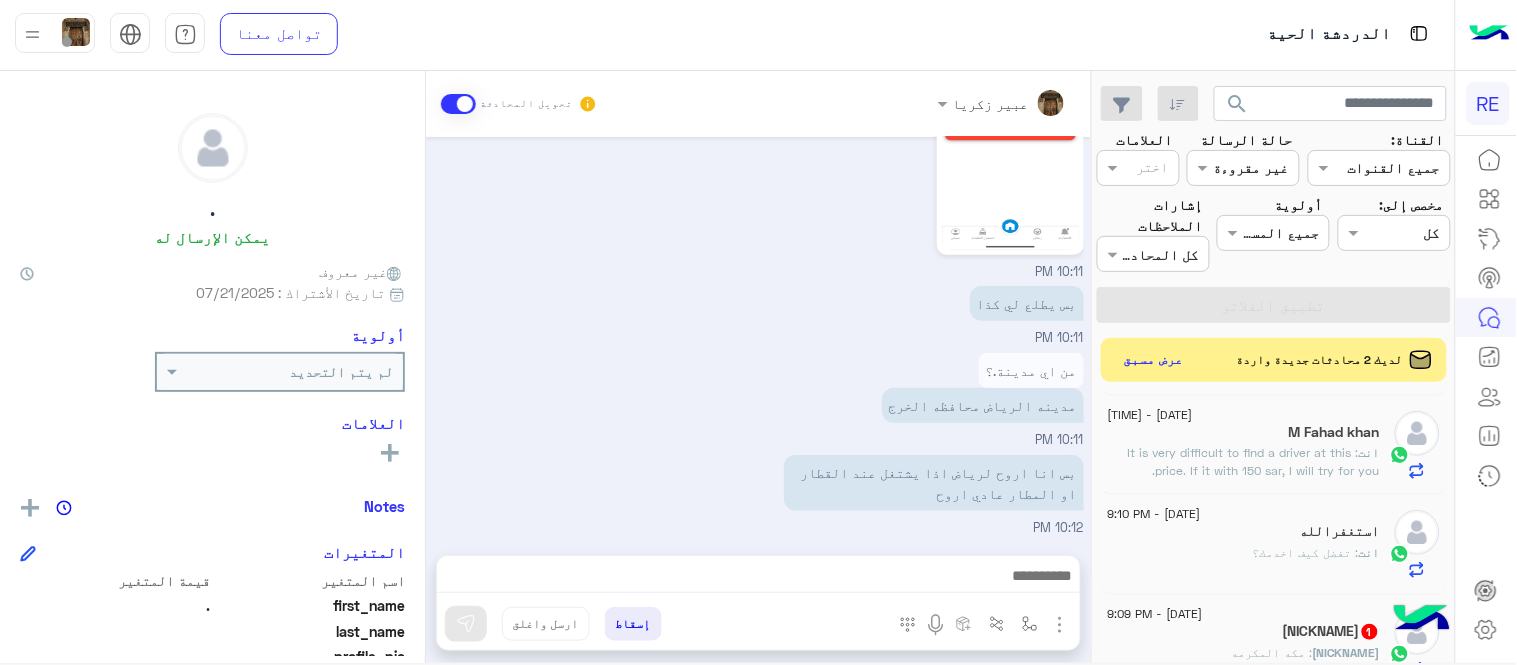 click on ": It is very difficult to find a driver at this price. If it with 150 sar, I will try for you." 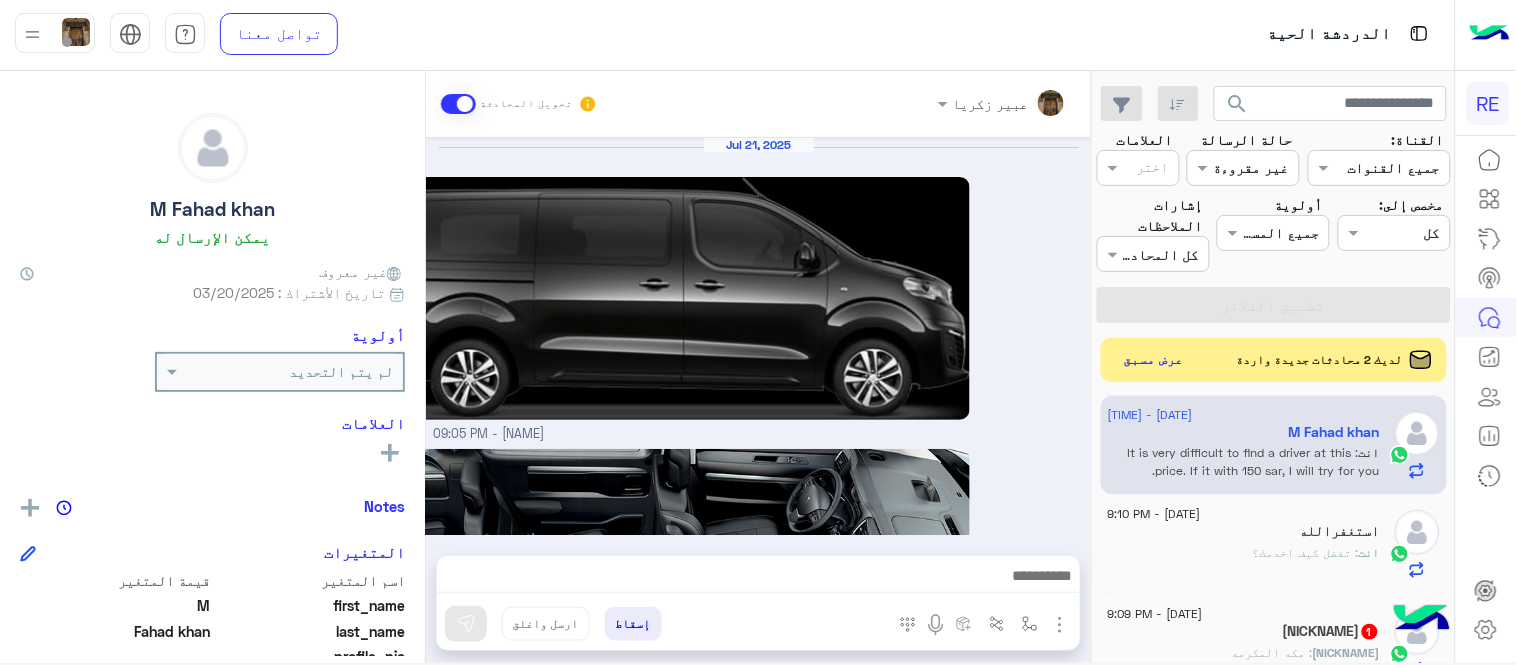 scroll, scrollTop: 827, scrollLeft: 0, axis: vertical 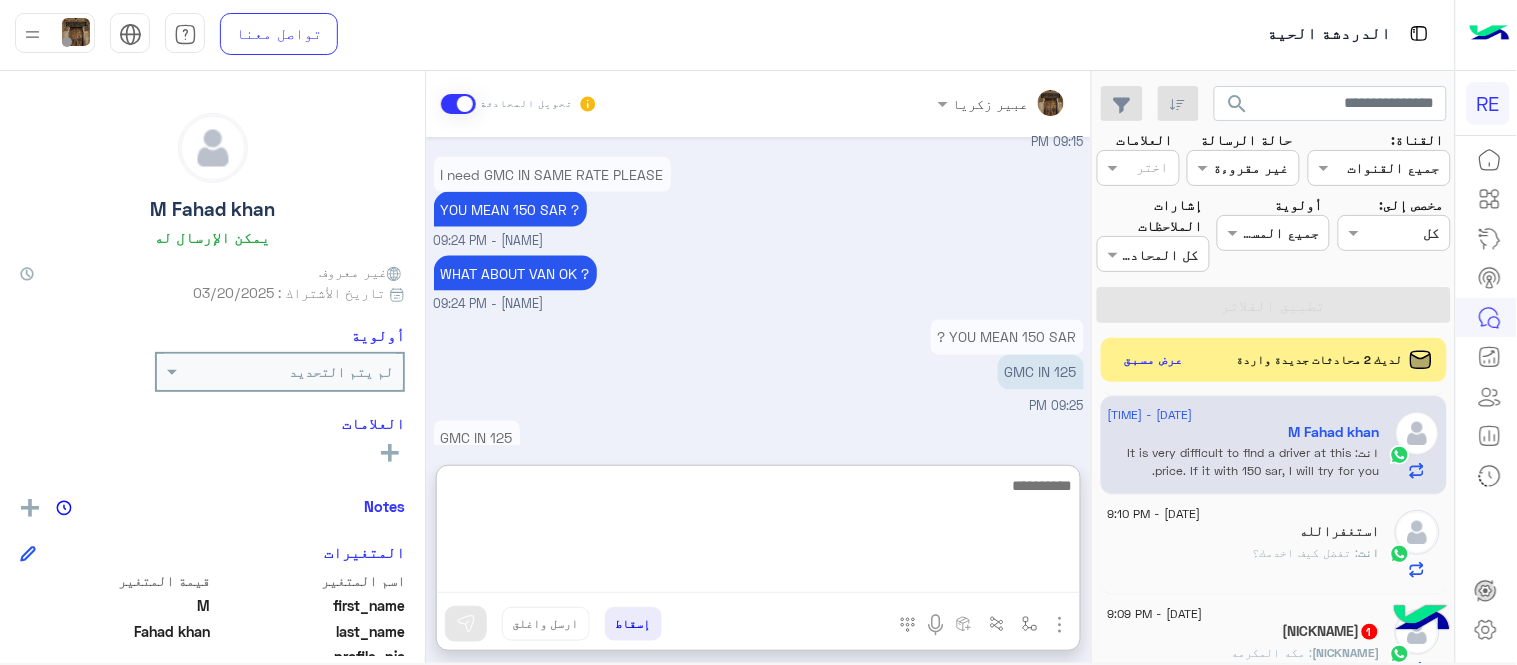 click at bounding box center (758, 533) 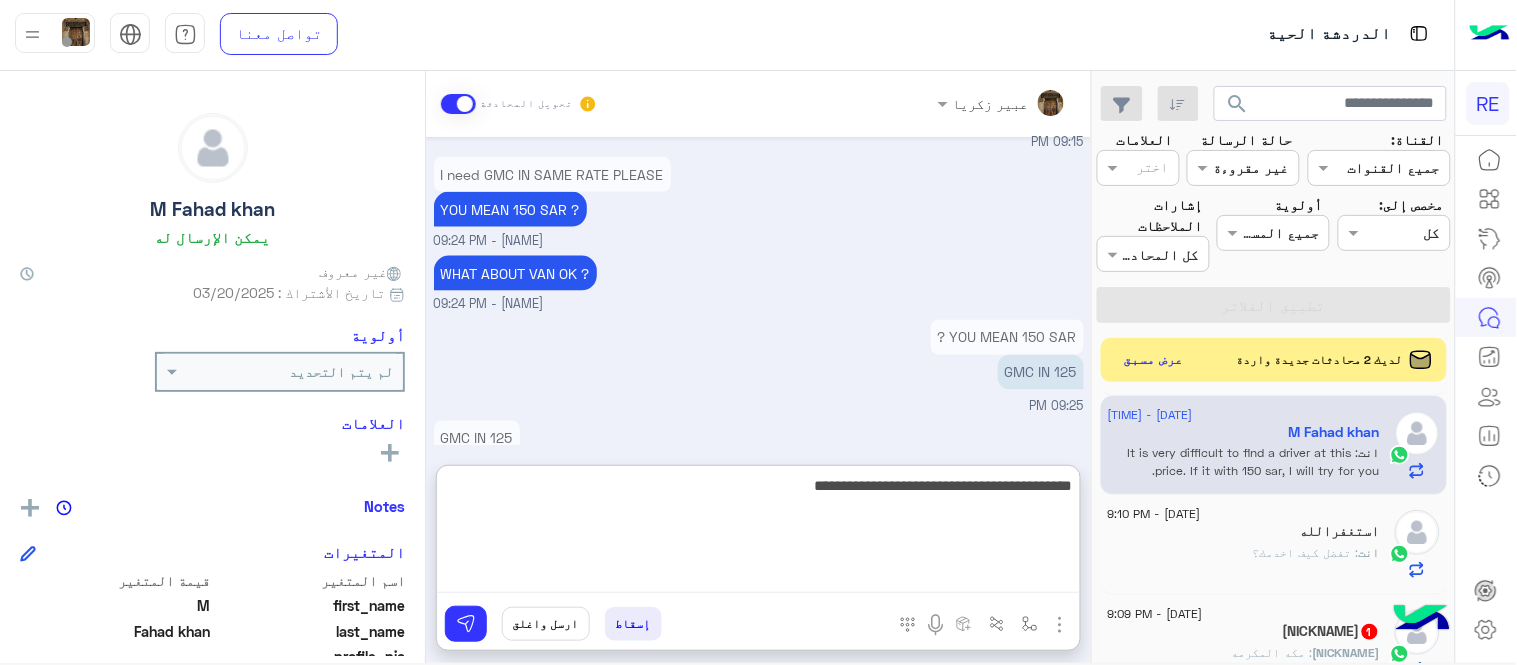 type 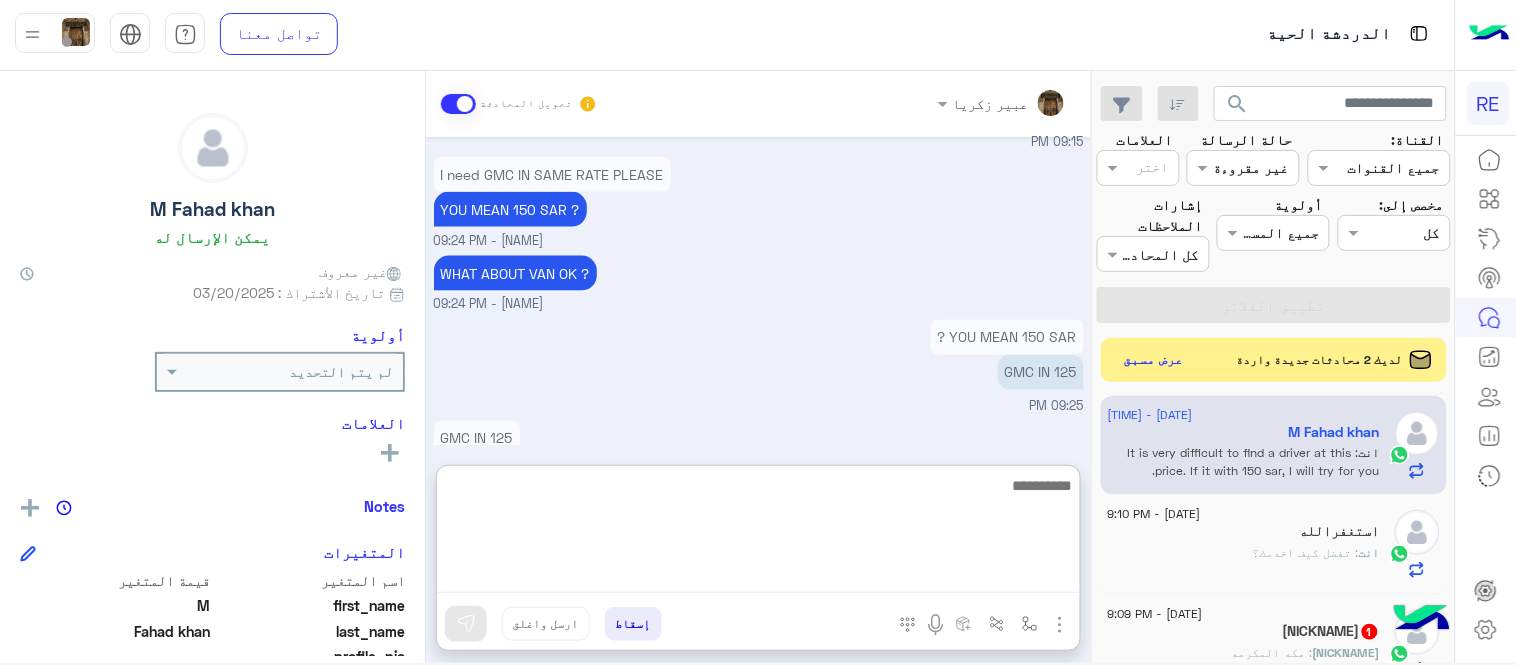 scroll, scrollTop: 1002, scrollLeft: 0, axis: vertical 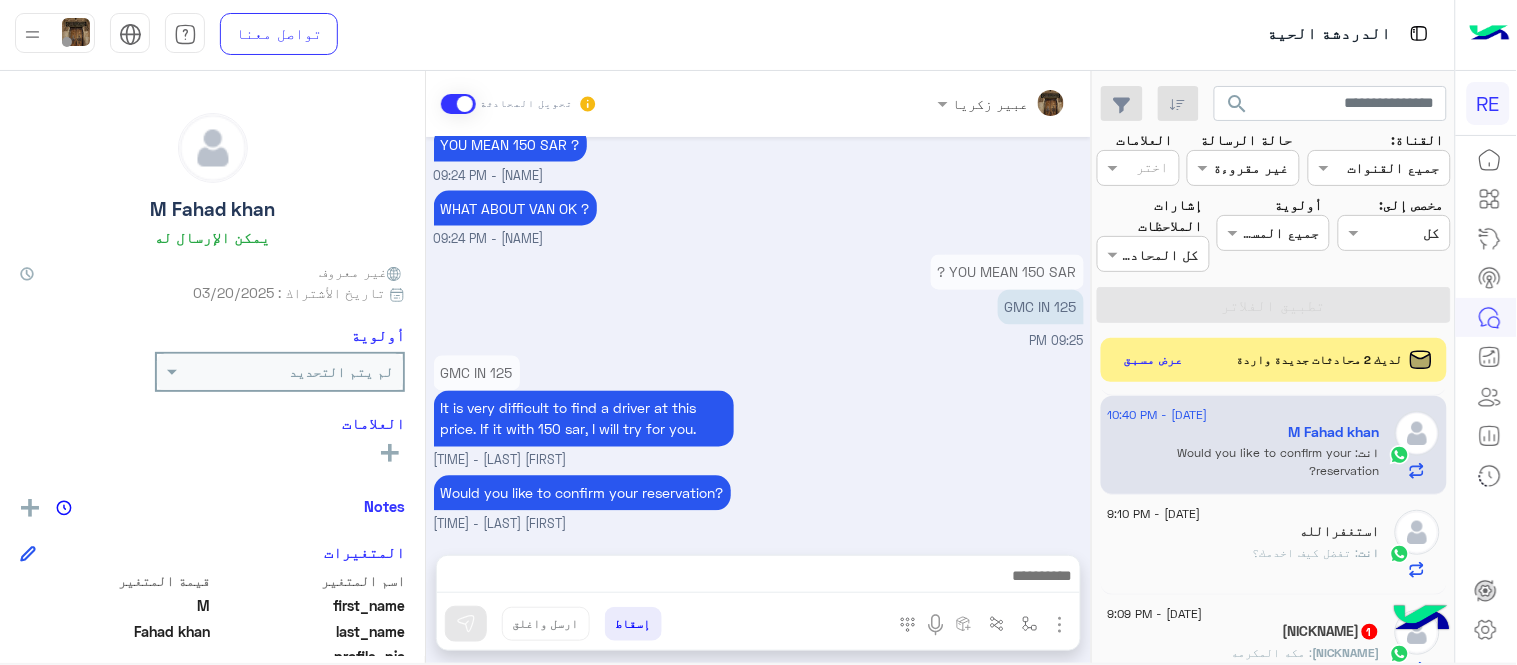 click on "Why GMC IS 200   [TIME]  I need GMC IN SAME RATE PLEASE   [TIME]  I need GMC IN SAME RATE PLEASE YOU MEAN 150 SAR ?  [FIRST] [LAST] -  [TIME]  WHAT ABOUT VAN OK ?  [FIRST] [LAST] -  [TIME]  YOU MEAN 150 SAR ? GMC IN 125   [TIME]  GMC IN 125 It is very difficult to find a driver at this price. If it with 150 sar, I will try for you.  [FIRST] [LAST] -  [TIME]  Would you like to confirm your reservation?  [FIRST] [LAST] -  [TIME]" at bounding box center (758, 336) 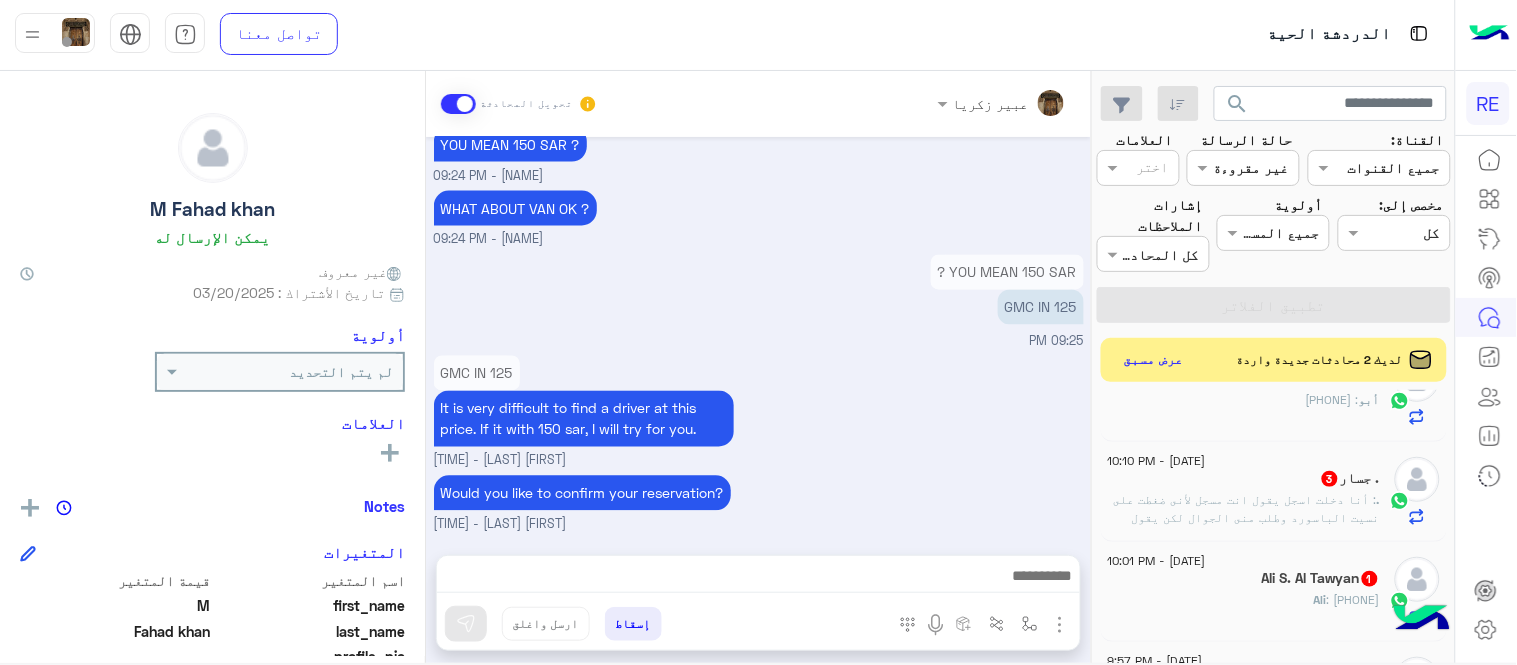 scroll, scrollTop: 0, scrollLeft: 0, axis: both 